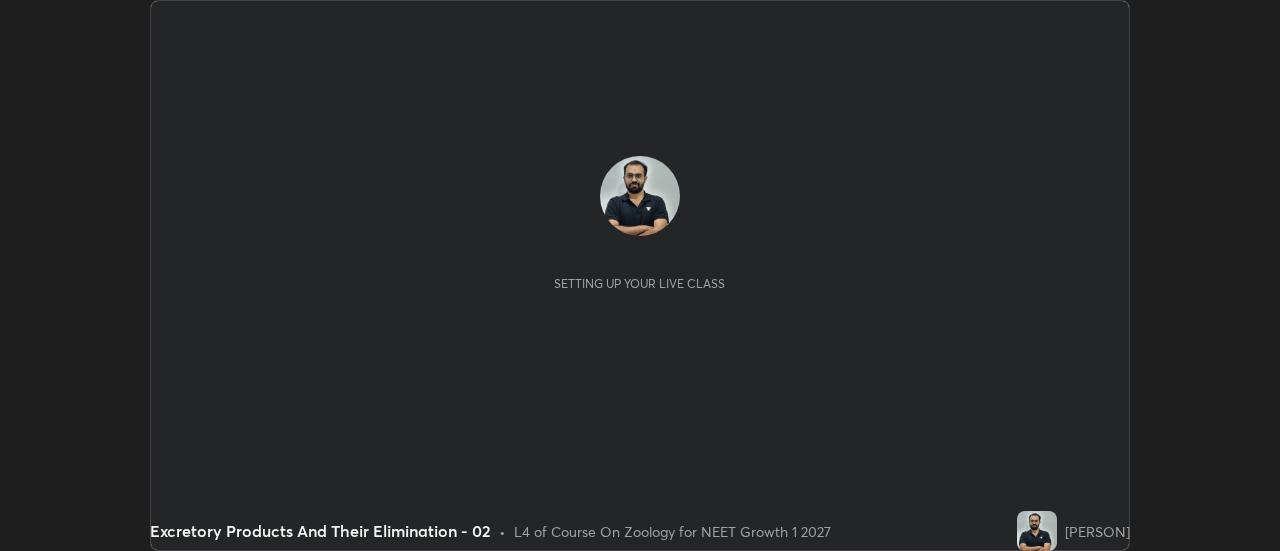 scroll, scrollTop: 0, scrollLeft: 0, axis: both 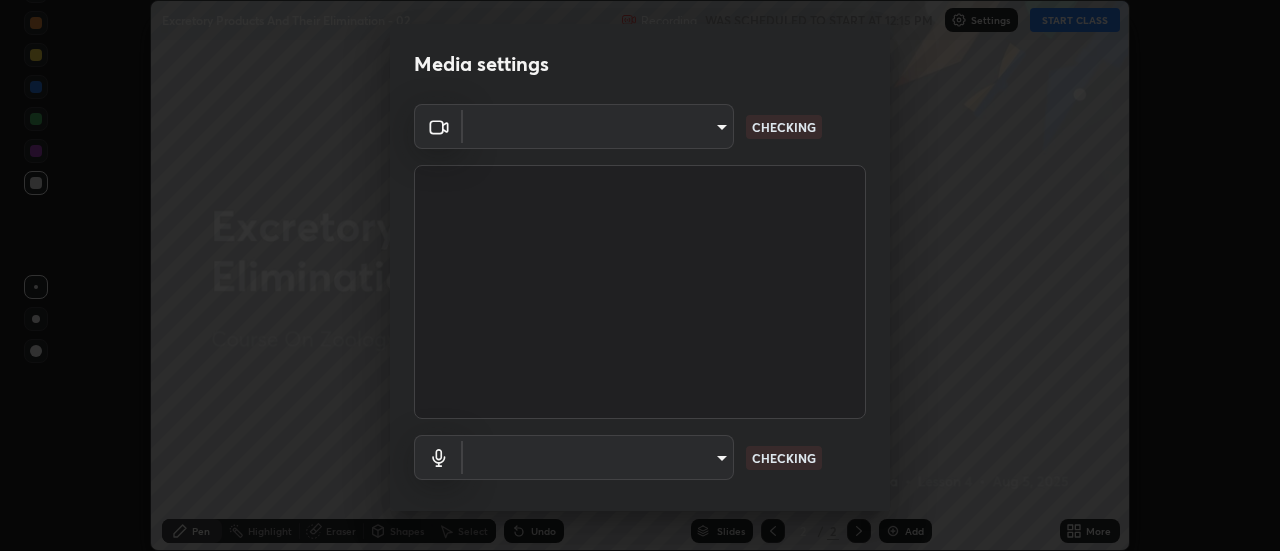 type on "28859c64a8e3d58139daa62c4cbb3a58b4059ef2bfed964700f789928c4fc7db" 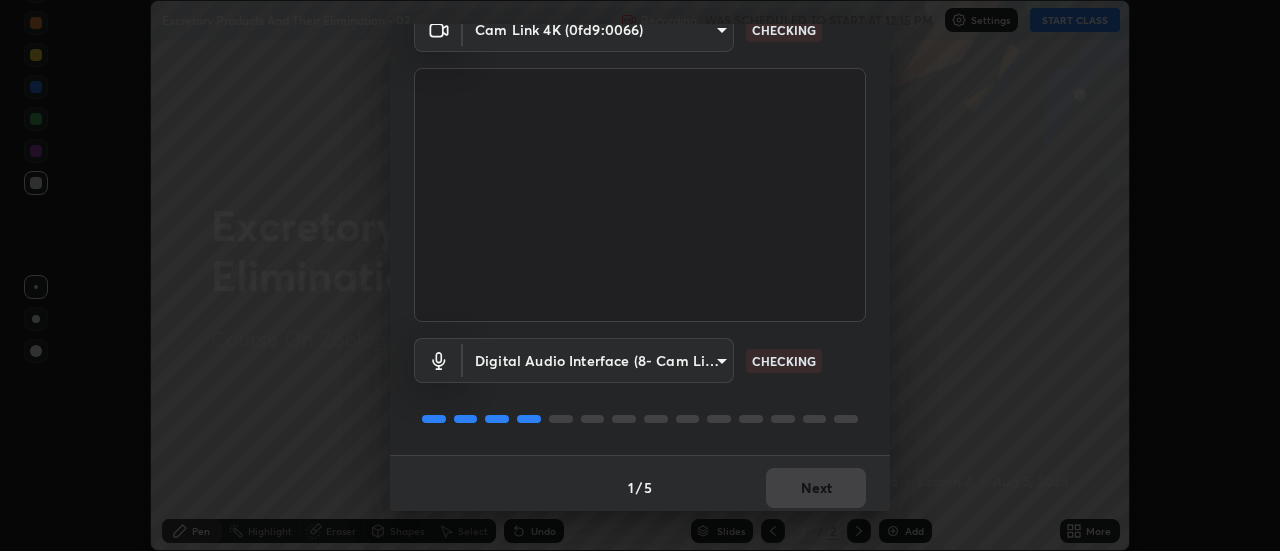 scroll, scrollTop: 105, scrollLeft: 0, axis: vertical 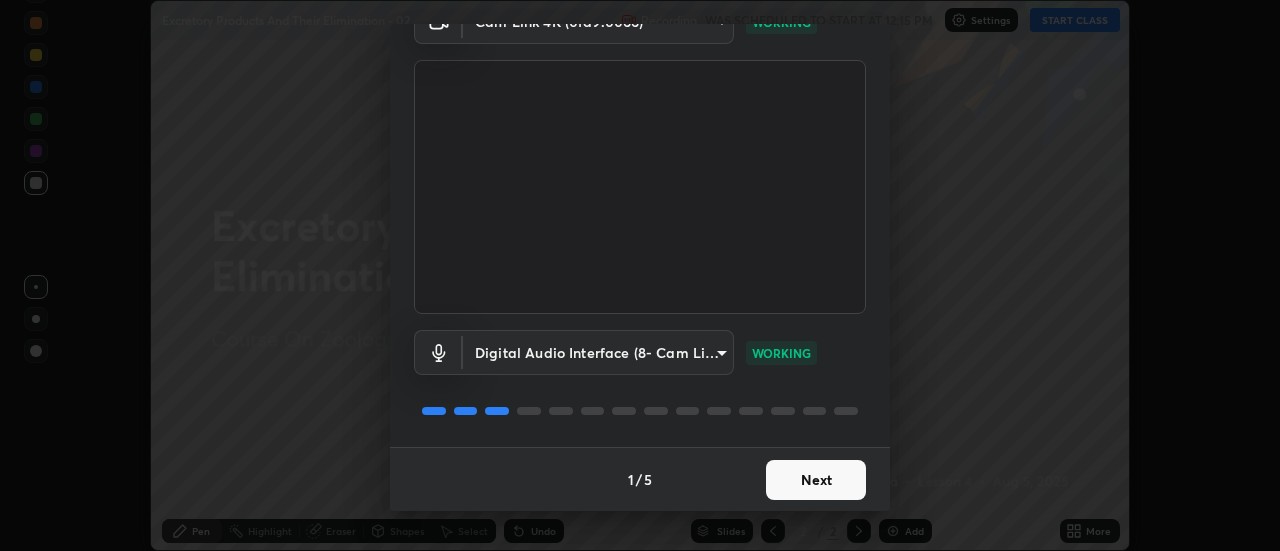 click on "Next" at bounding box center (816, 480) 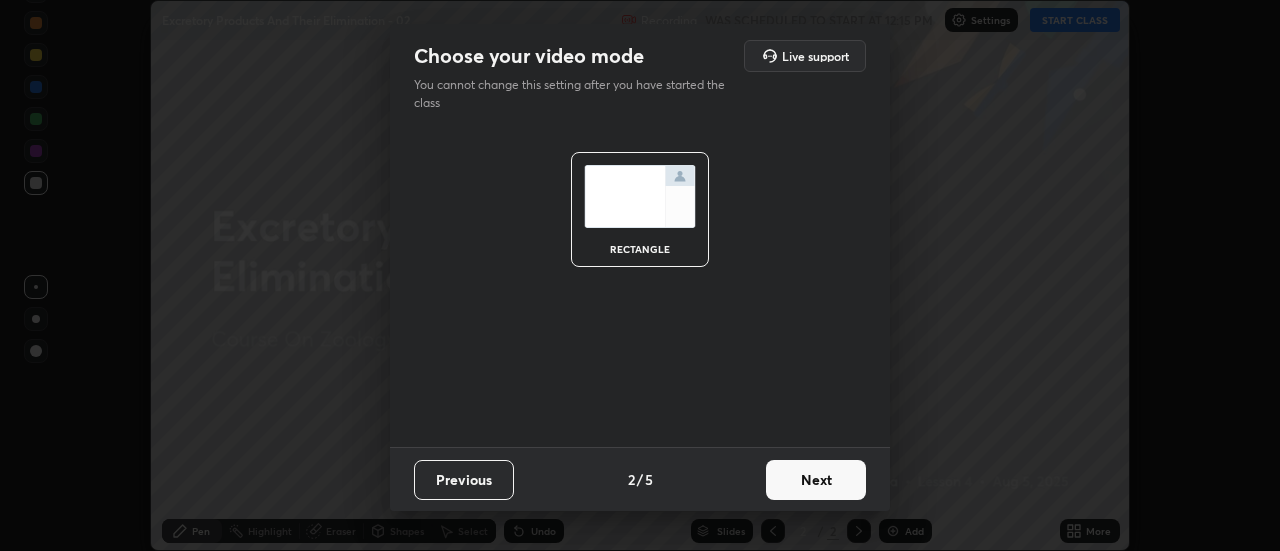 scroll, scrollTop: 0, scrollLeft: 0, axis: both 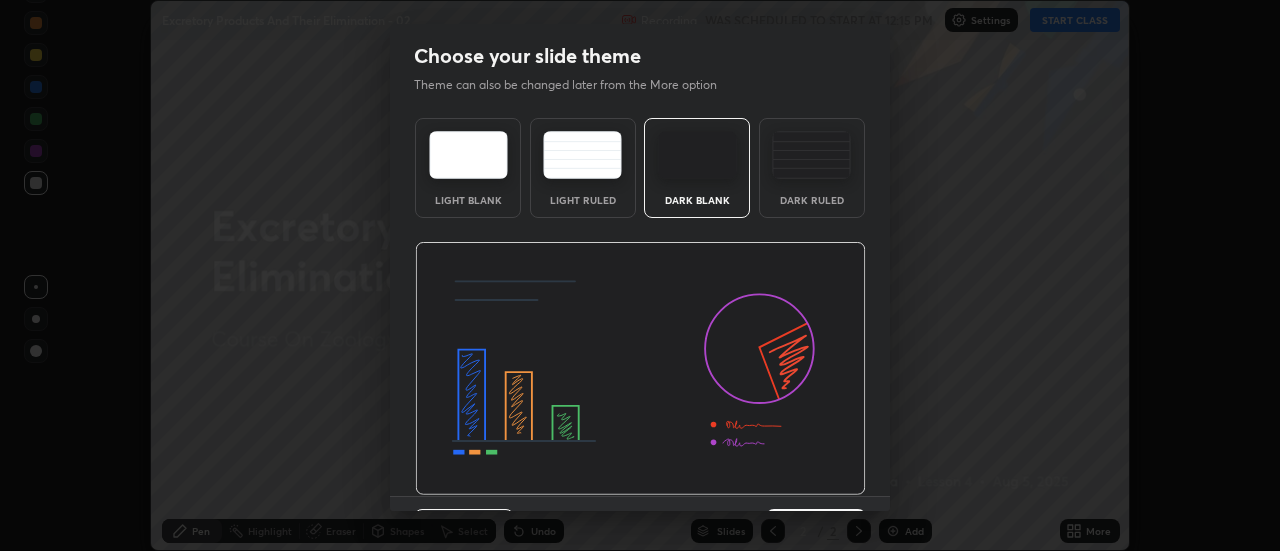 click at bounding box center (640, 369) 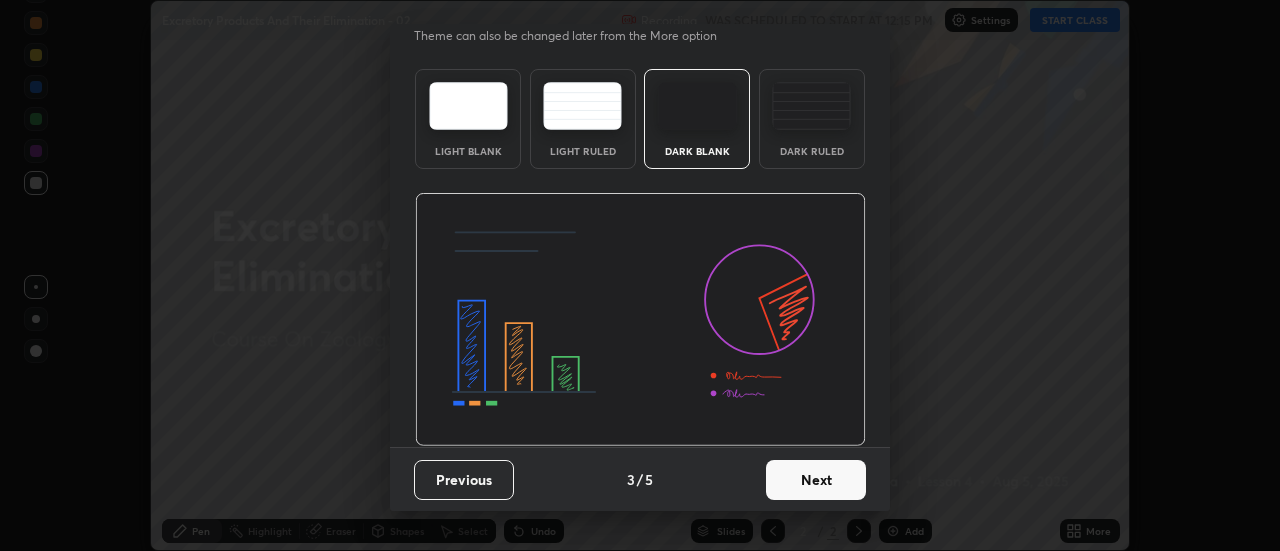 click on "Next" at bounding box center (816, 480) 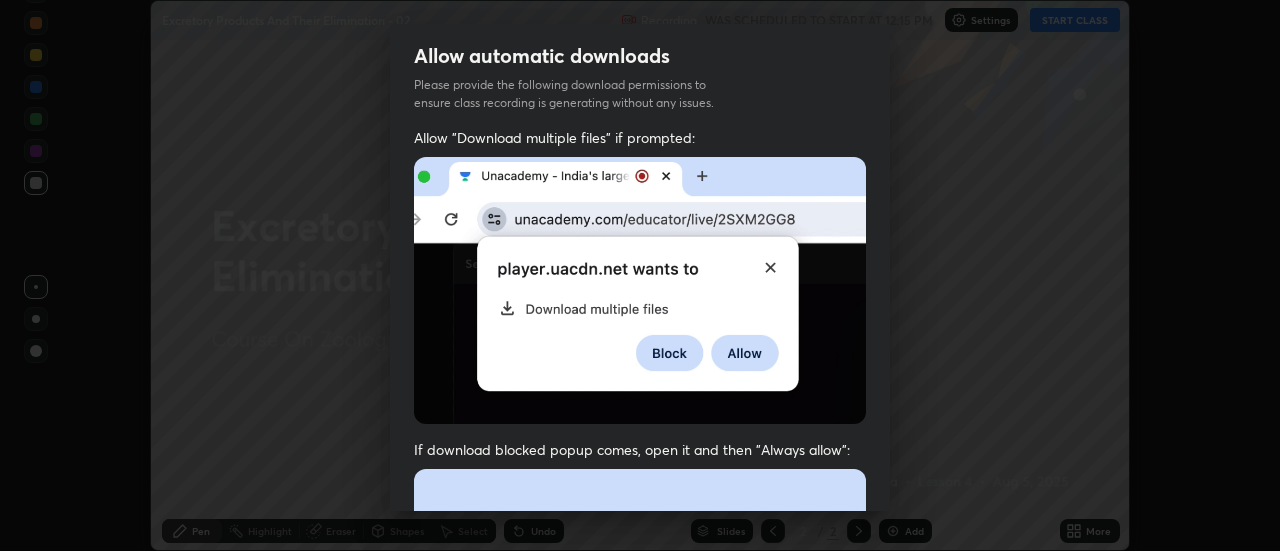 click at bounding box center (640, 687) 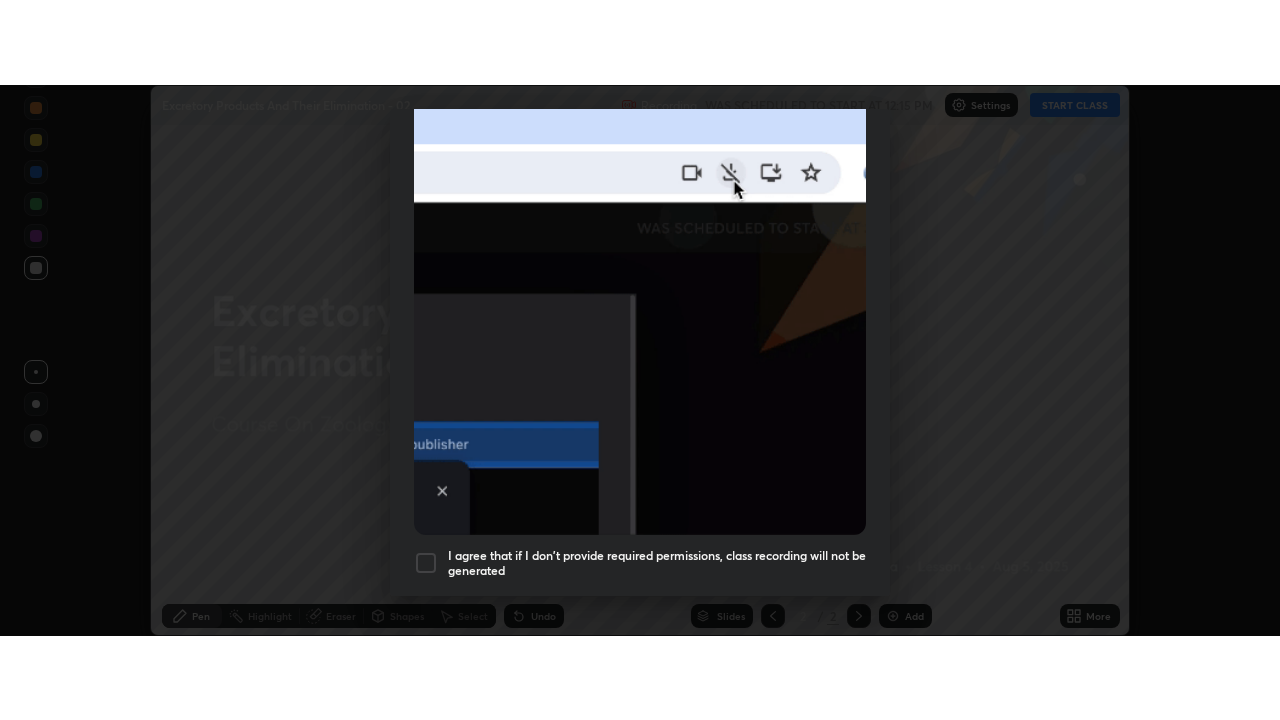 scroll, scrollTop: 513, scrollLeft: 0, axis: vertical 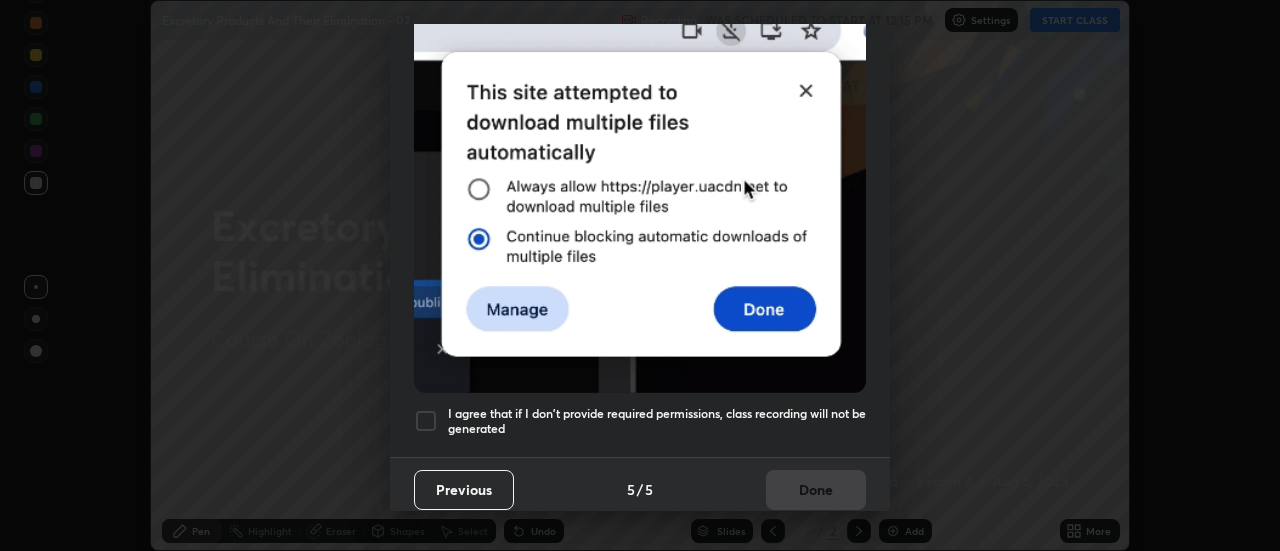 click on "I agree that if I don't provide required permissions, class recording will not be generated" at bounding box center (657, 421) 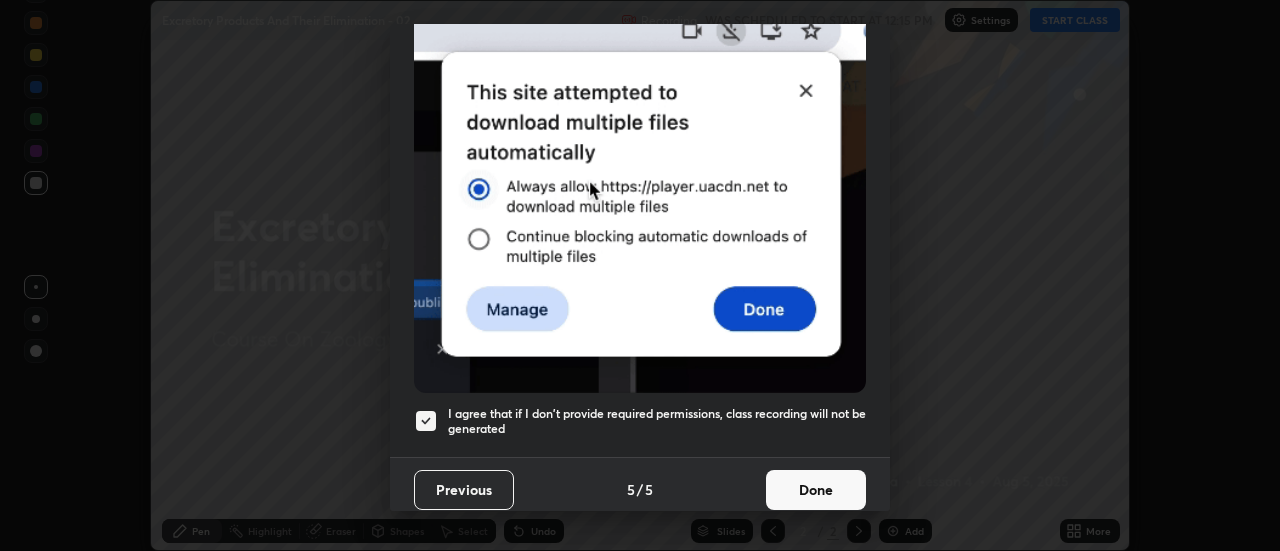 click on "Done" at bounding box center [816, 490] 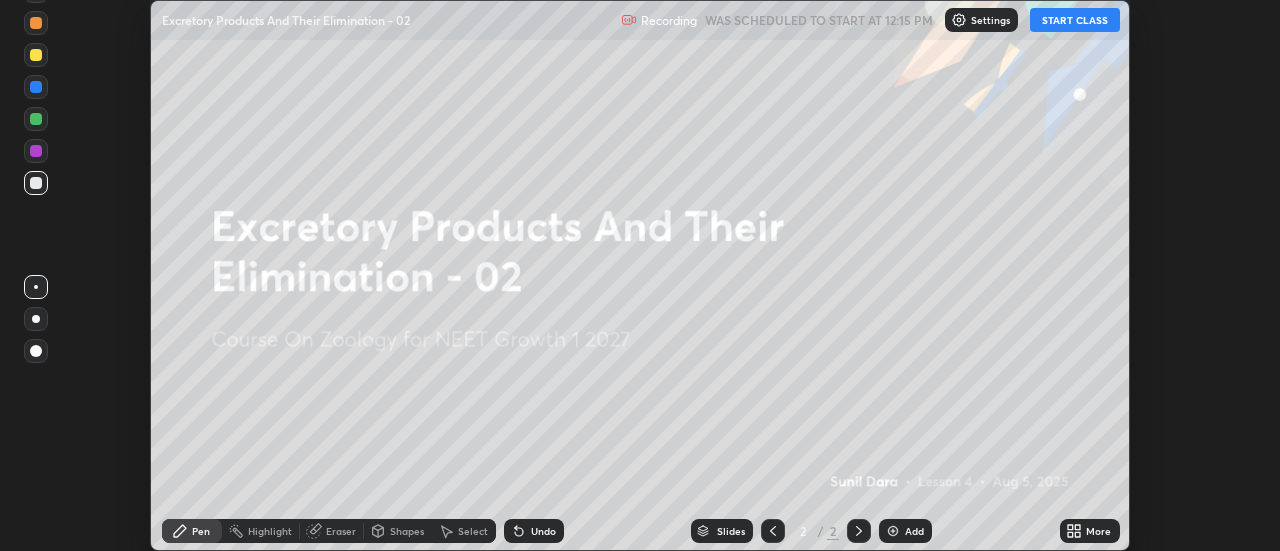 click on "More" at bounding box center (1090, 531) 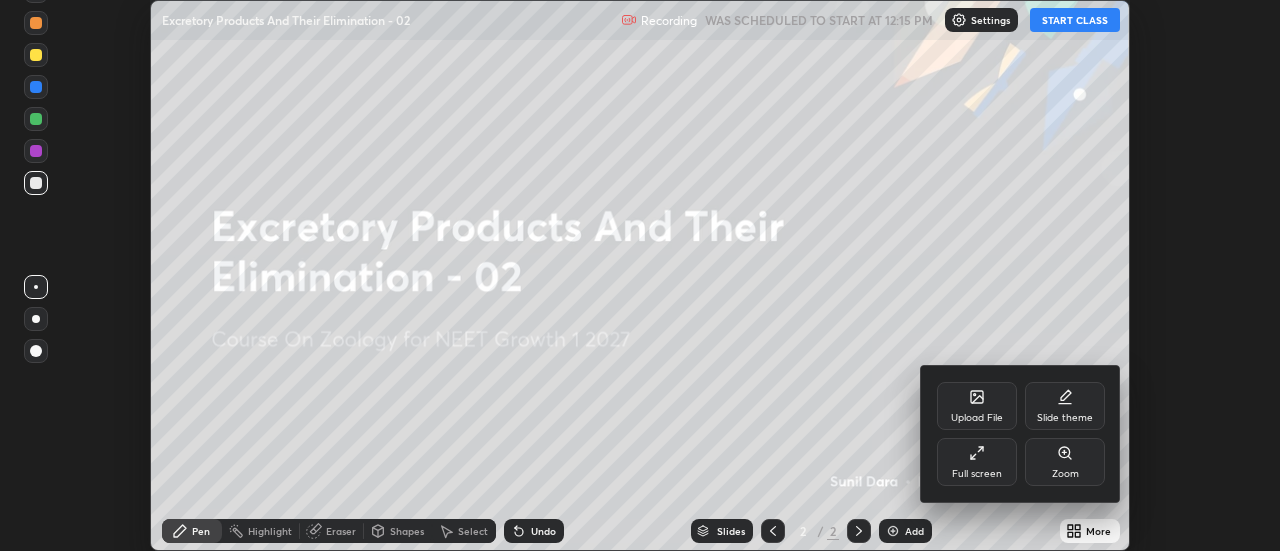 click on "Full screen" at bounding box center [977, 474] 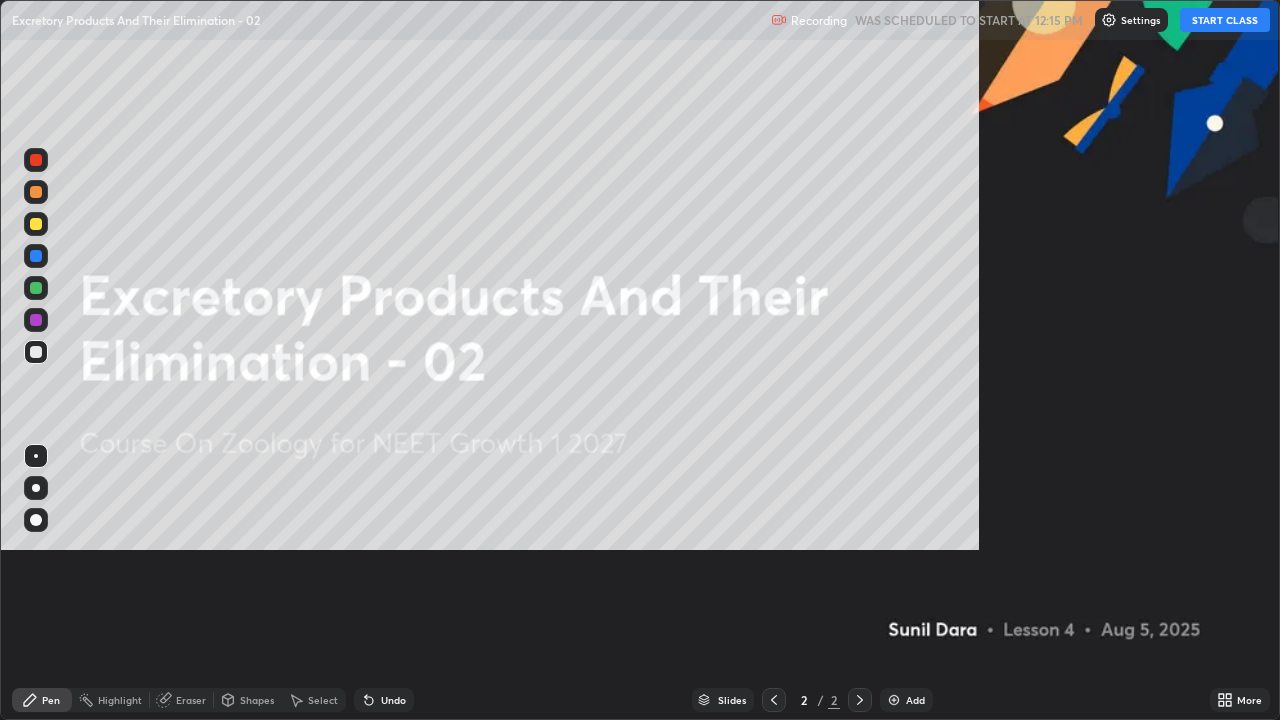 scroll, scrollTop: 99280, scrollLeft: 98720, axis: both 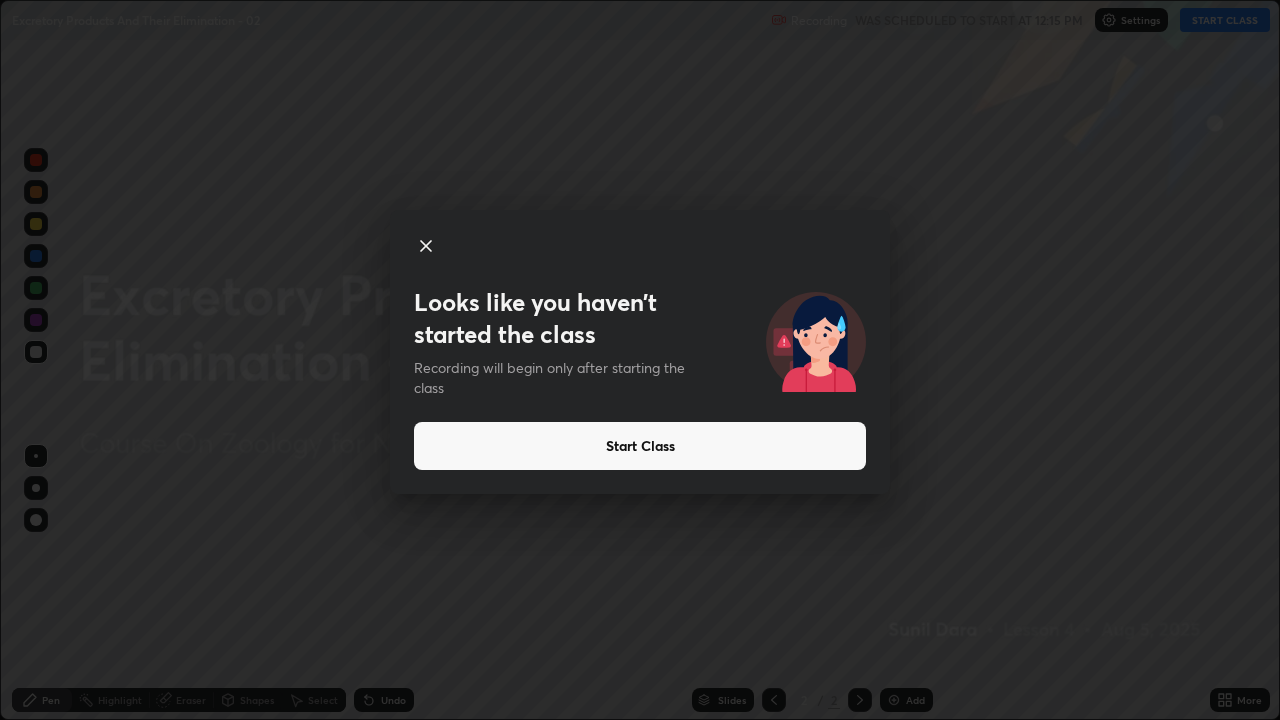 click 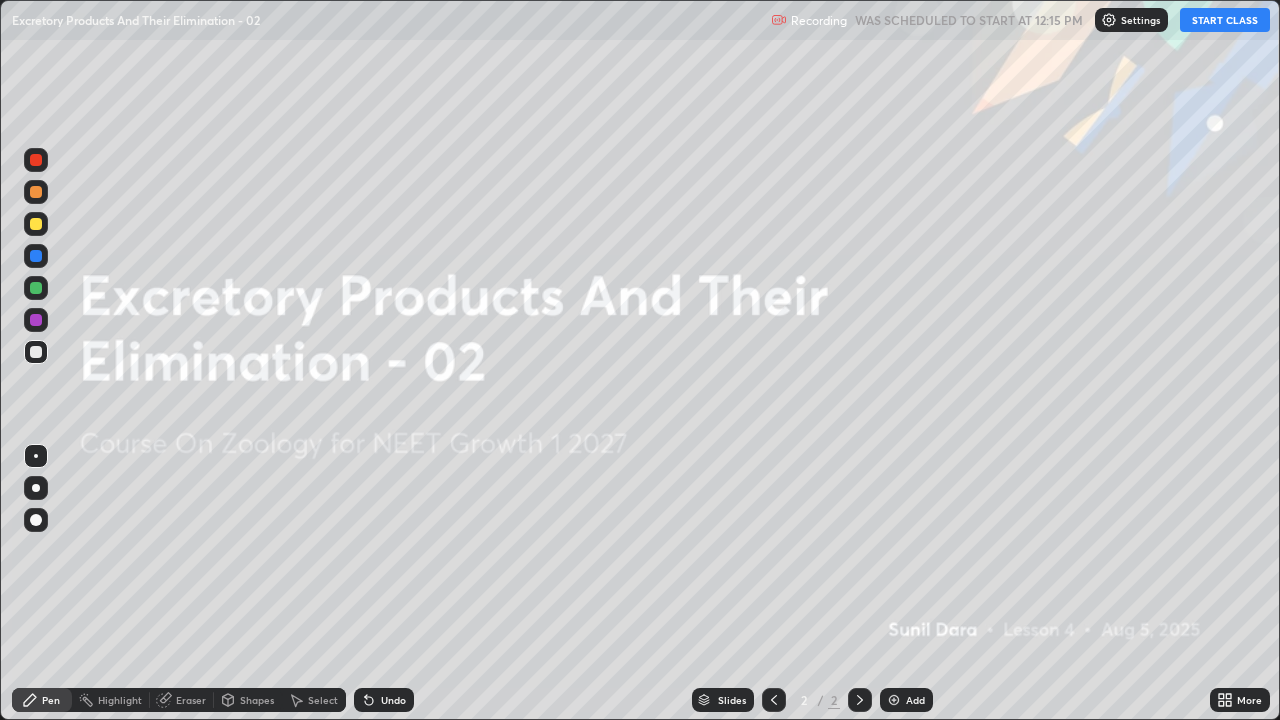 click on "START CLASS" at bounding box center (1225, 20) 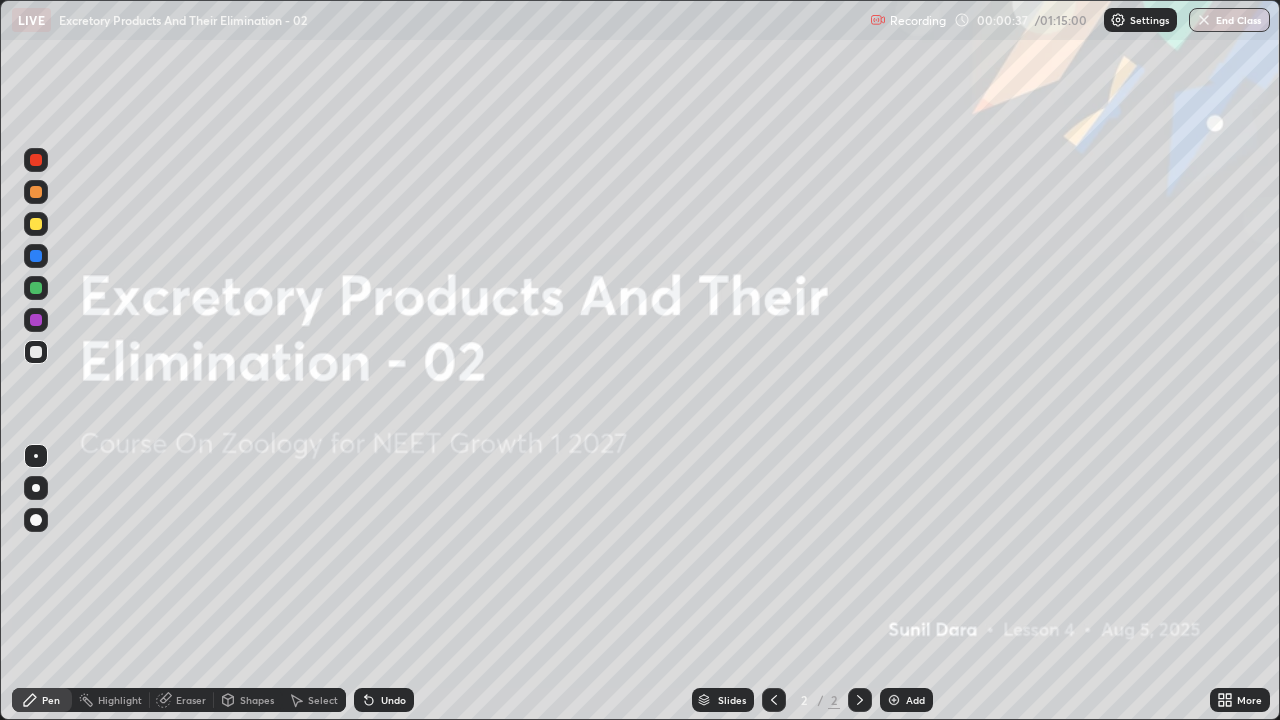 click on "Add" at bounding box center [906, 700] 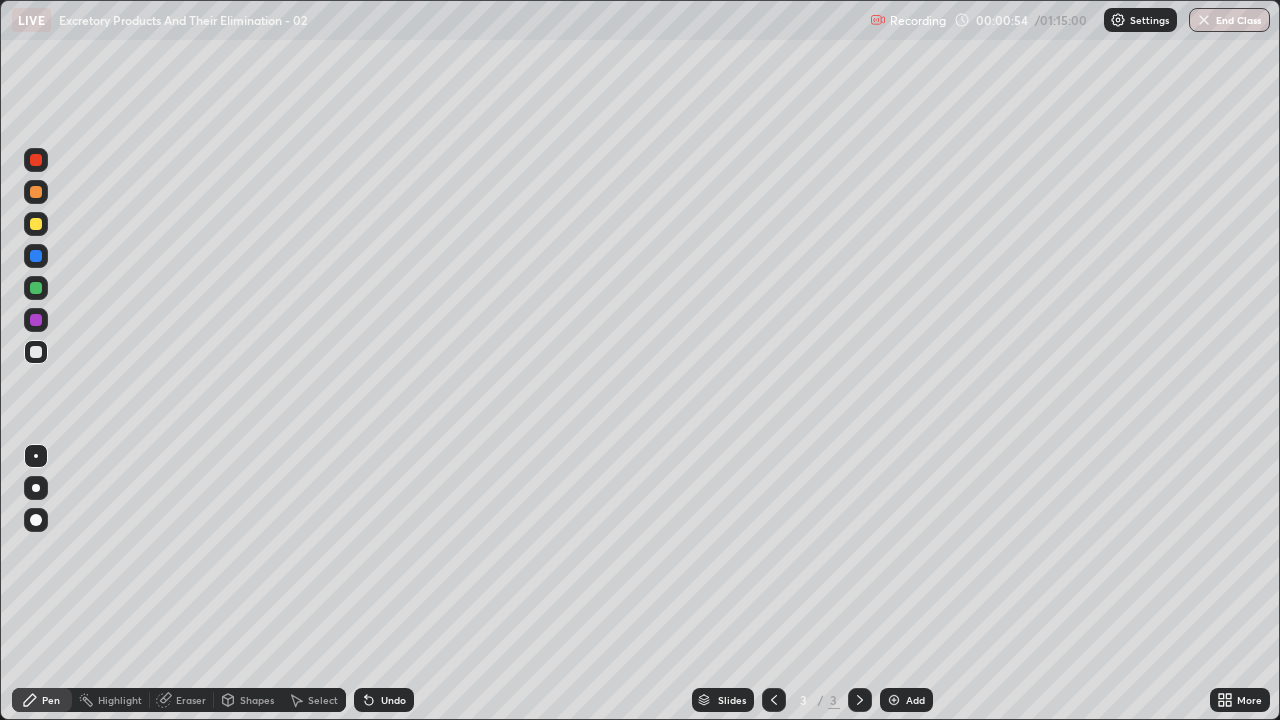 click at bounding box center (774, 700) 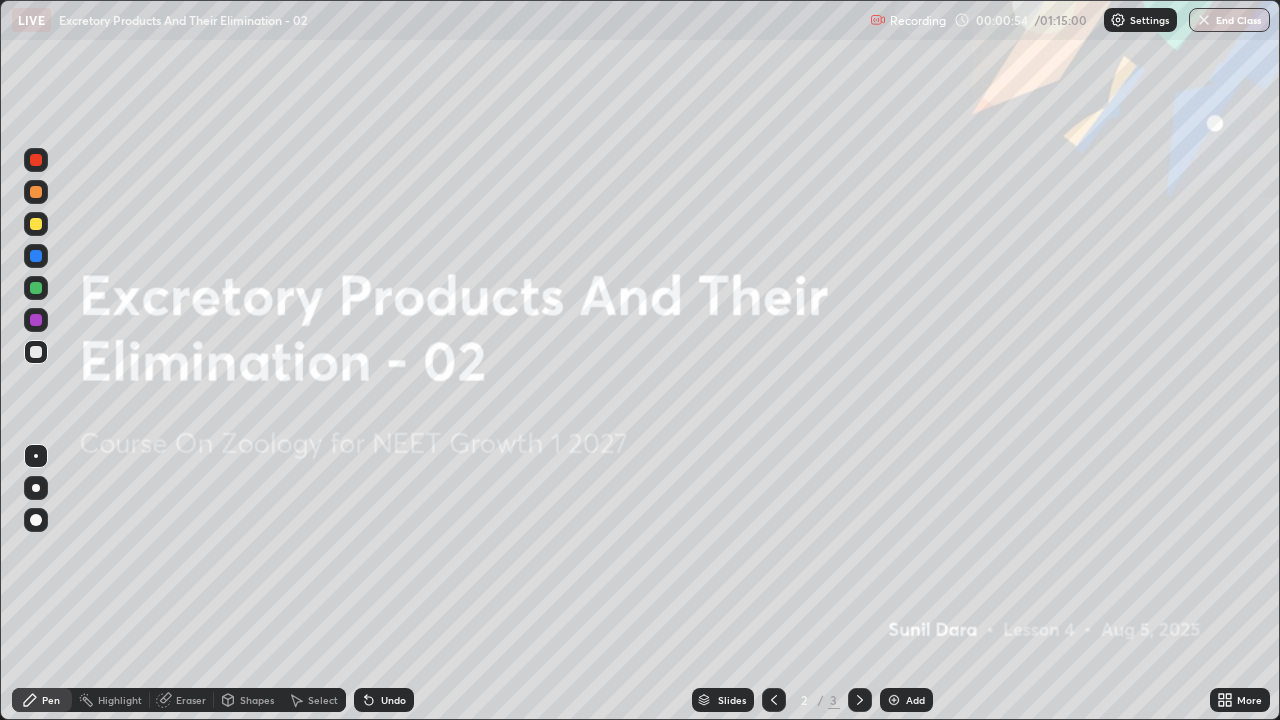 click 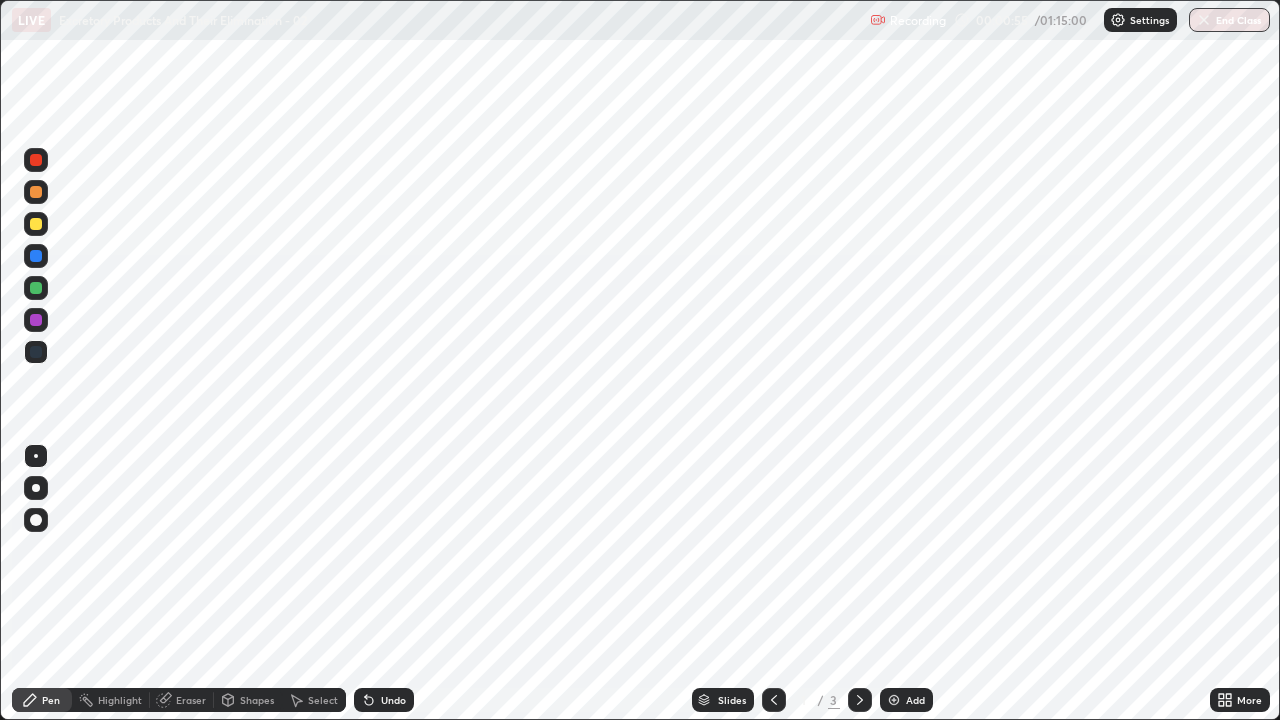 click 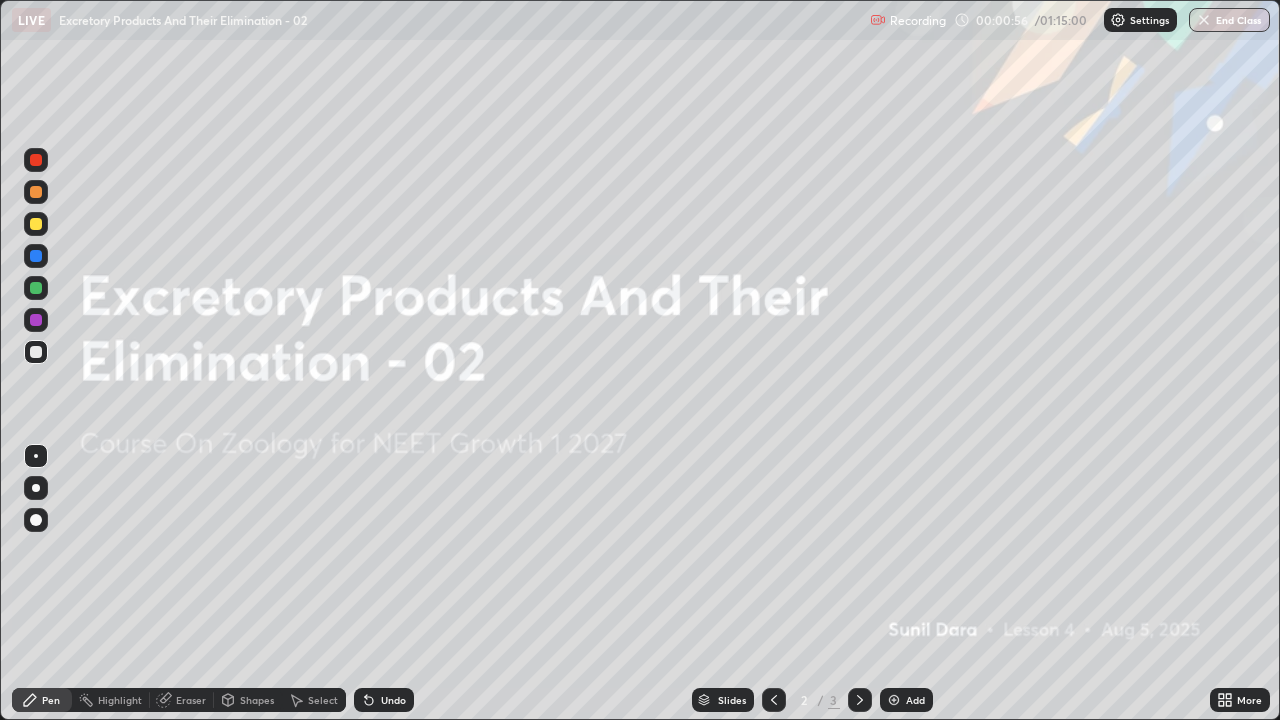 click 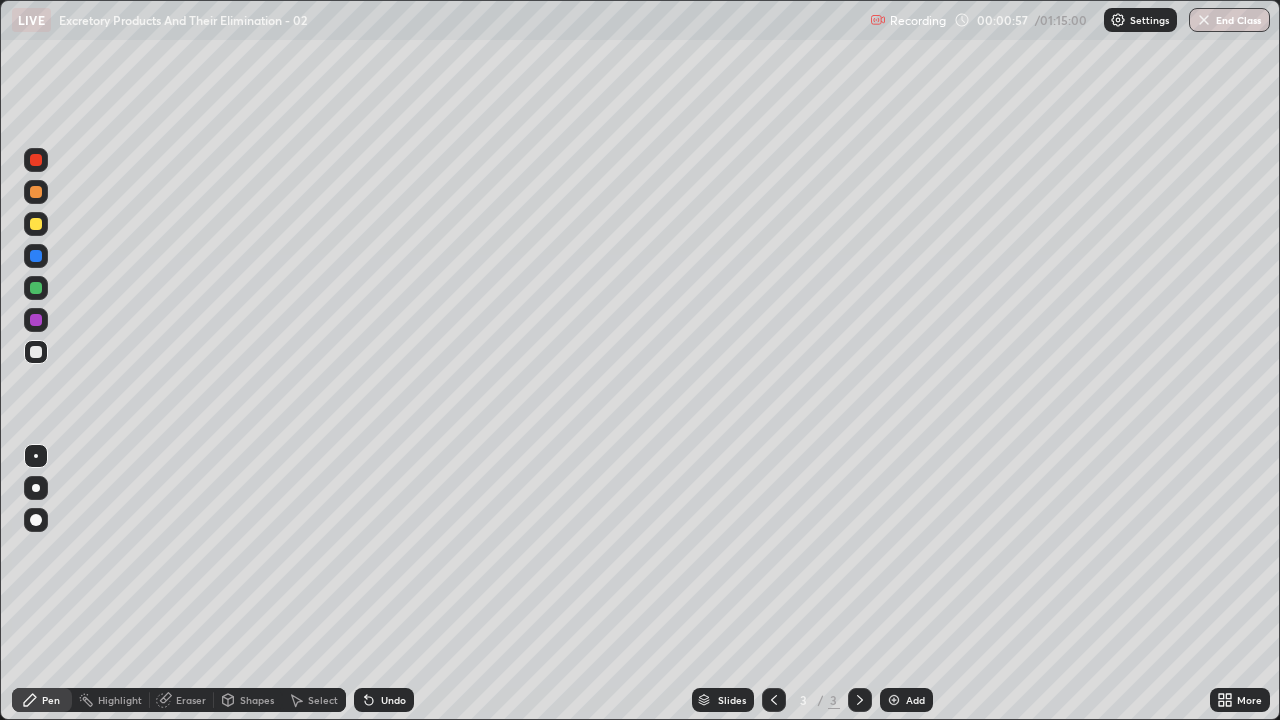 click at bounding box center [36, 488] 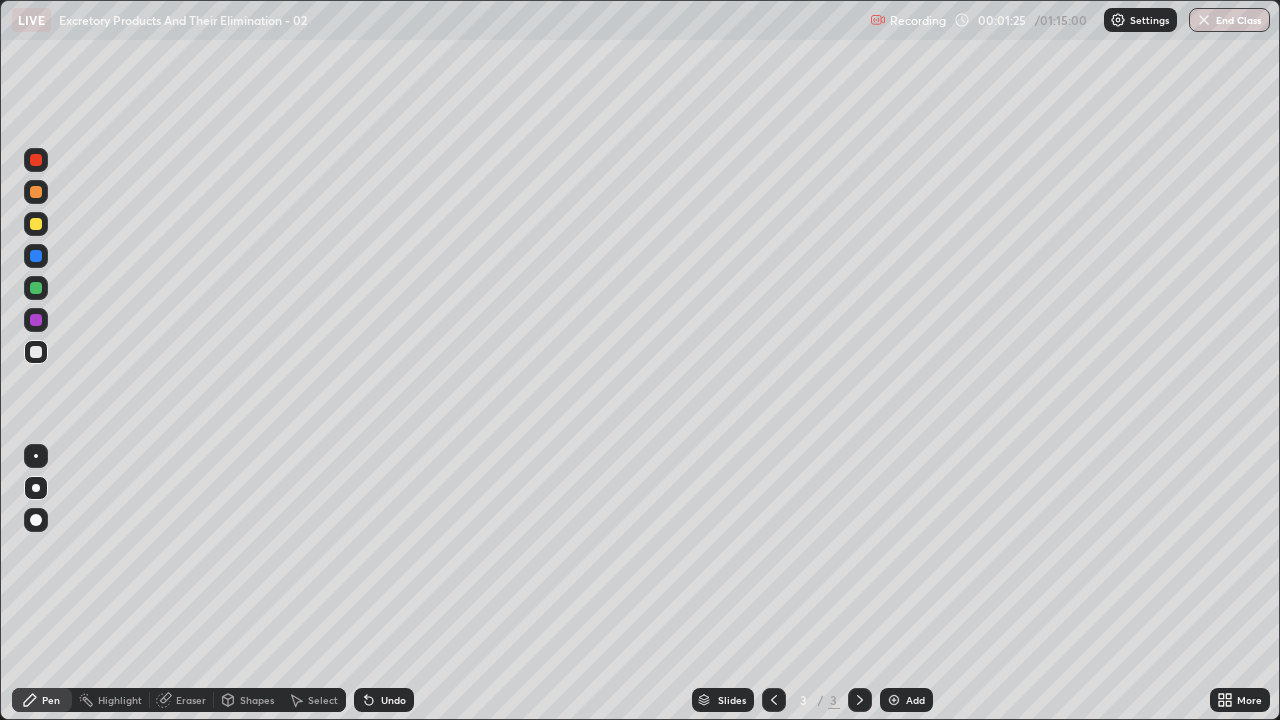 click at bounding box center [36, 488] 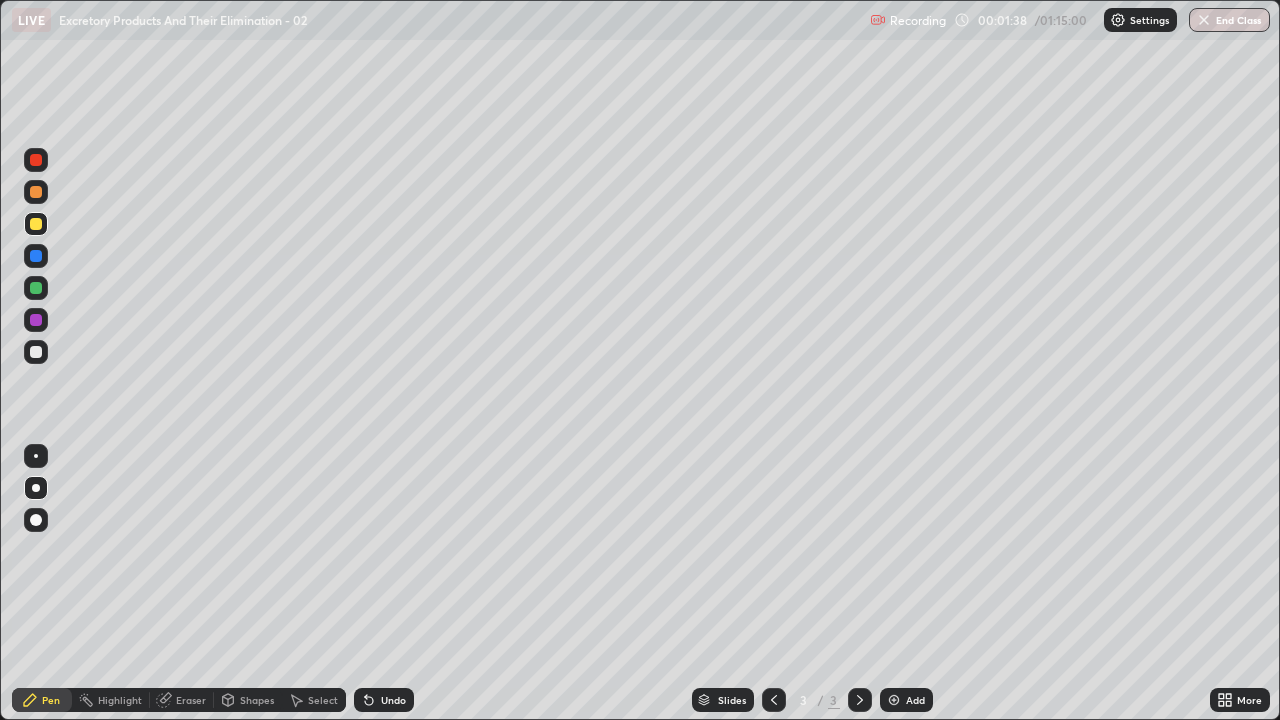 click at bounding box center (36, 352) 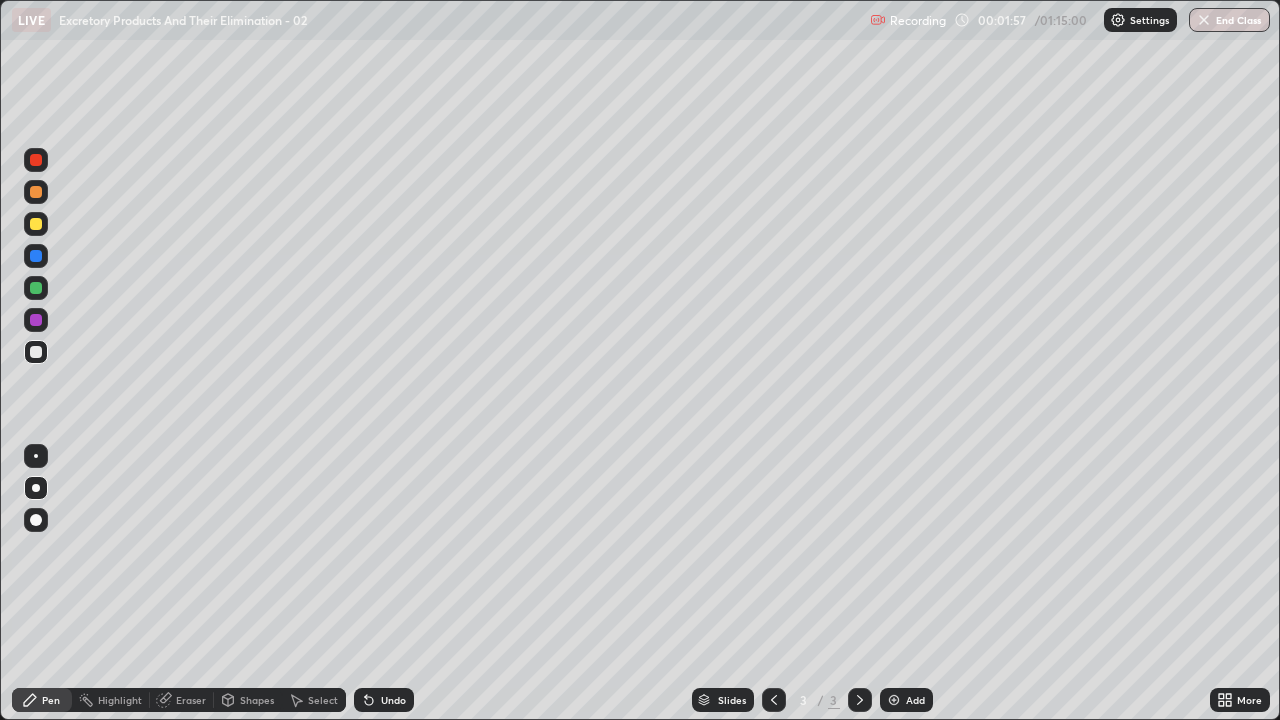 click at bounding box center [36, 352] 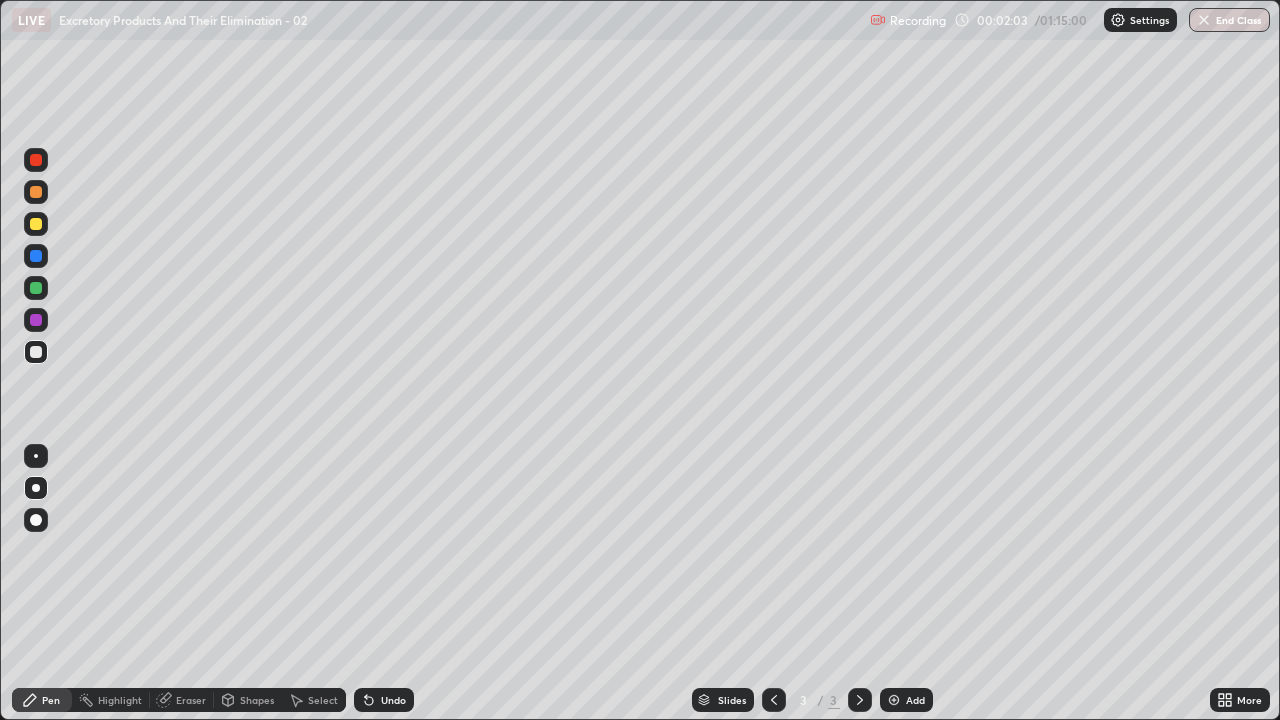 click at bounding box center [36, 352] 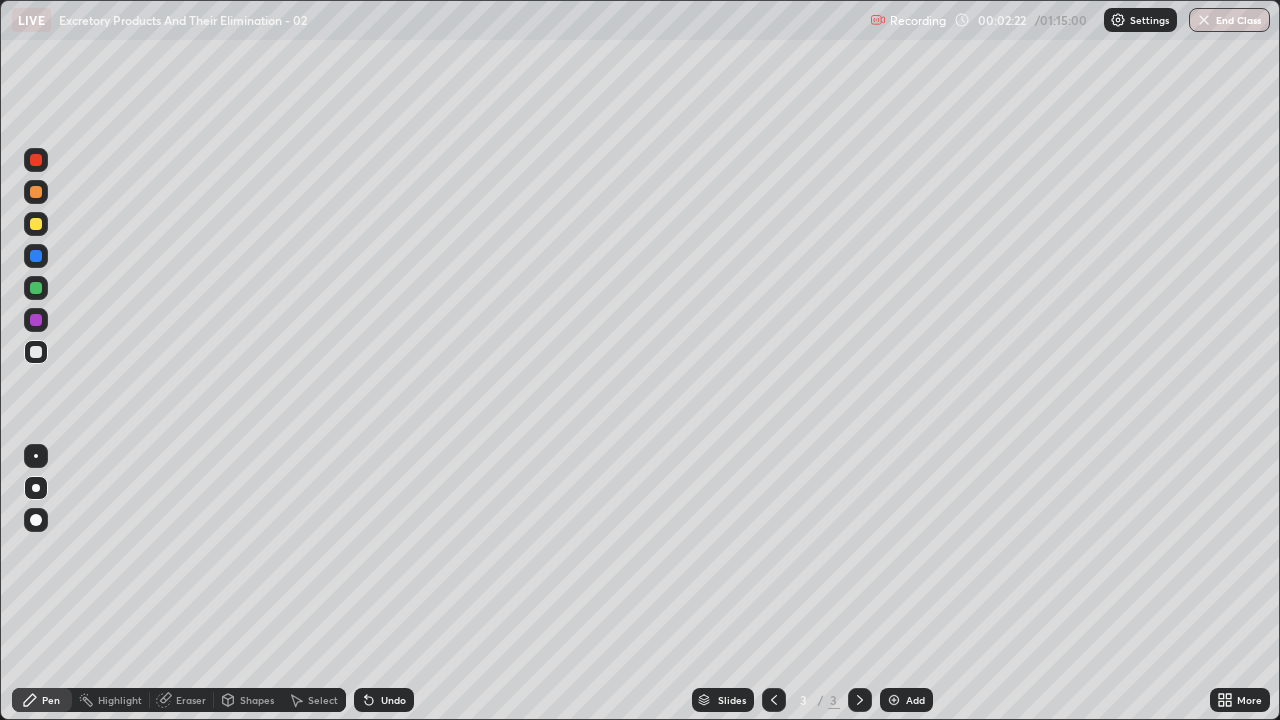 click at bounding box center [36, 352] 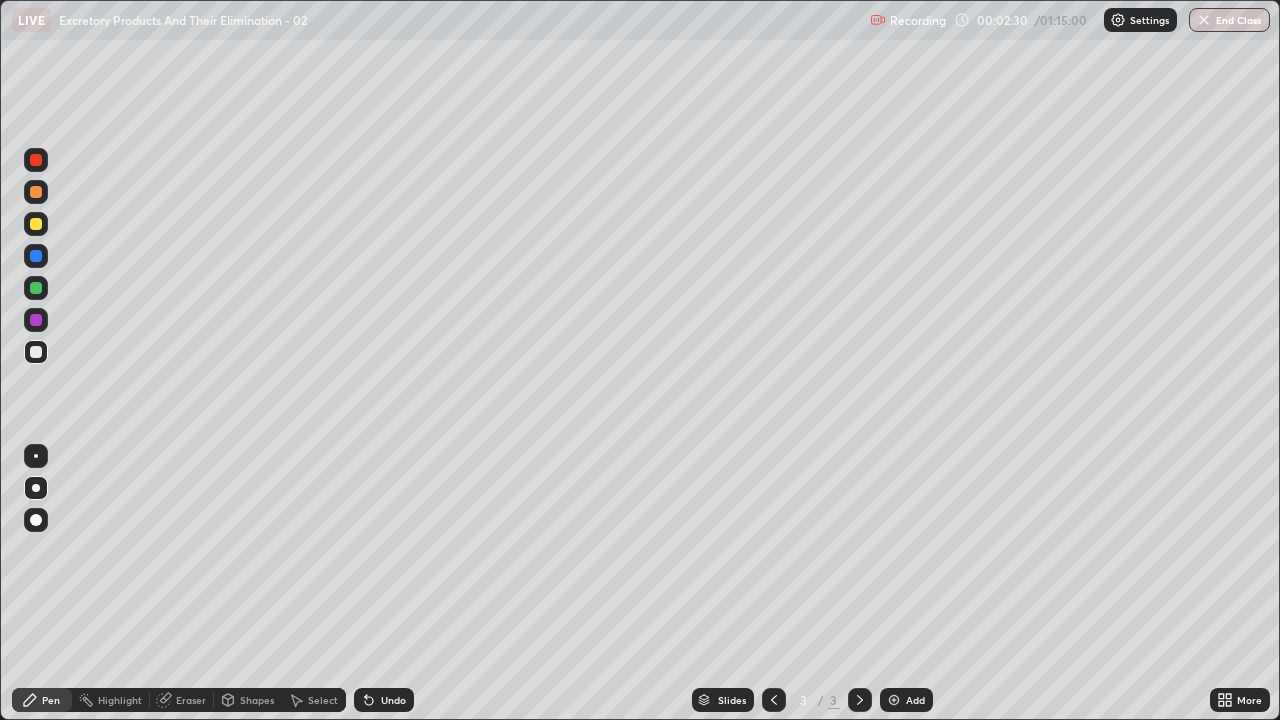 click at bounding box center (36, 352) 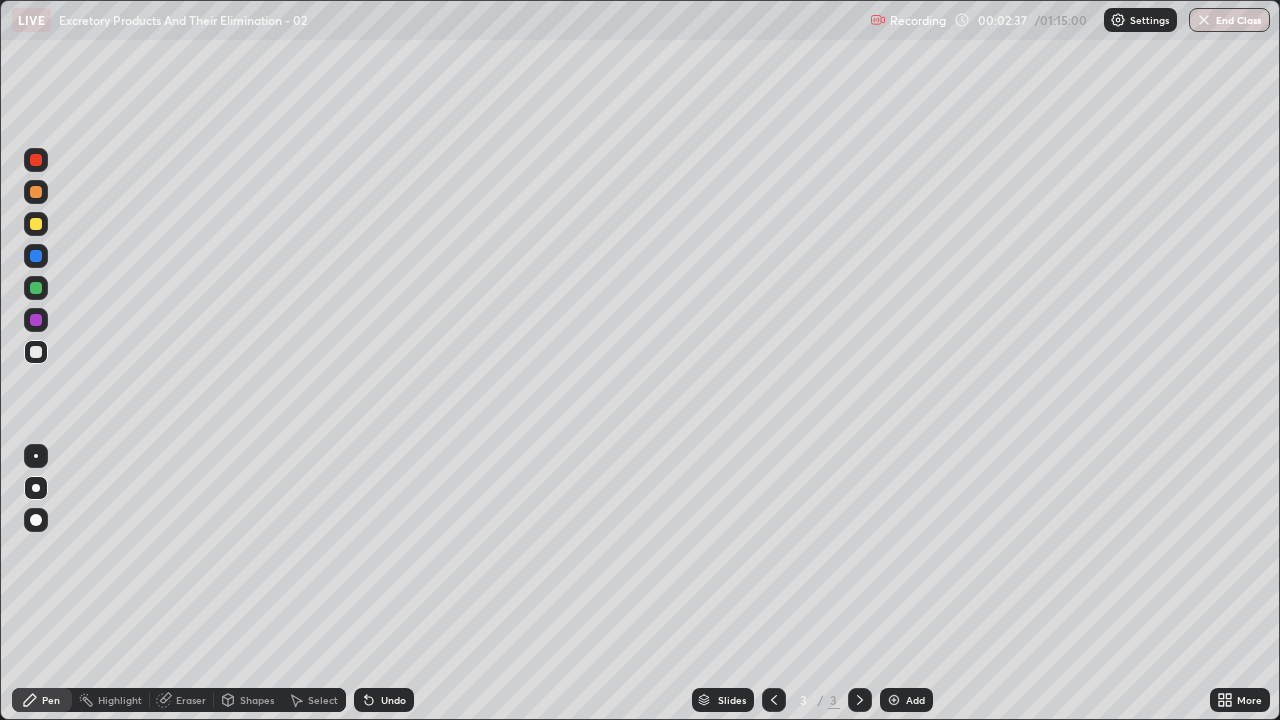 click at bounding box center (36, 352) 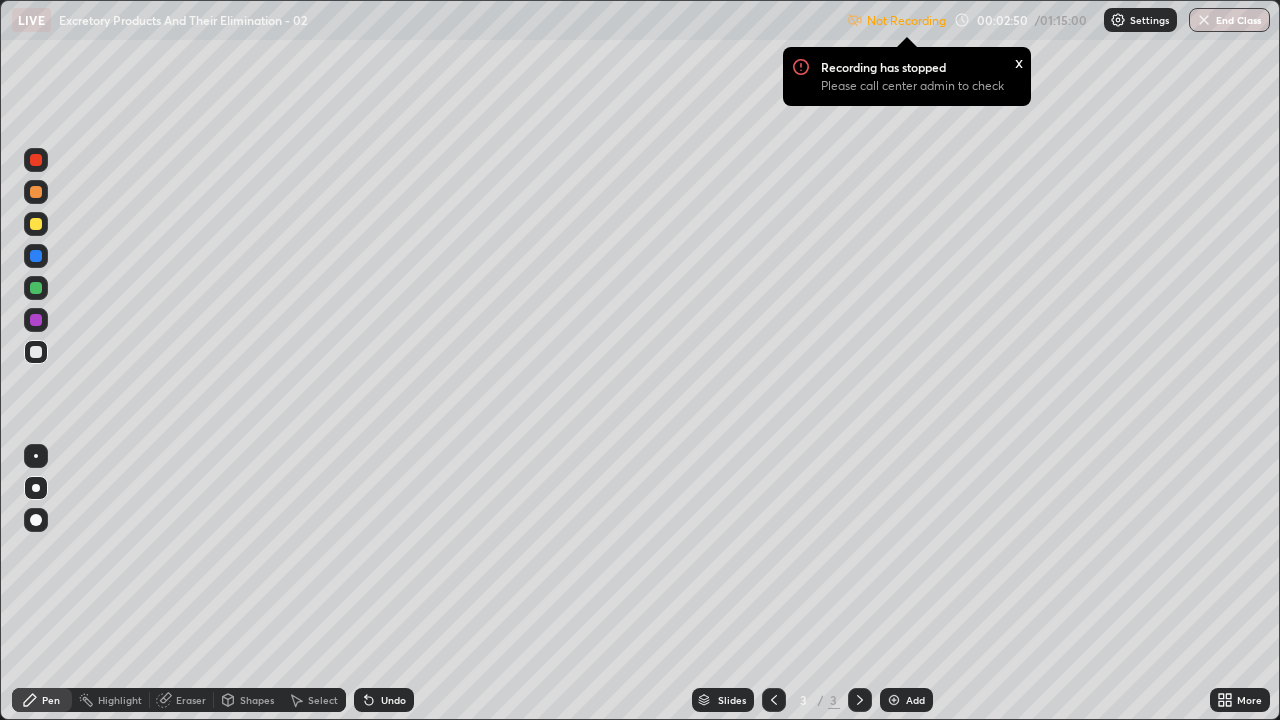 click on "x" at bounding box center (1019, 61) 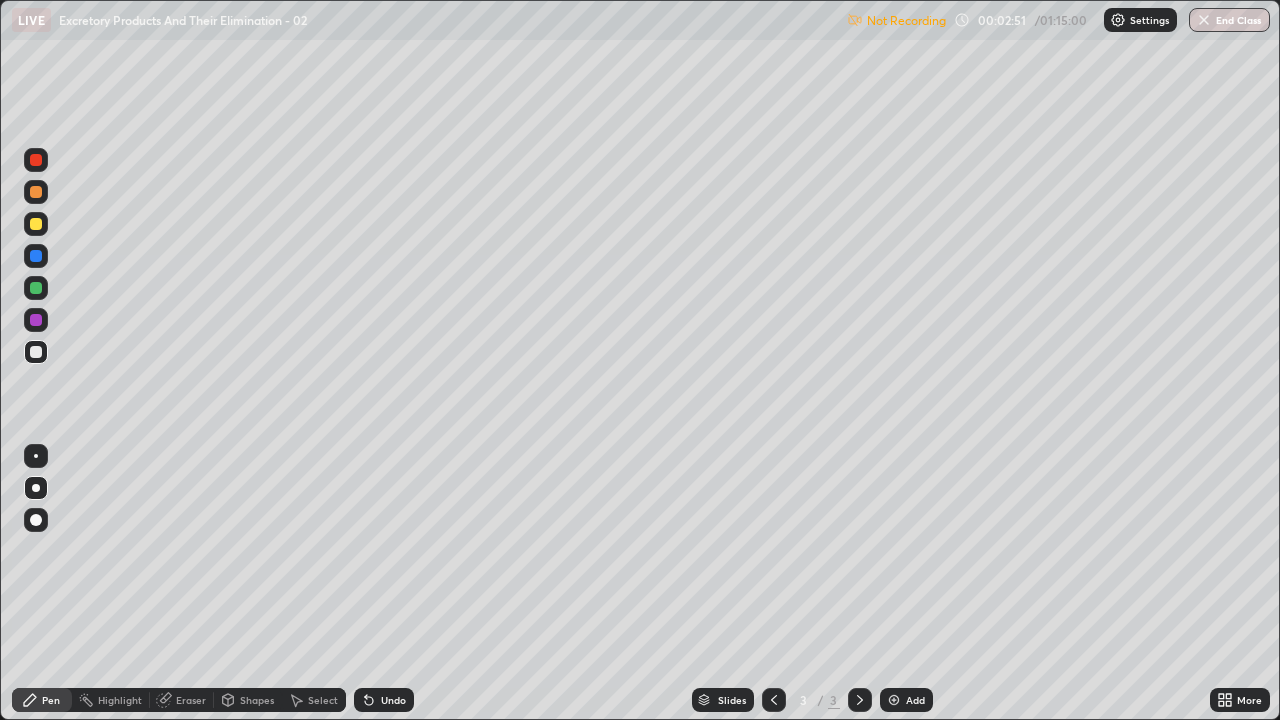 click on "Settings" at bounding box center (1149, 20) 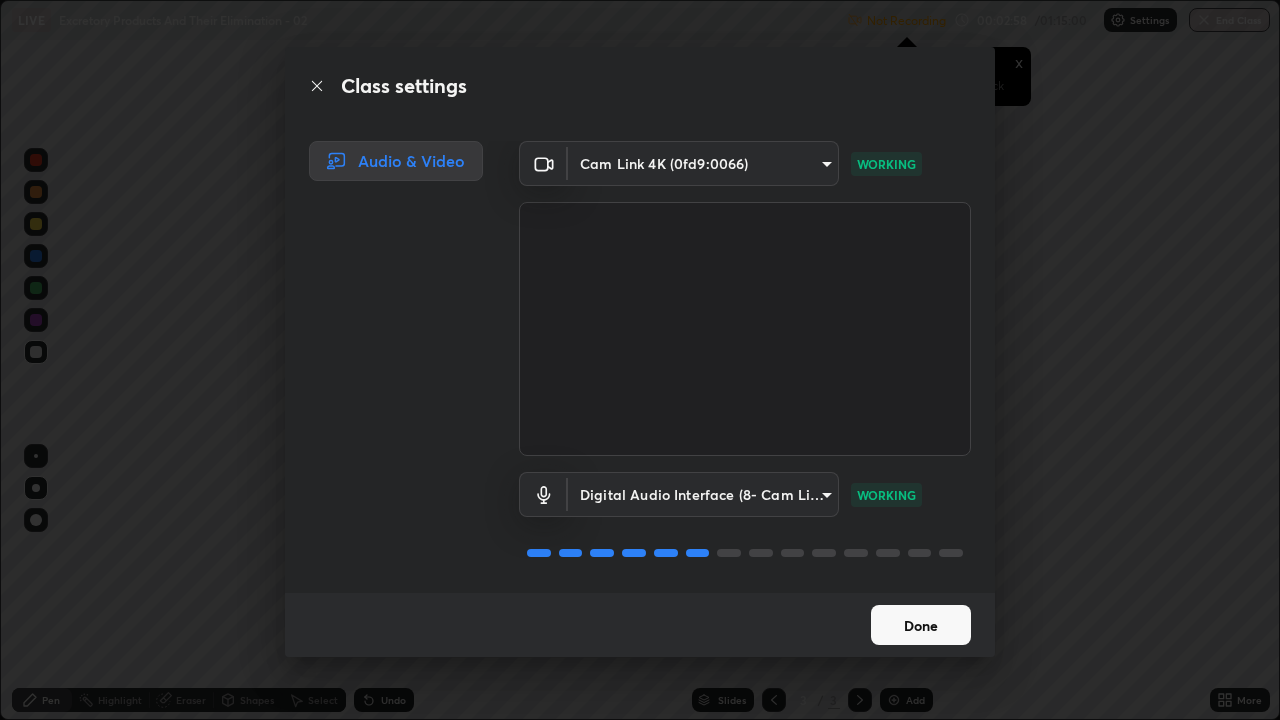 click on "Done" at bounding box center [921, 625] 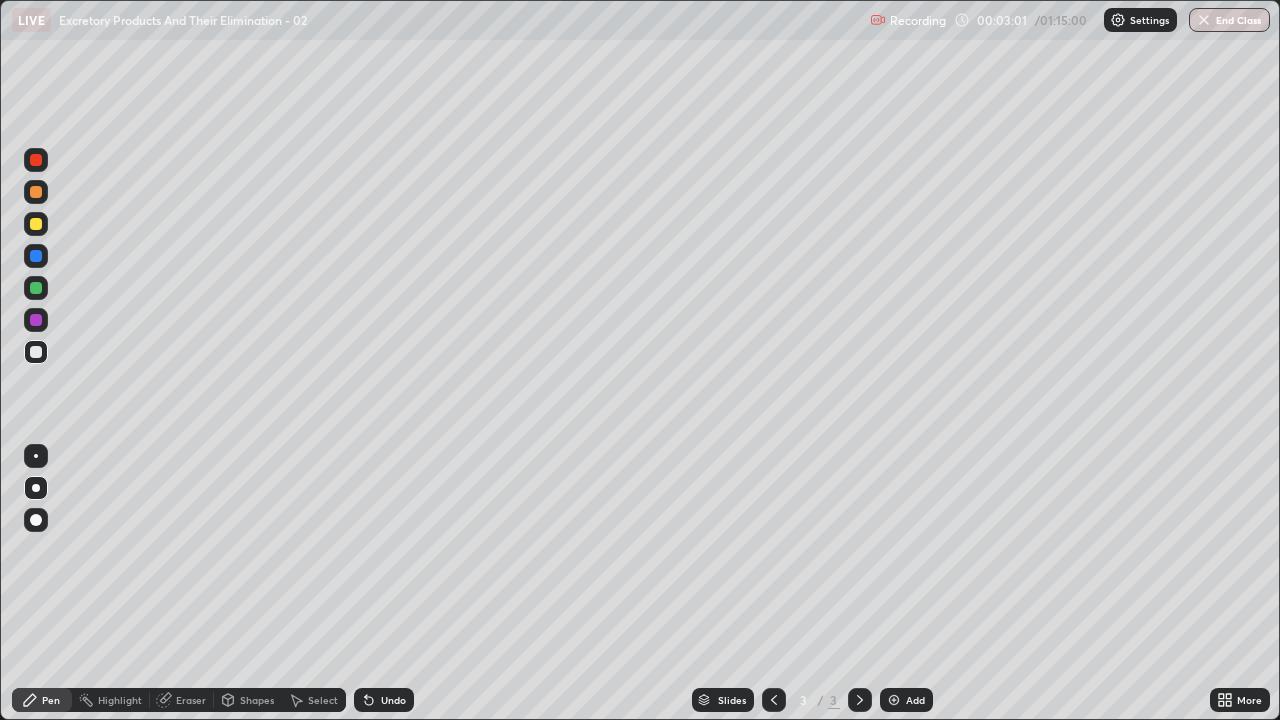 click at bounding box center (36, 352) 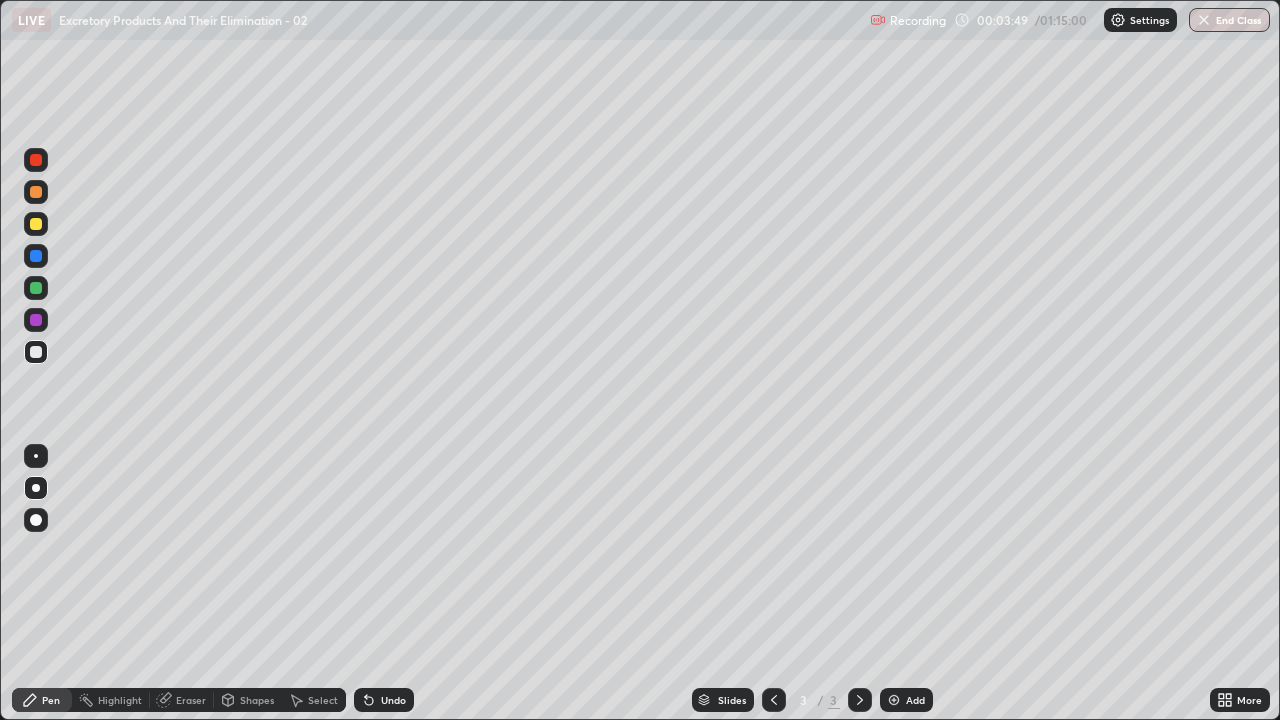 click at bounding box center (36, 352) 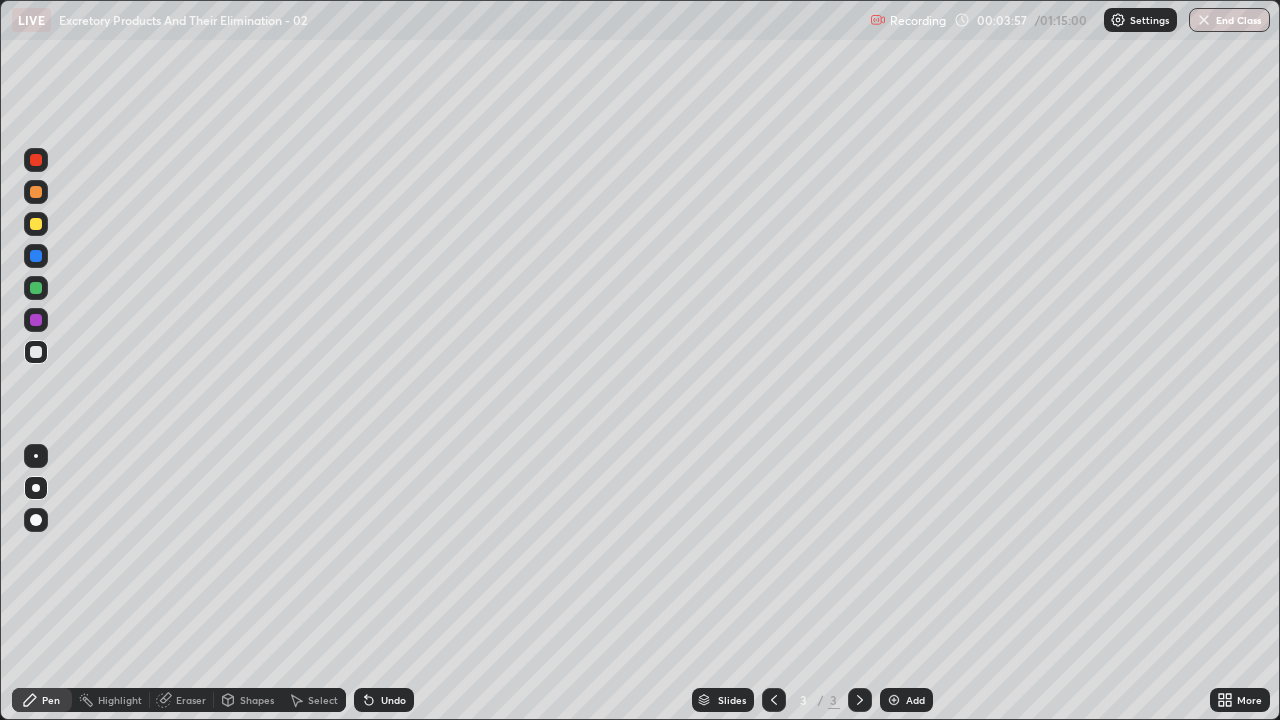 click at bounding box center (36, 352) 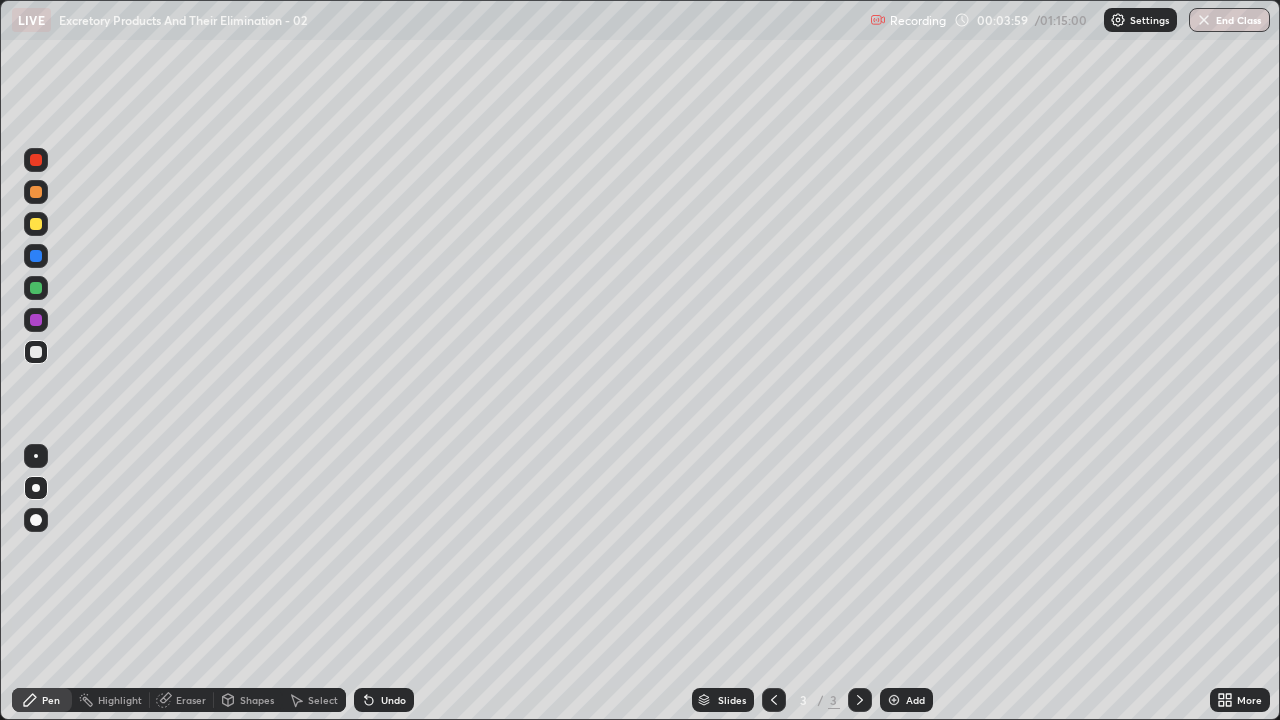 click at bounding box center [36, 352] 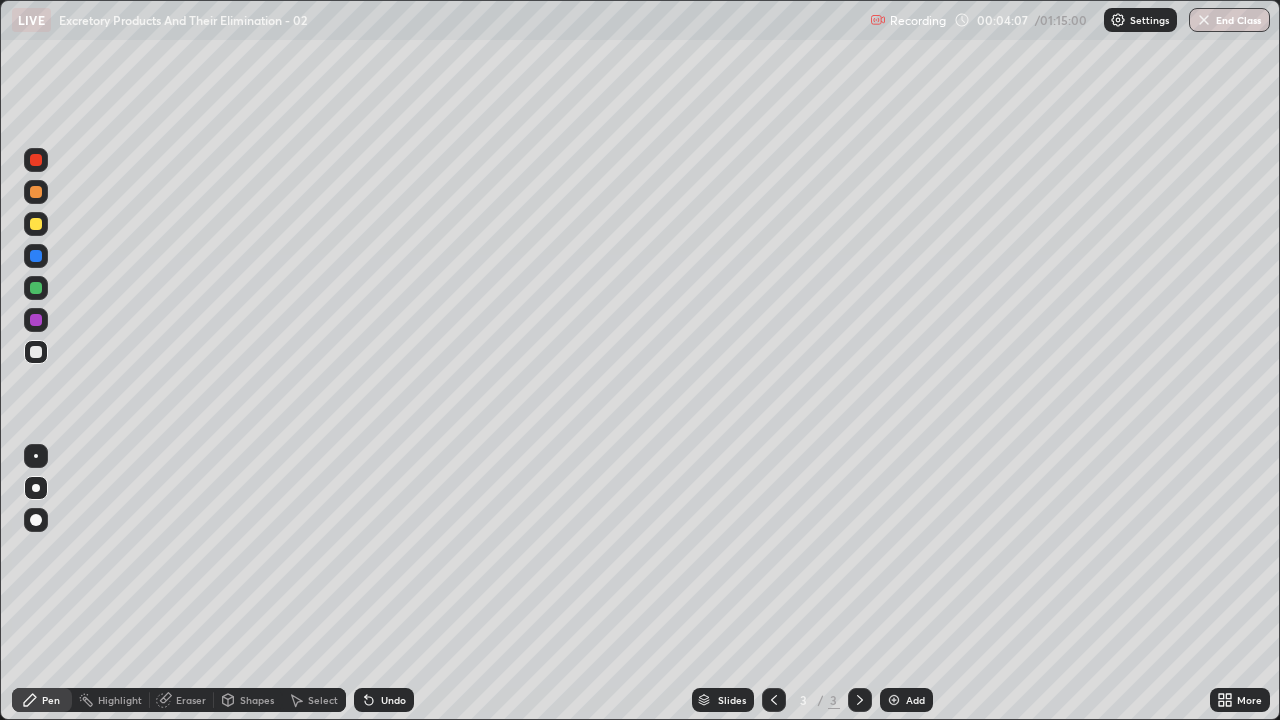 click at bounding box center [36, 352] 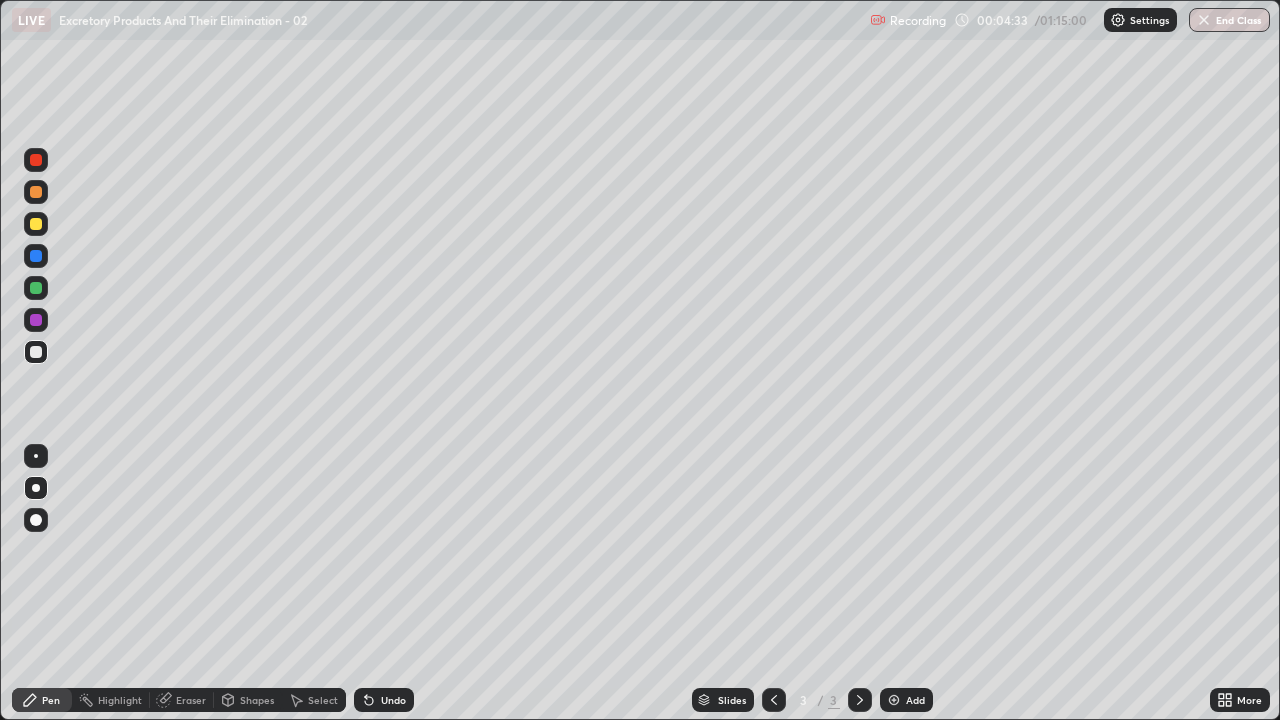 click at bounding box center (36, 352) 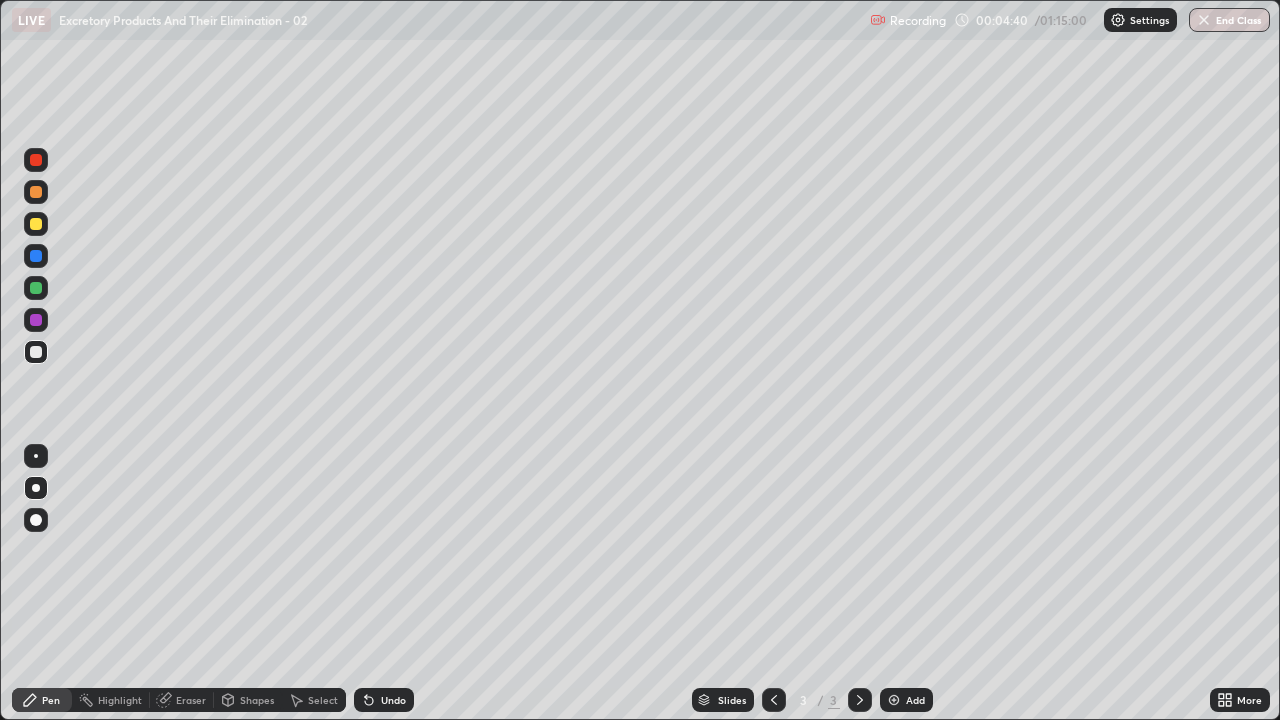 click on "Undo" at bounding box center (393, 700) 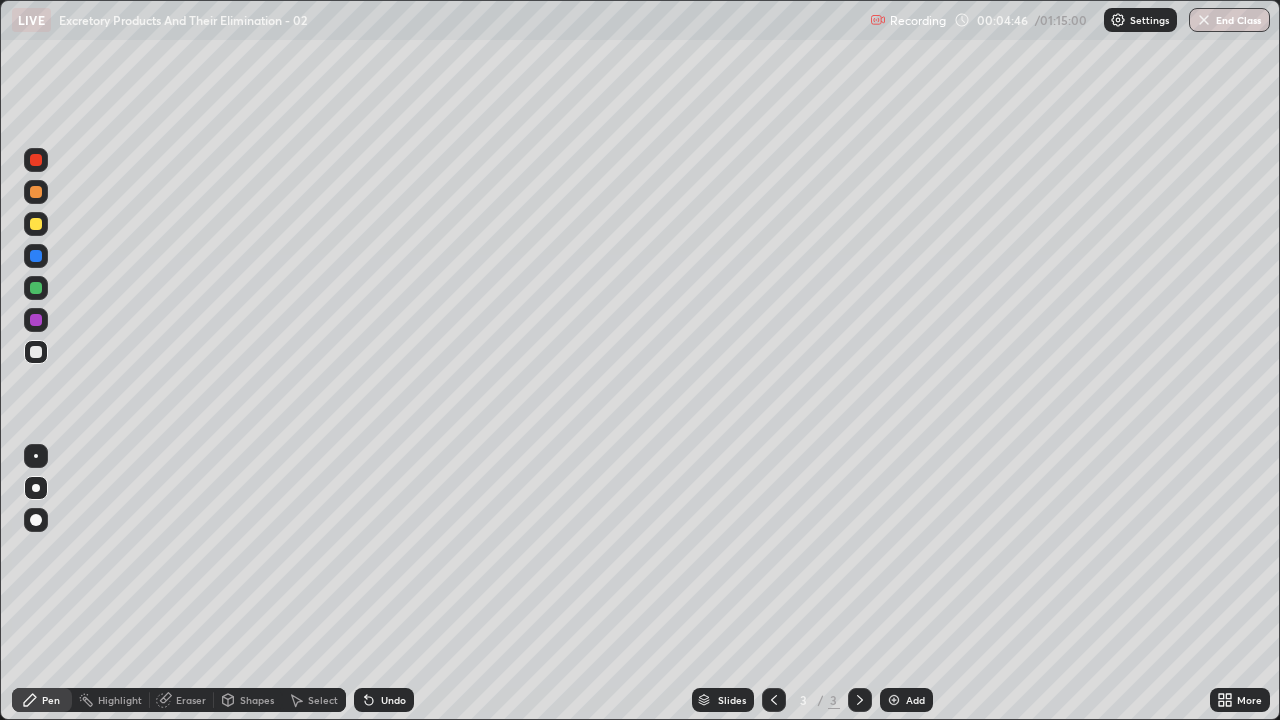 click at bounding box center (36, 320) 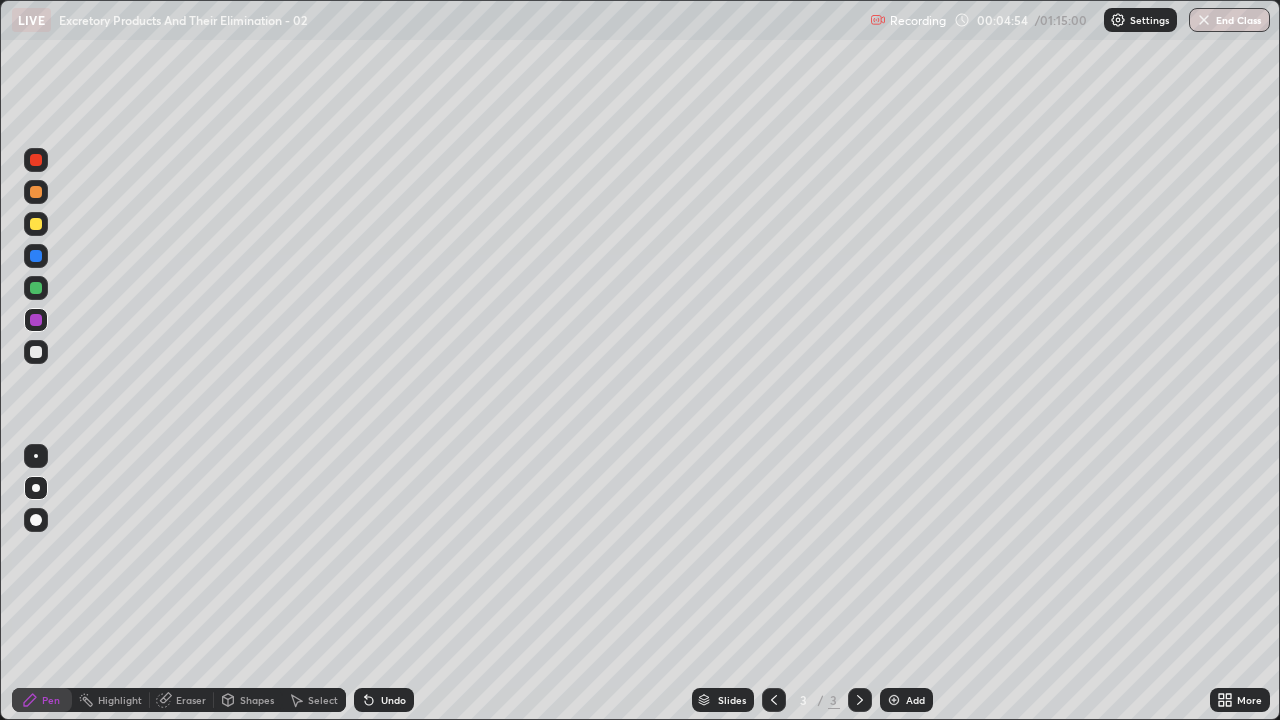 click at bounding box center [36, 352] 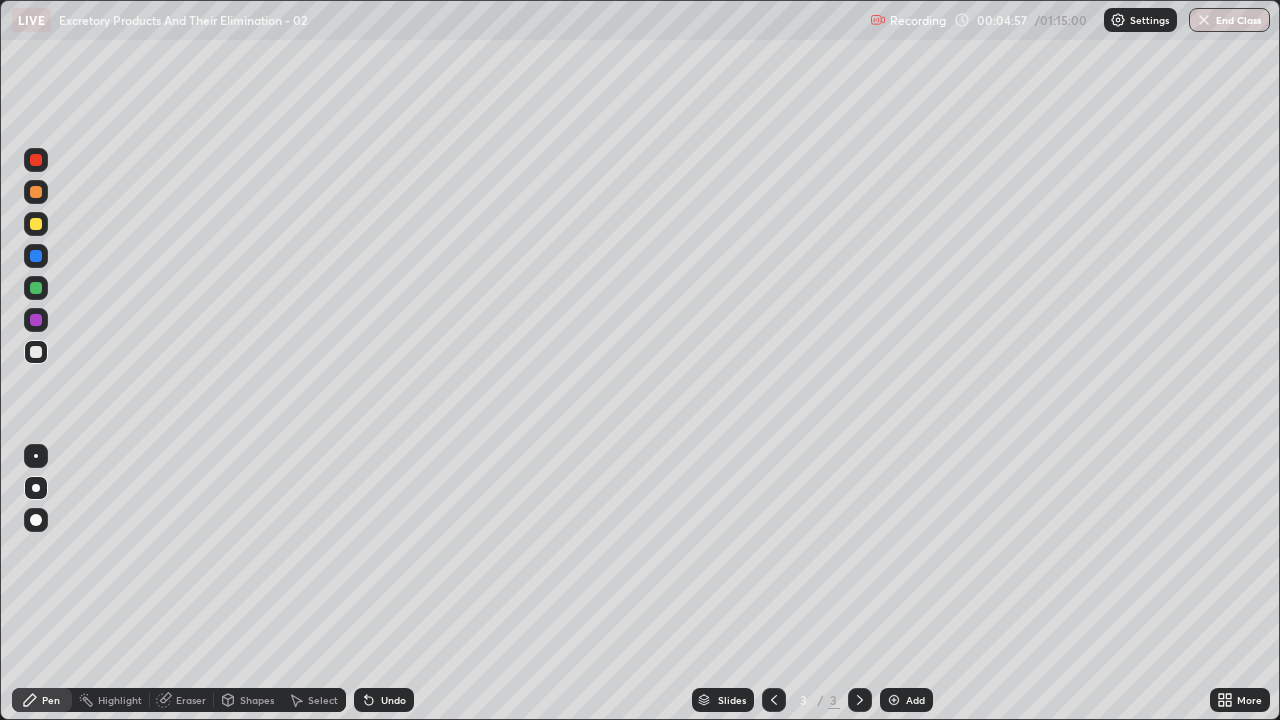 click at bounding box center (36, 224) 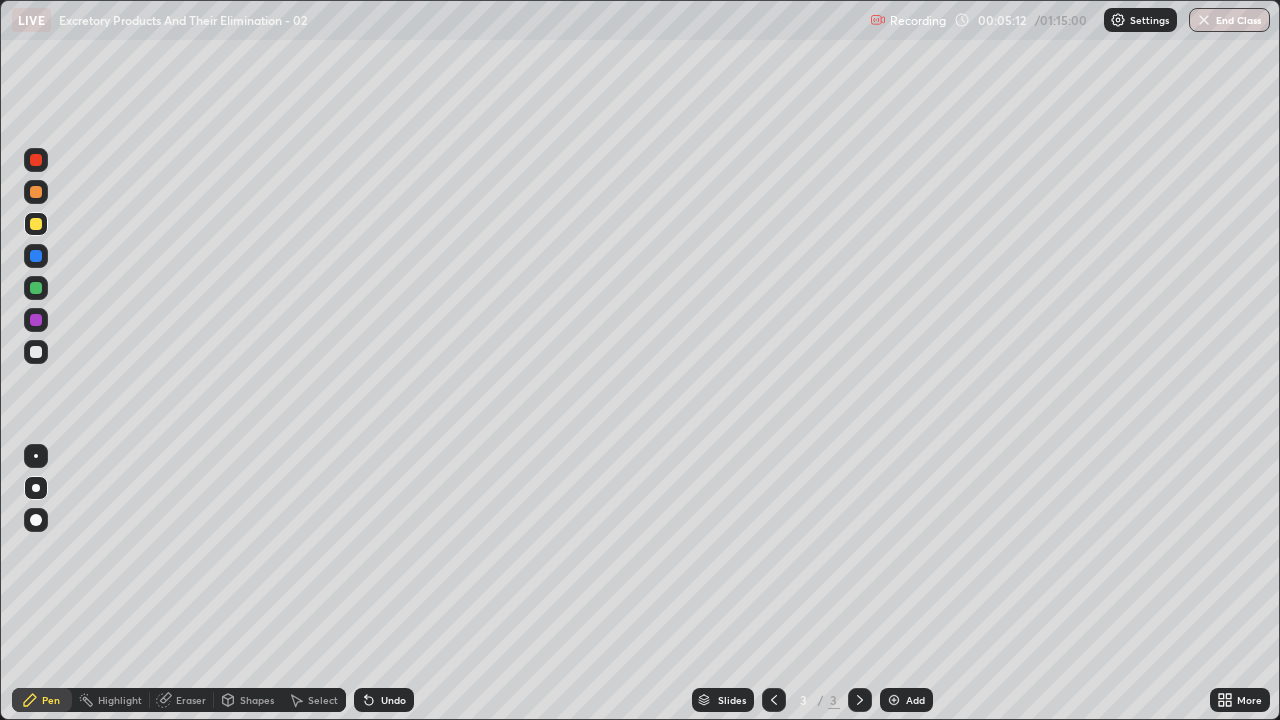 click at bounding box center (36, 352) 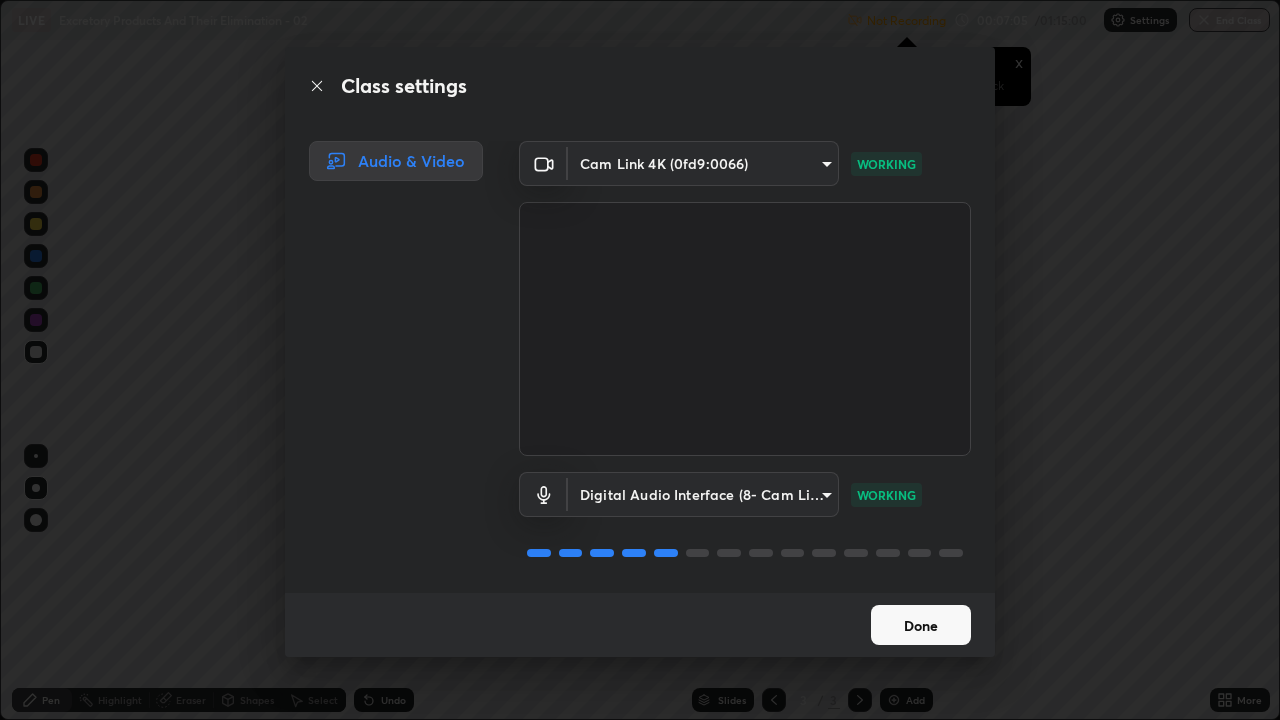 click on "Done" at bounding box center [921, 625] 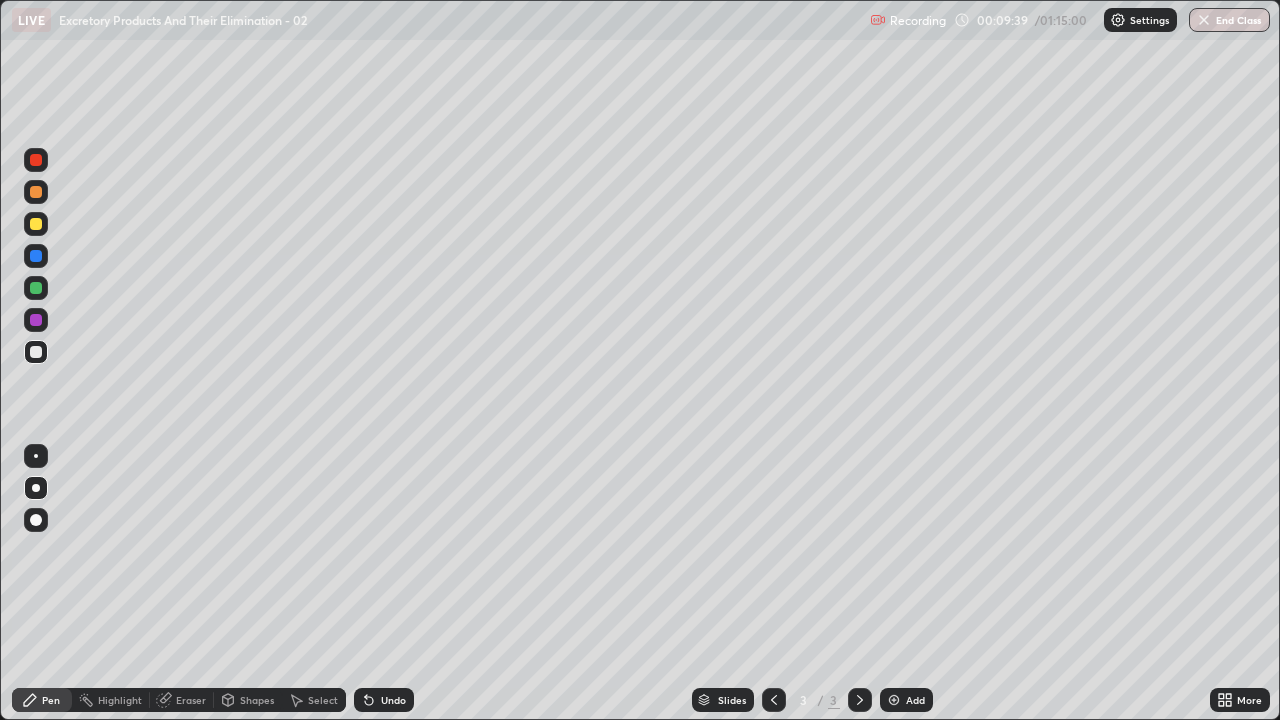 click at bounding box center [36, 352] 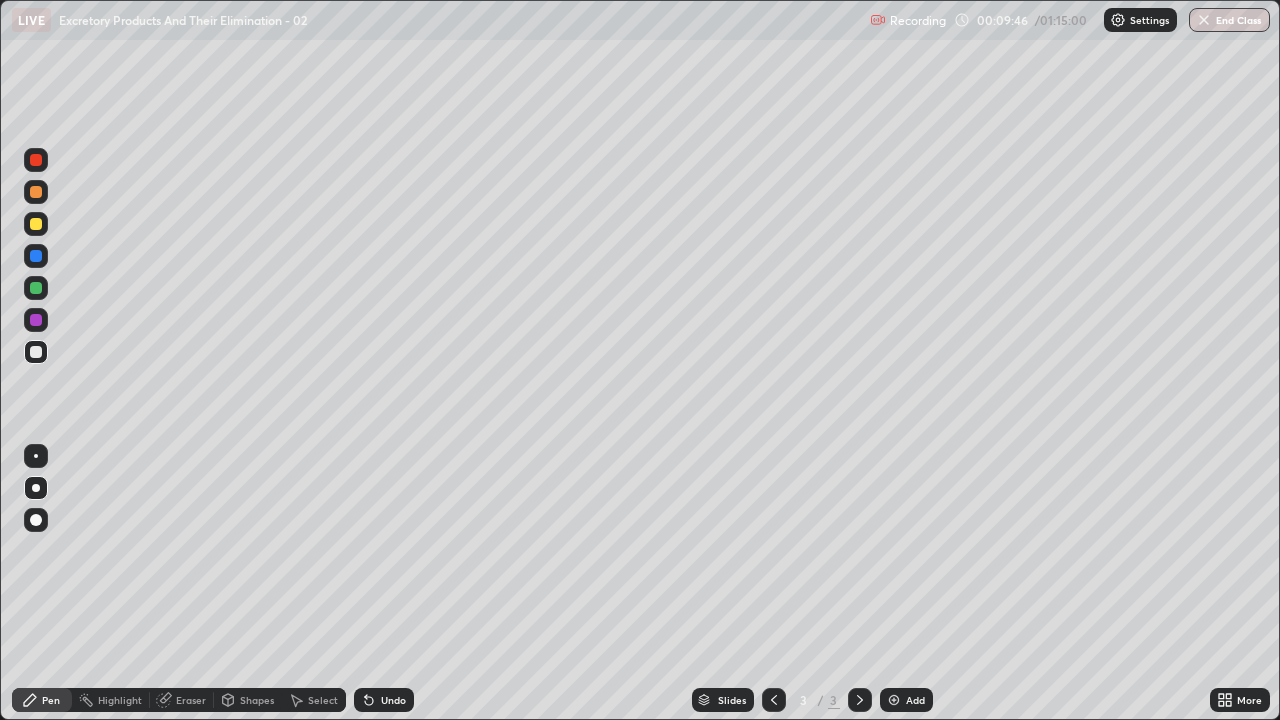click at bounding box center [36, 352] 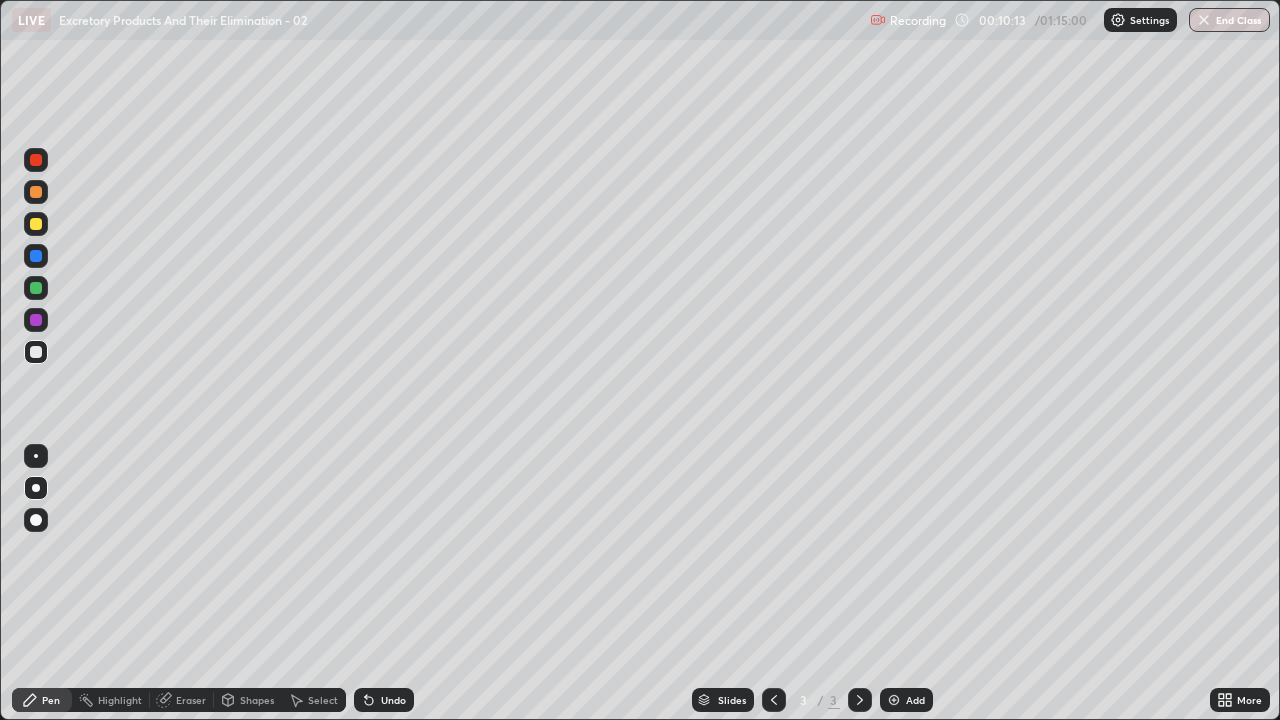 click at bounding box center [36, 352] 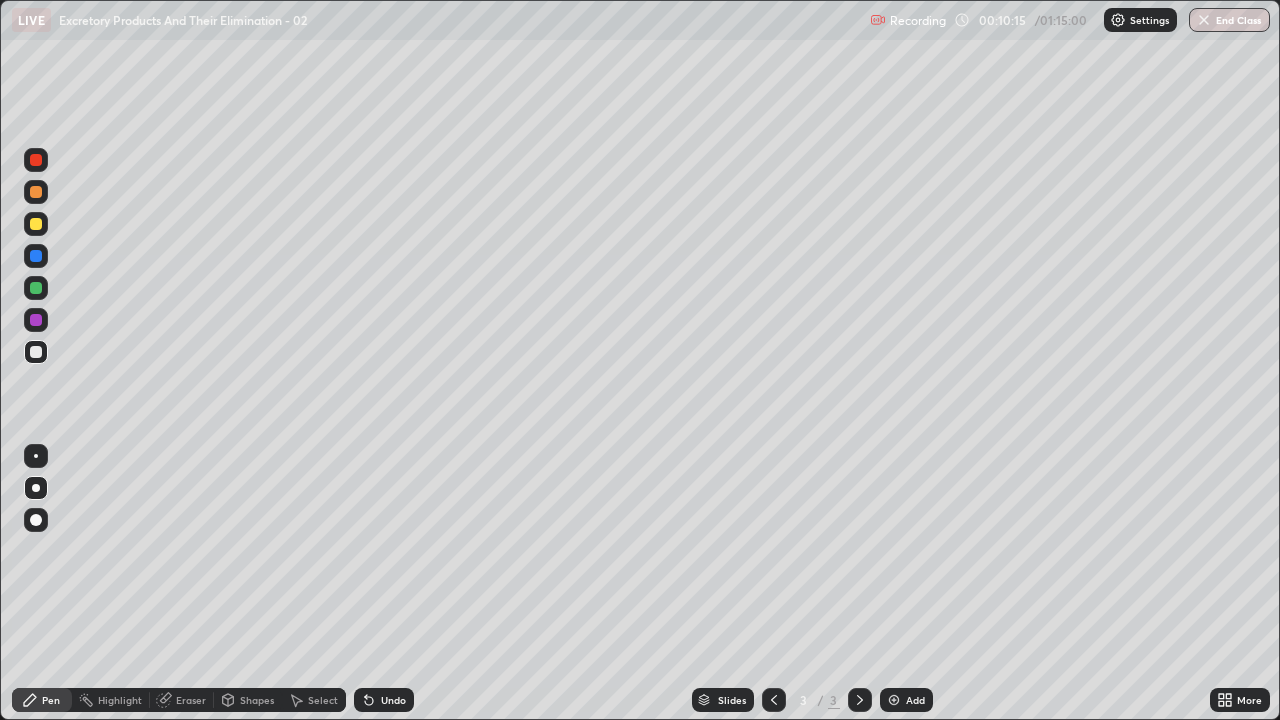 click on "Add" at bounding box center (915, 700) 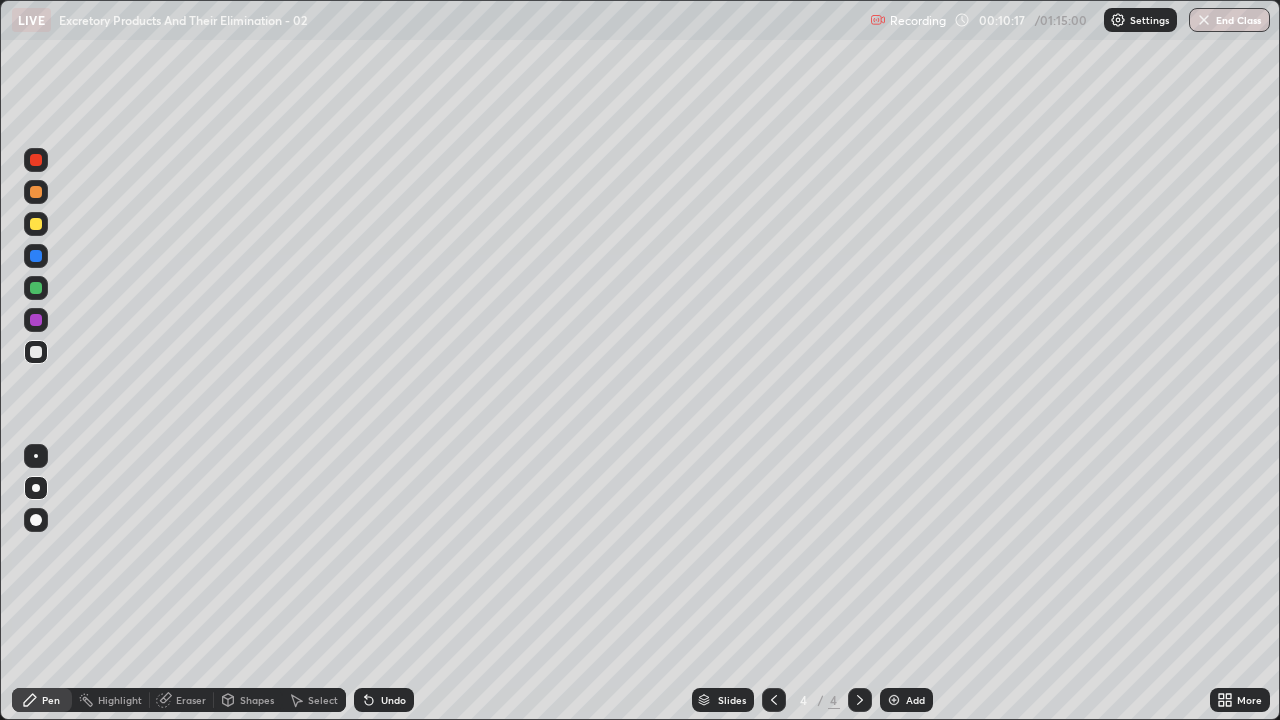 click at bounding box center [36, 352] 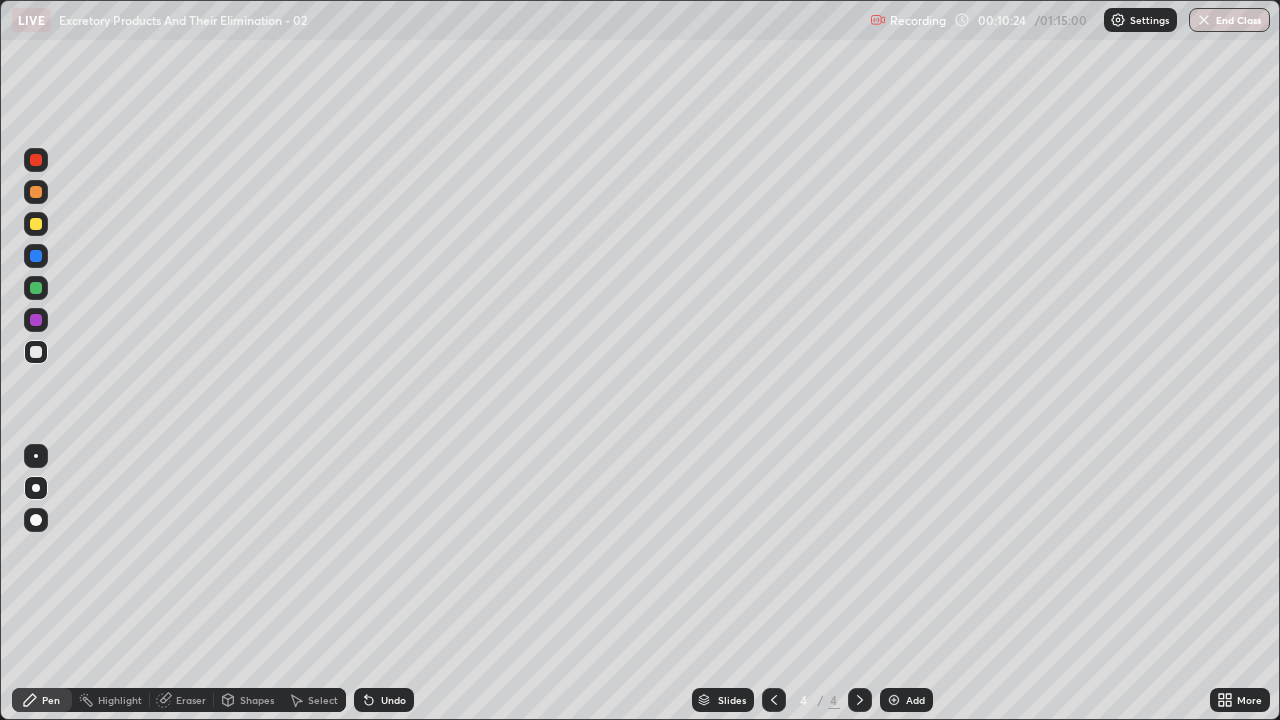 click at bounding box center [36, 352] 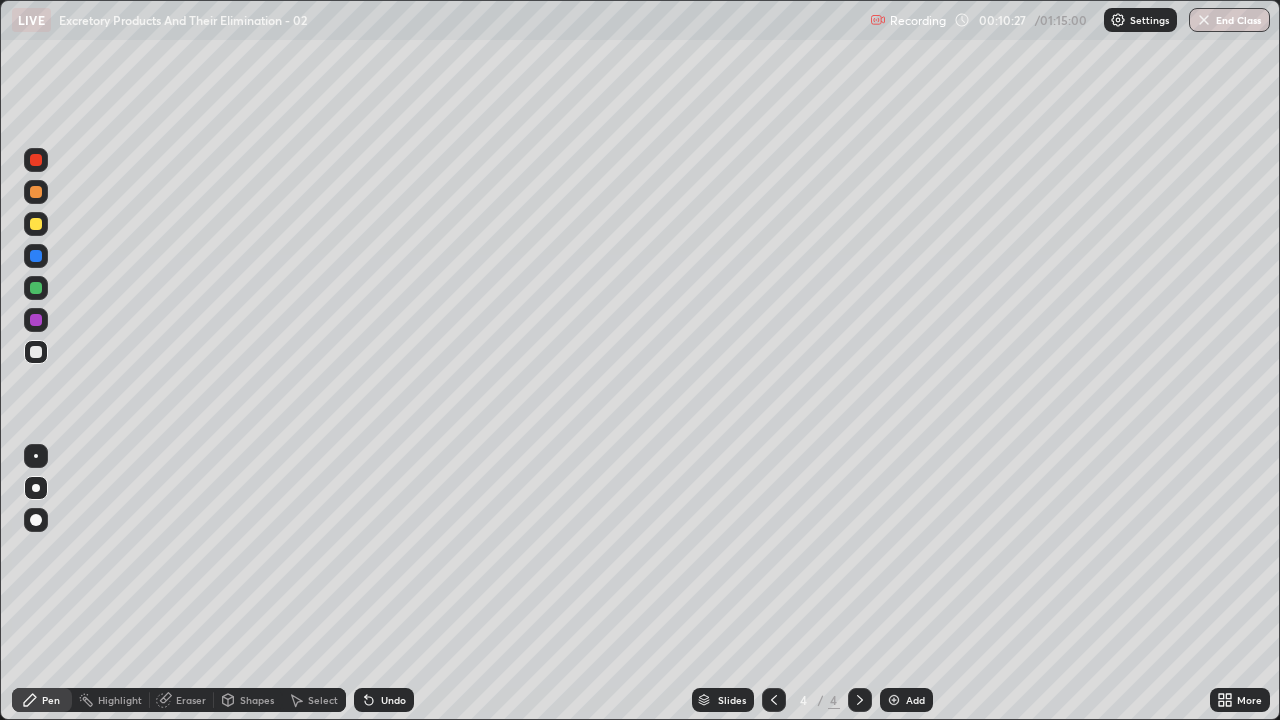 click at bounding box center (36, 352) 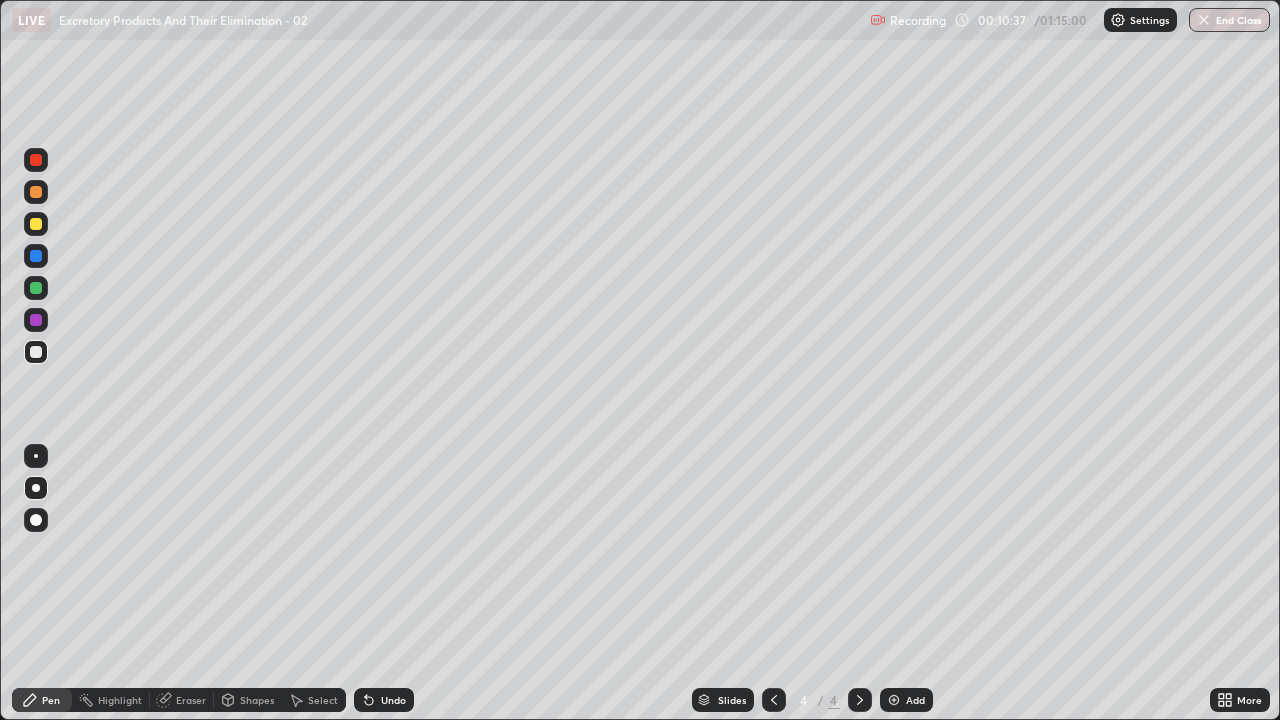 click at bounding box center (36, 224) 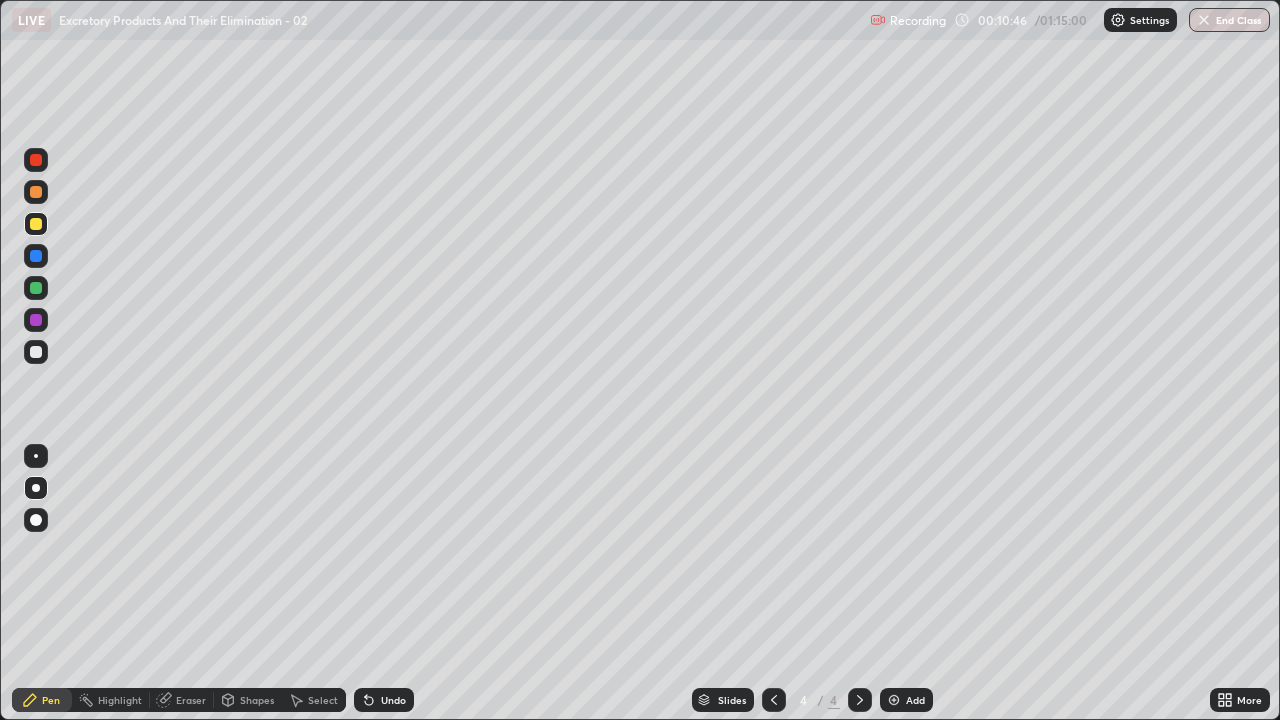 click on "Undo" at bounding box center (384, 700) 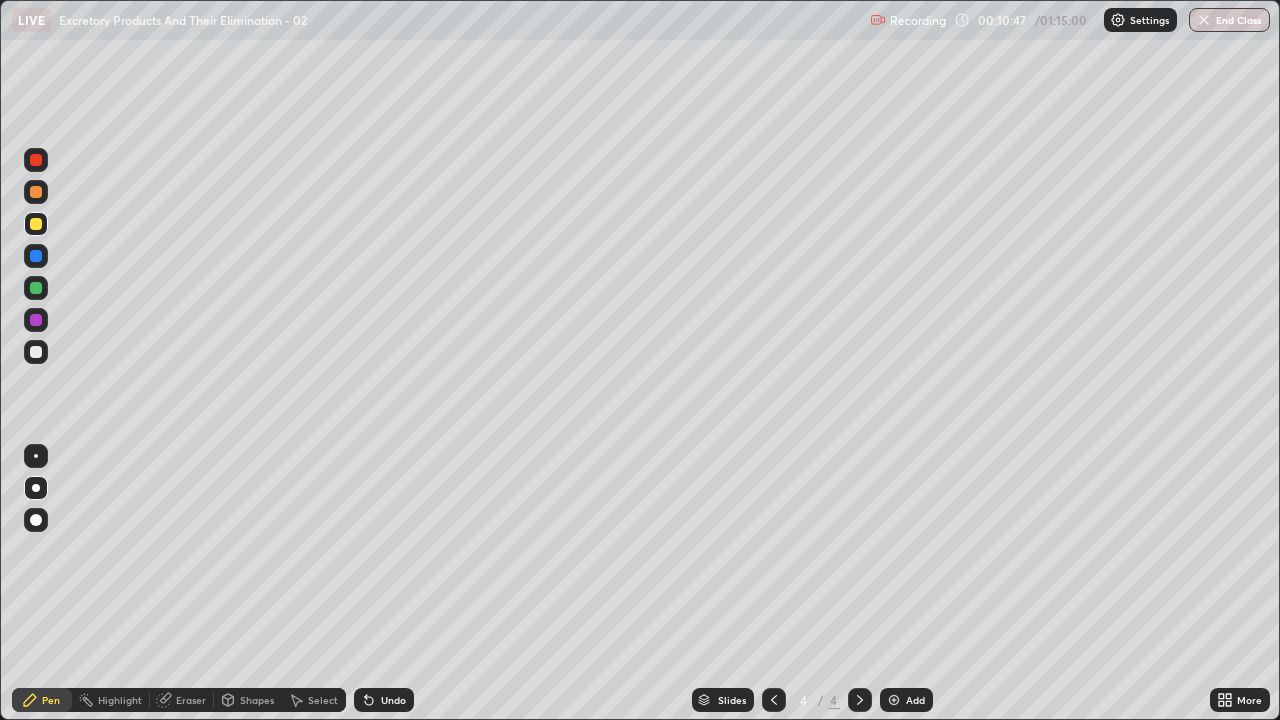 click at bounding box center (36, 352) 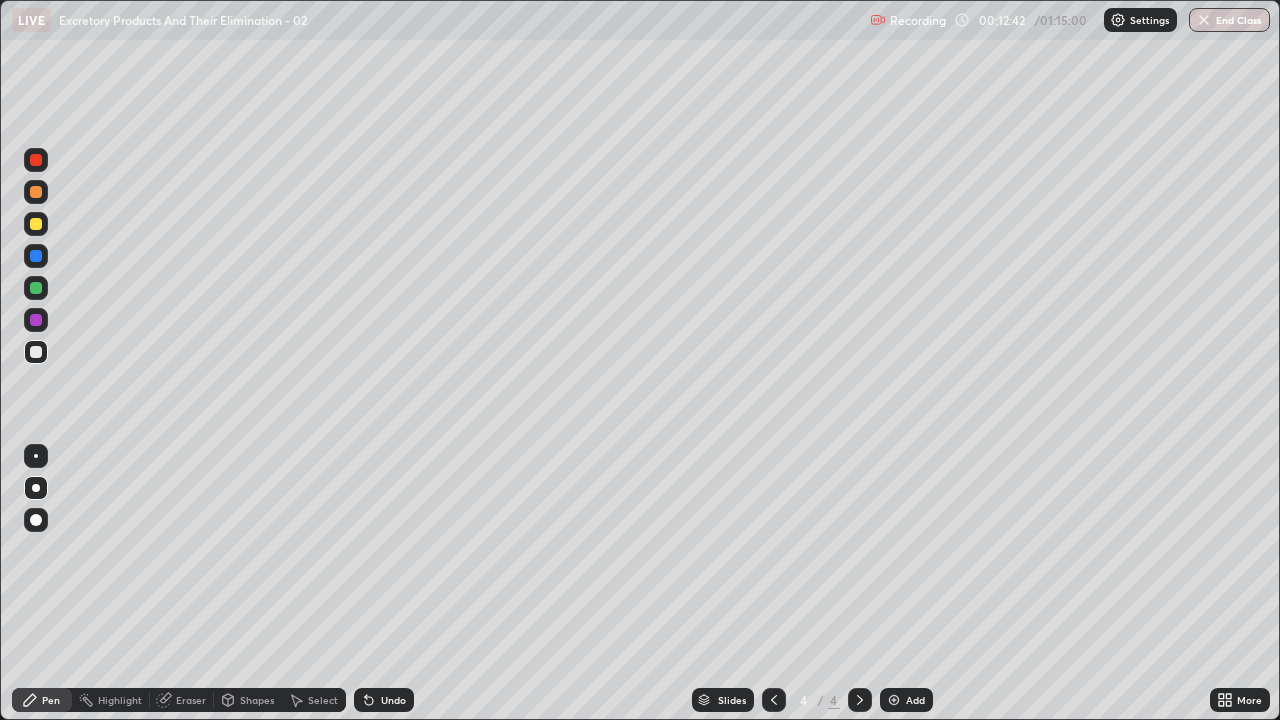 click on "Eraser" at bounding box center [182, 700] 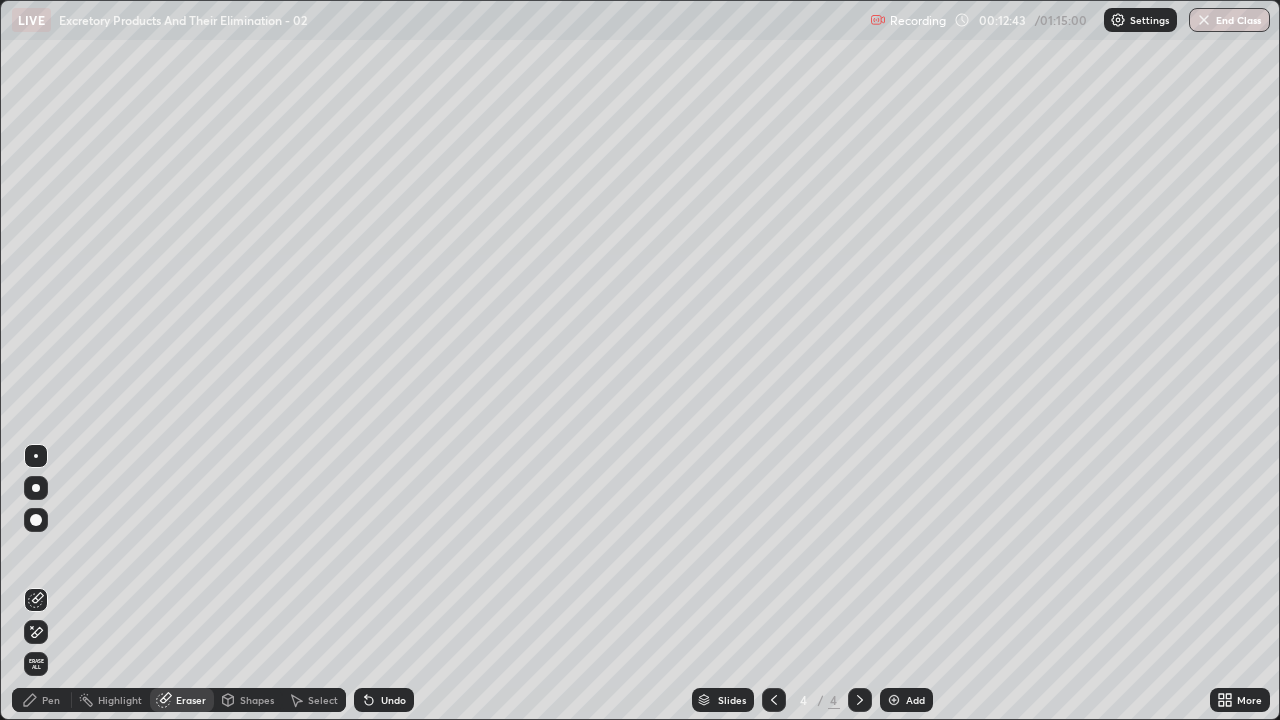 click on "Select" at bounding box center [323, 700] 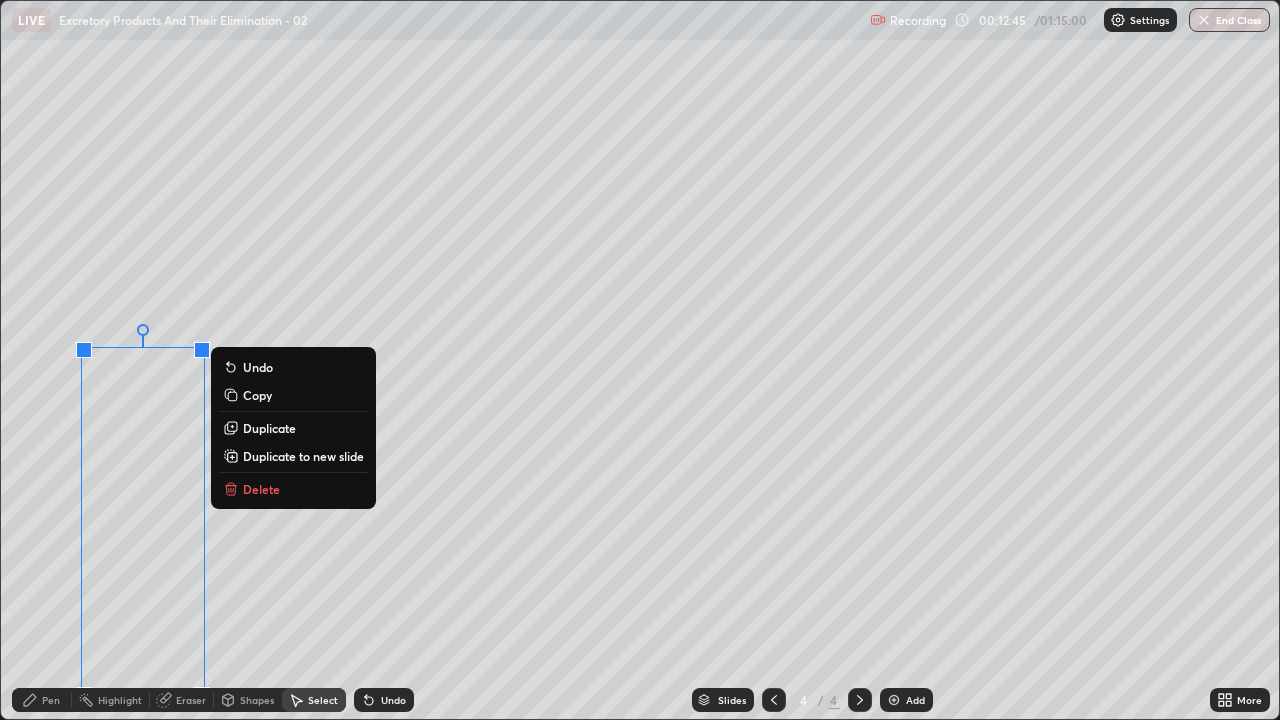 click on "Delete" at bounding box center (261, 489) 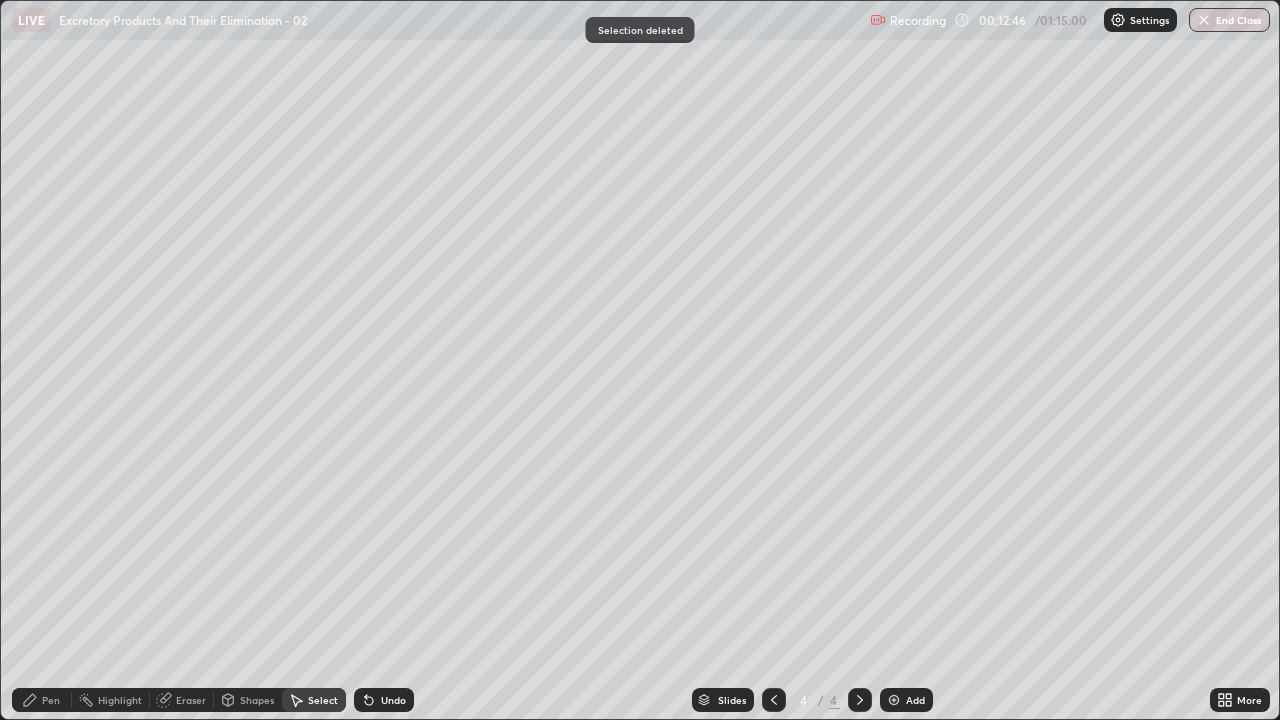click on "Pen" at bounding box center [42, 700] 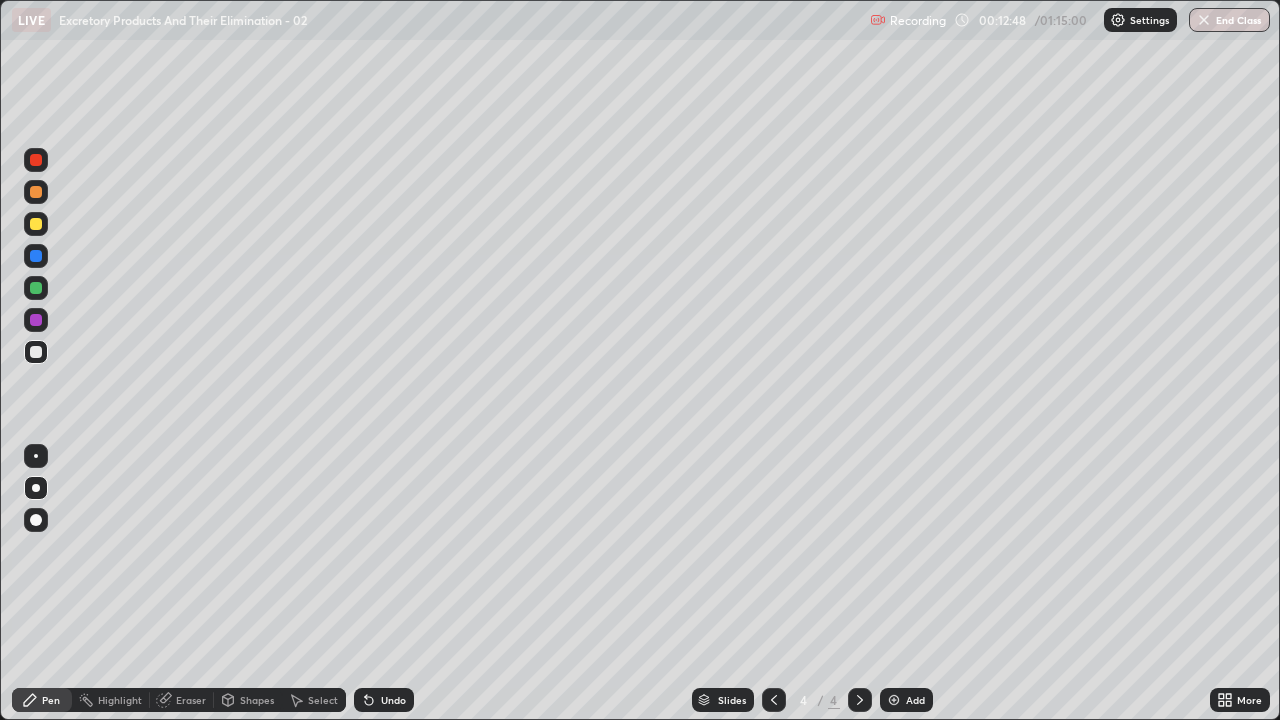 click at bounding box center (36, 352) 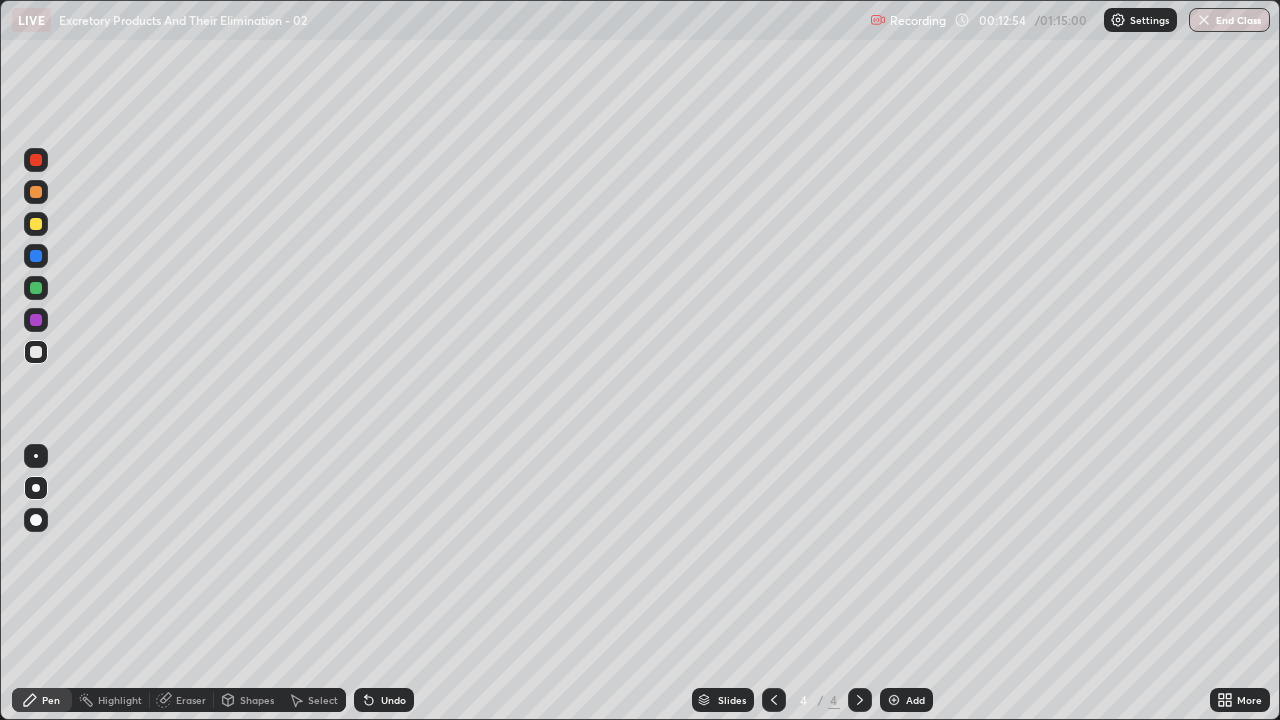 click at bounding box center (36, 288) 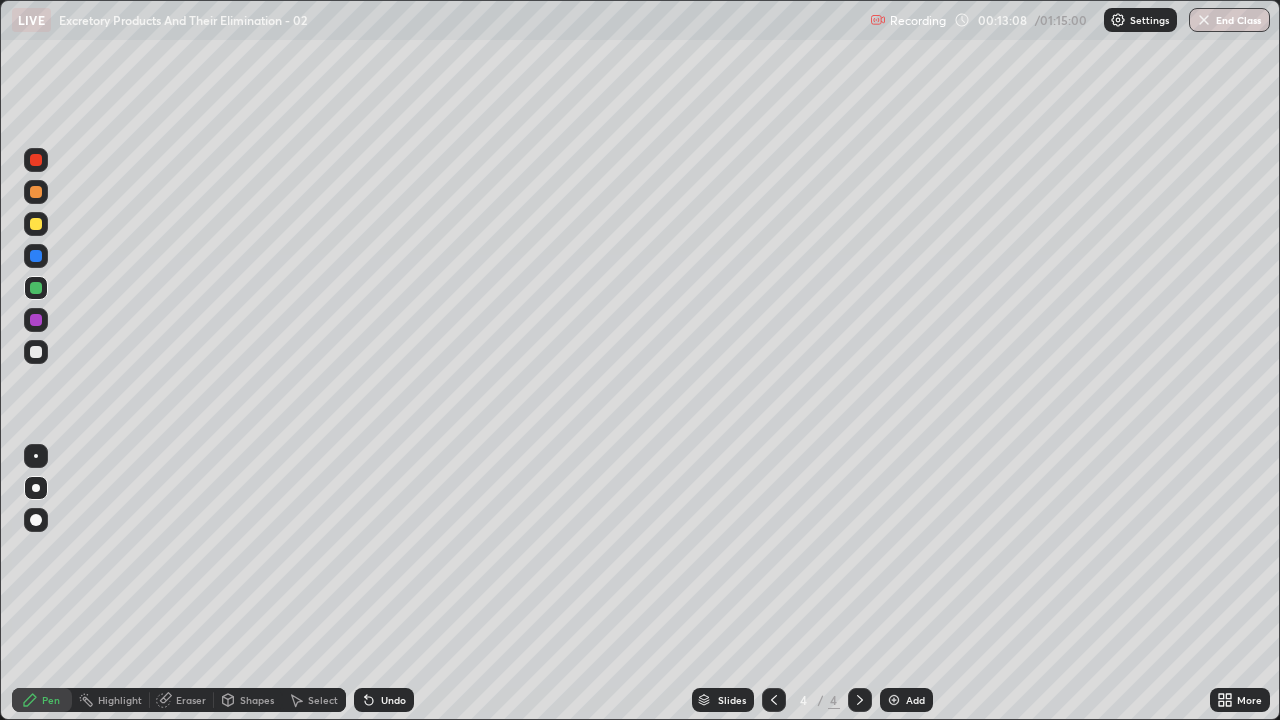 click at bounding box center [36, 352] 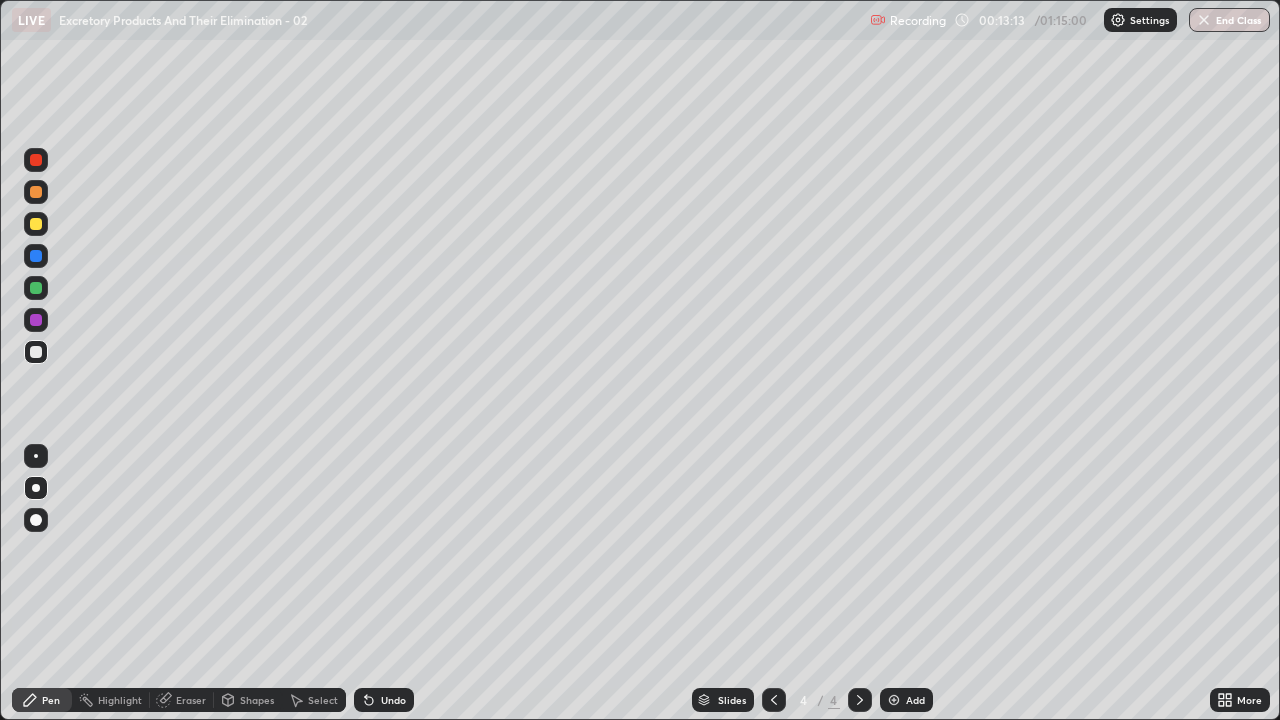 click on "Add" at bounding box center [915, 700] 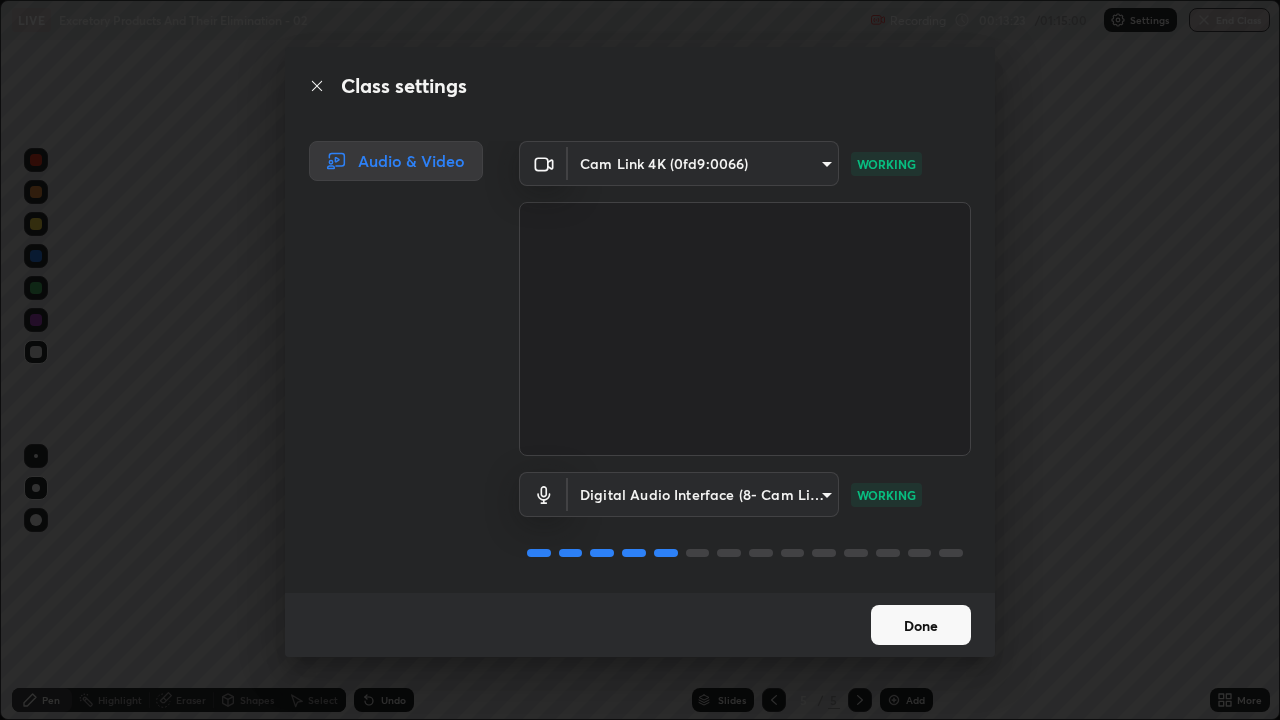 click on "Done" at bounding box center [921, 625] 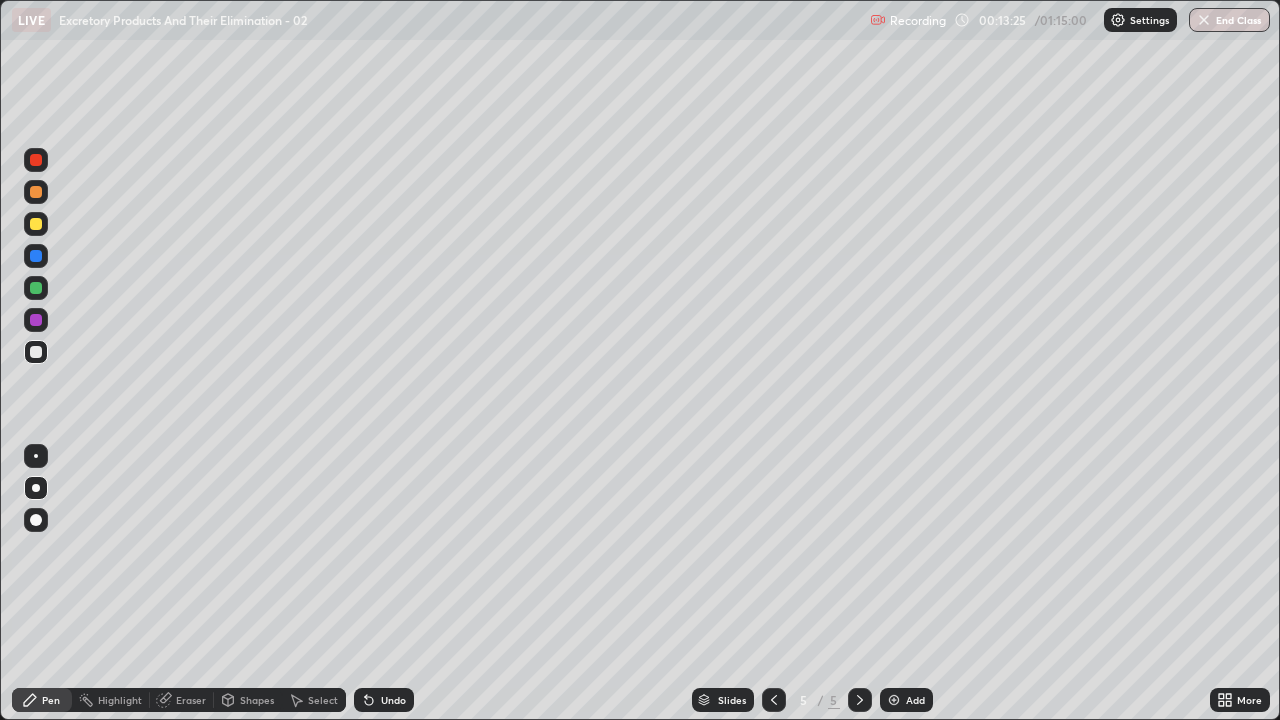 click at bounding box center [36, 352] 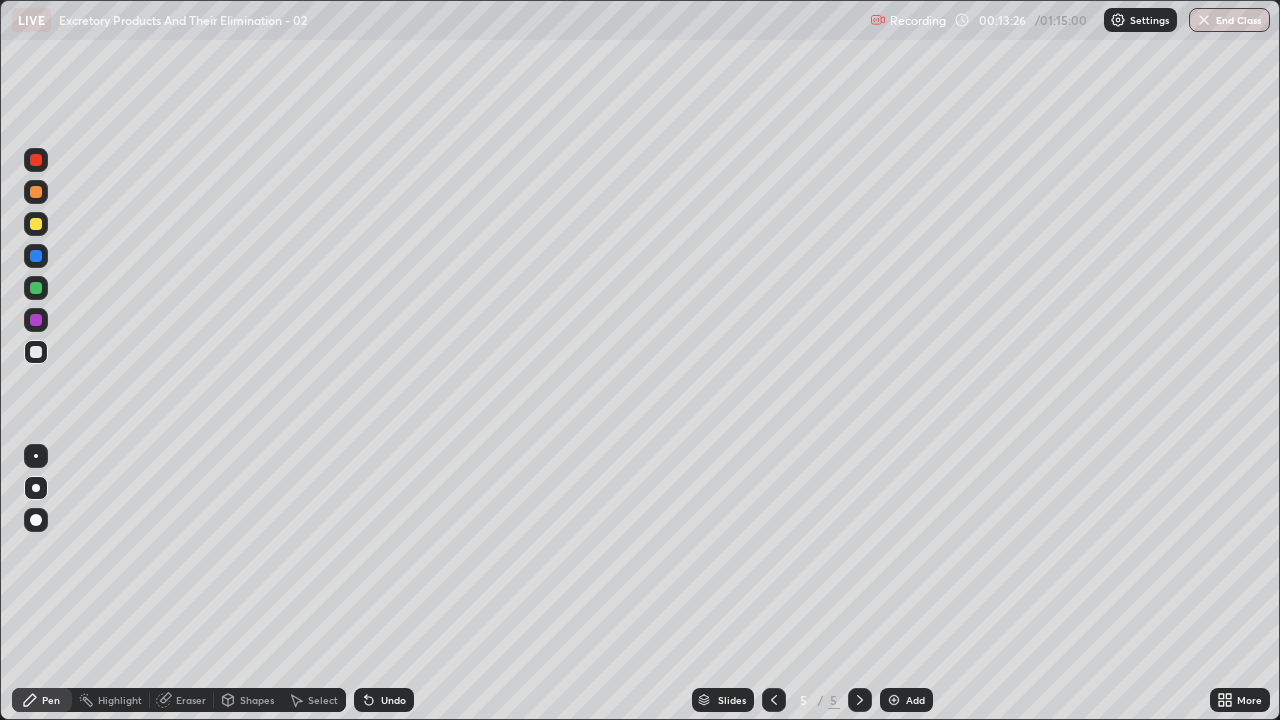 click at bounding box center [36, 352] 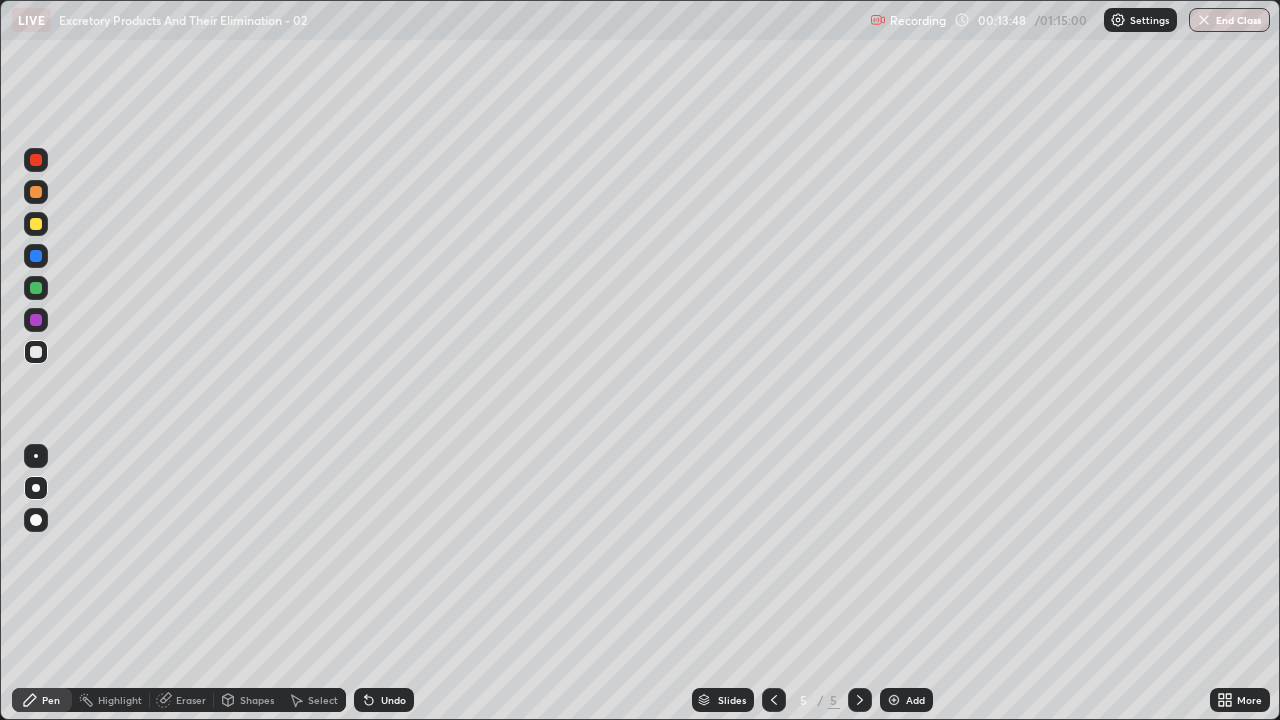 click at bounding box center (36, 224) 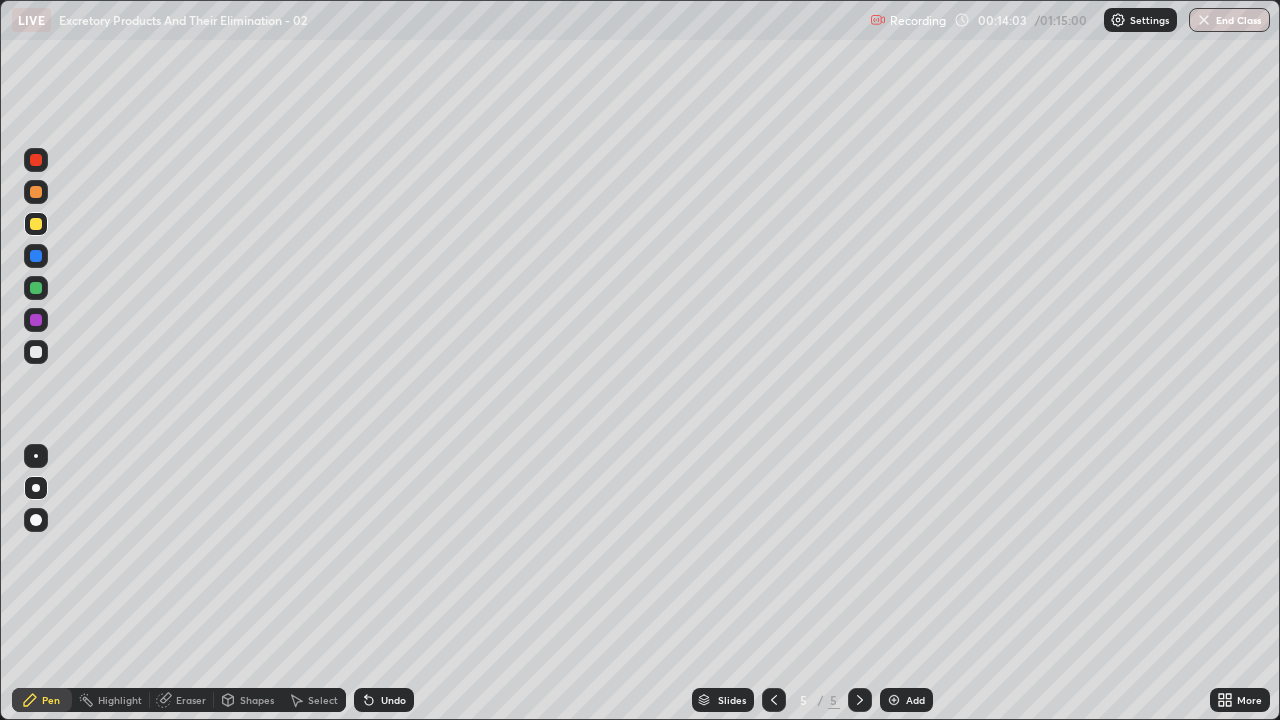 click at bounding box center (36, 256) 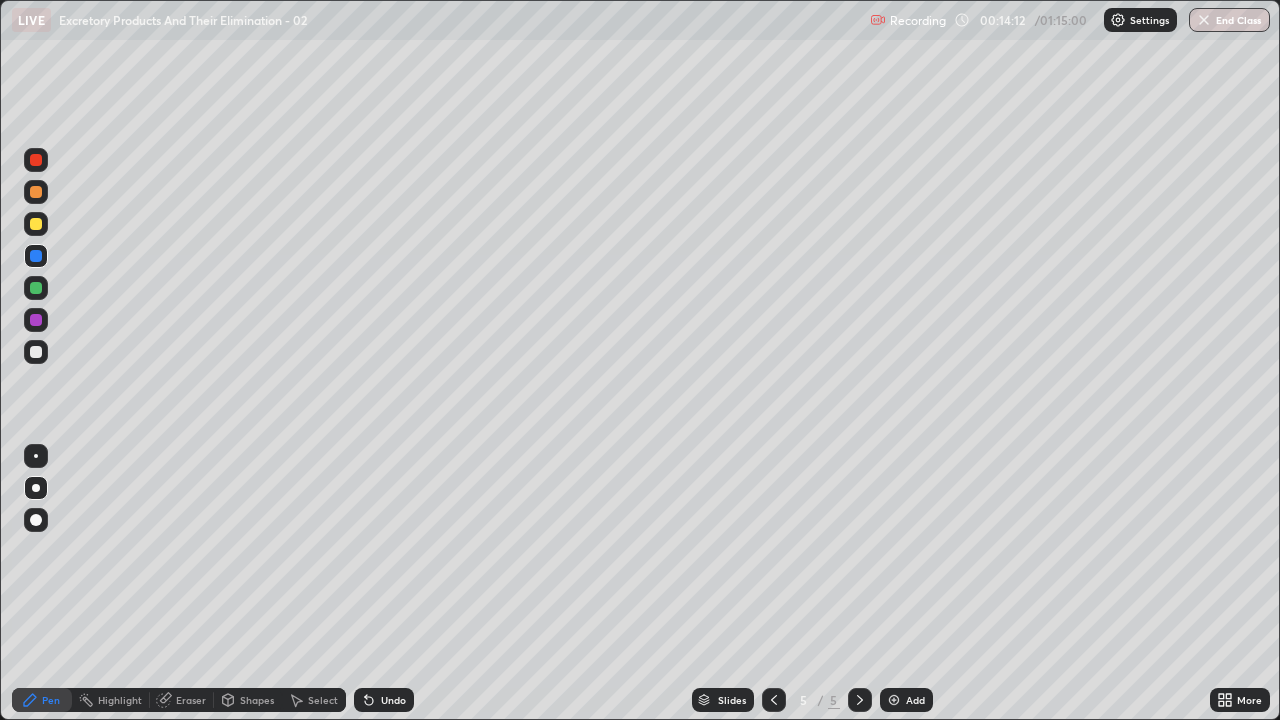 click at bounding box center (36, 352) 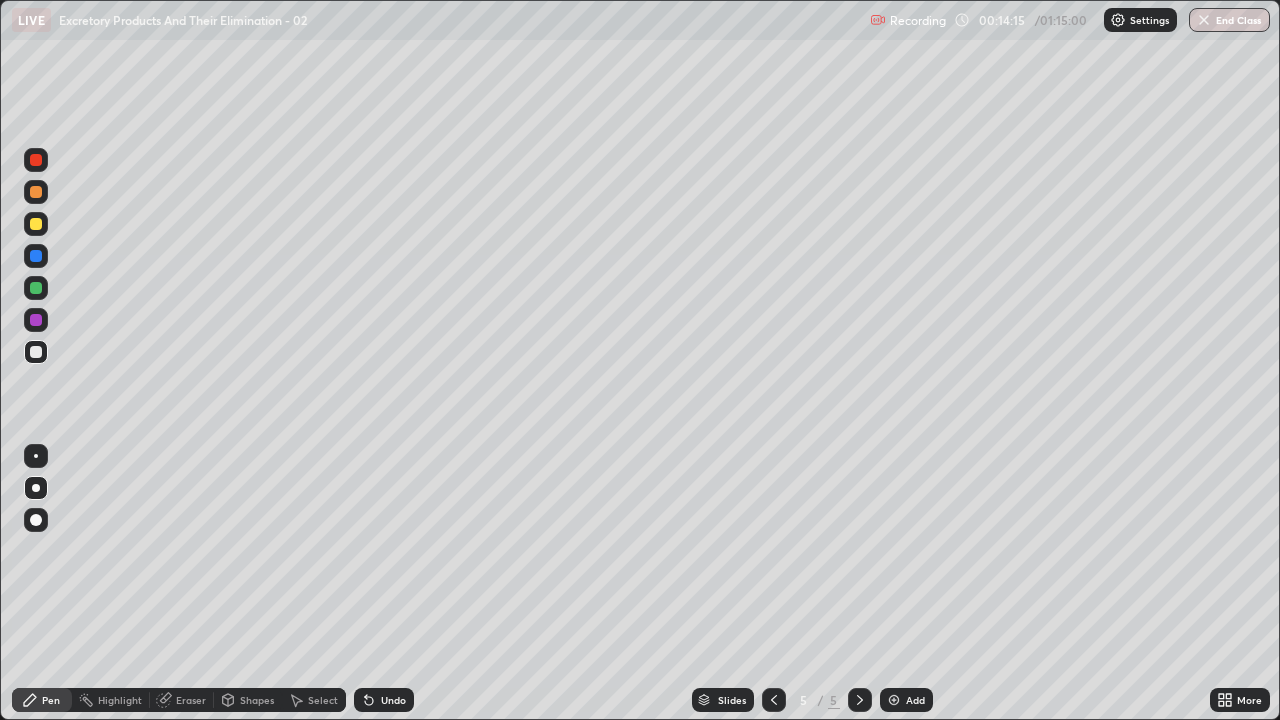 click at bounding box center [36, 352] 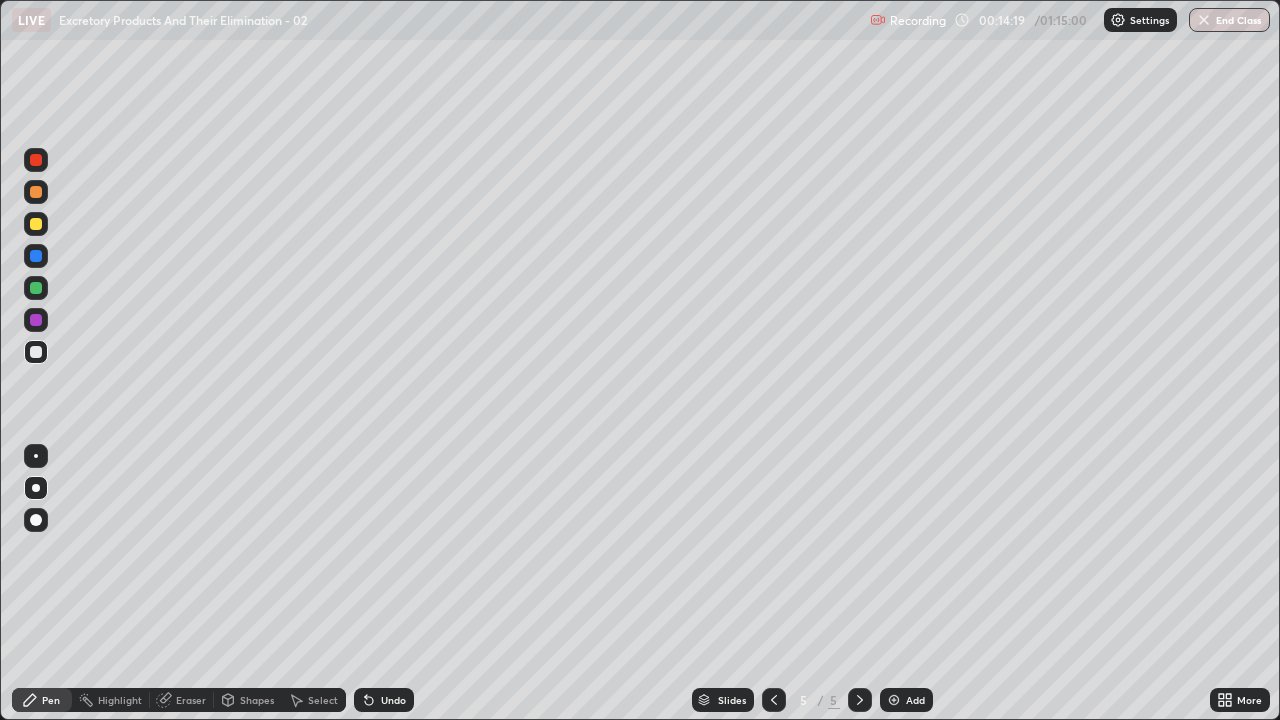 click at bounding box center [36, 352] 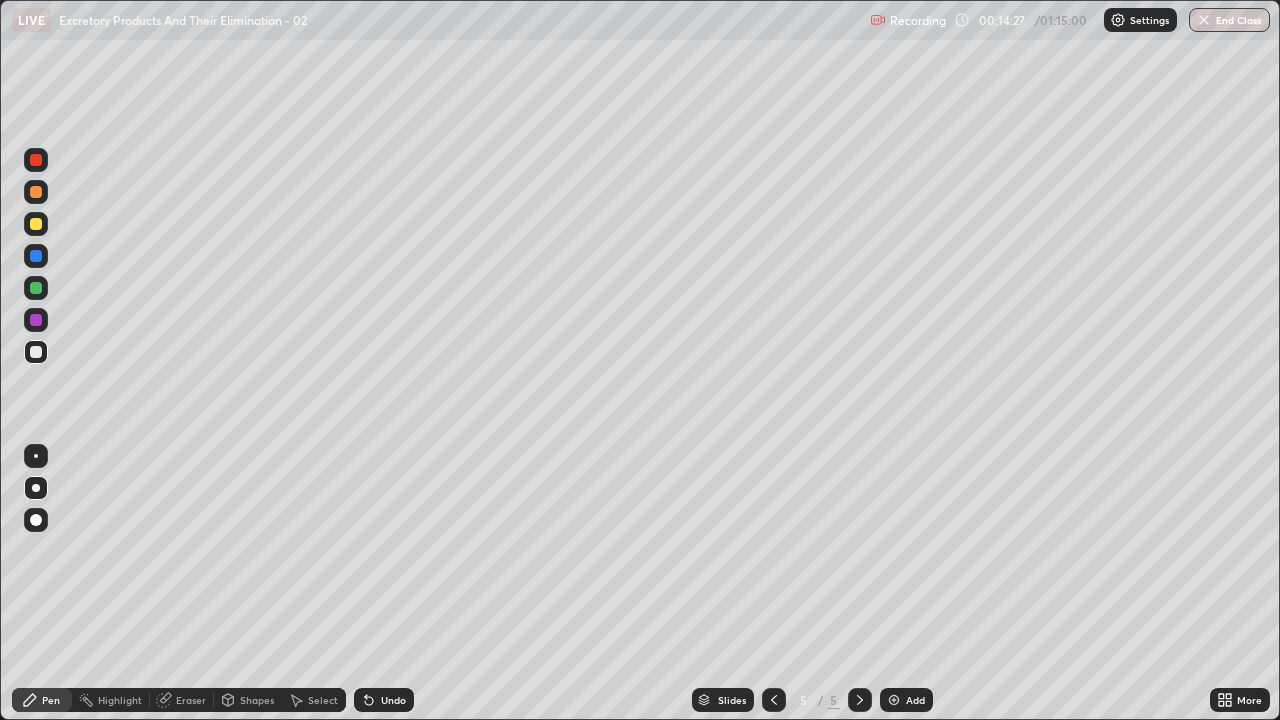 click on "Undo" at bounding box center [393, 700] 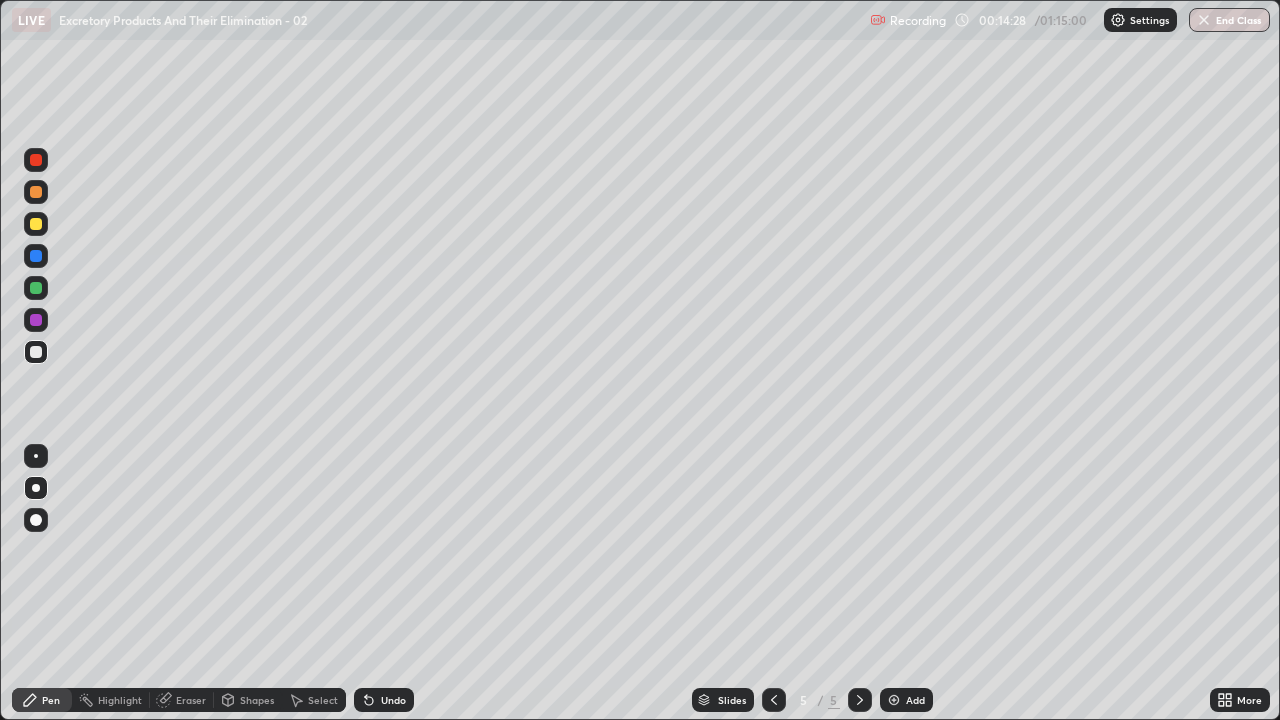 click on "Undo" at bounding box center [393, 700] 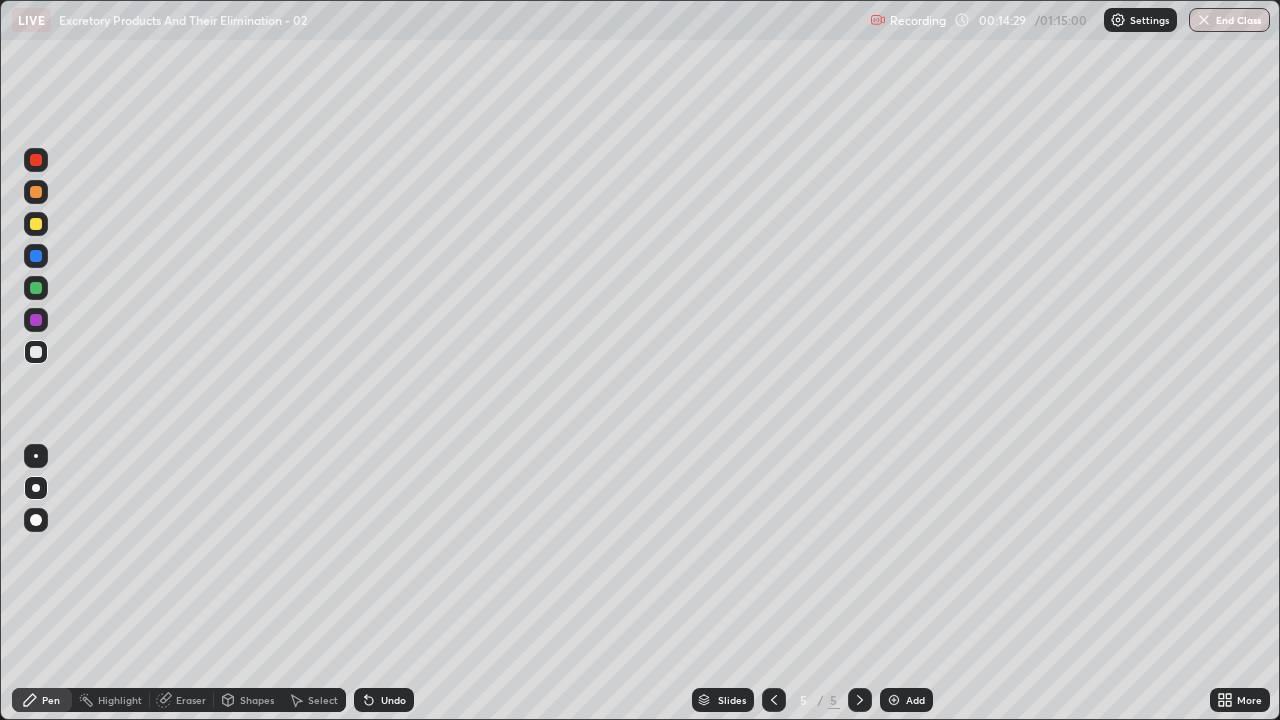 click at bounding box center [36, 352] 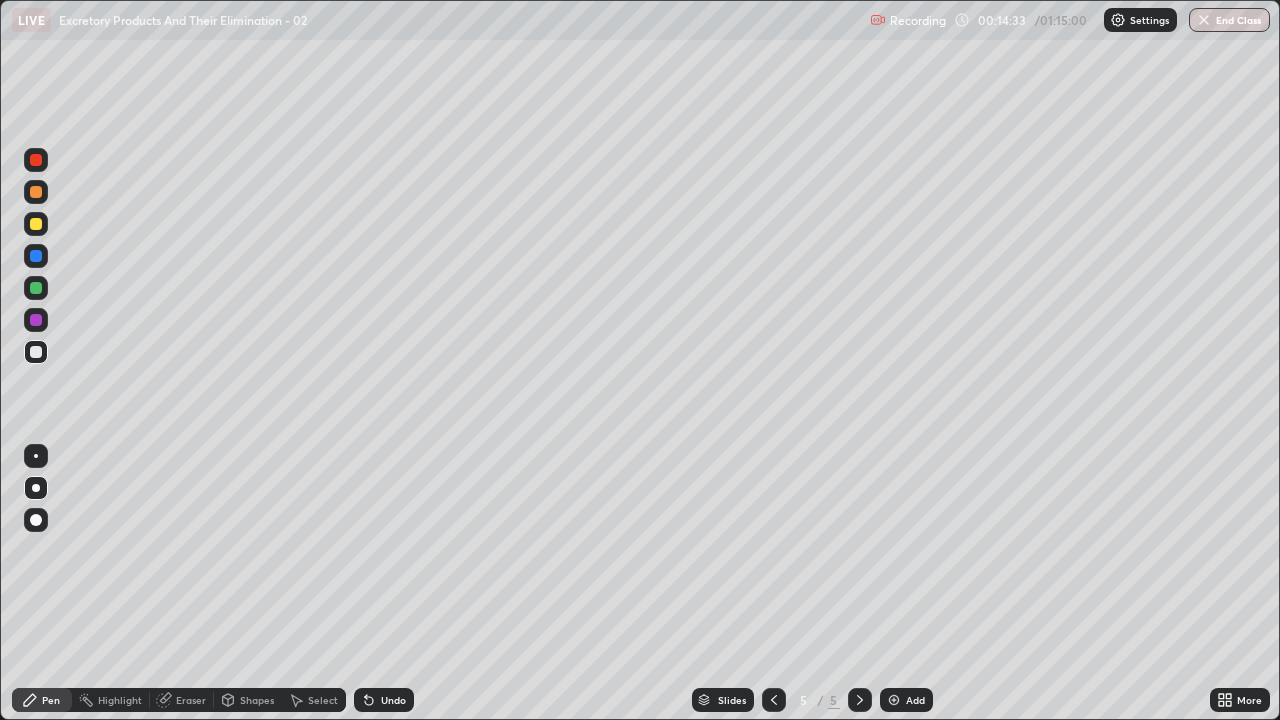 click on "Undo" at bounding box center [393, 700] 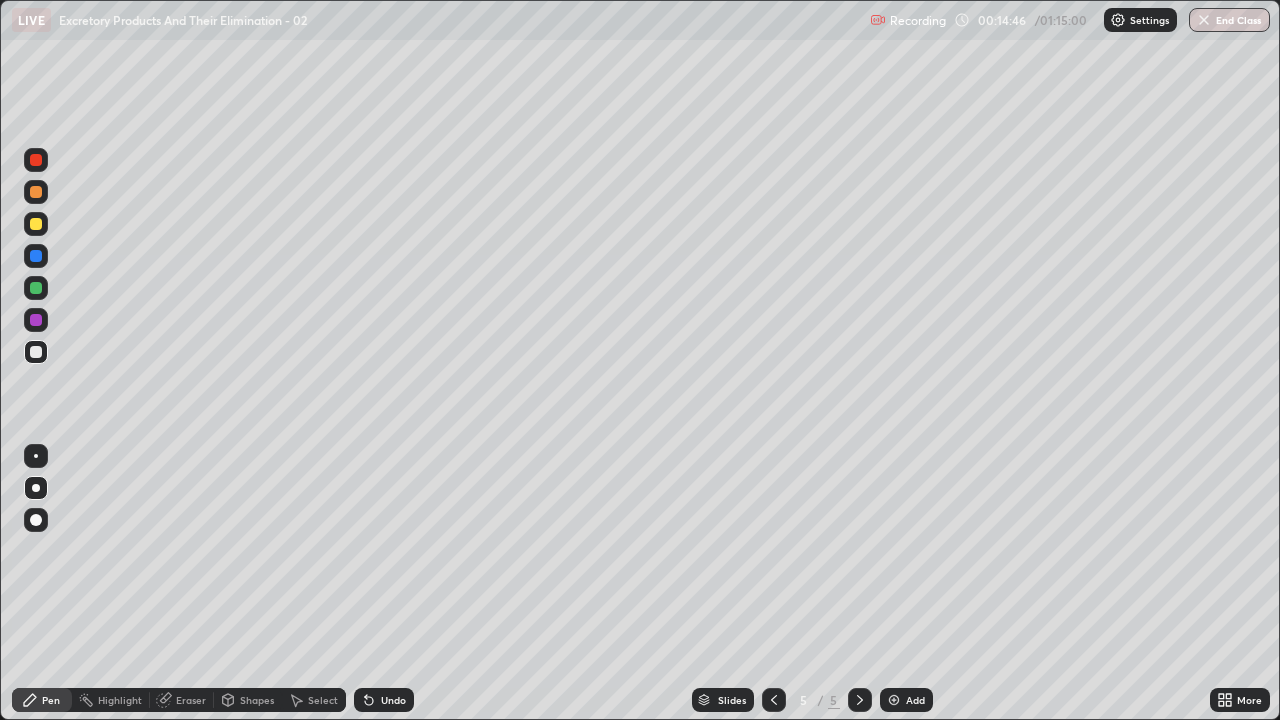 click at bounding box center [36, 352] 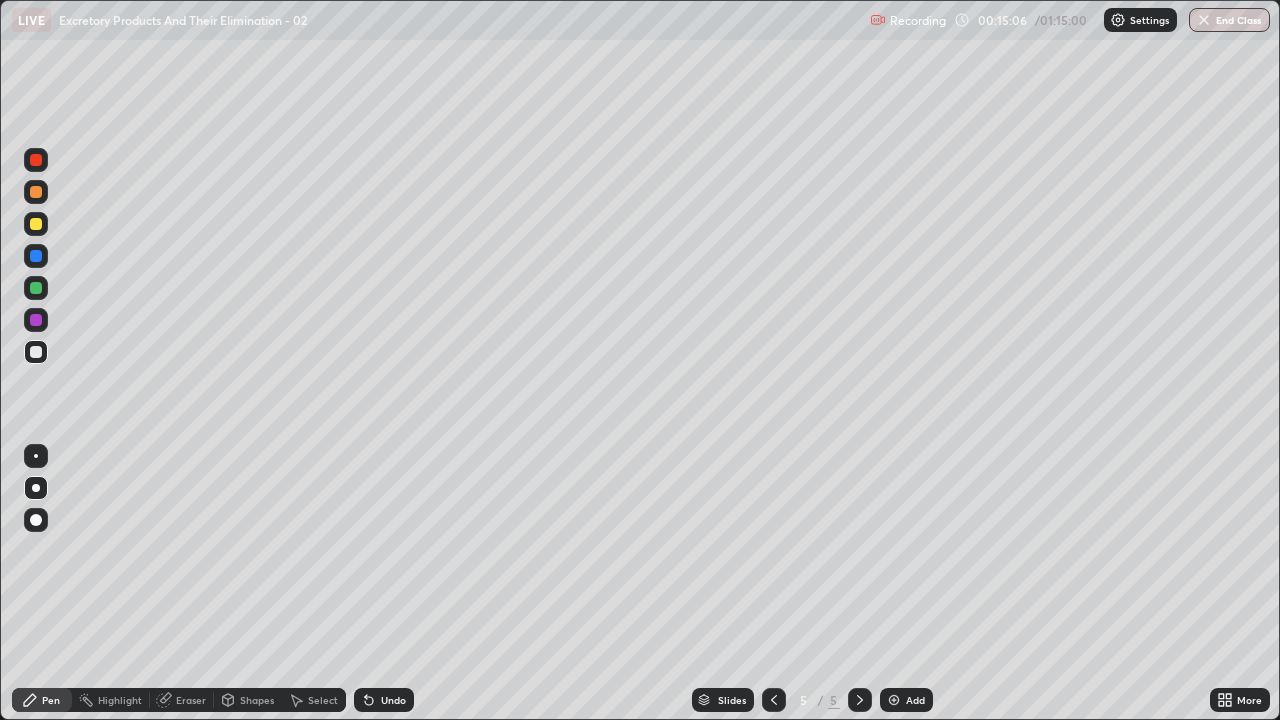 click at bounding box center [36, 352] 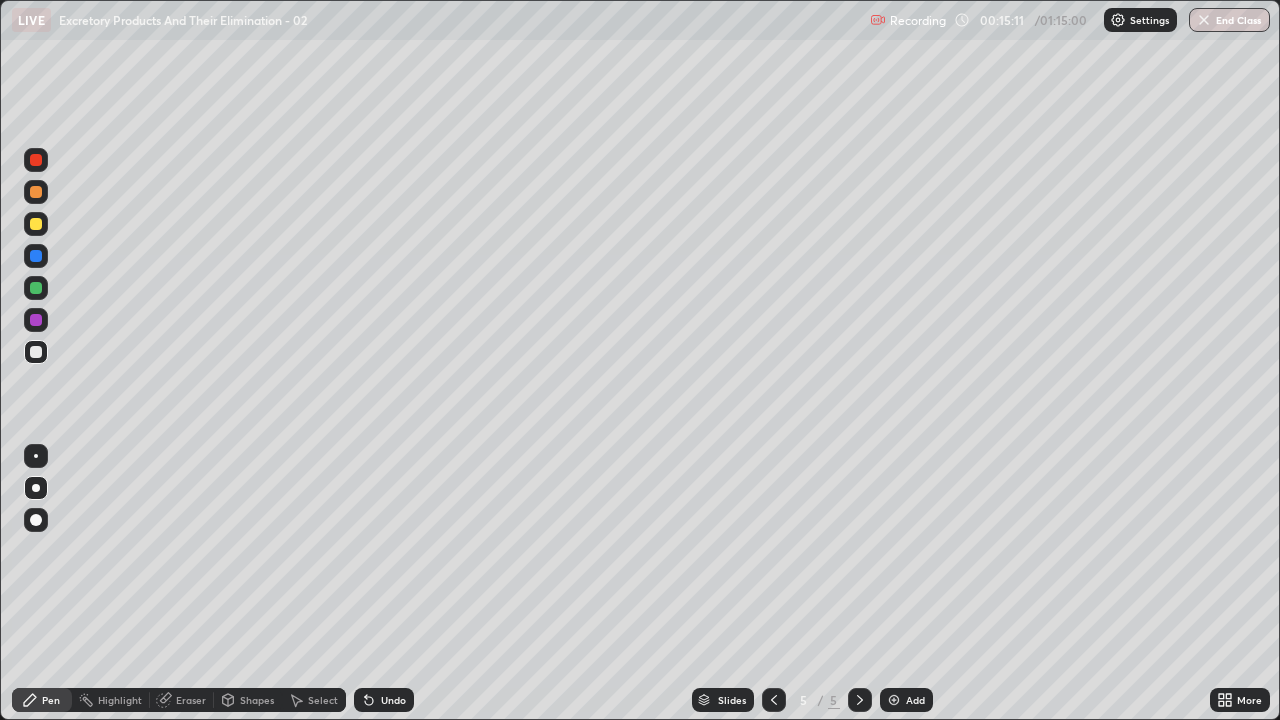 click at bounding box center (36, 224) 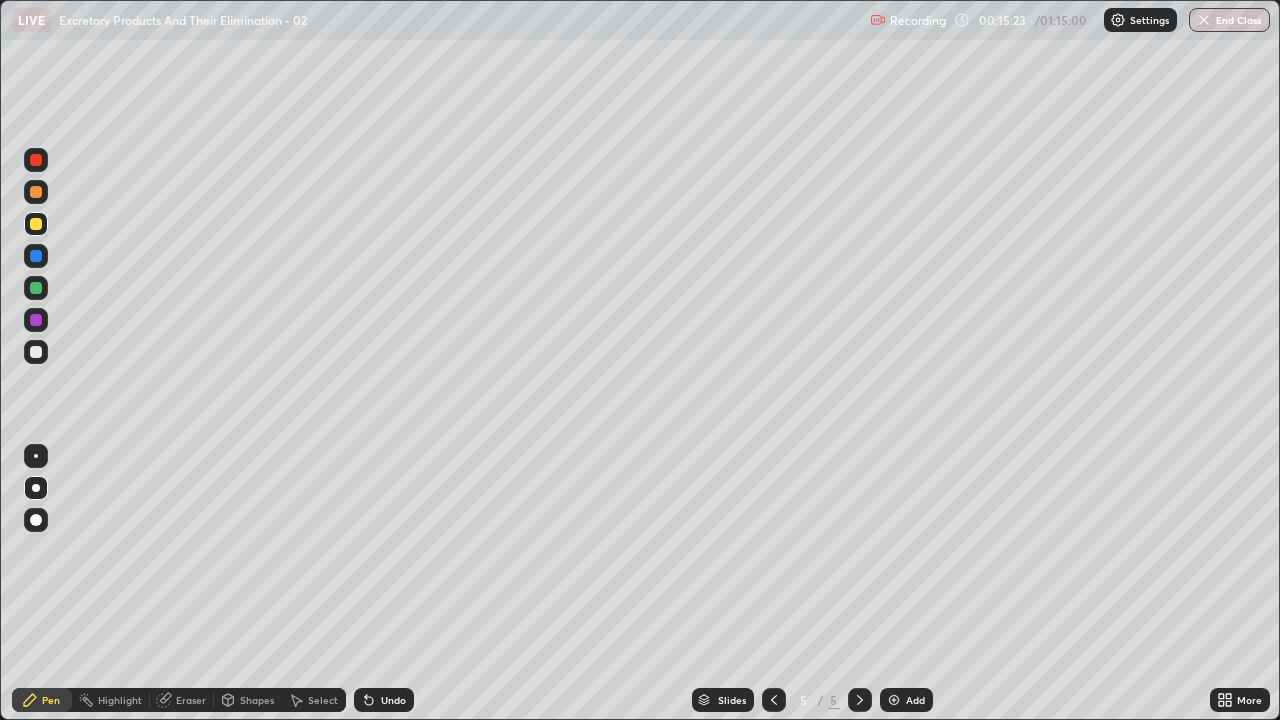 click at bounding box center [36, 256] 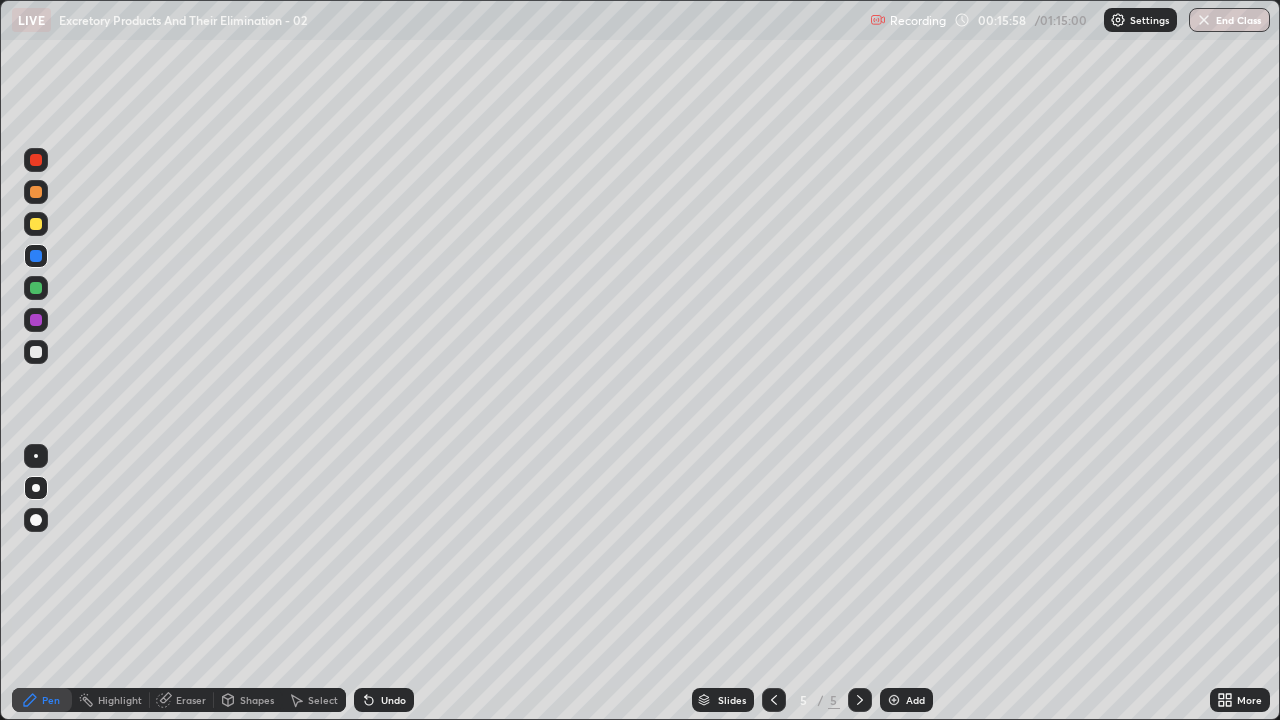 click at bounding box center (36, 352) 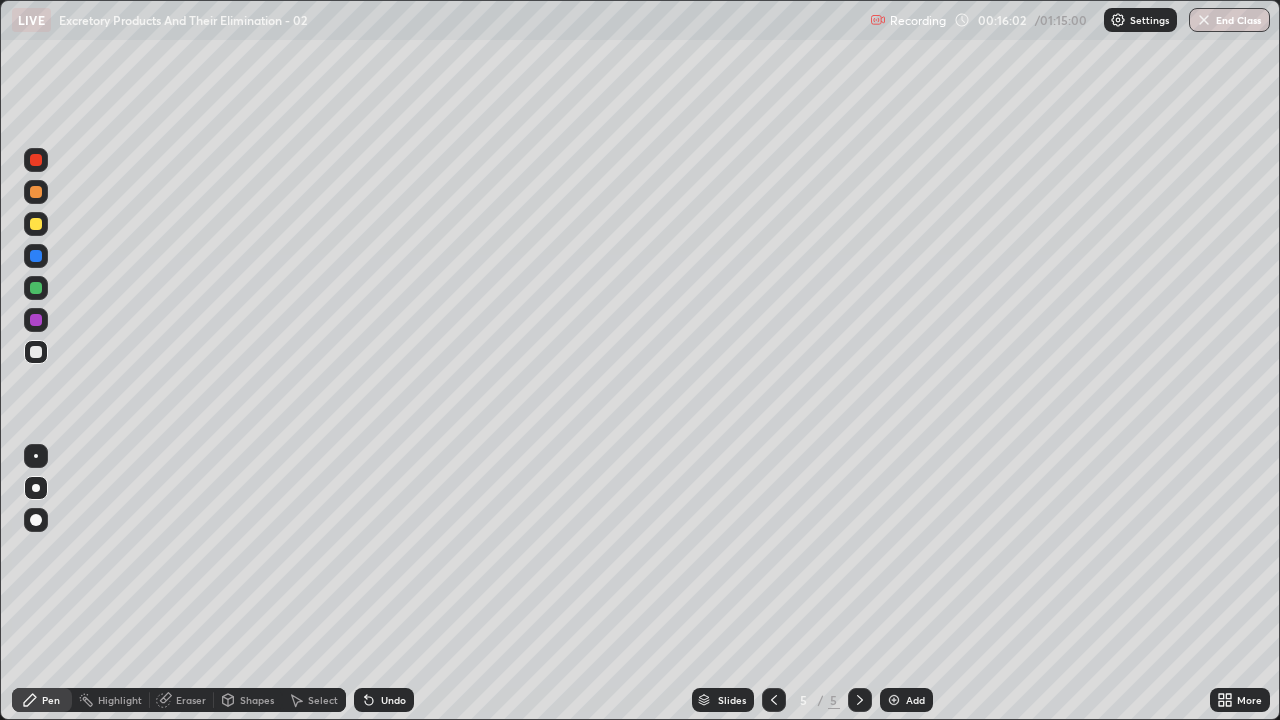 click at bounding box center (36, 320) 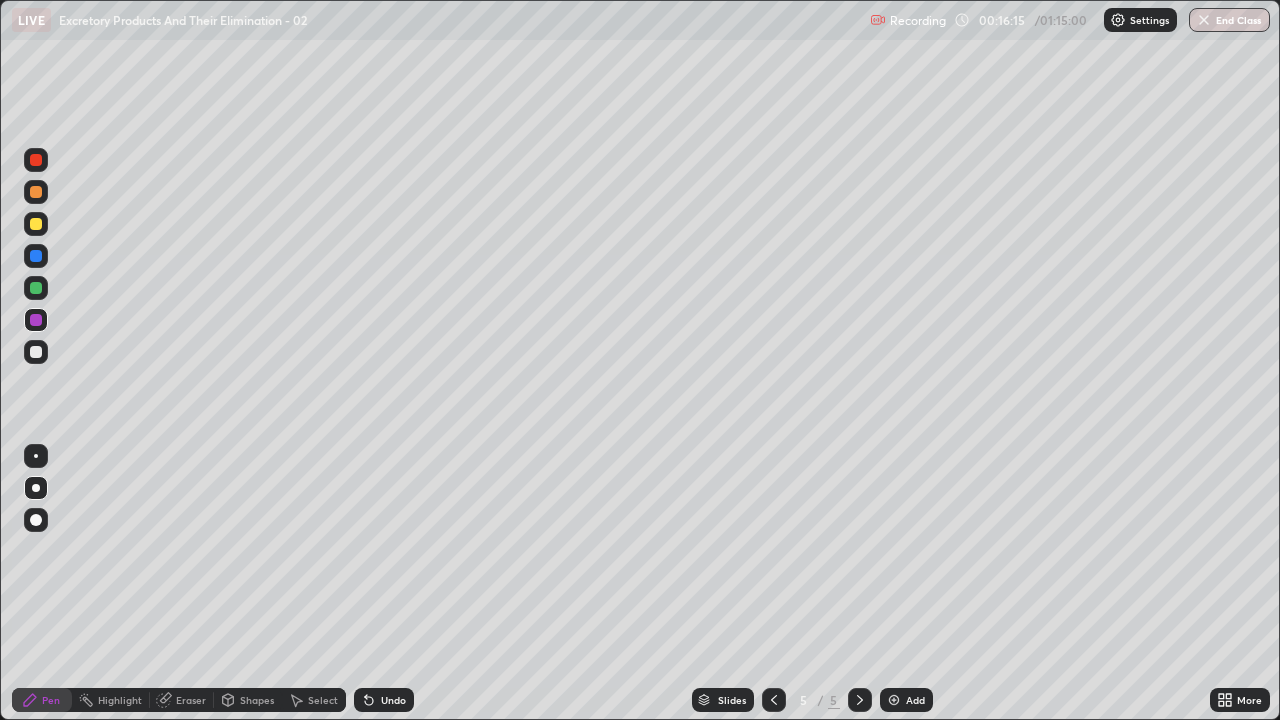 click at bounding box center [36, 352] 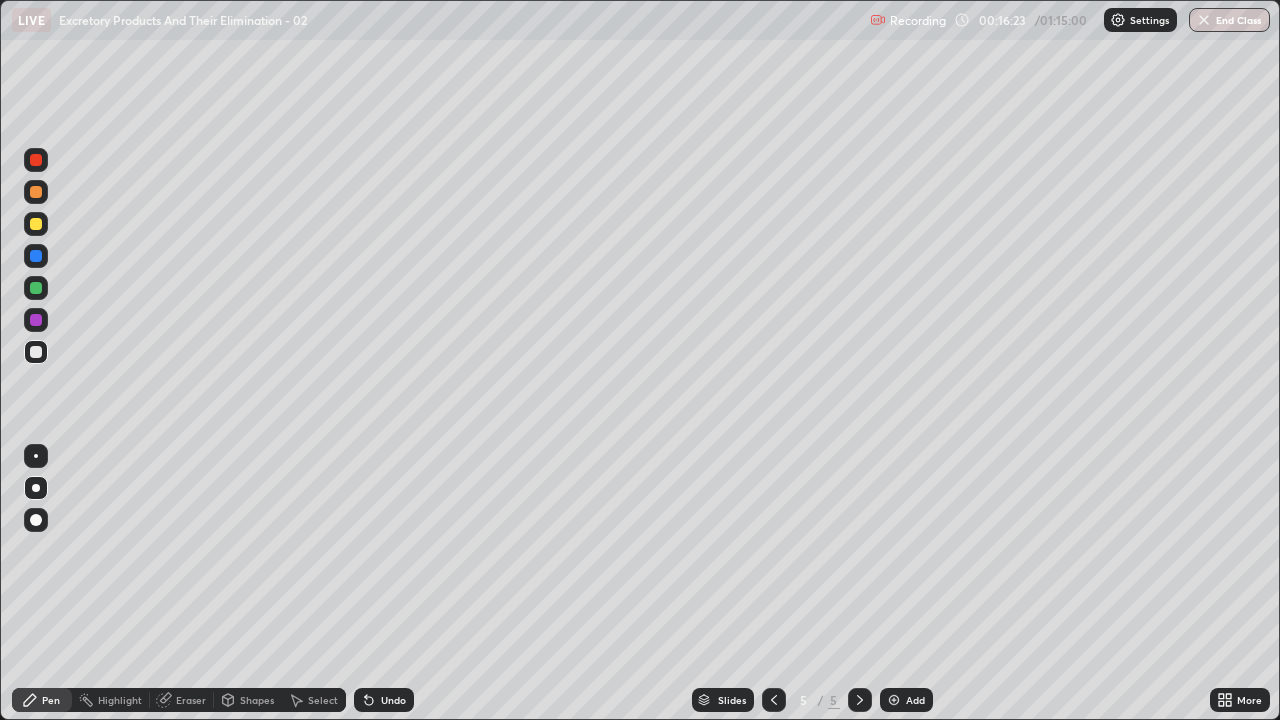 click at bounding box center (36, 320) 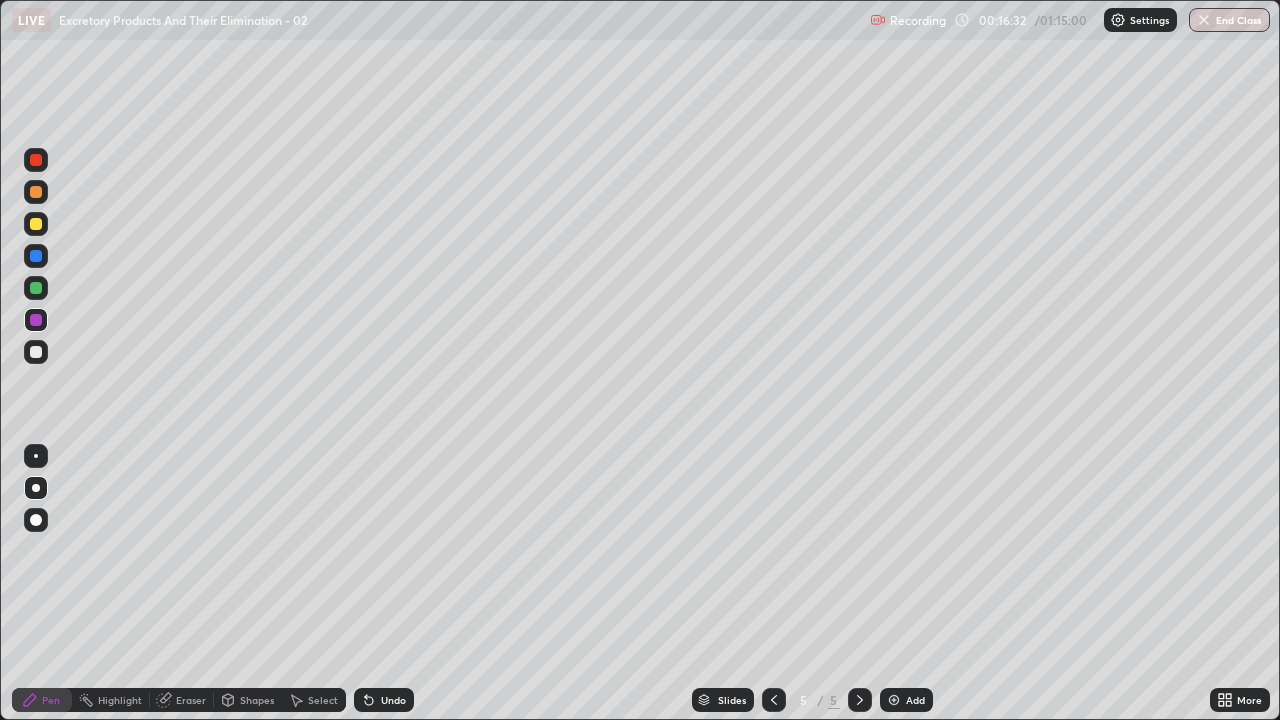 click on "Undo" at bounding box center (393, 700) 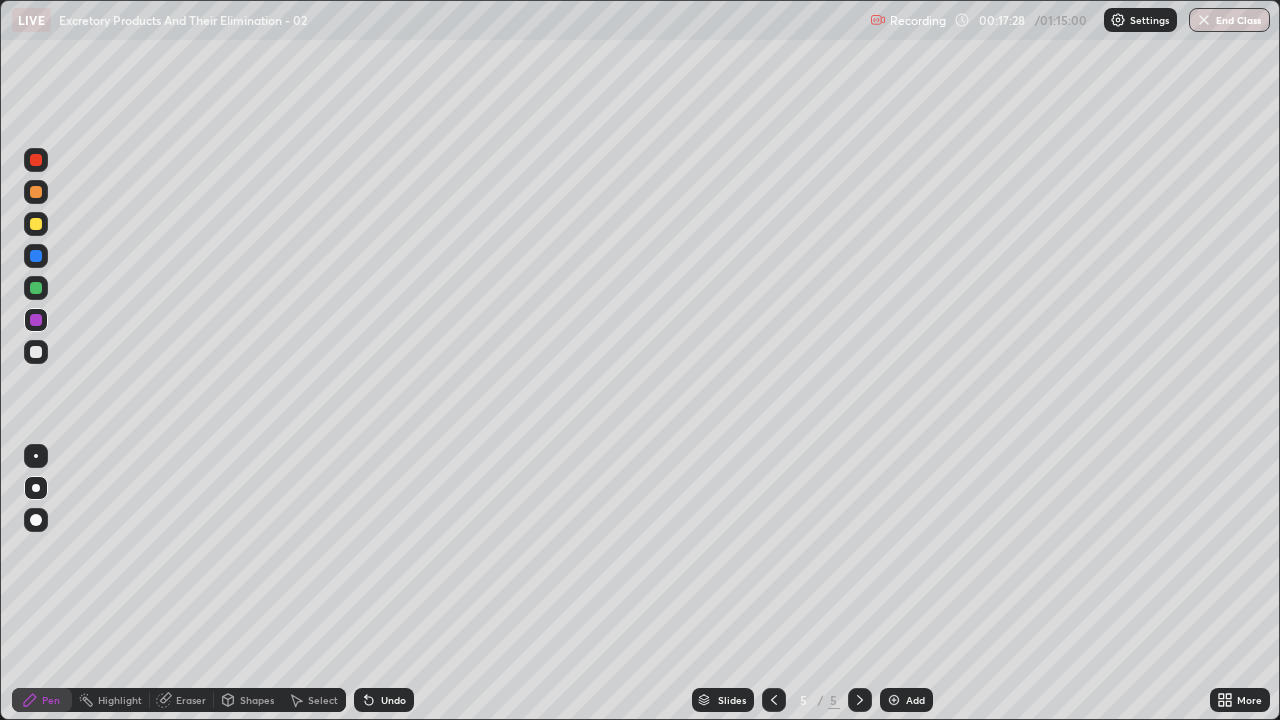 click at bounding box center [36, 352] 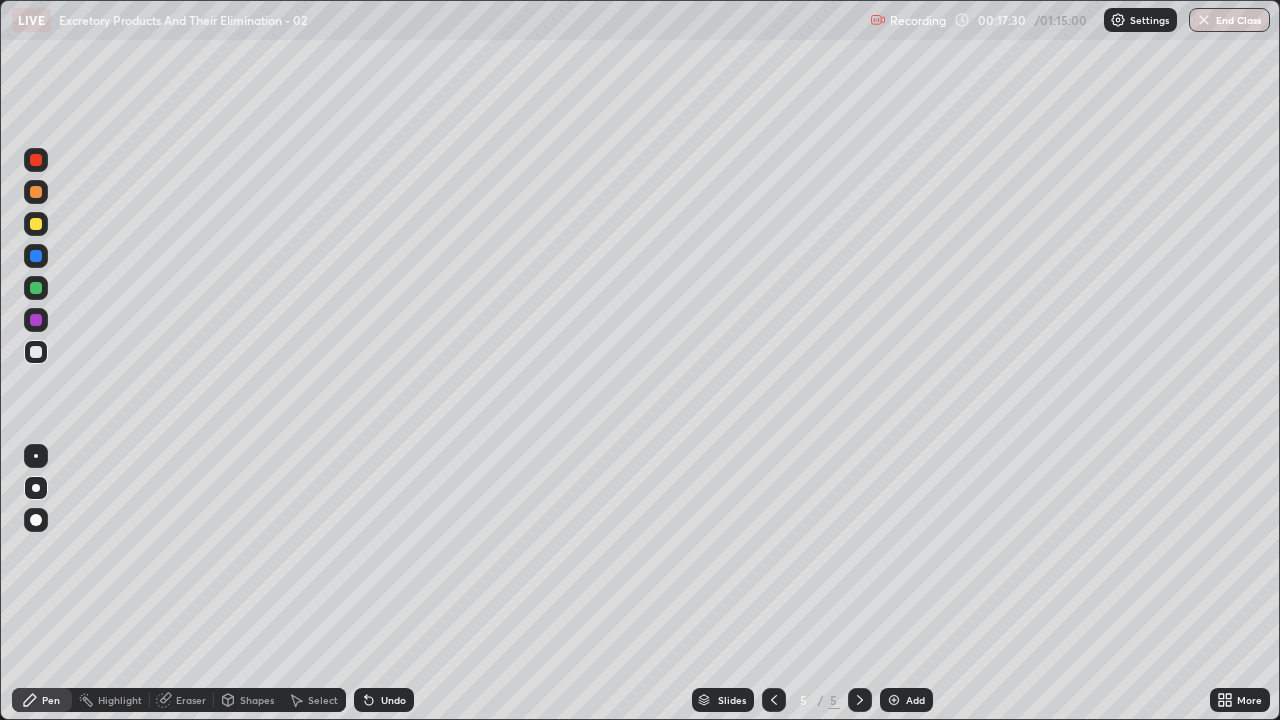 click at bounding box center (36, 352) 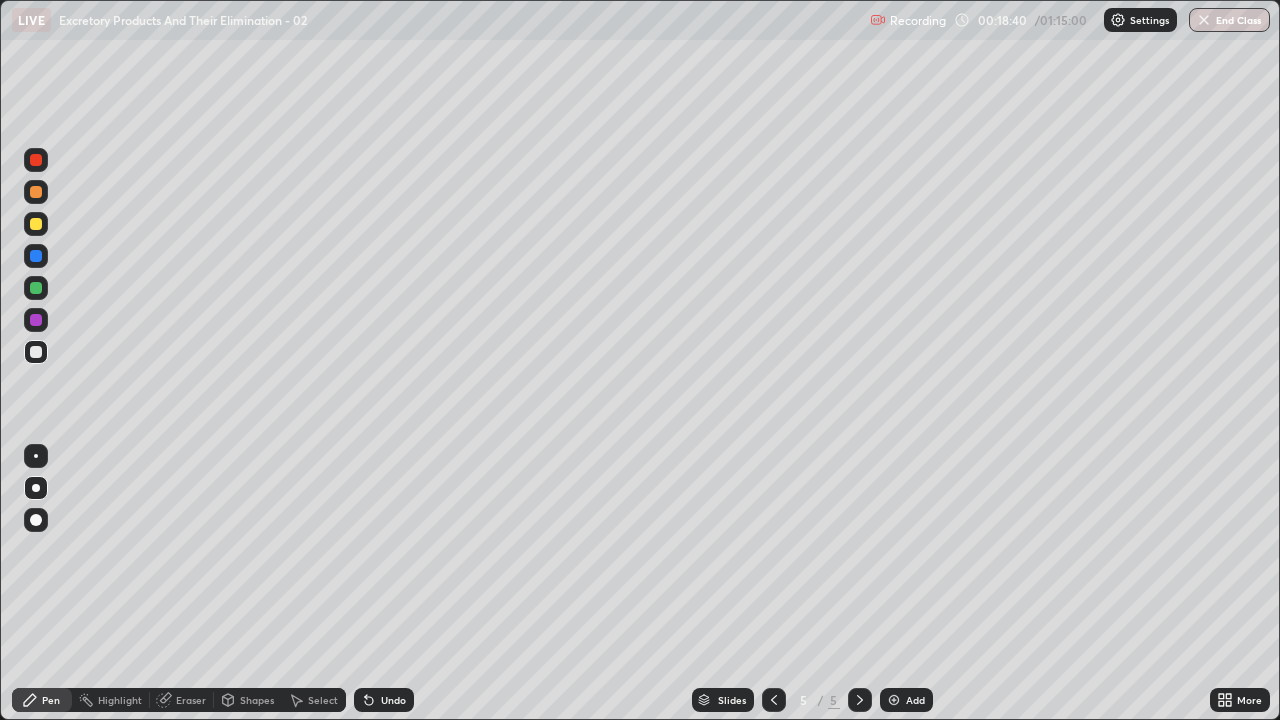 click at bounding box center [36, 352] 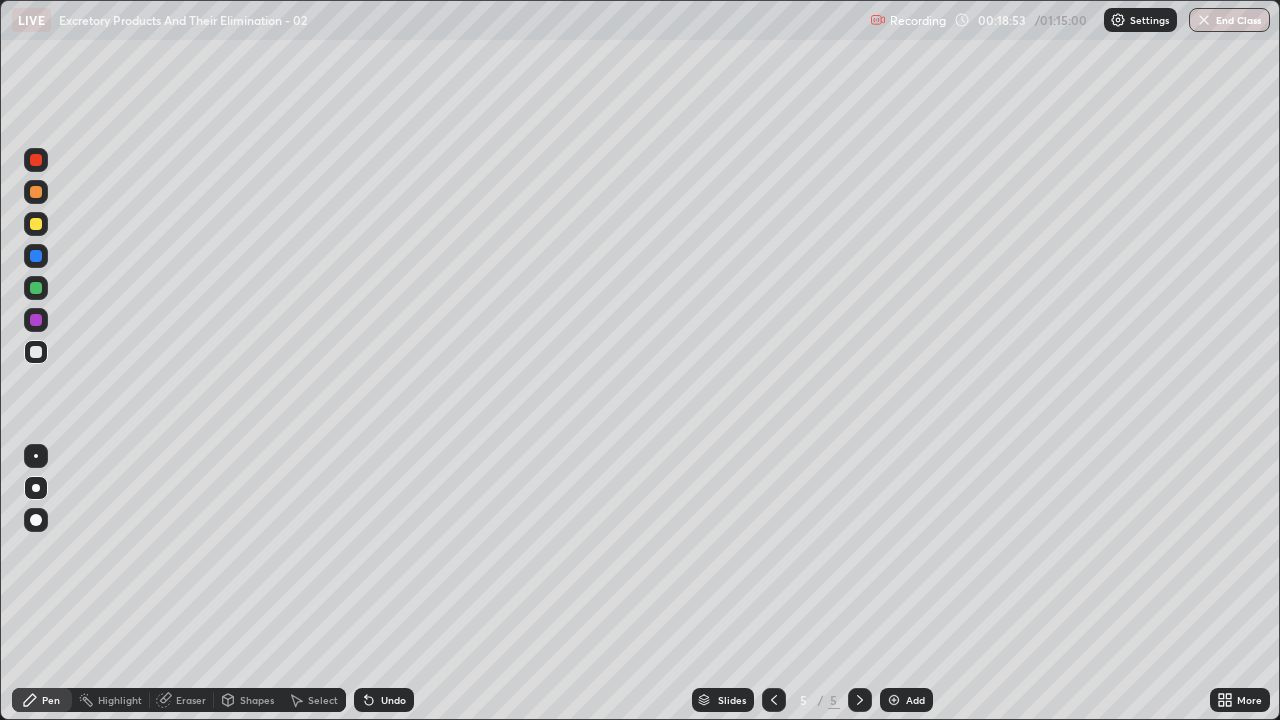 click on "Undo" at bounding box center (393, 700) 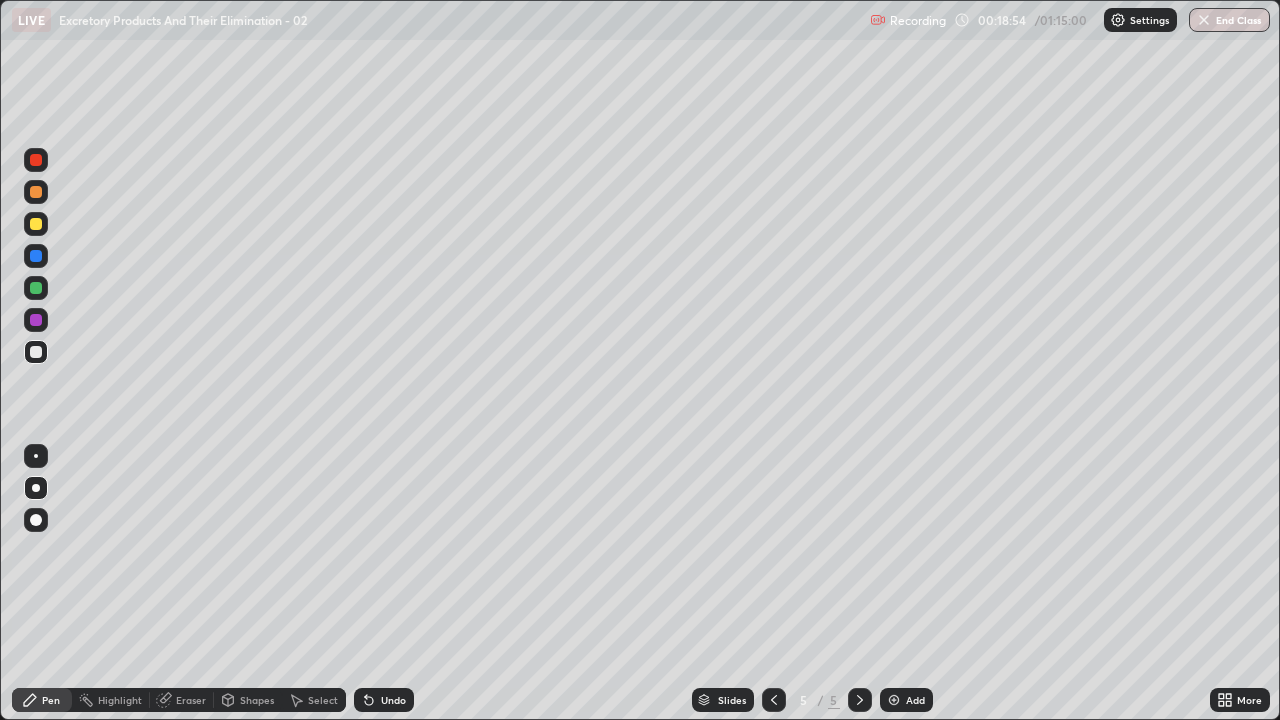 click on "Undo" at bounding box center [384, 700] 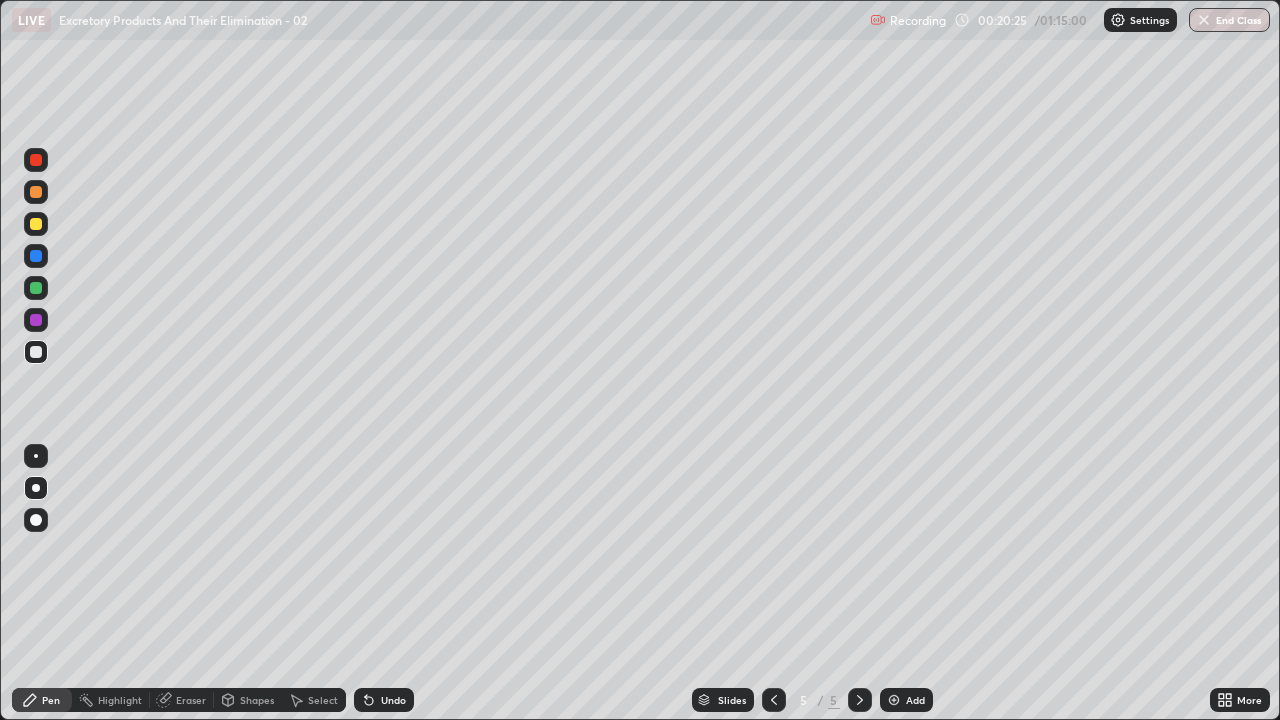 click at bounding box center [36, 320] 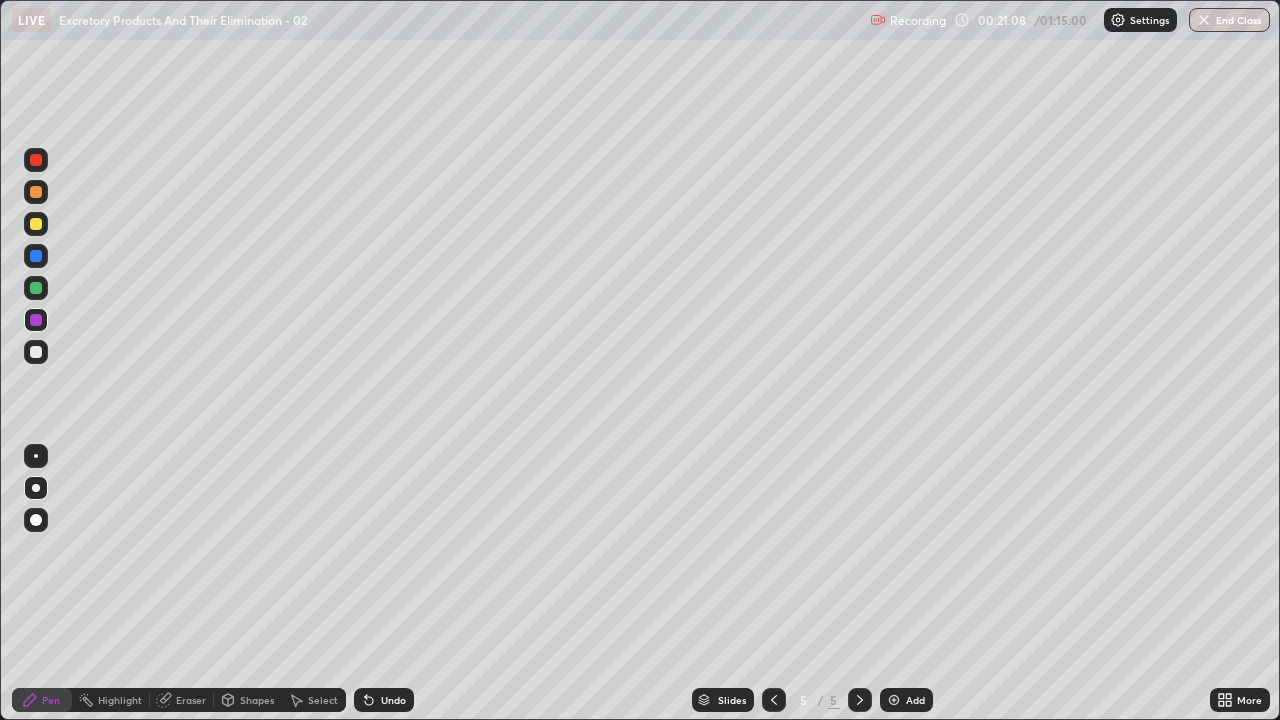 click on "Add" at bounding box center (915, 700) 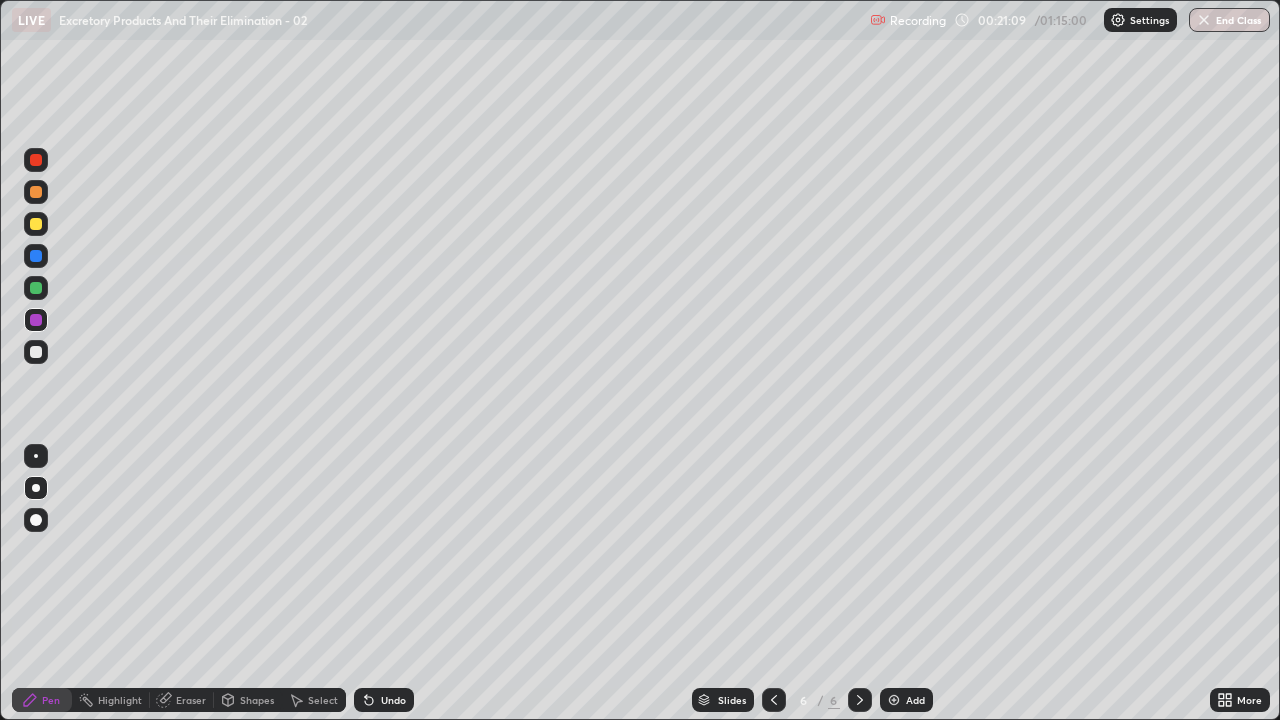 click at bounding box center [36, 352] 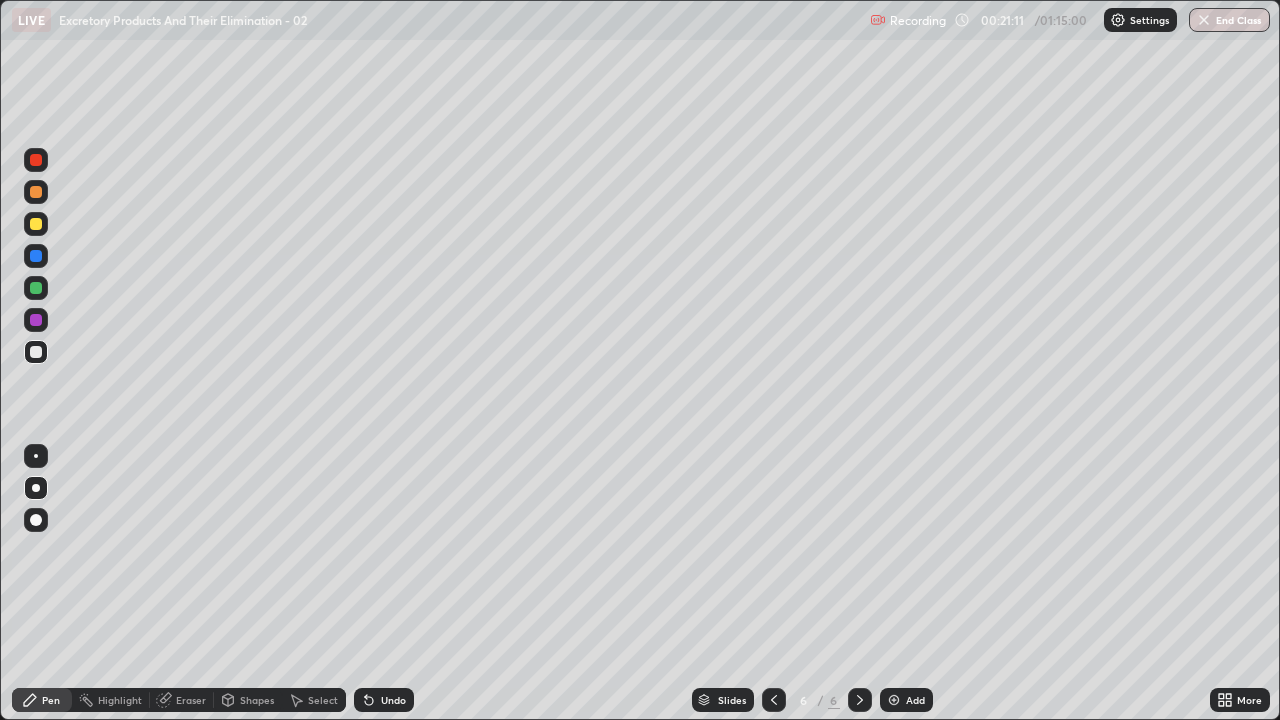 click at bounding box center [36, 352] 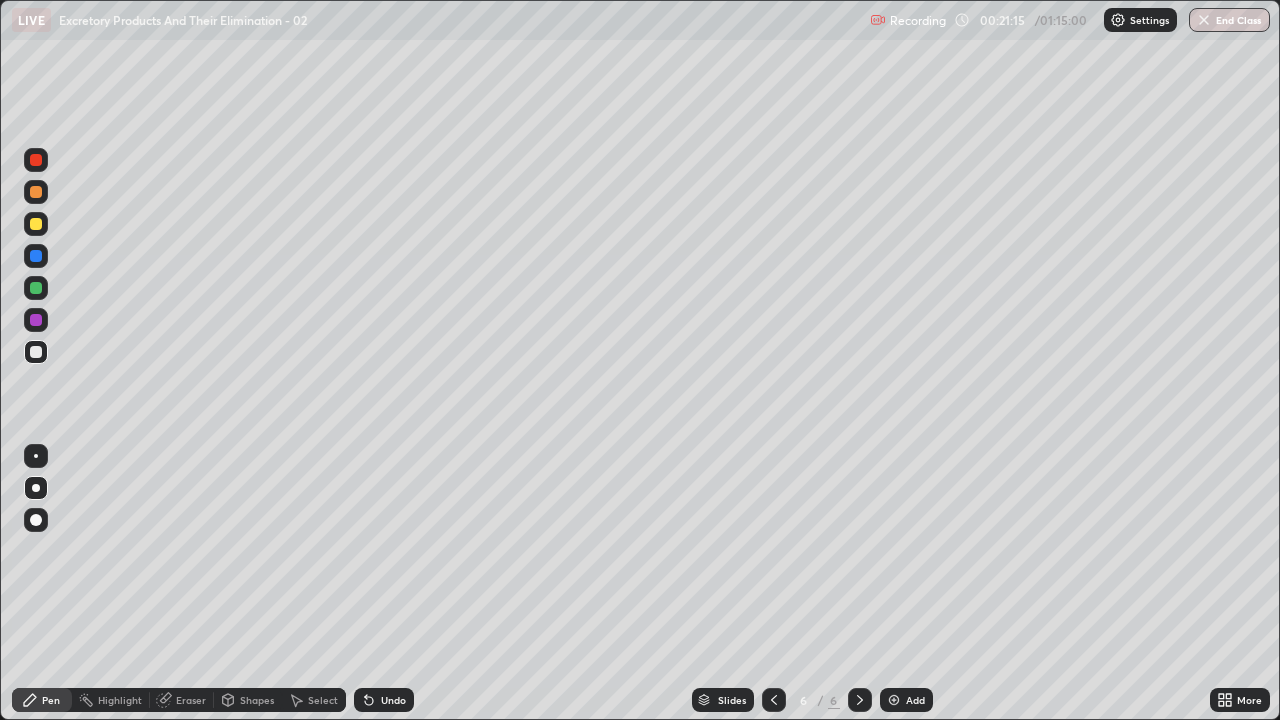 click at bounding box center [36, 352] 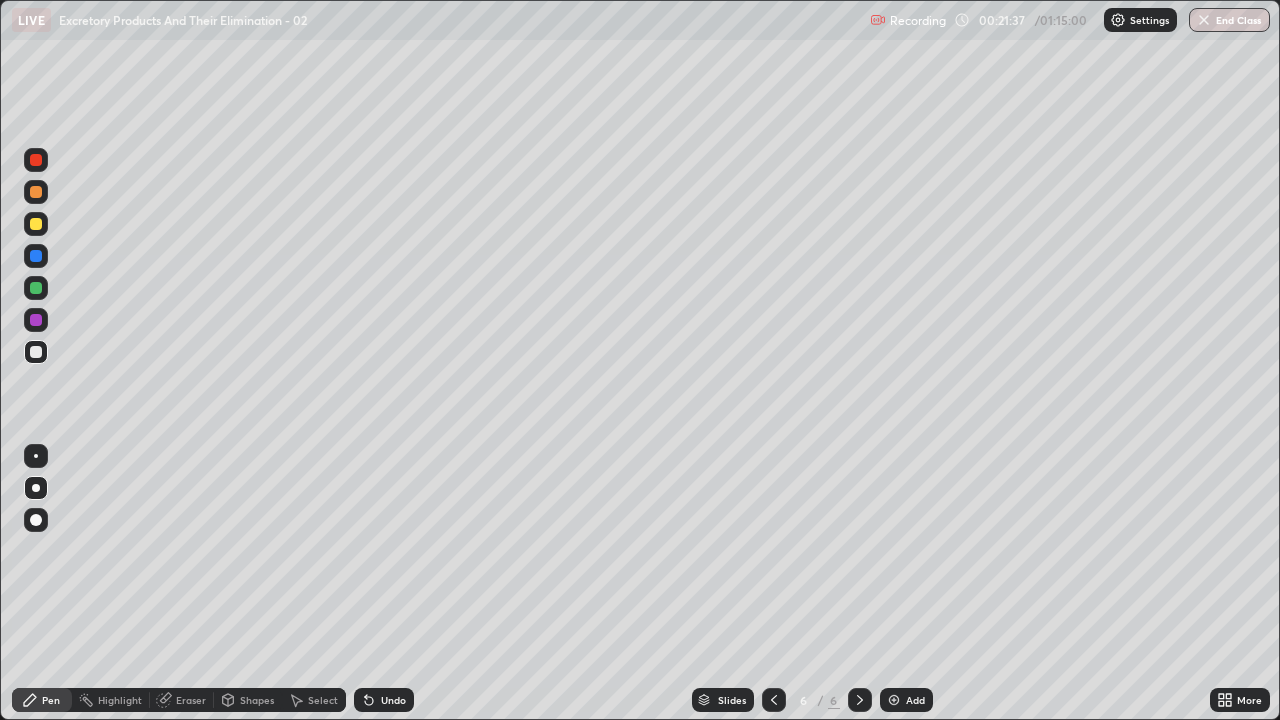 click on "Undo" at bounding box center (393, 700) 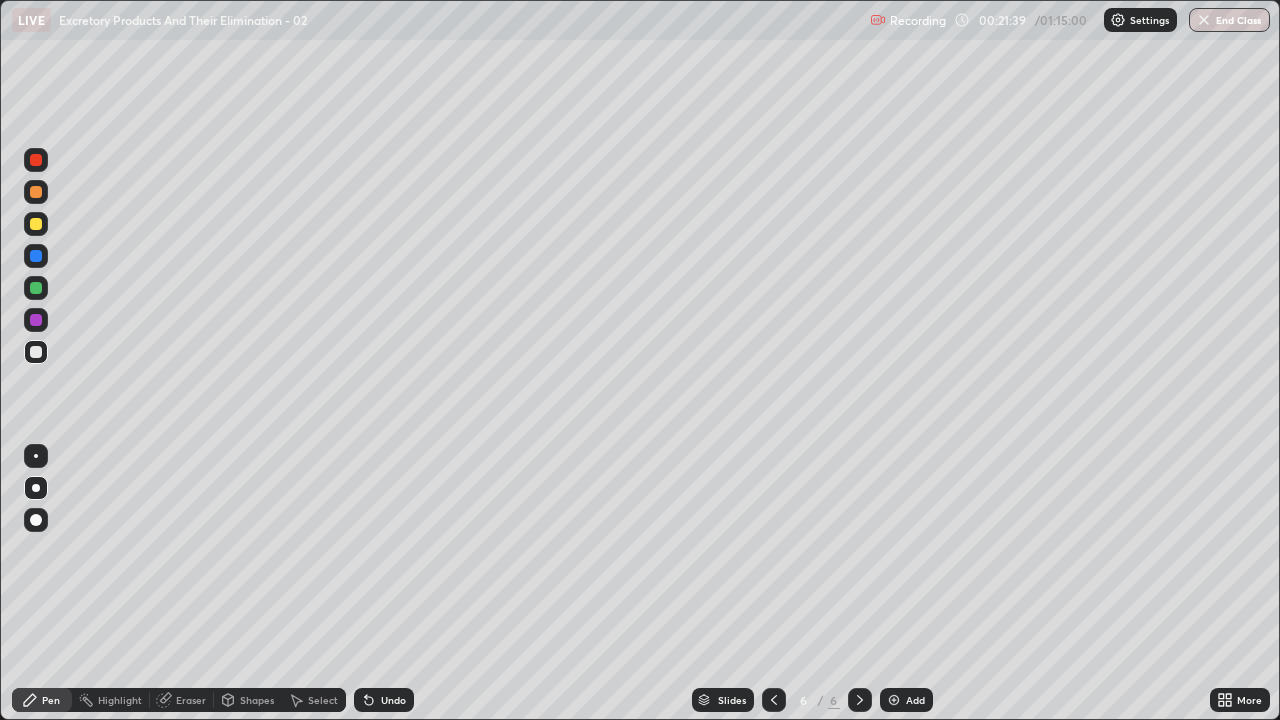 click on "Undo" at bounding box center [393, 700] 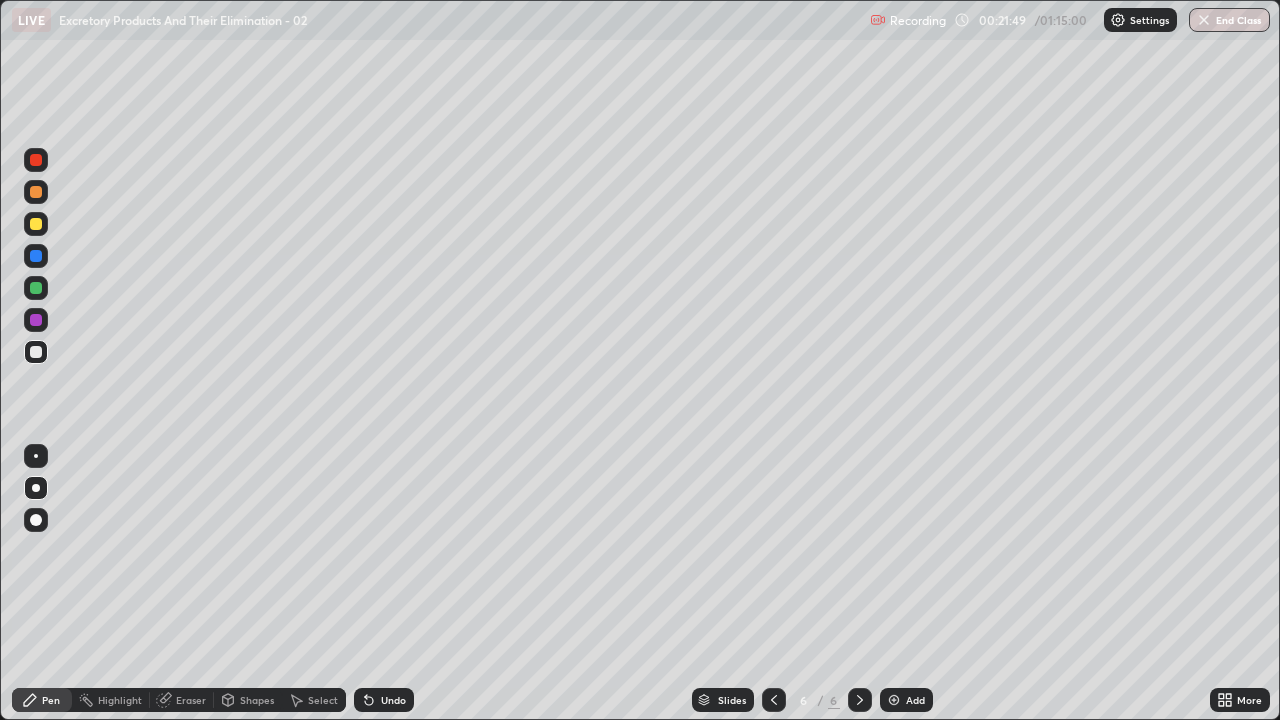 click on "Undo" at bounding box center (393, 700) 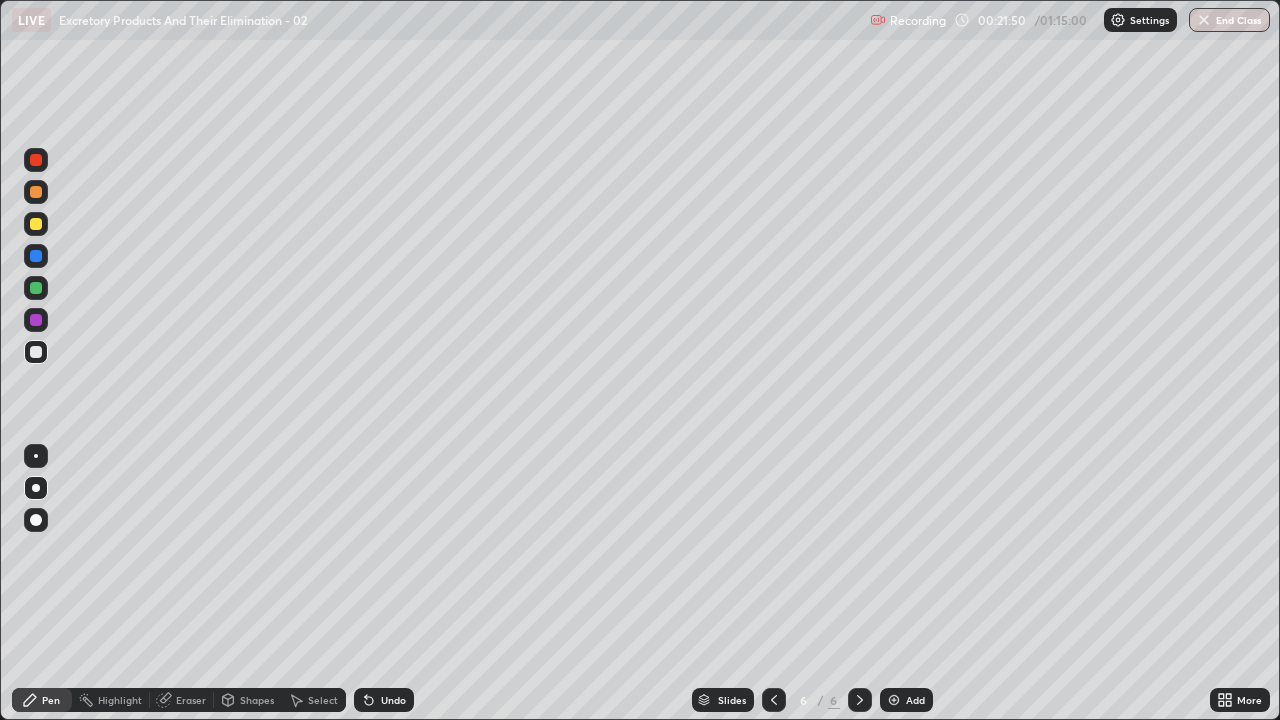 click on "Undo" at bounding box center (384, 700) 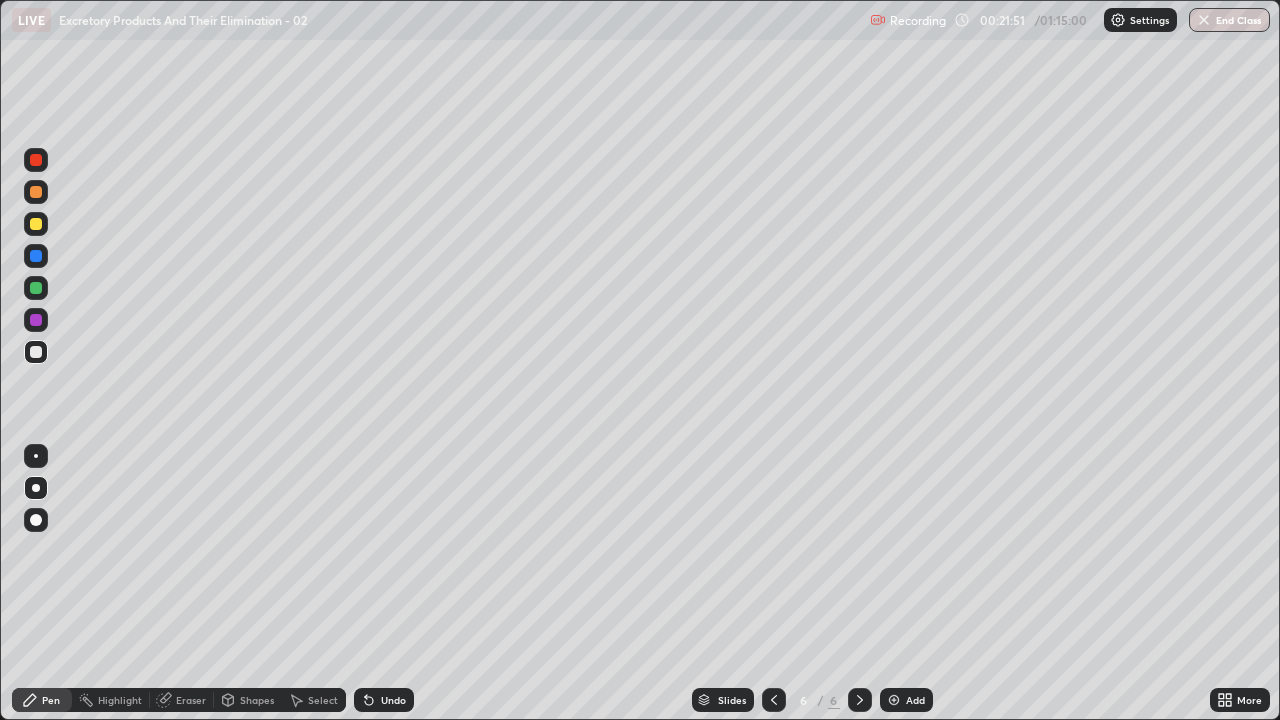 click on "Undo" at bounding box center [384, 700] 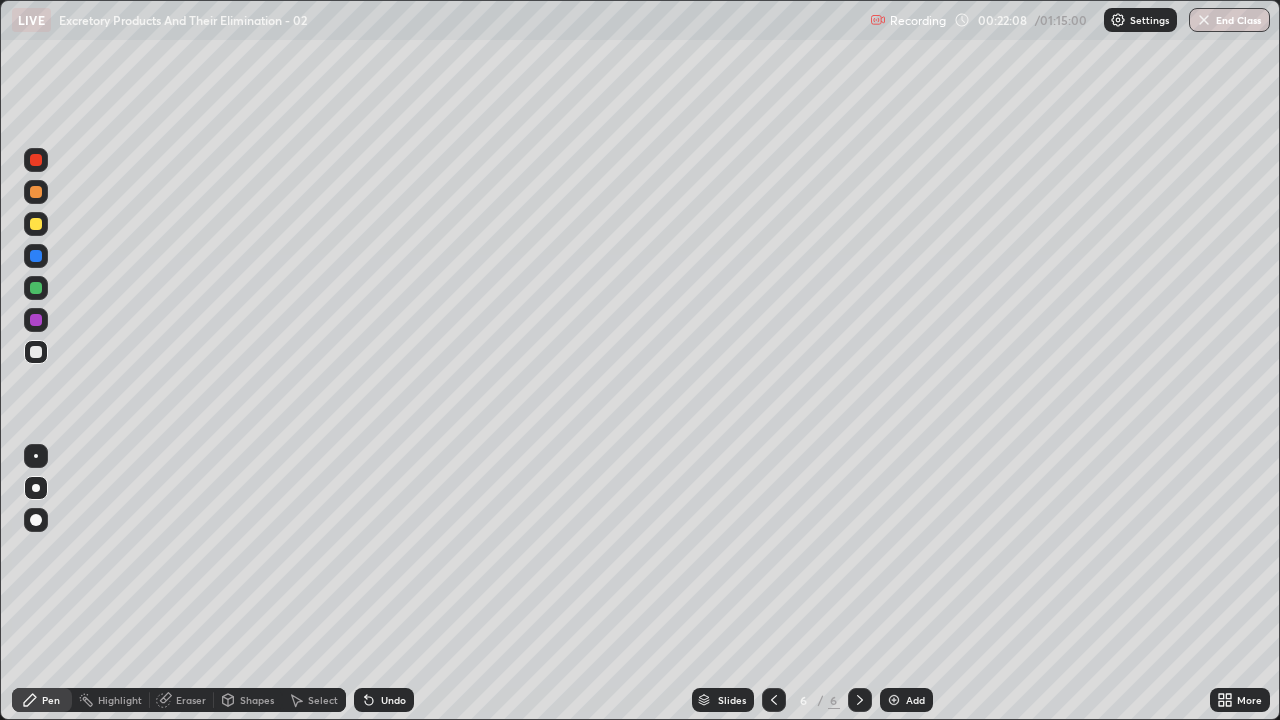 click on "Undo" at bounding box center (384, 700) 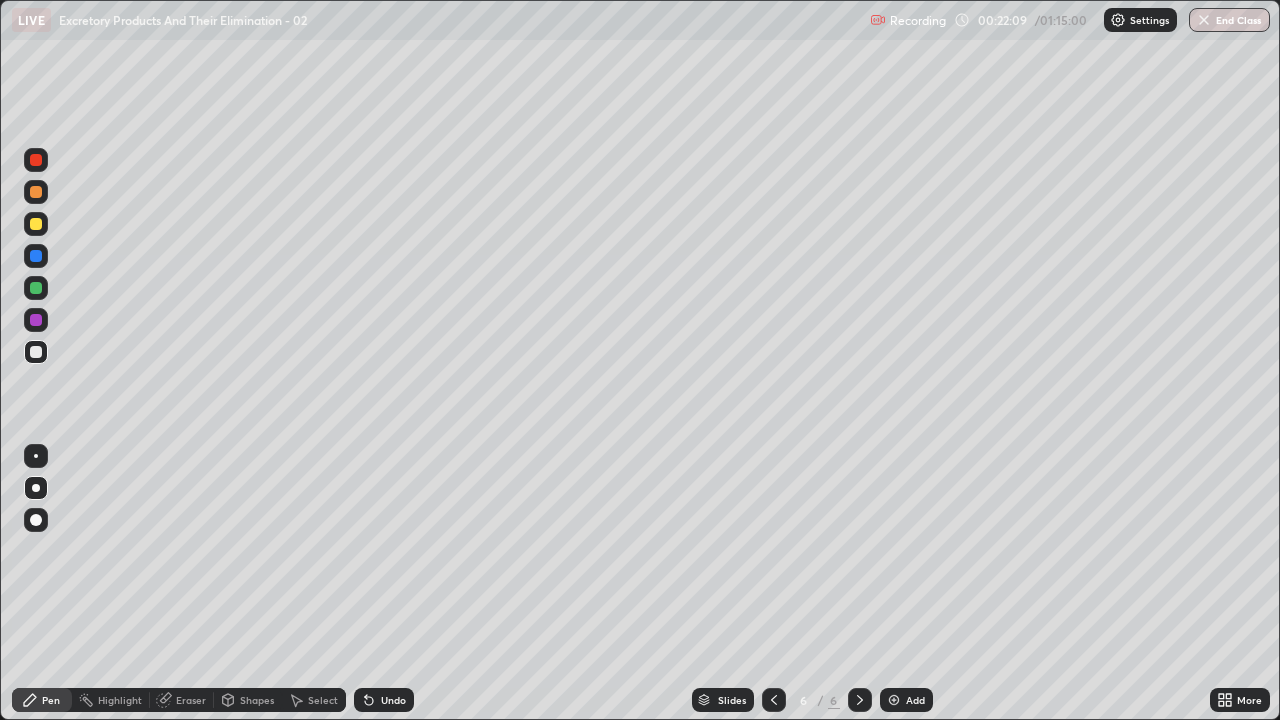 click on "Undo" at bounding box center [384, 700] 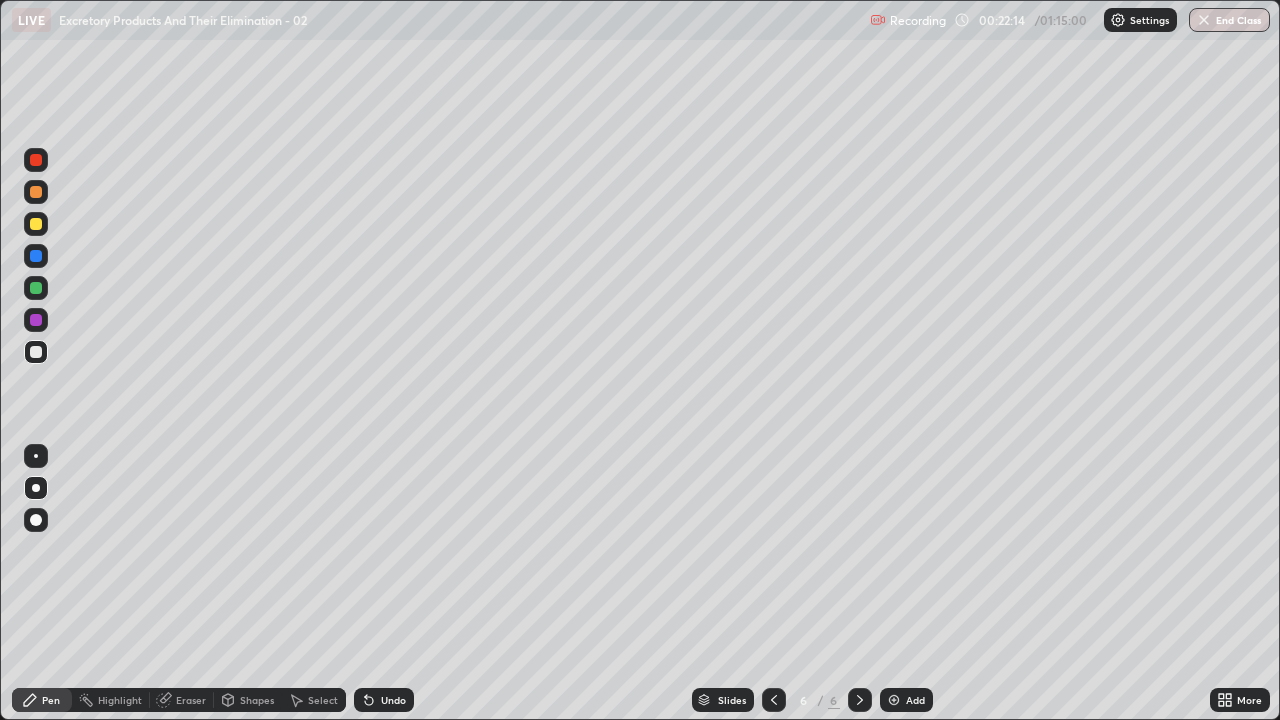 click at bounding box center (36, 352) 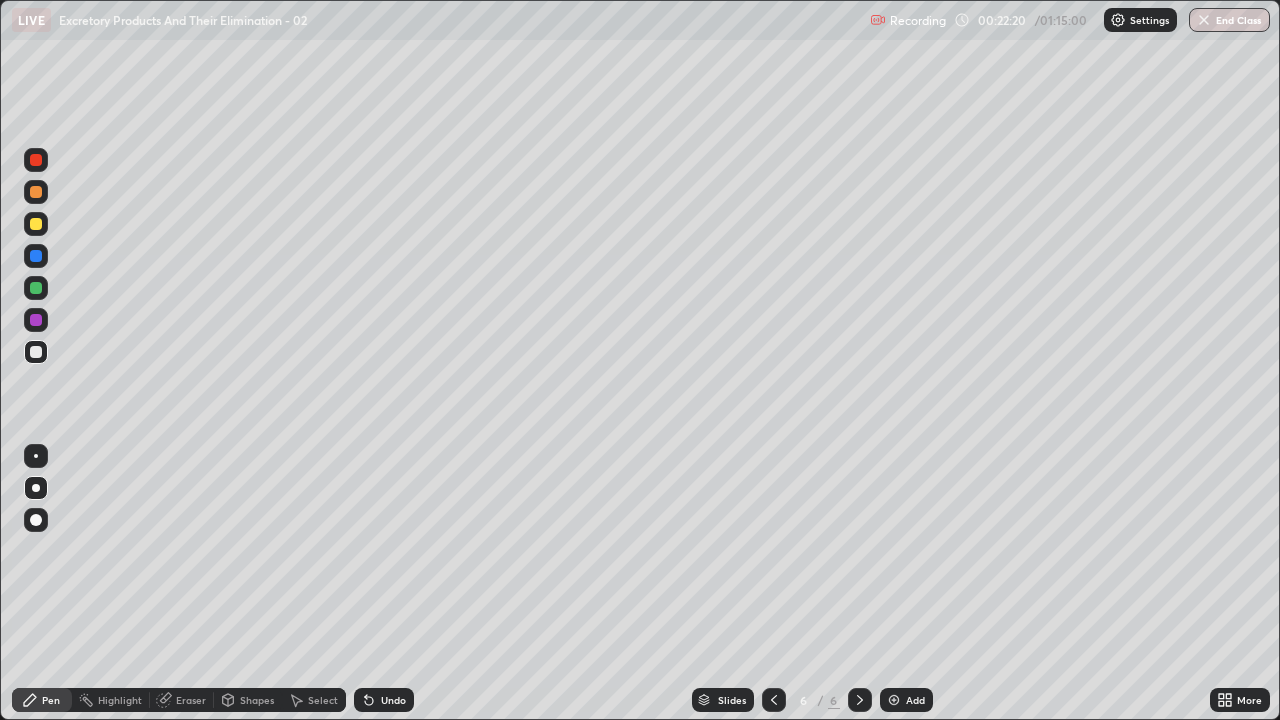 click 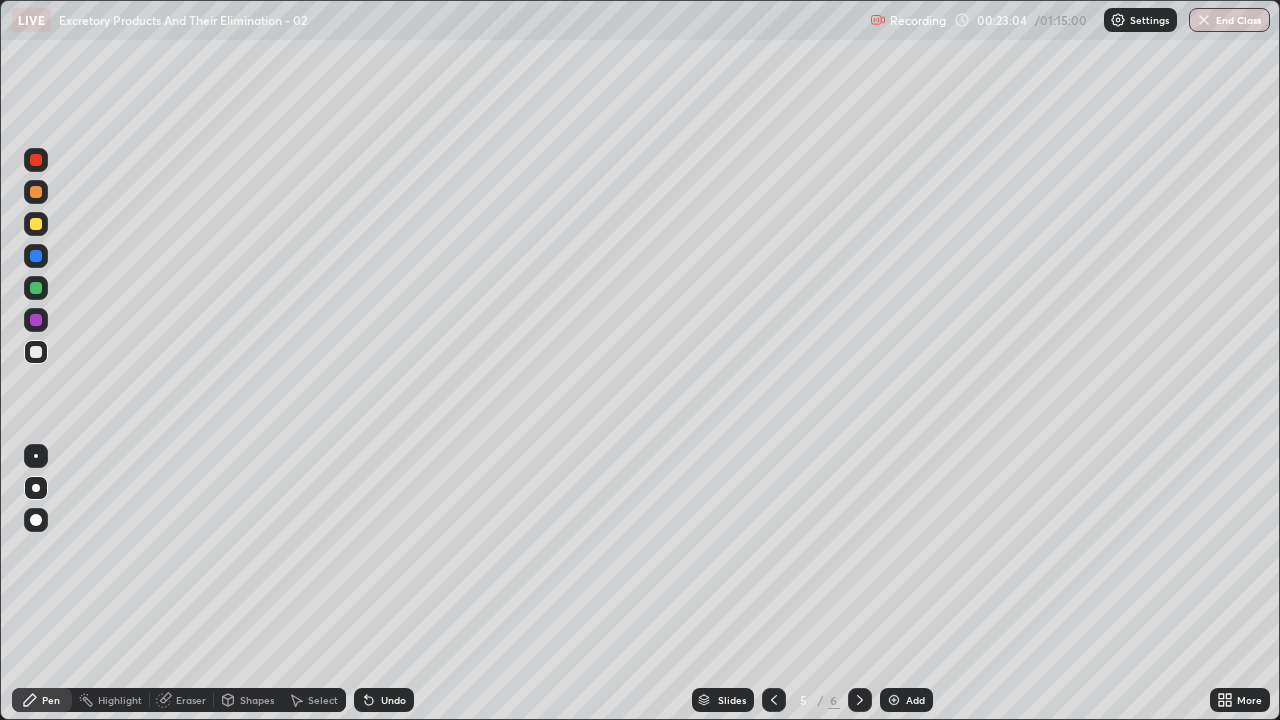 click 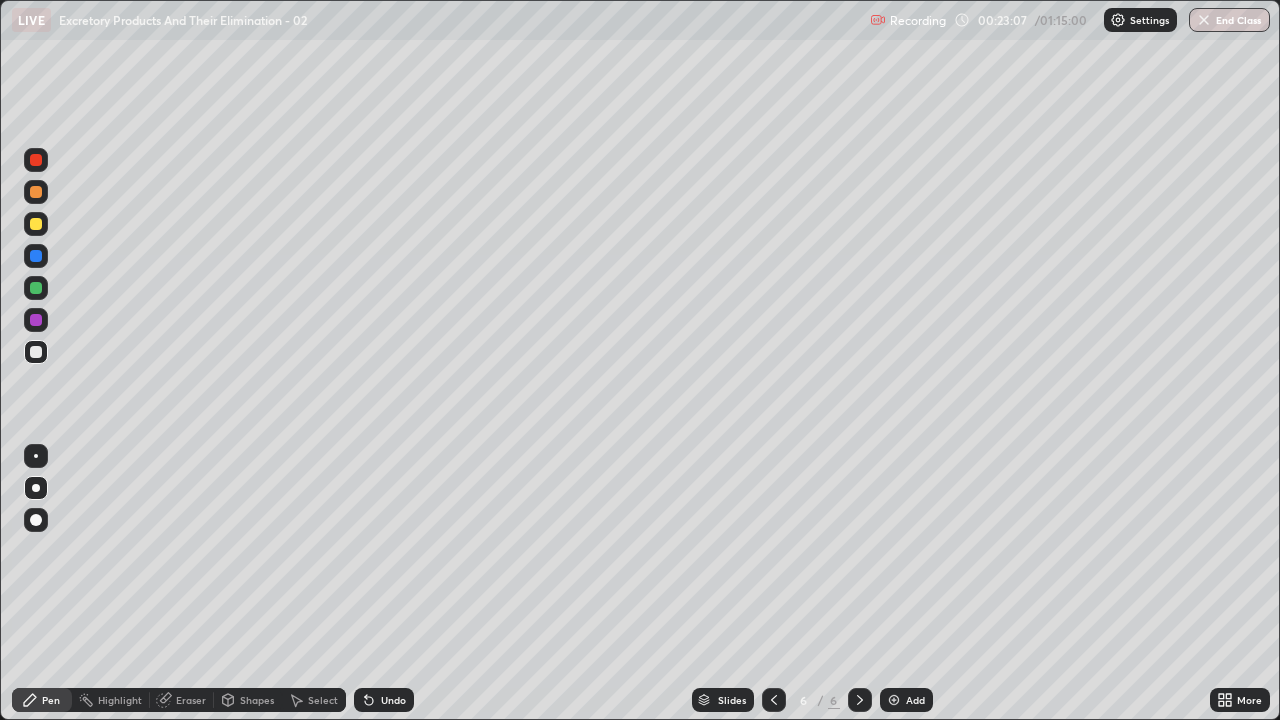 click at bounding box center [36, 352] 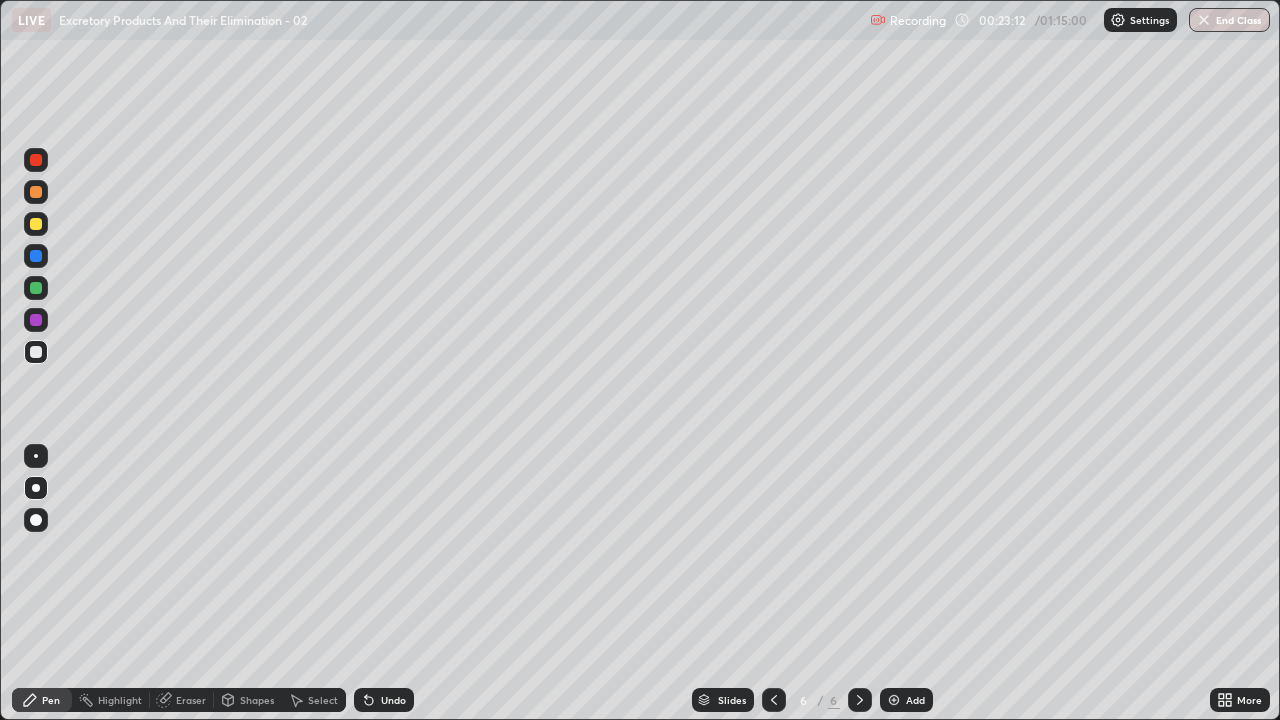 click at bounding box center [36, 352] 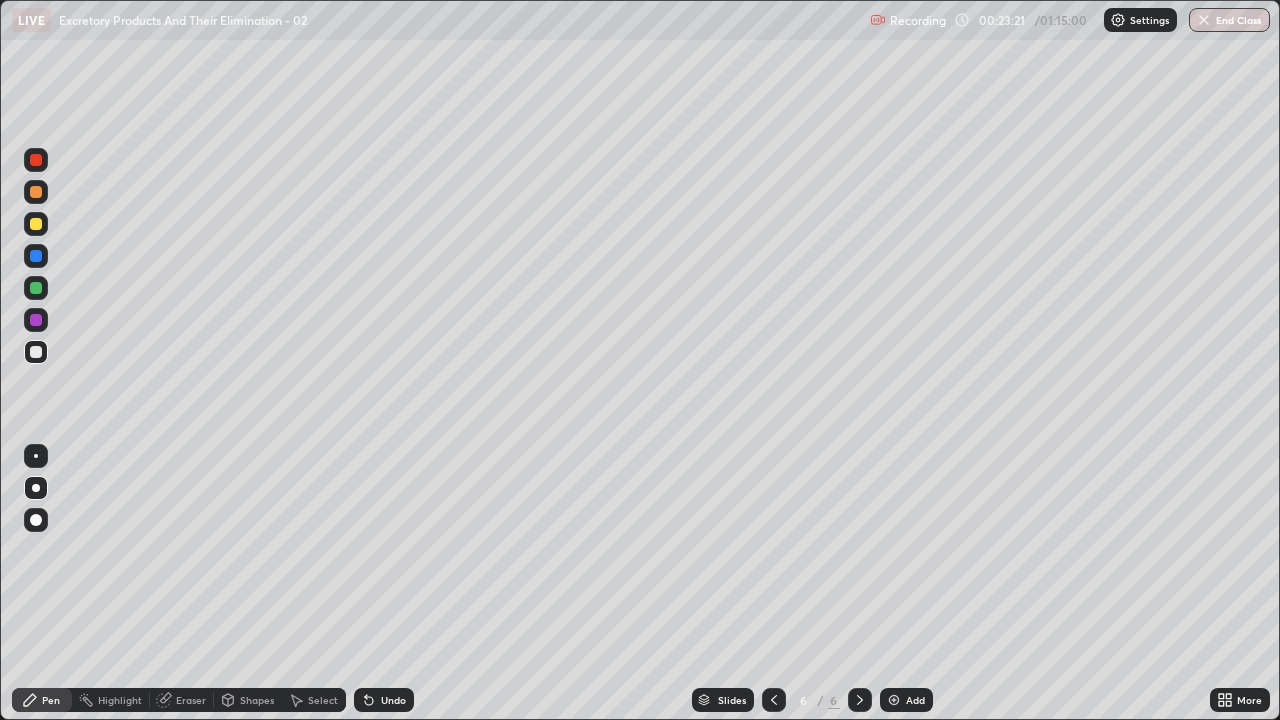 click on "Undo" at bounding box center (384, 700) 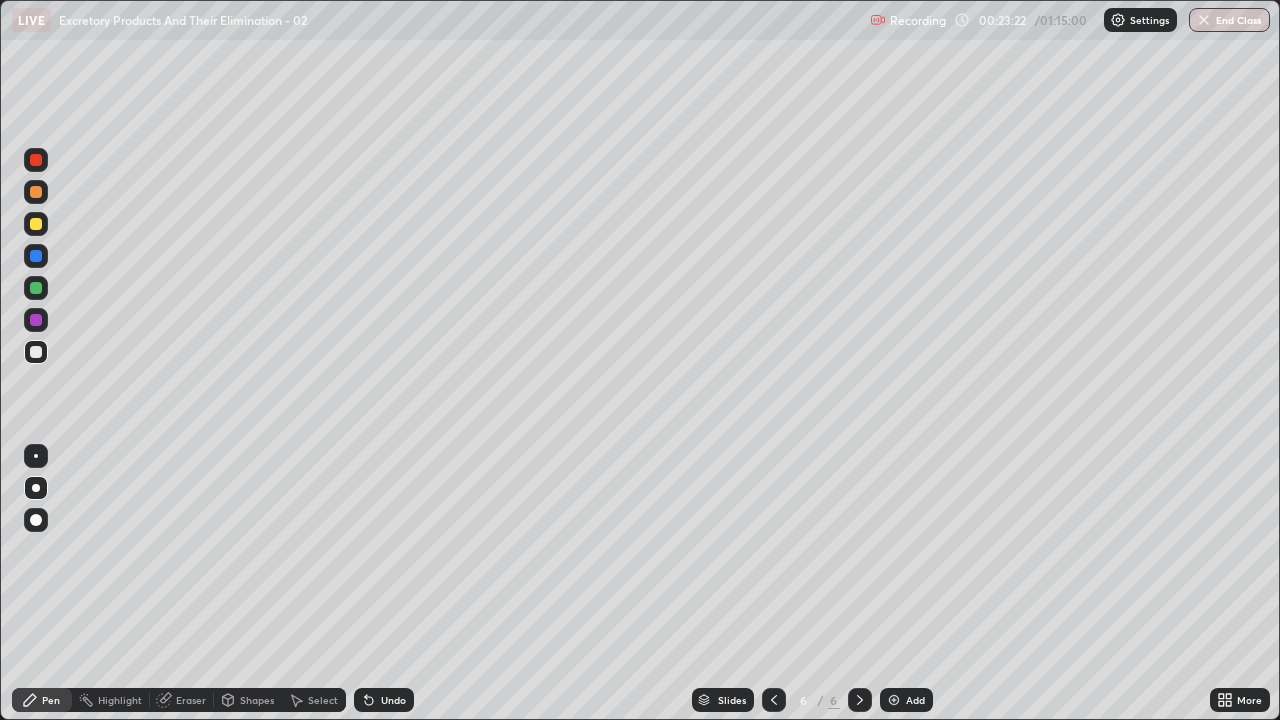 click 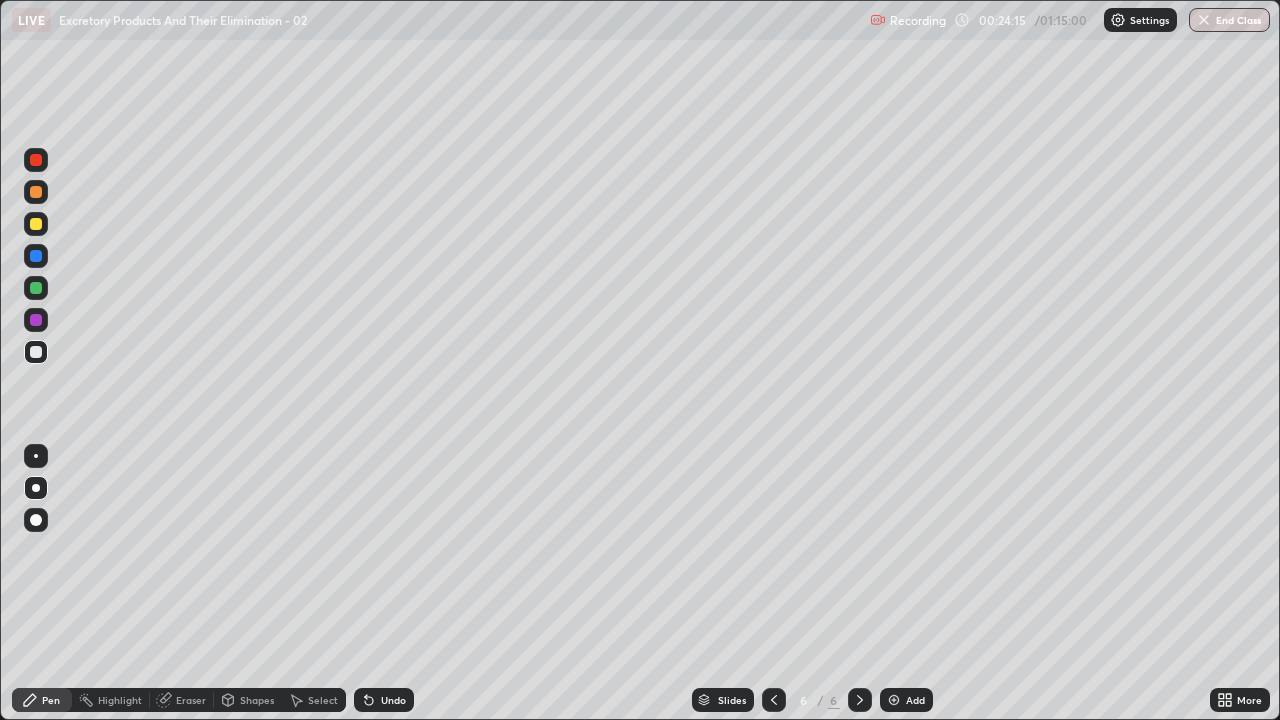 click at bounding box center [36, 352] 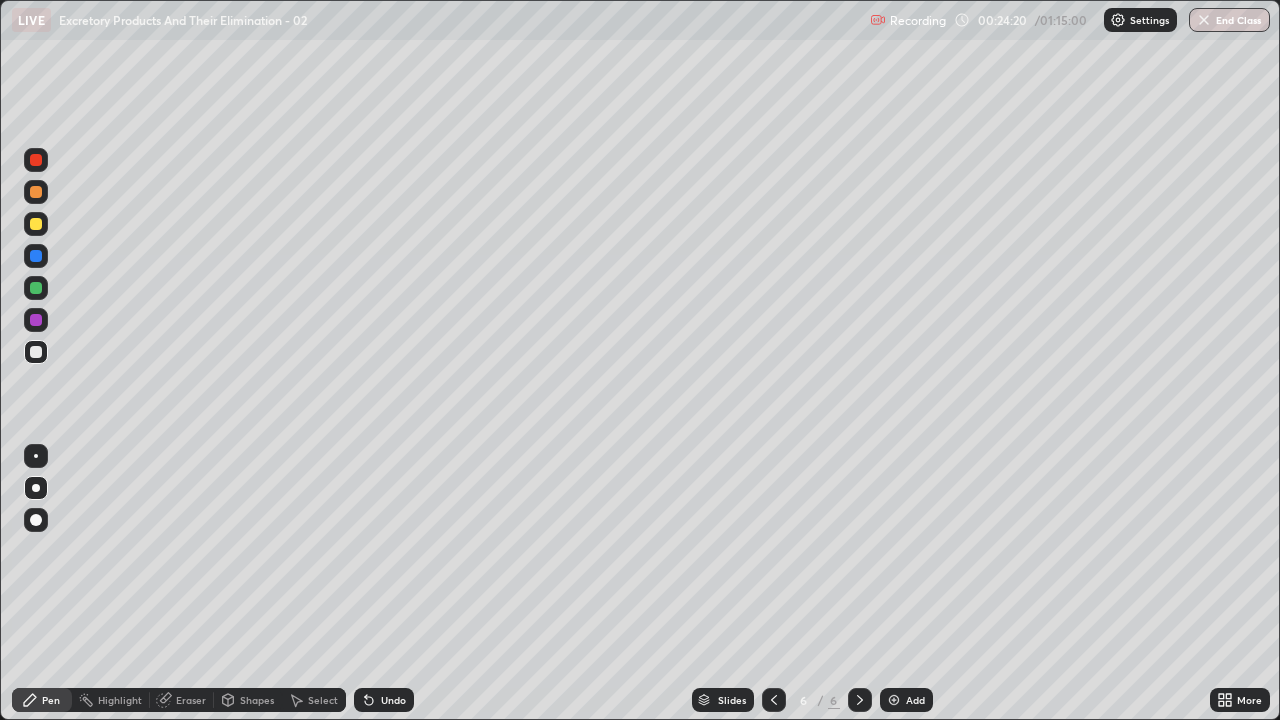 click on "Undo" at bounding box center (393, 700) 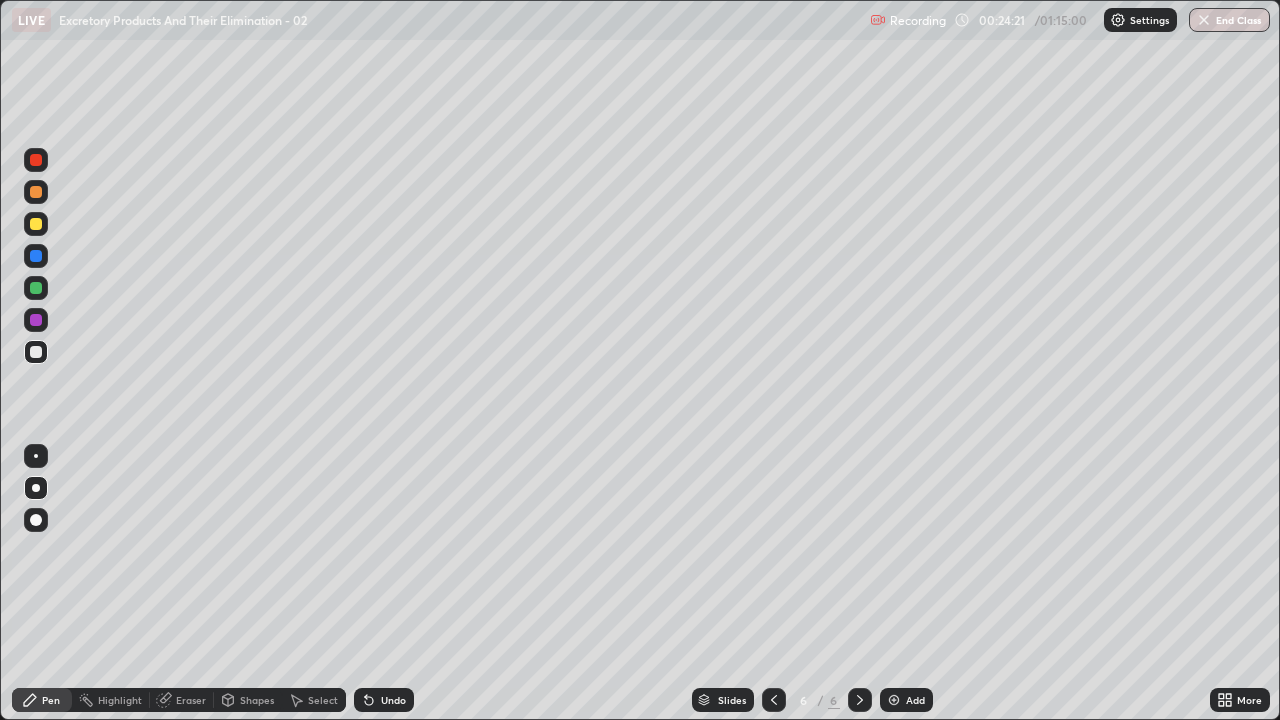 click at bounding box center (36, 352) 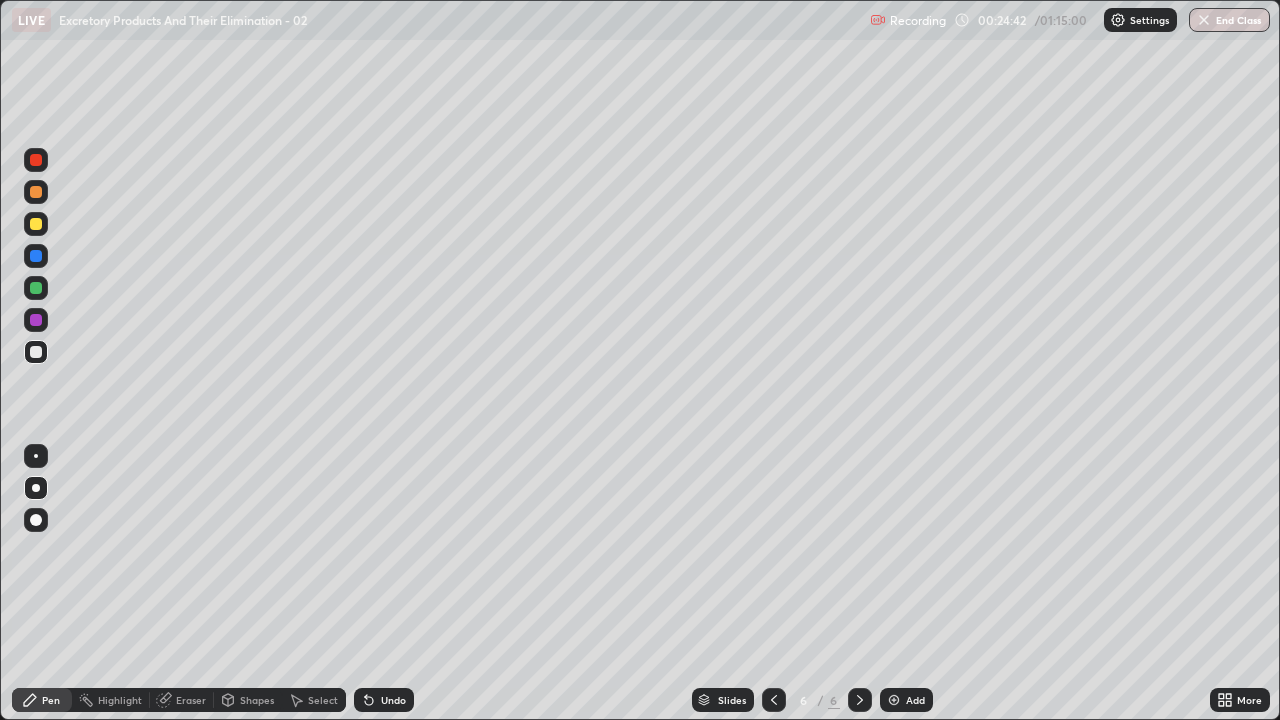 click on "Undo" at bounding box center (380, 700) 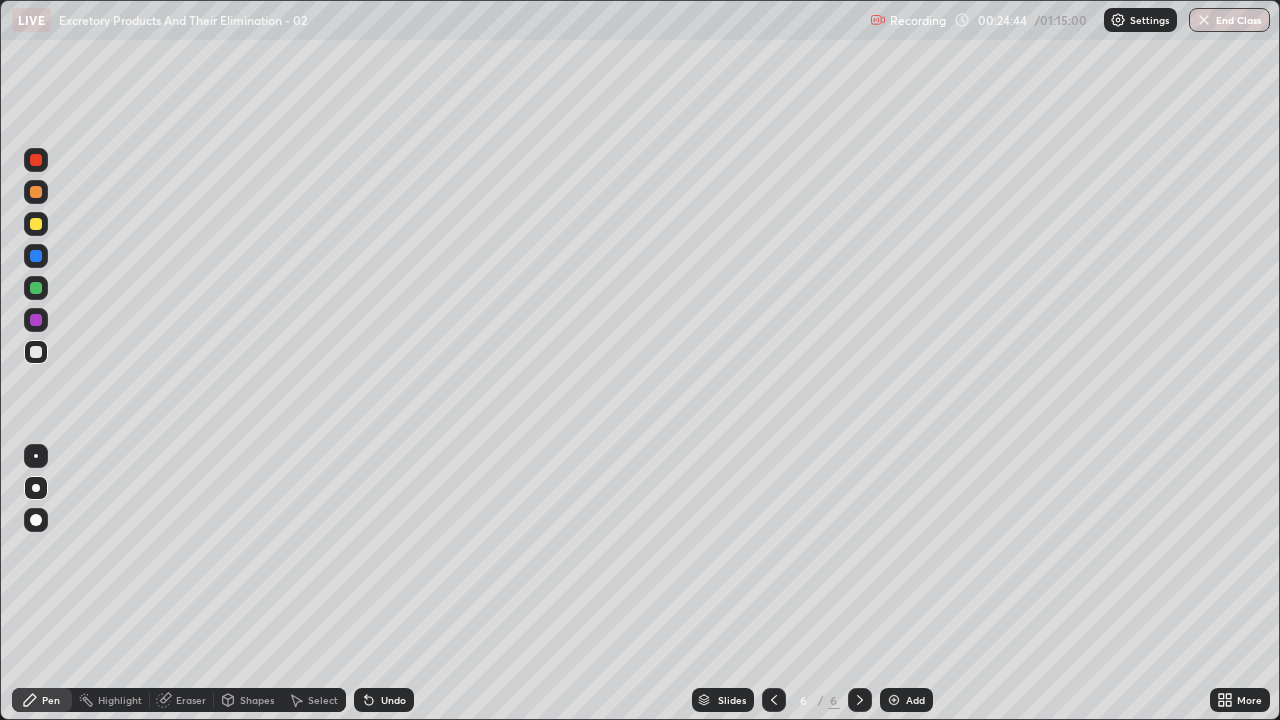 click at bounding box center [36, 352] 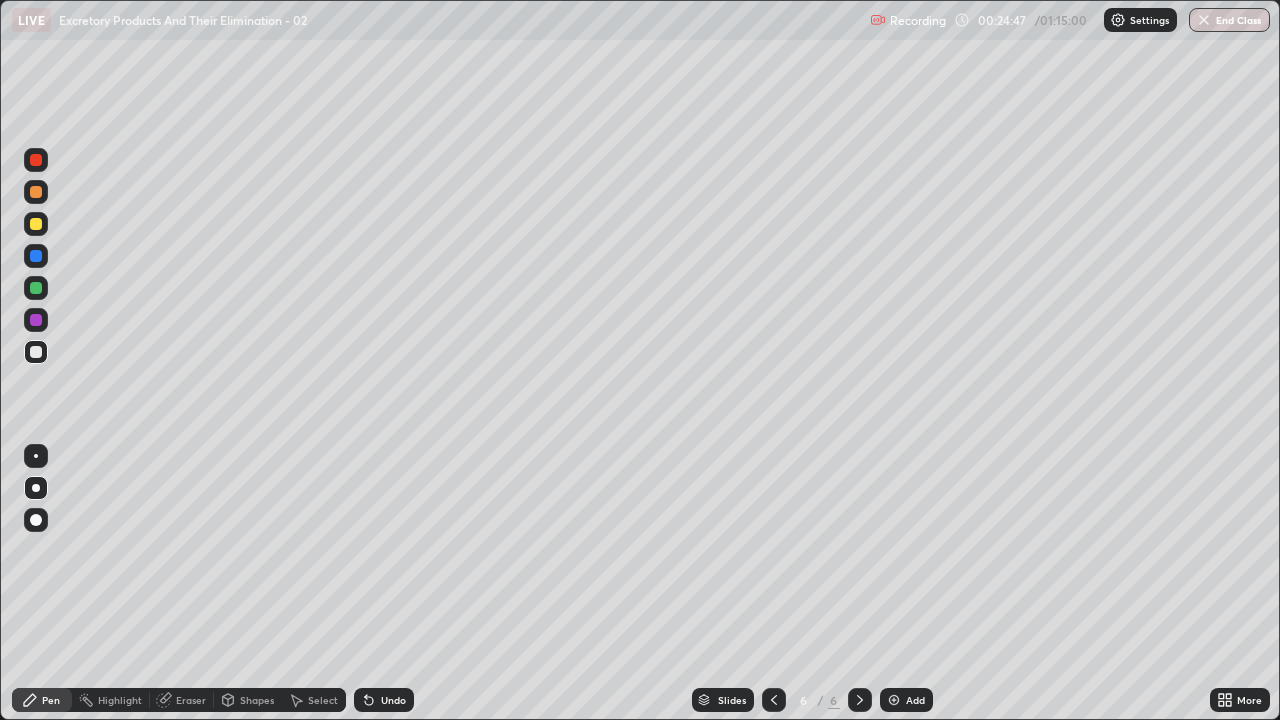 click at bounding box center (36, 256) 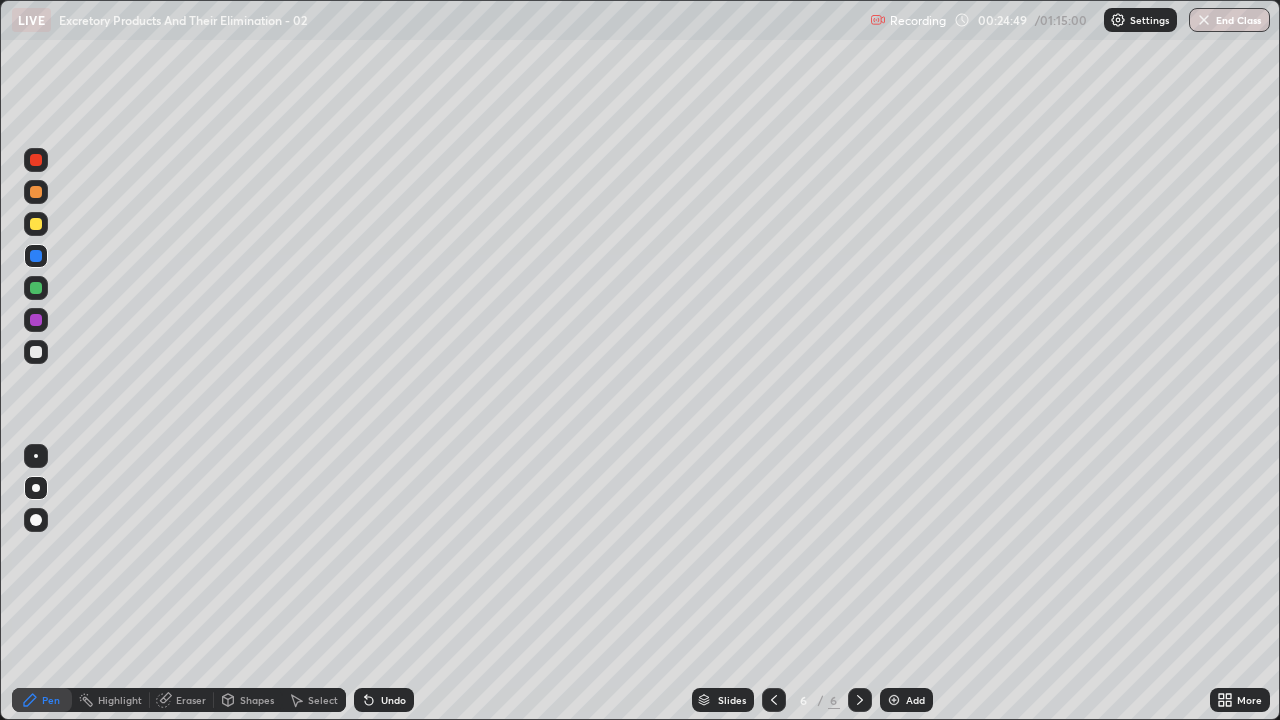 click at bounding box center (36, 160) 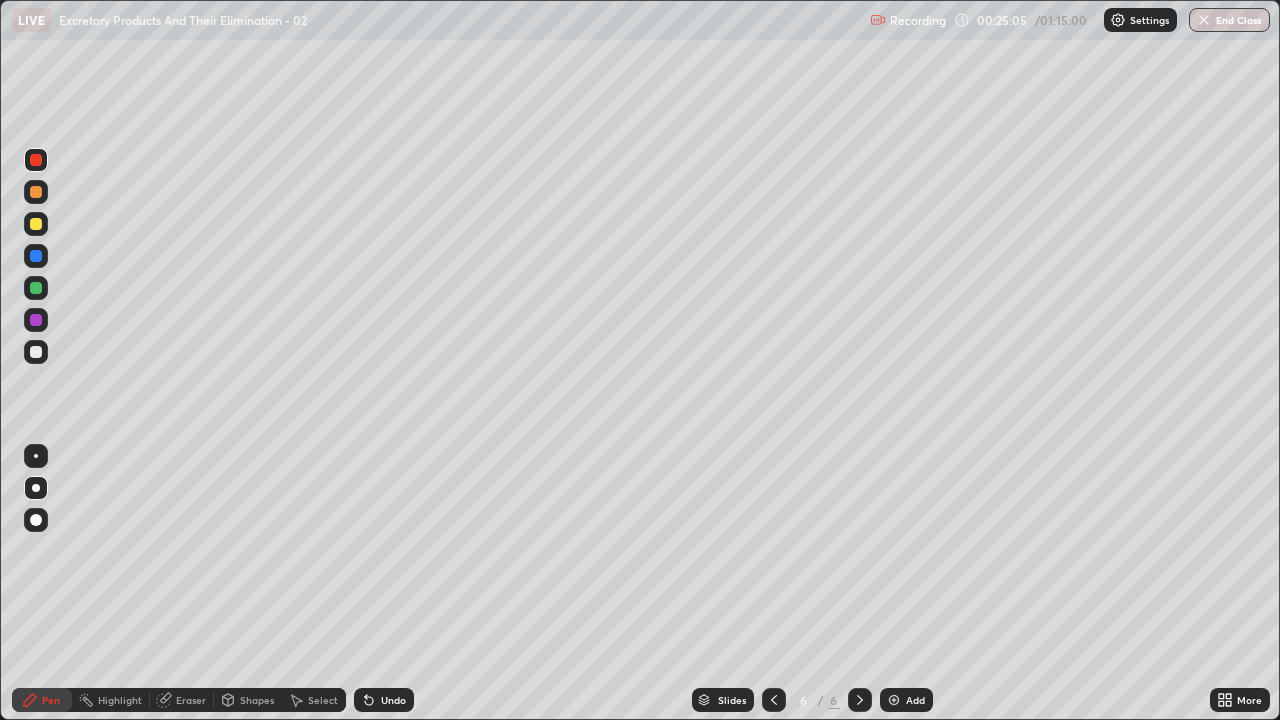 click at bounding box center (36, 256) 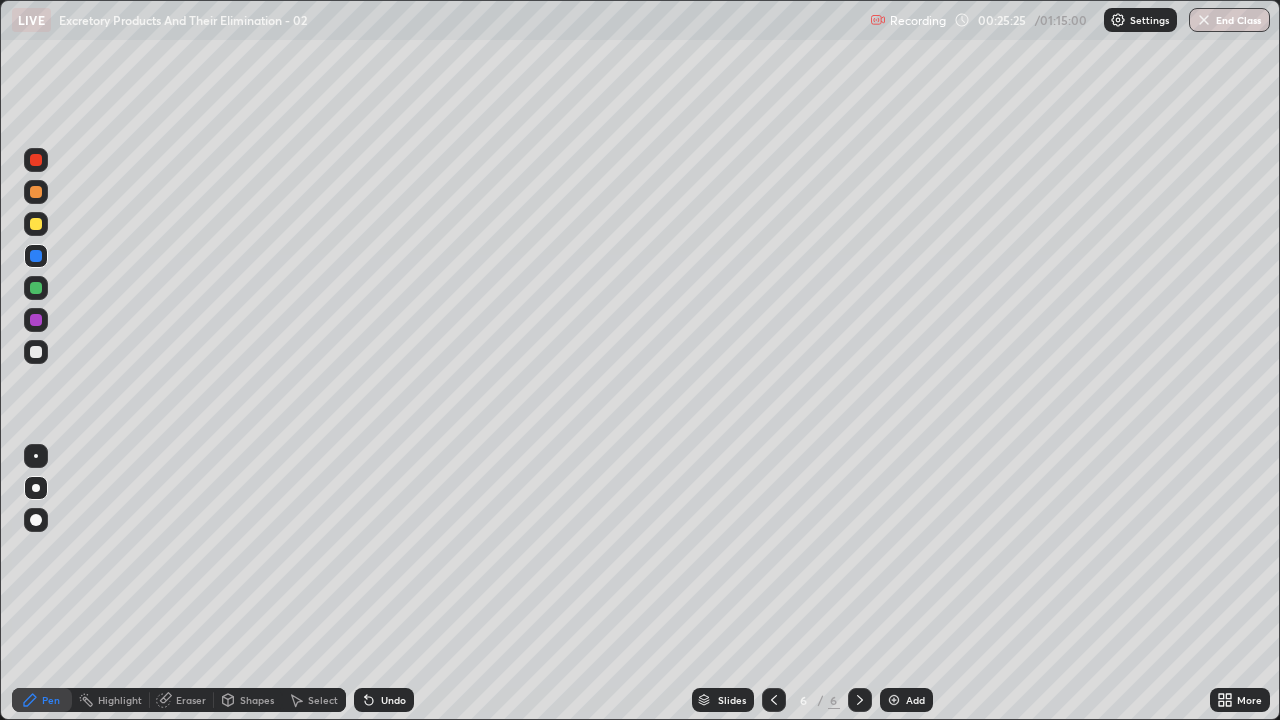 click at bounding box center [36, 288] 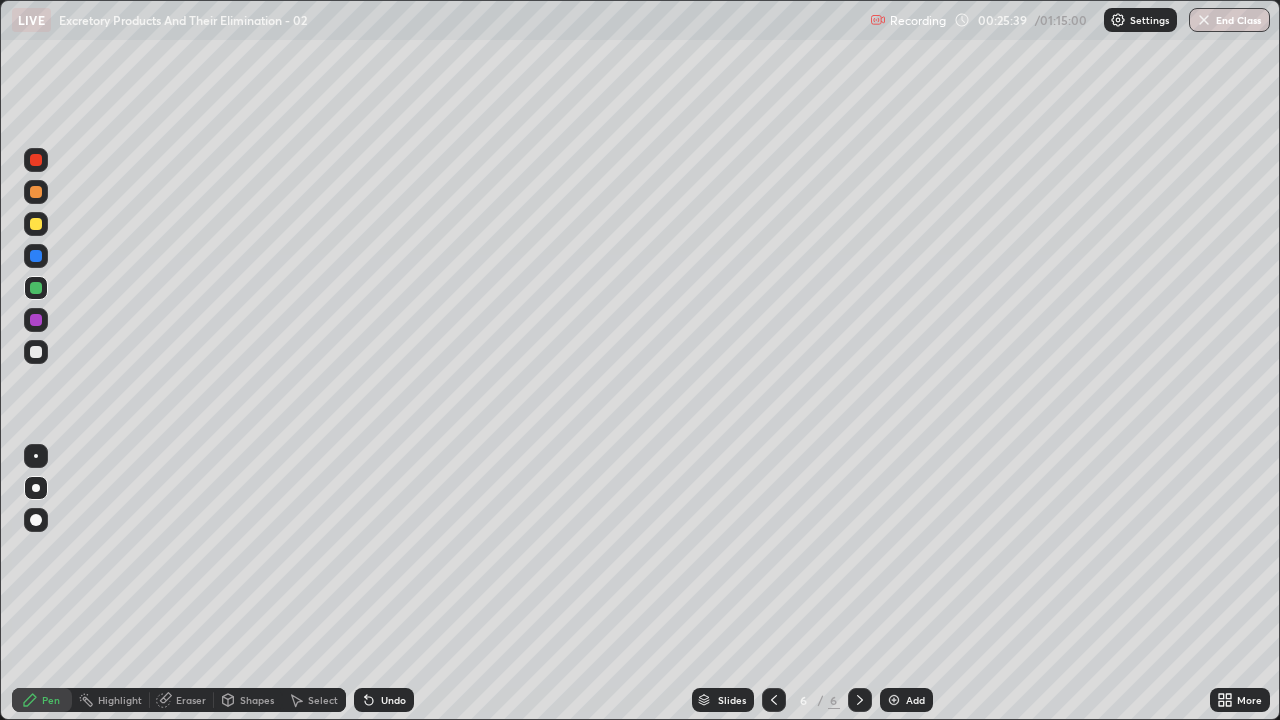 click at bounding box center [36, 352] 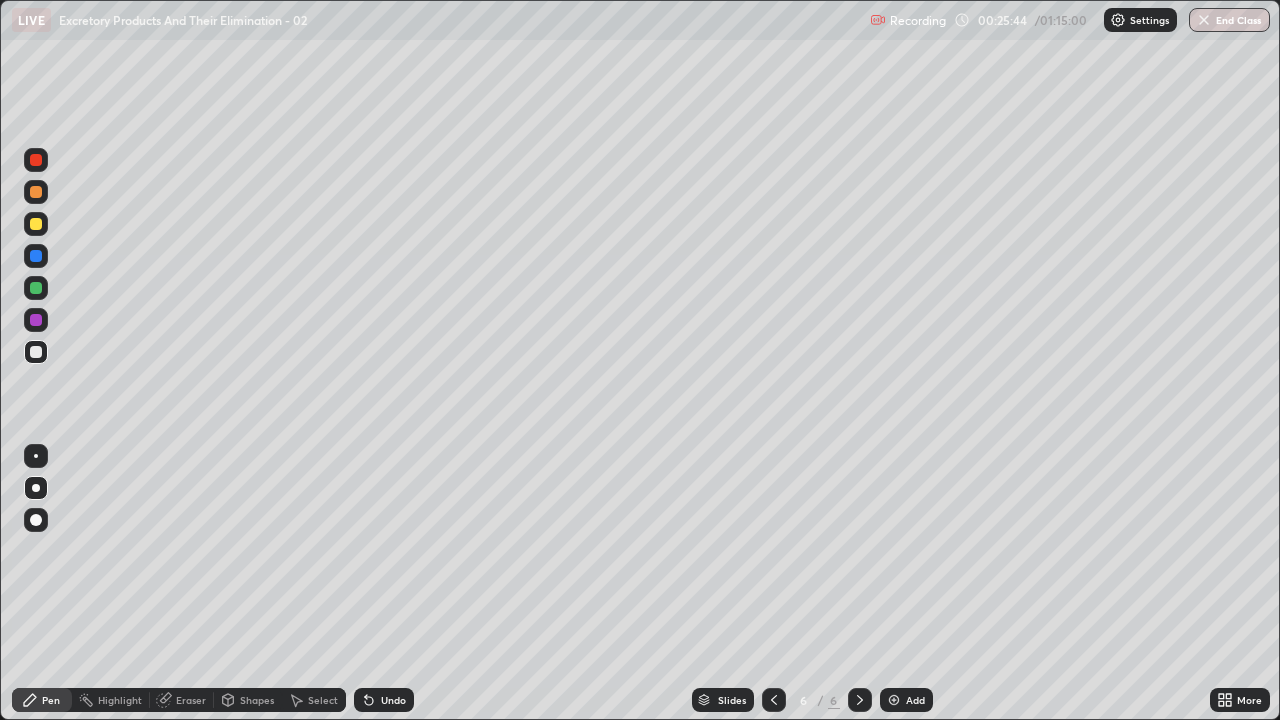 click at bounding box center [36, 352] 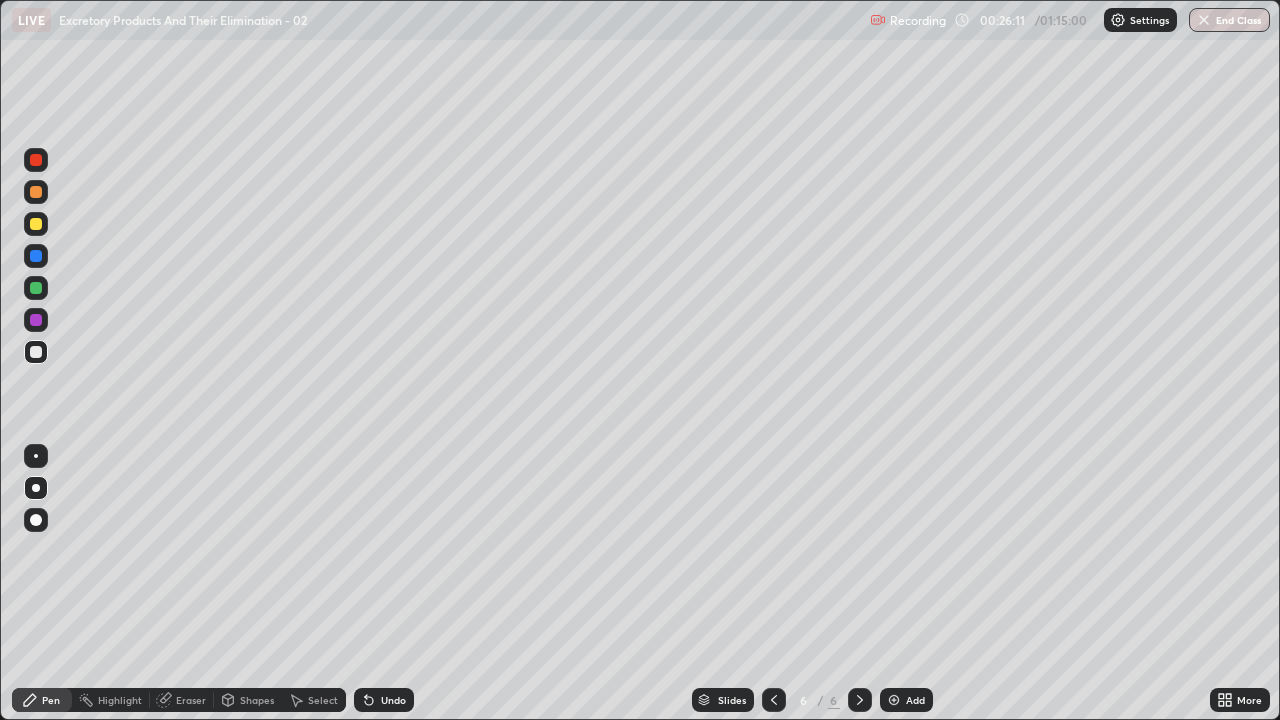 click at bounding box center (36, 224) 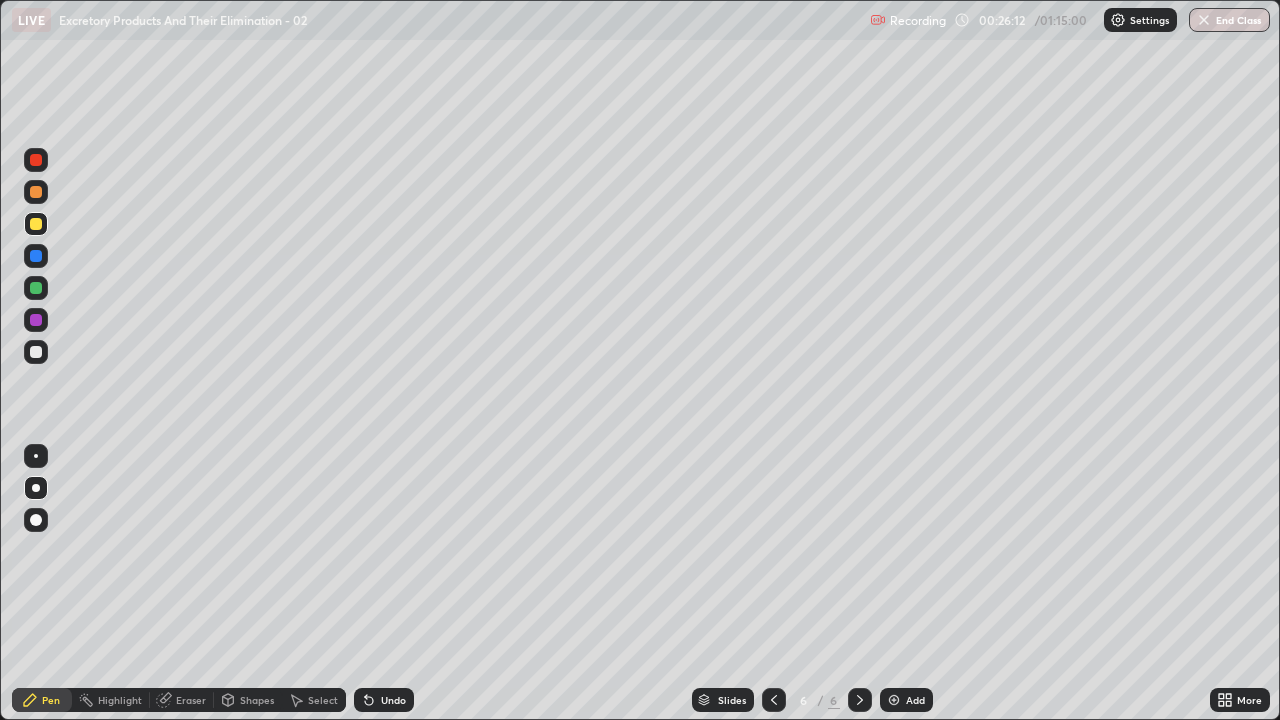 click at bounding box center (36, 192) 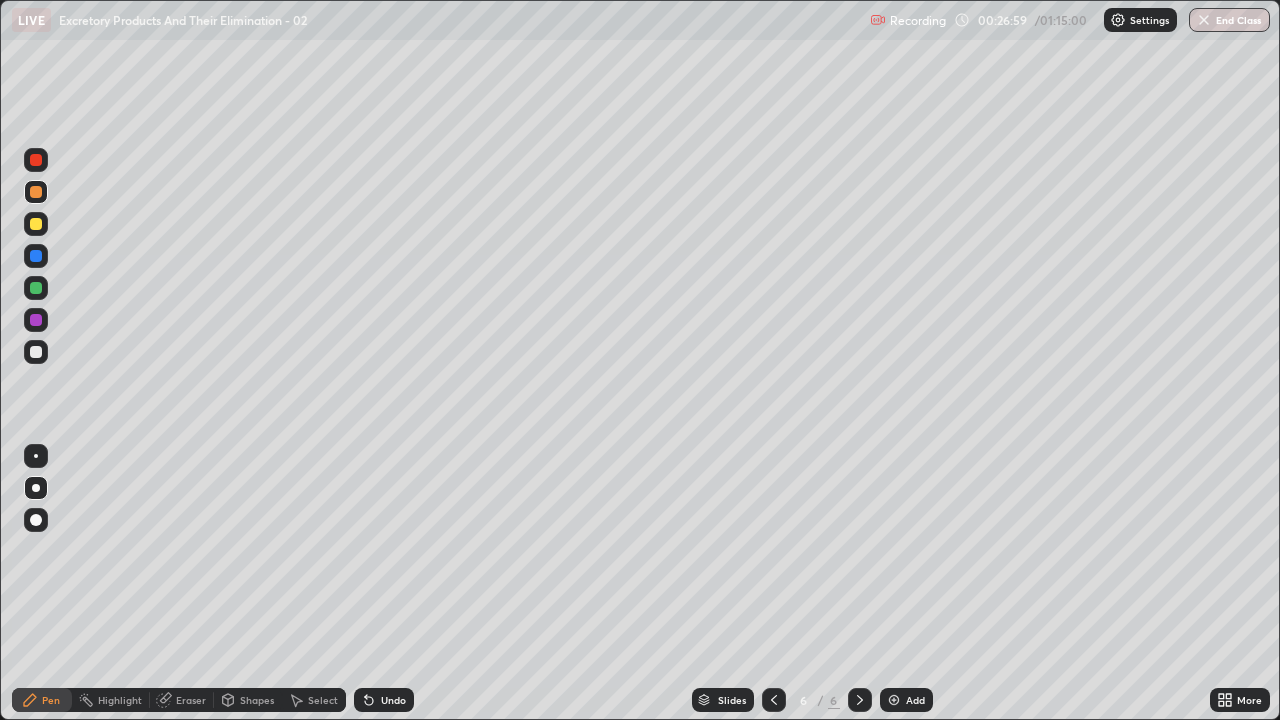 click at bounding box center (894, 700) 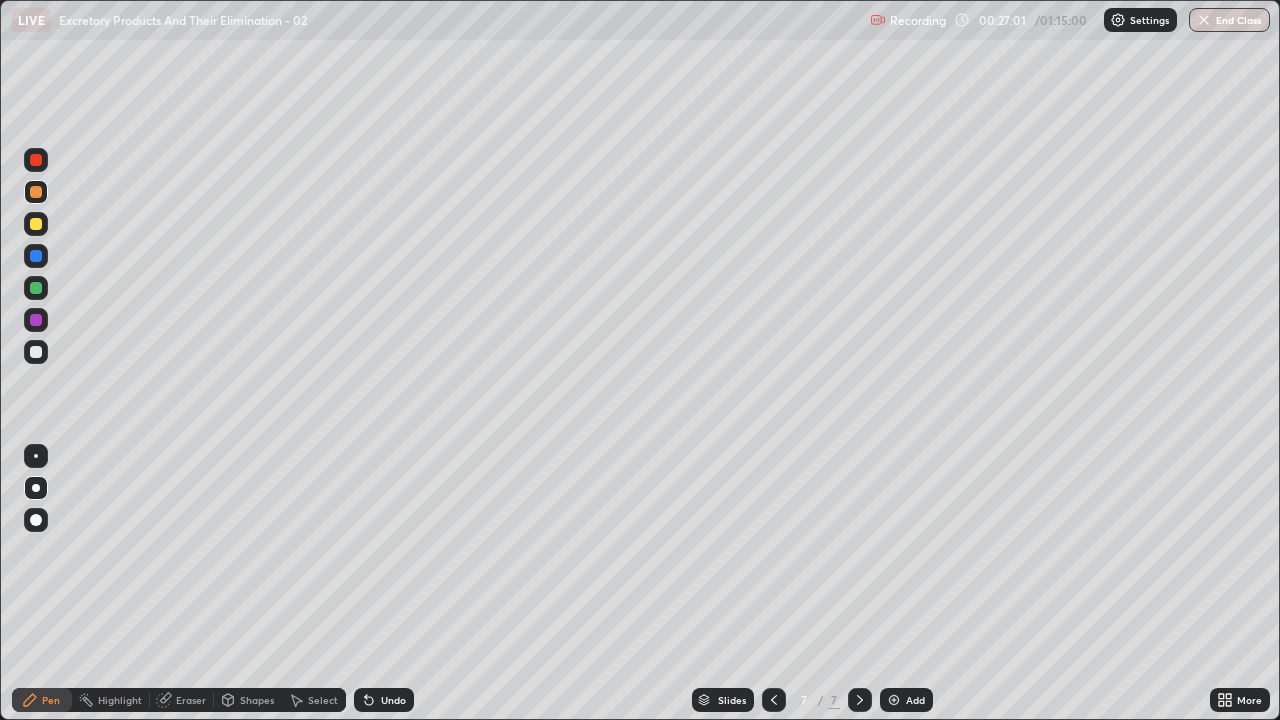 click at bounding box center (36, 256) 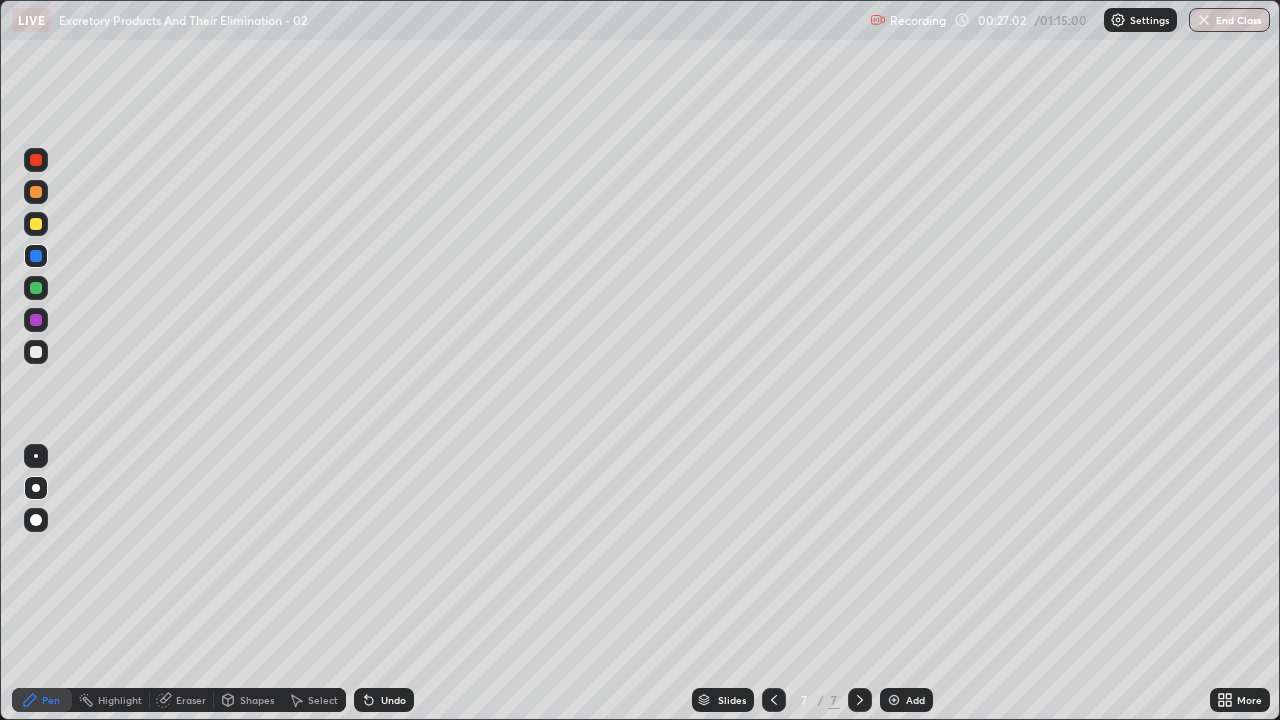 click at bounding box center (36, 192) 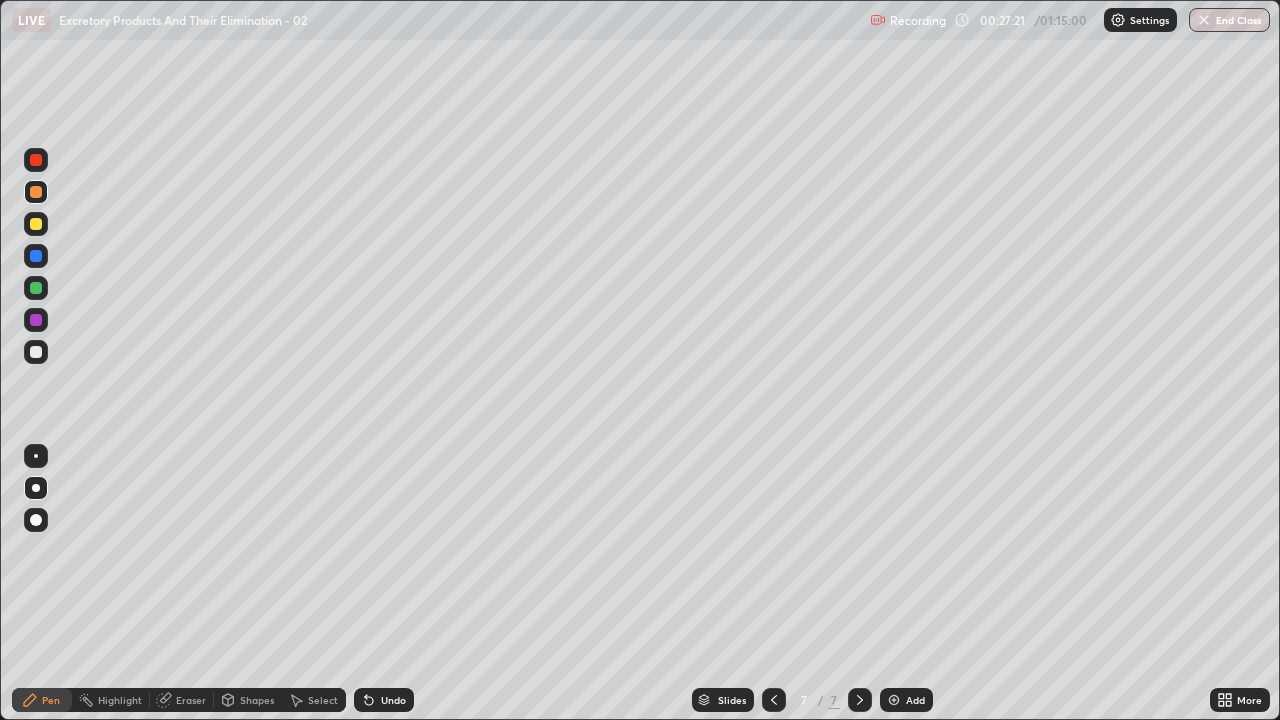 click at bounding box center (36, 352) 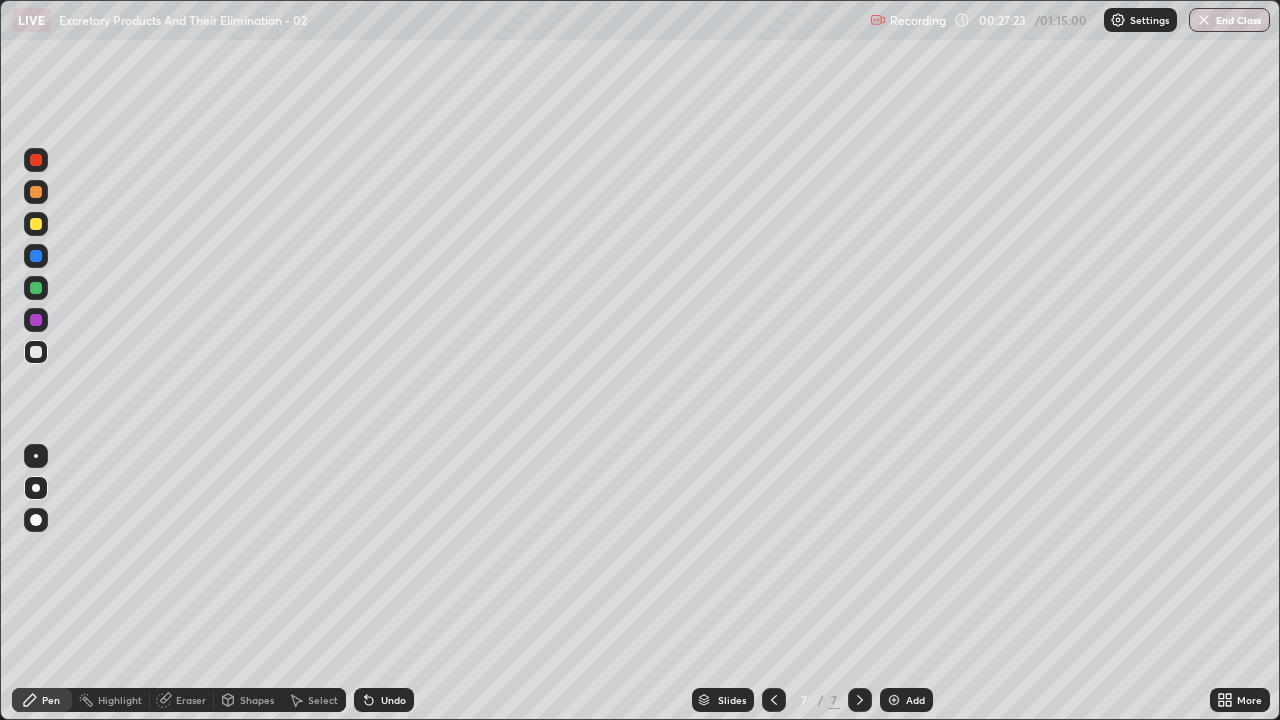 click at bounding box center (36, 352) 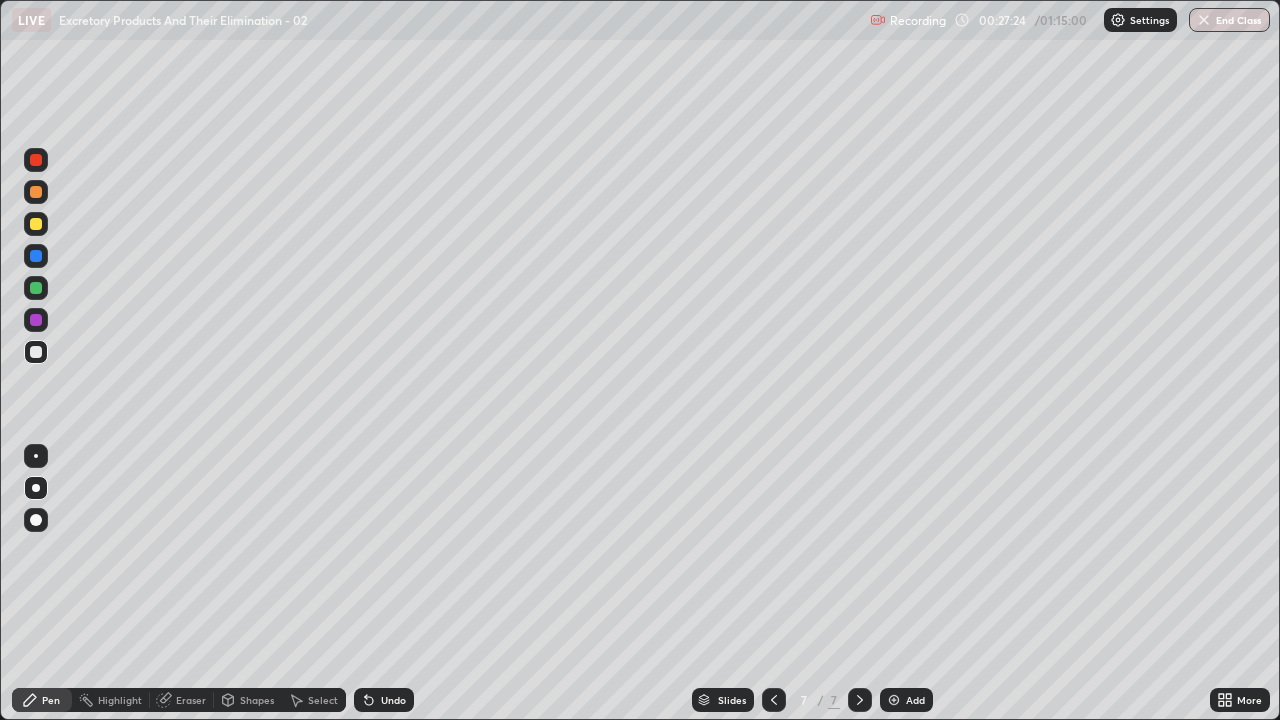 click at bounding box center (36, 352) 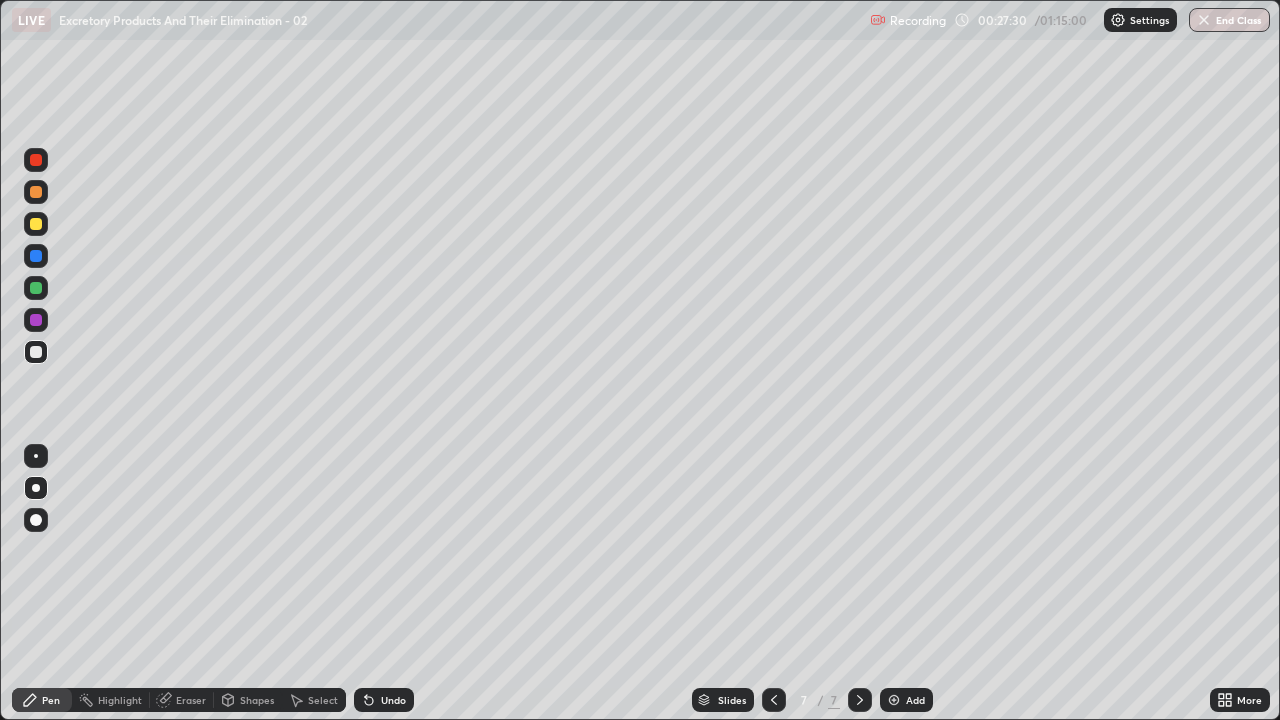 click at bounding box center [36, 352] 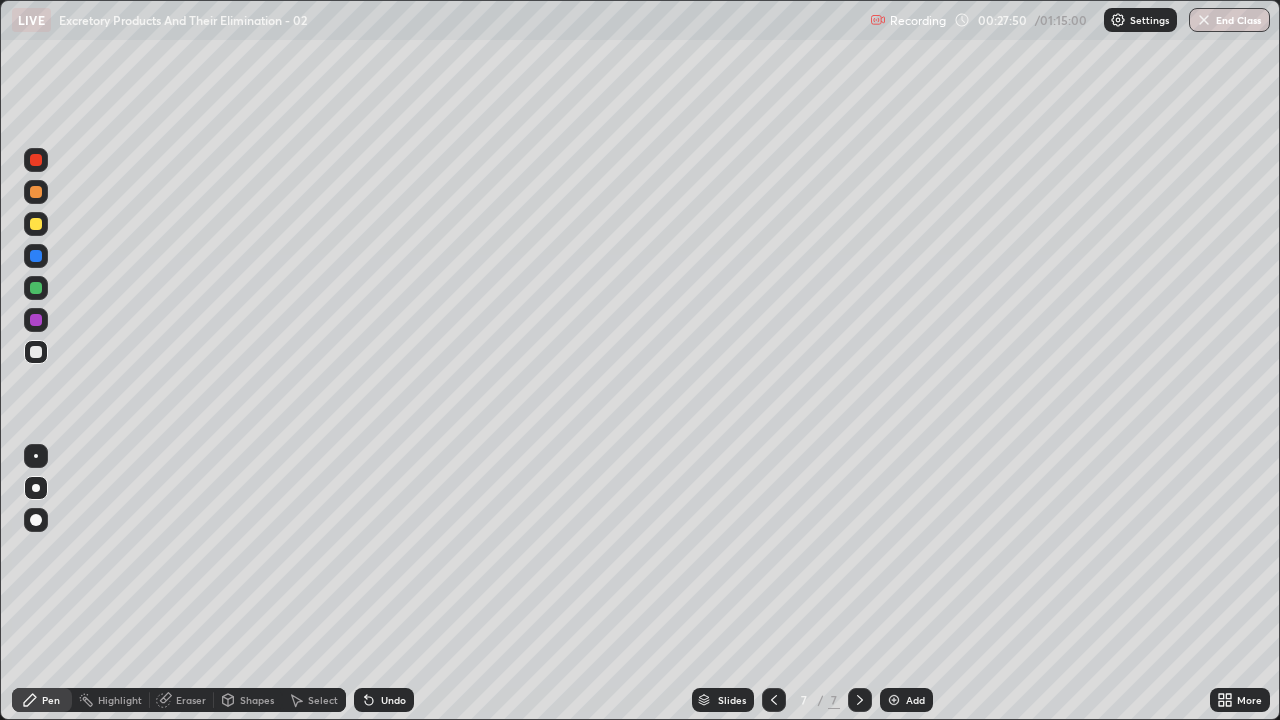 click at bounding box center [36, 352] 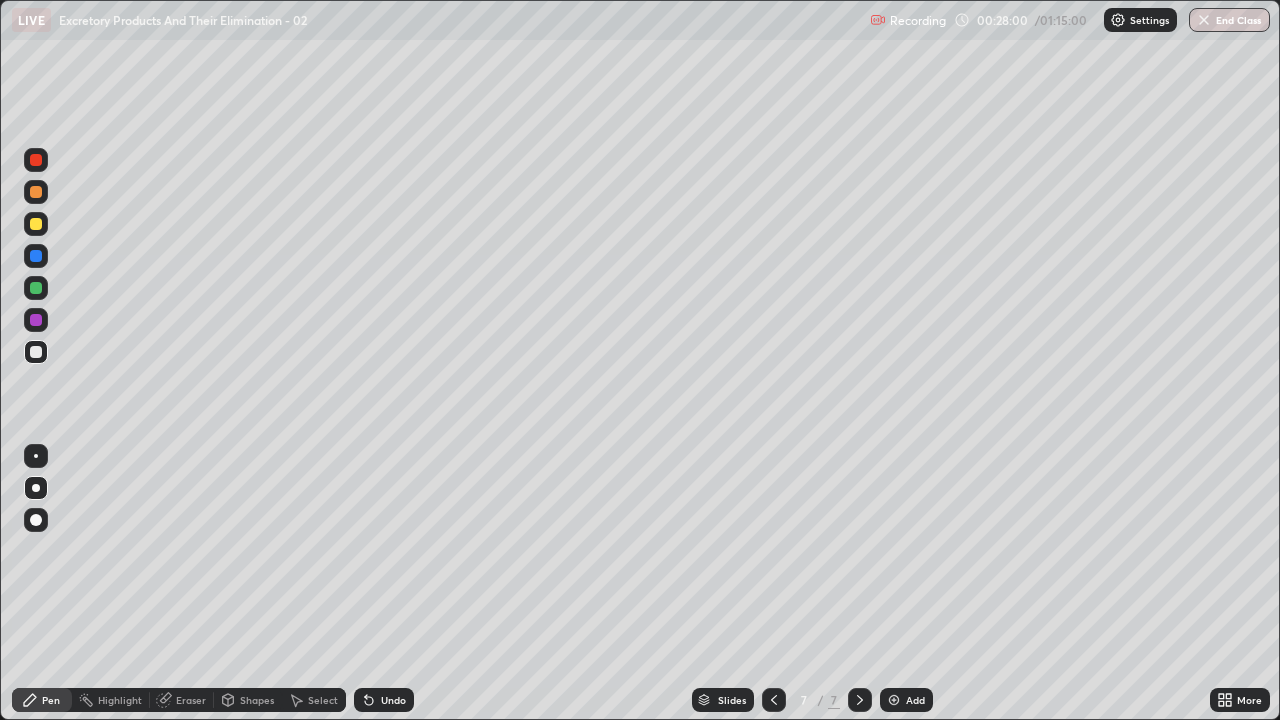 click on "Undo" at bounding box center (393, 700) 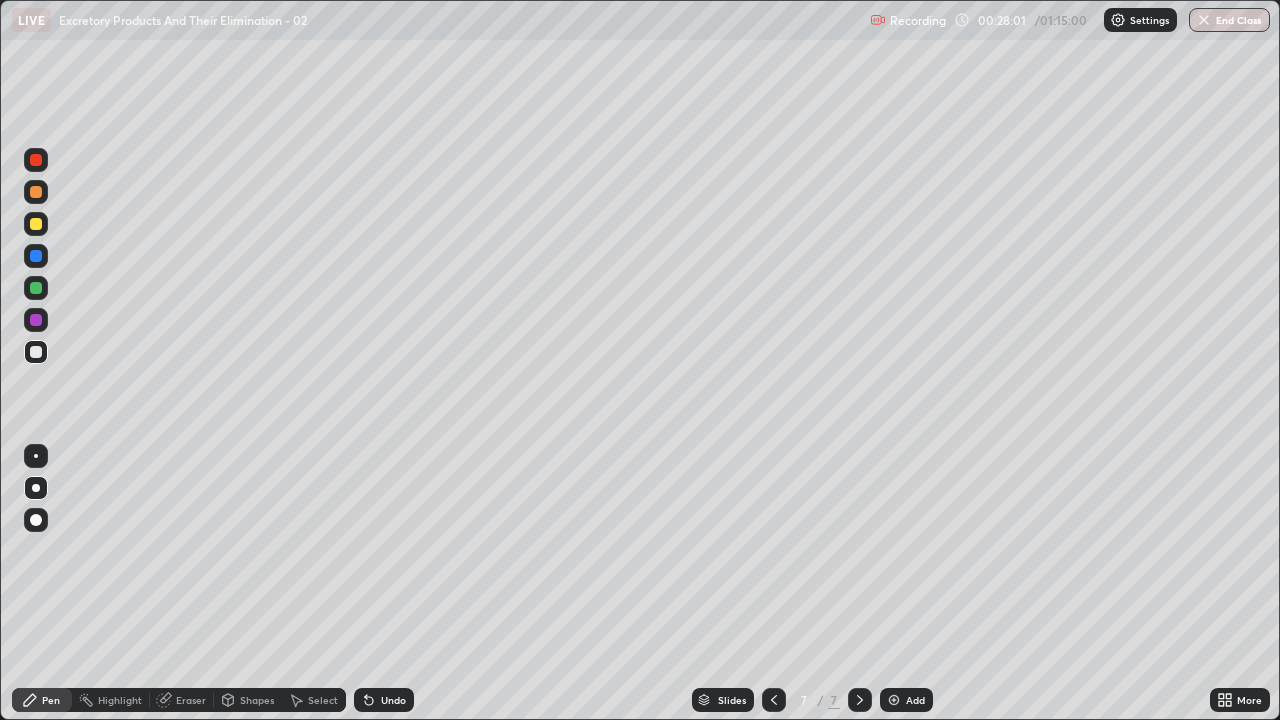 click on "Undo" at bounding box center [393, 700] 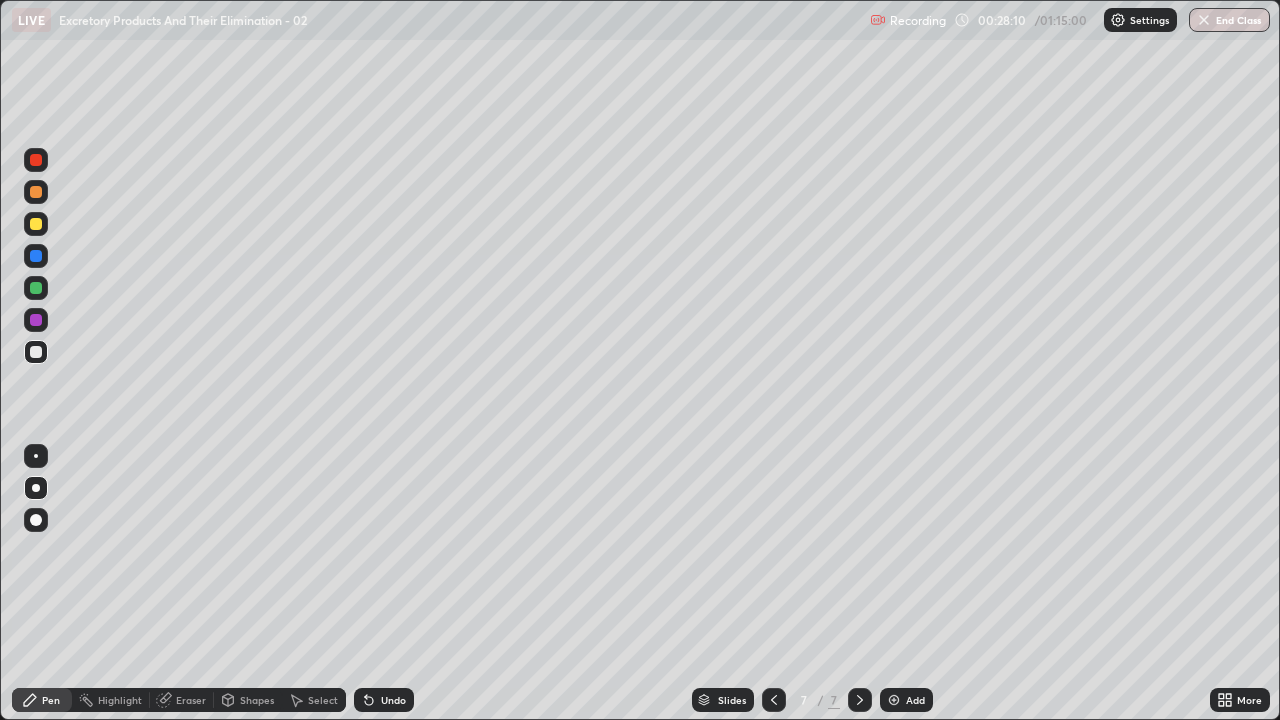 click at bounding box center (36, 352) 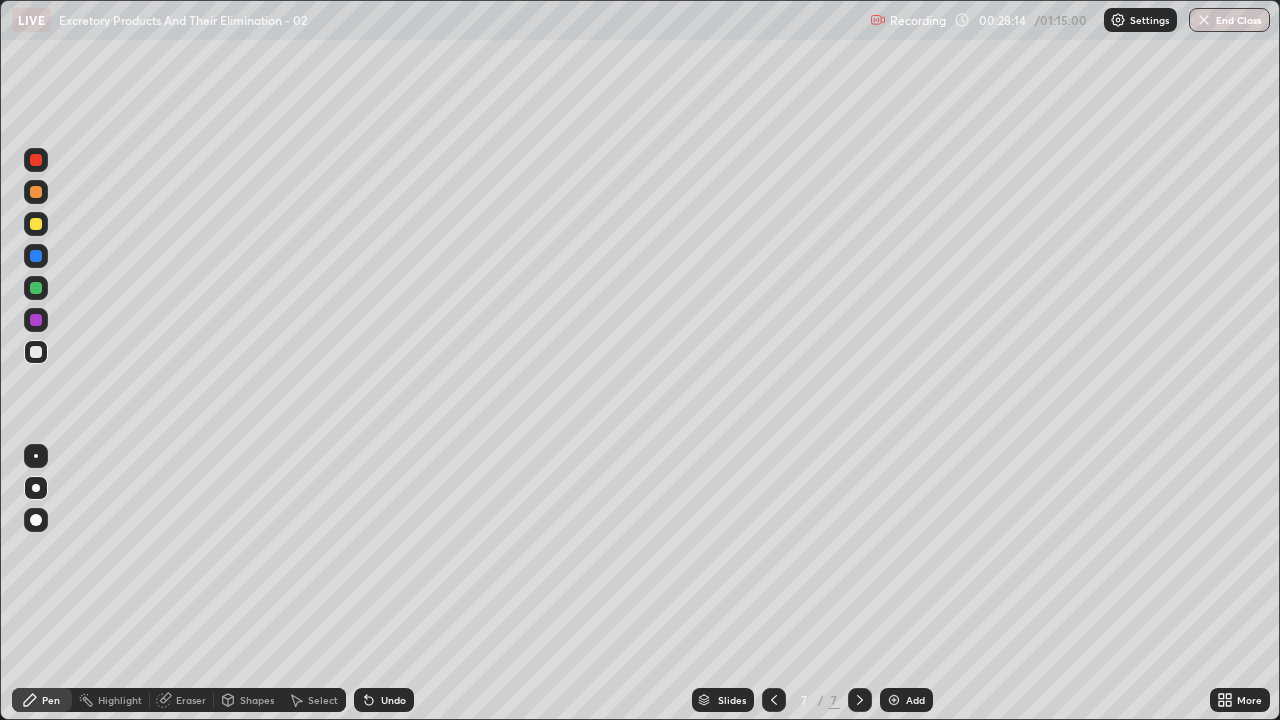 click at bounding box center (36, 352) 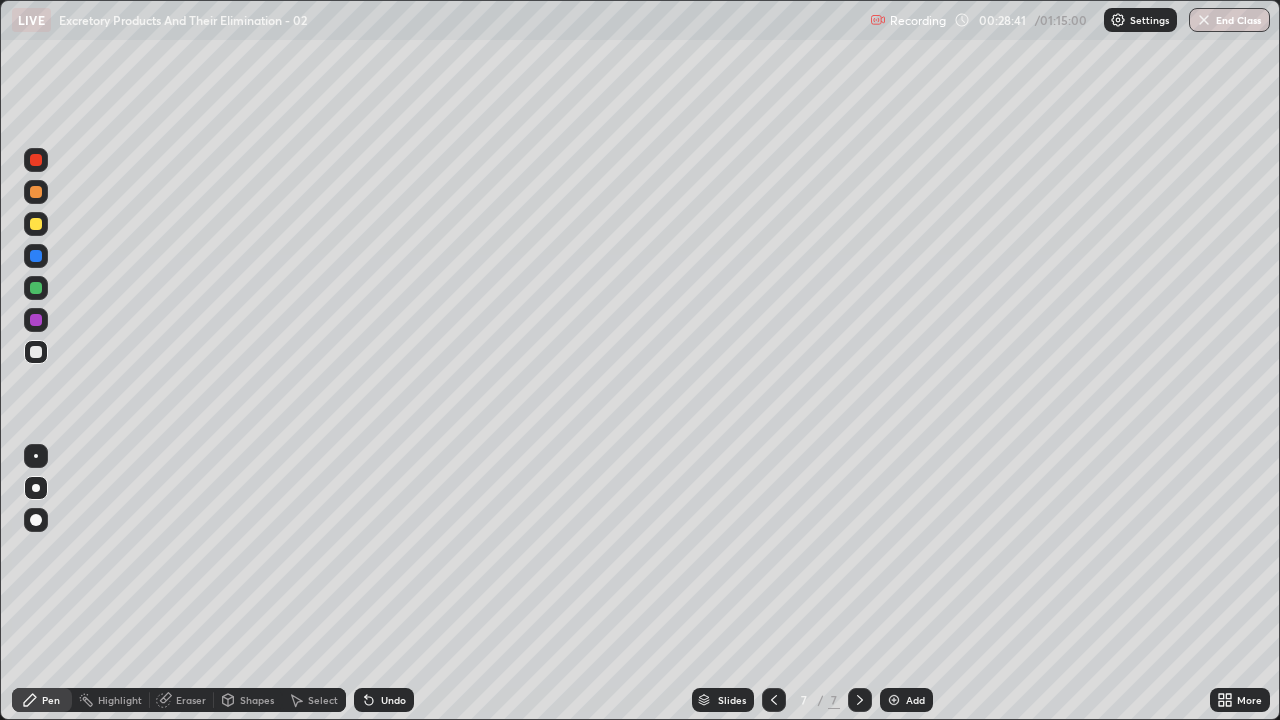 click on "Undo" at bounding box center (393, 700) 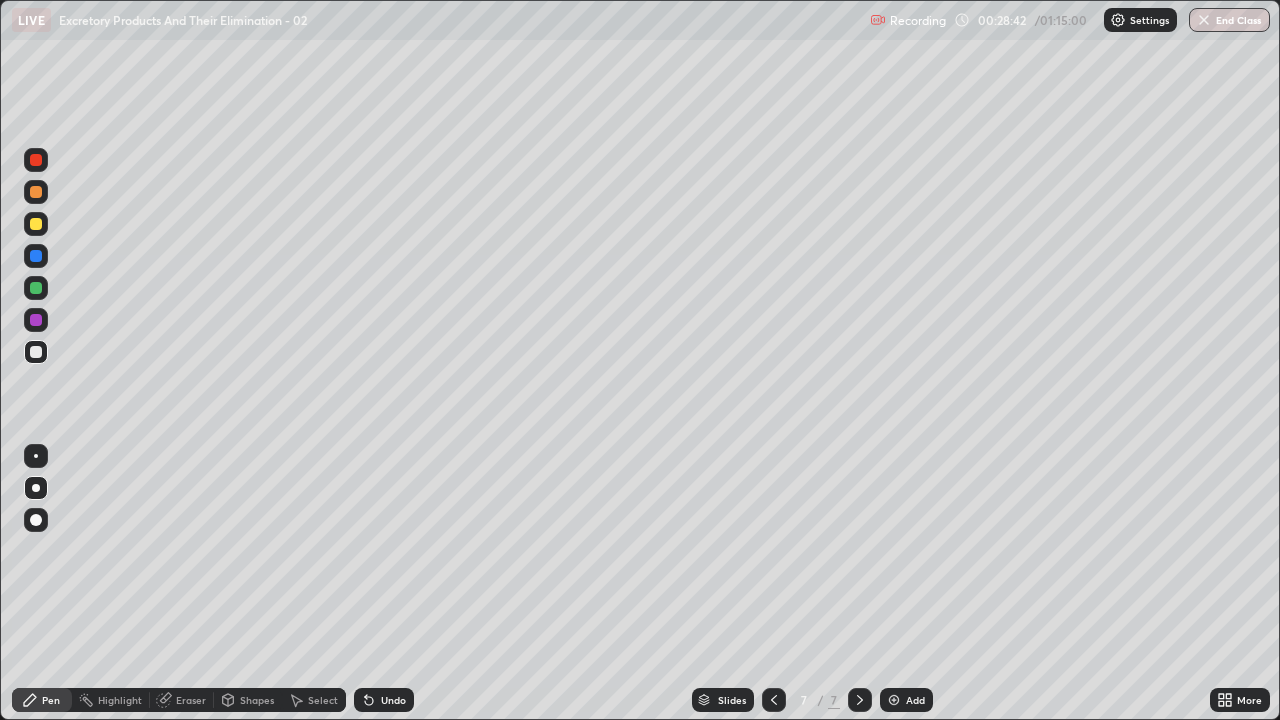 click on "Undo" at bounding box center (393, 700) 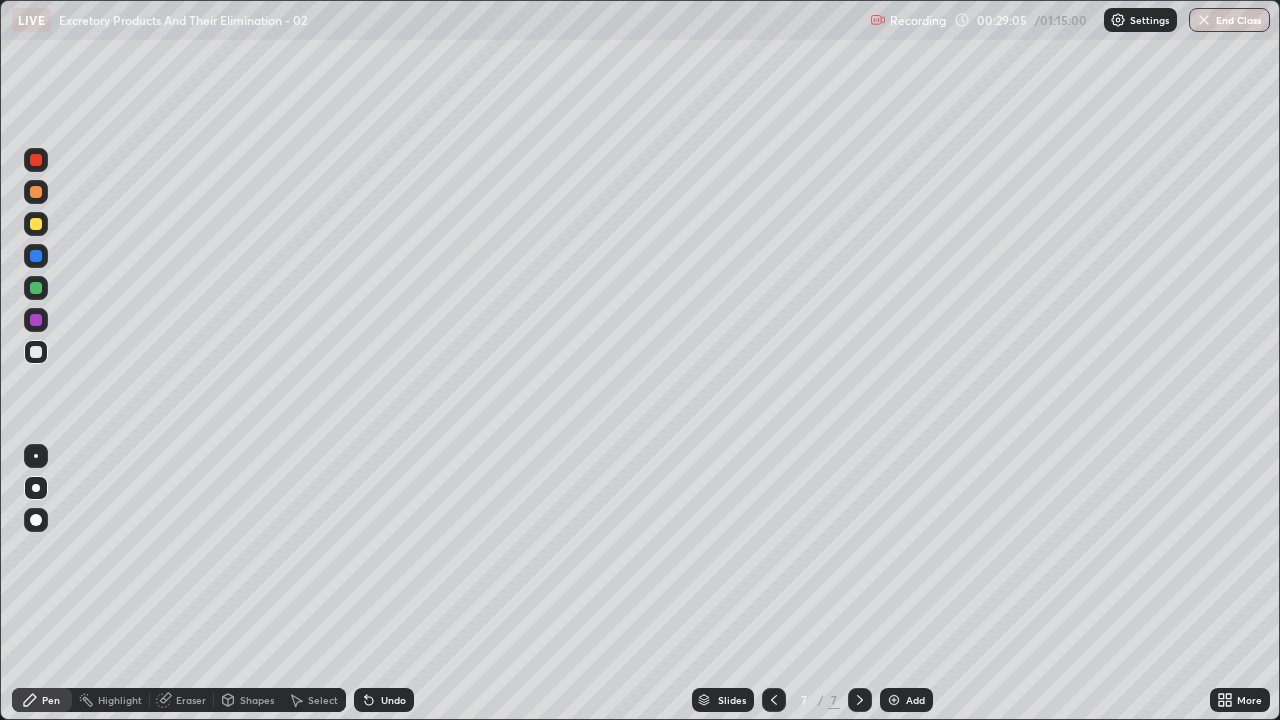 click on "Undo" at bounding box center [393, 700] 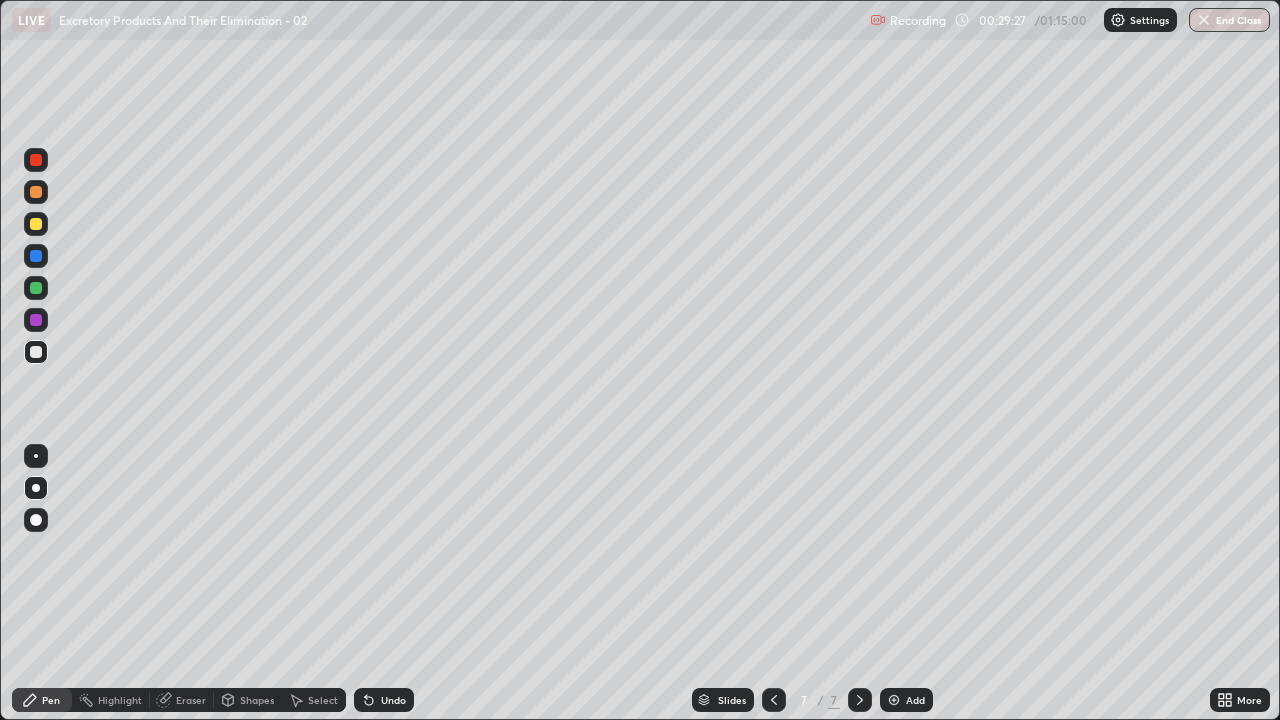 click on "Undo" at bounding box center (393, 700) 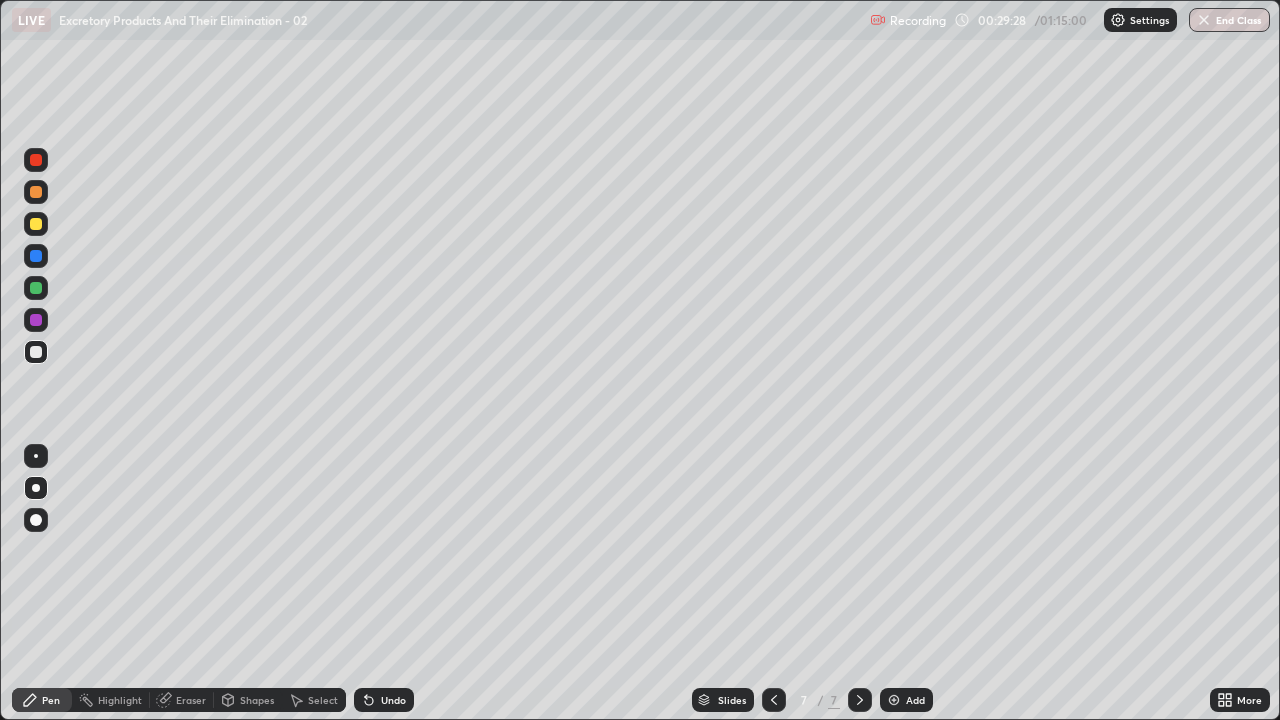 click on "Undo" at bounding box center (384, 700) 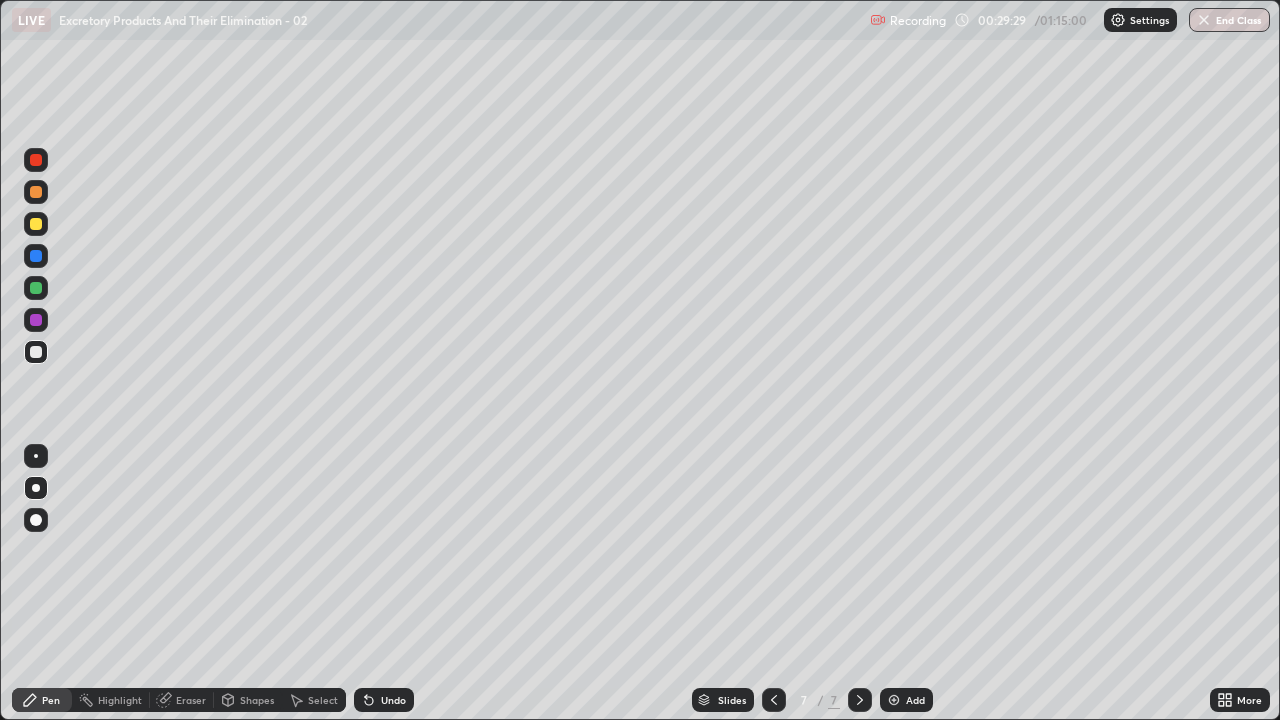 click on "Undo" at bounding box center (380, 700) 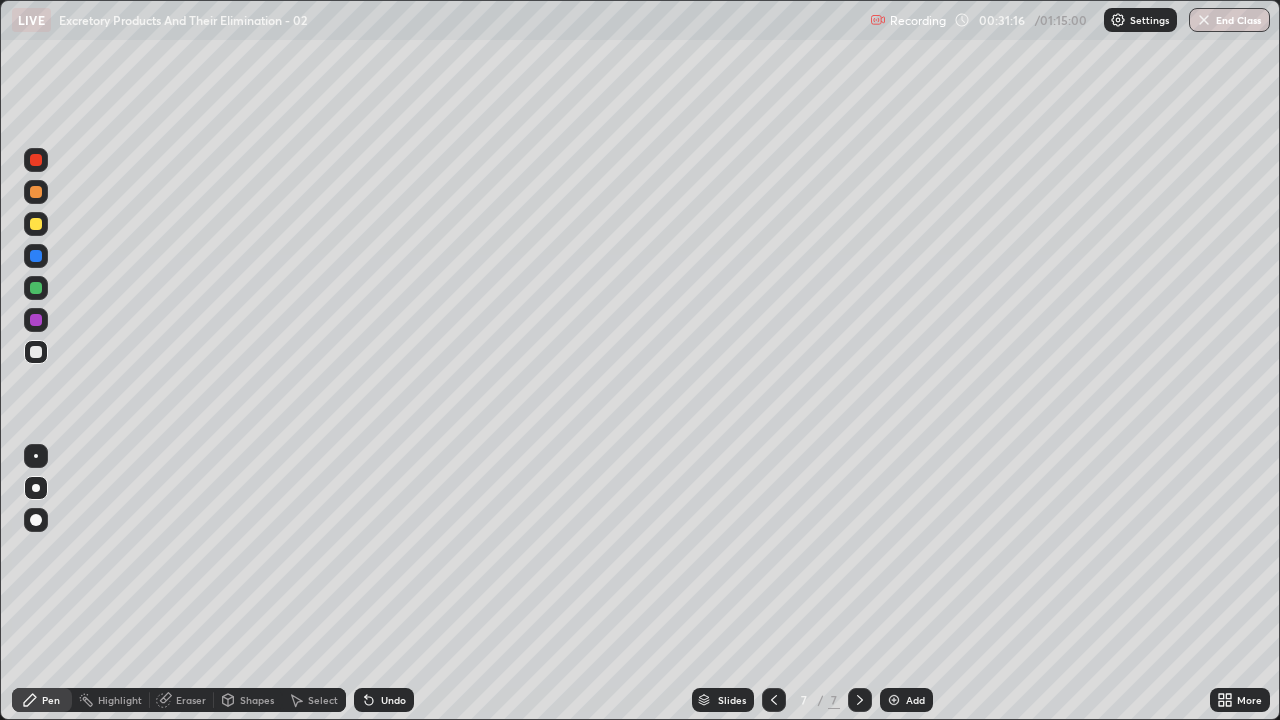 click at bounding box center [894, 700] 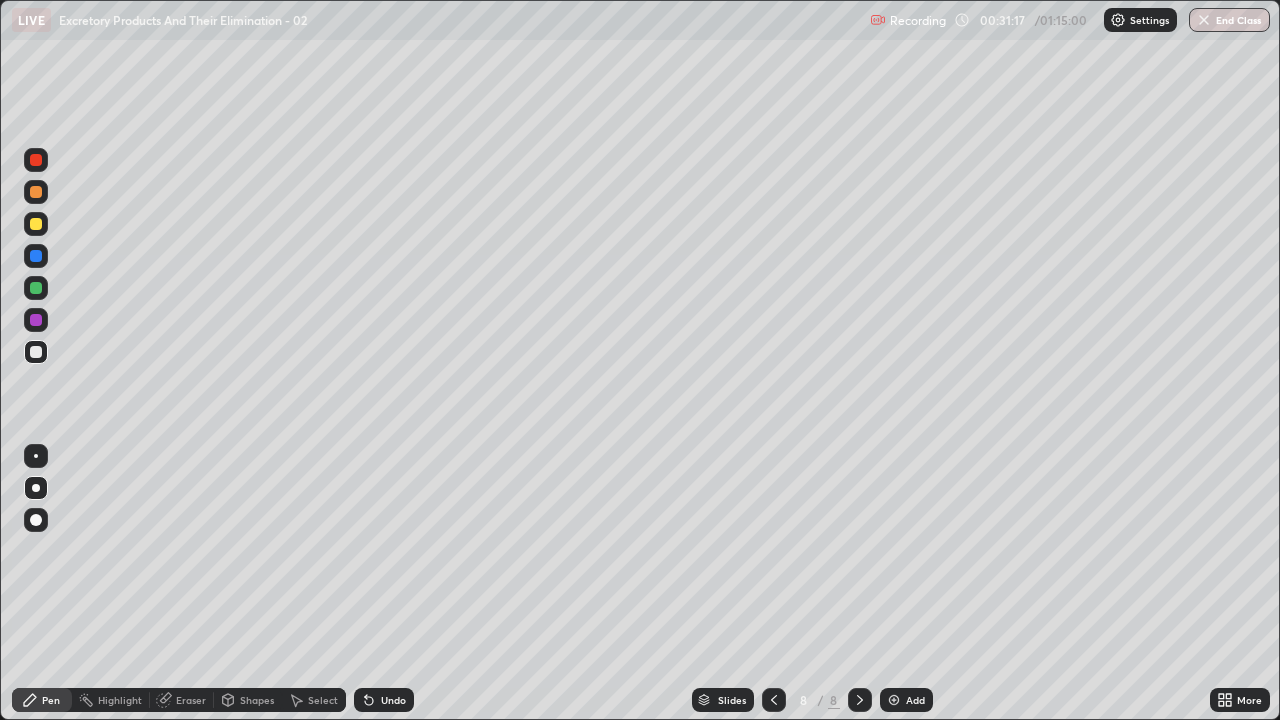 click at bounding box center [36, 352] 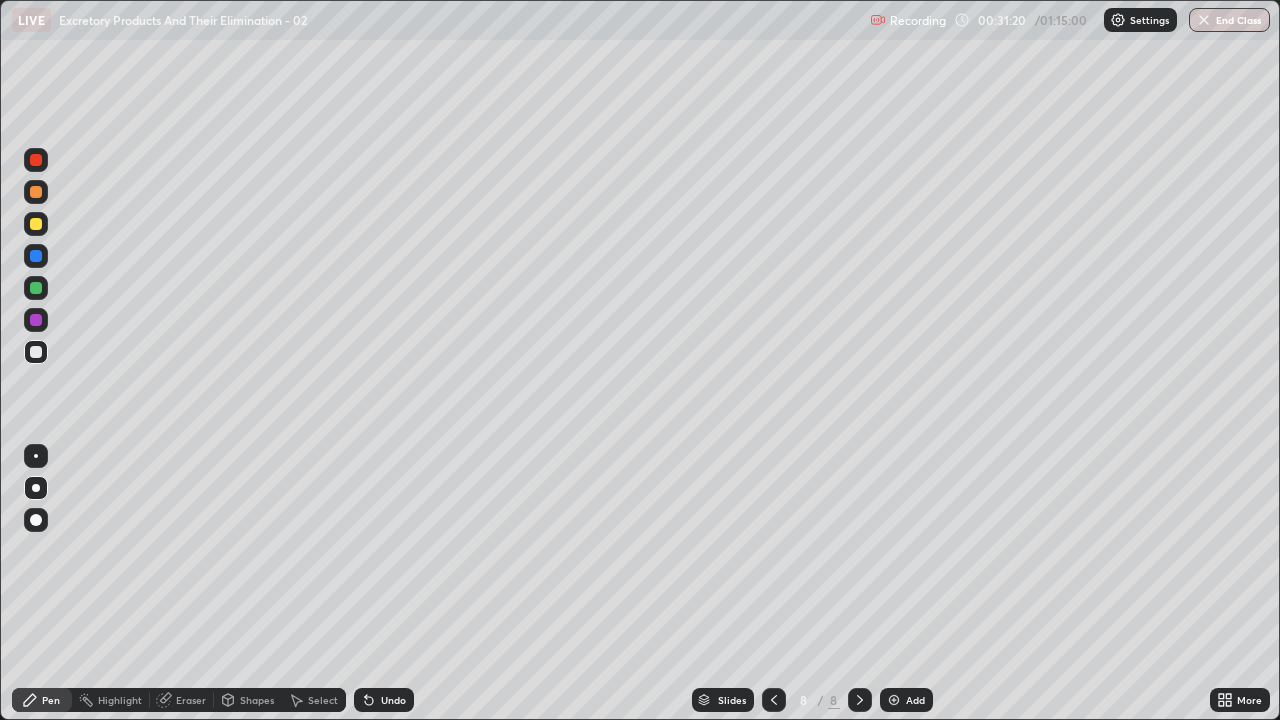 click at bounding box center [36, 352] 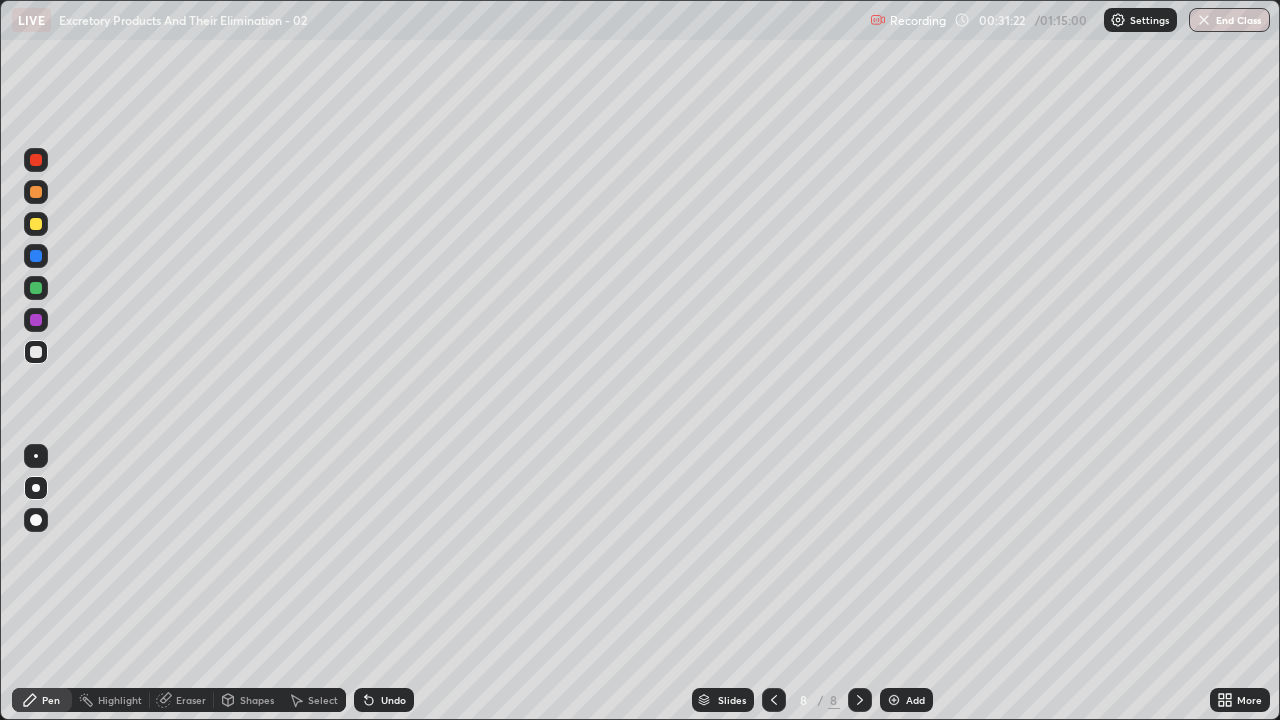click at bounding box center (36, 352) 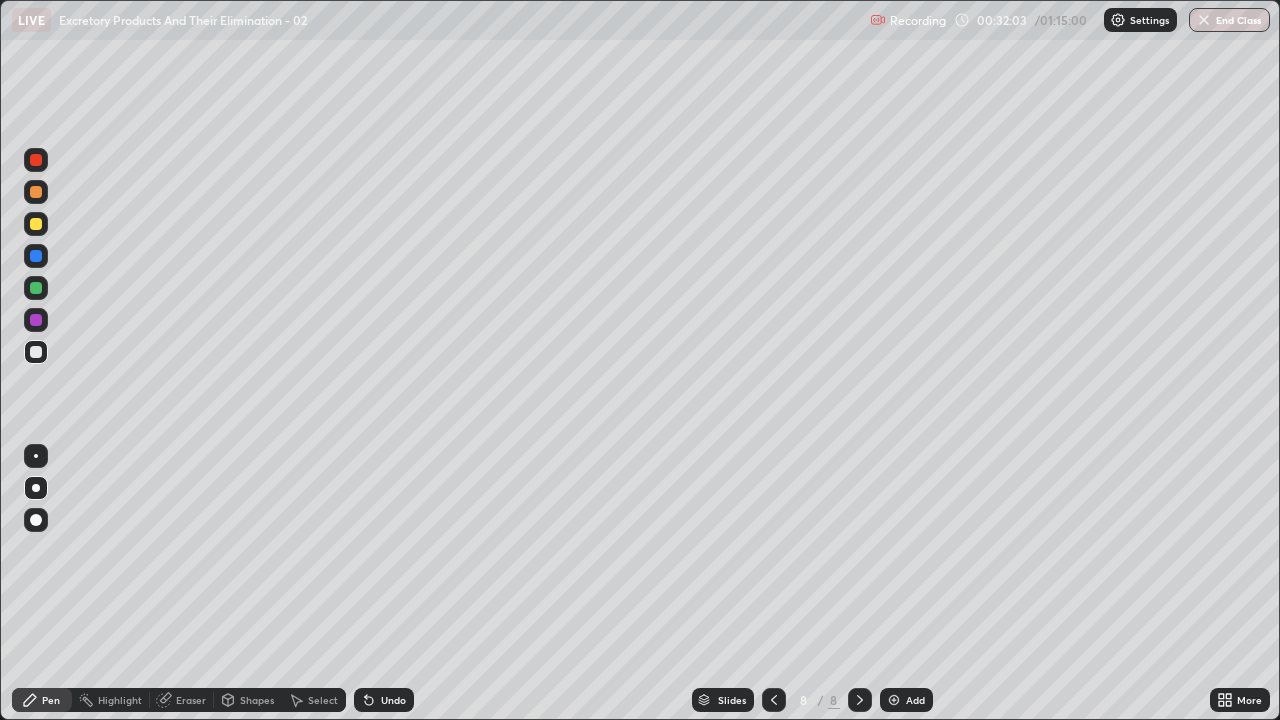 click on "Undo" at bounding box center (393, 700) 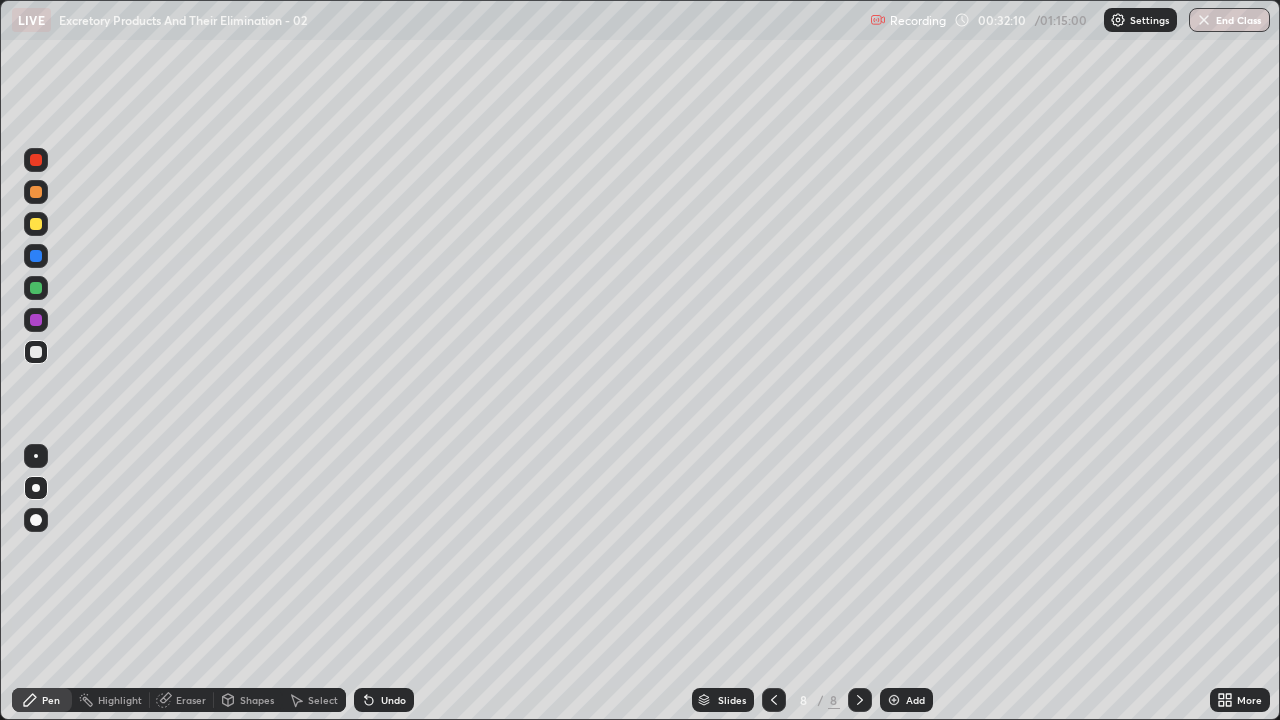 click at bounding box center (36, 352) 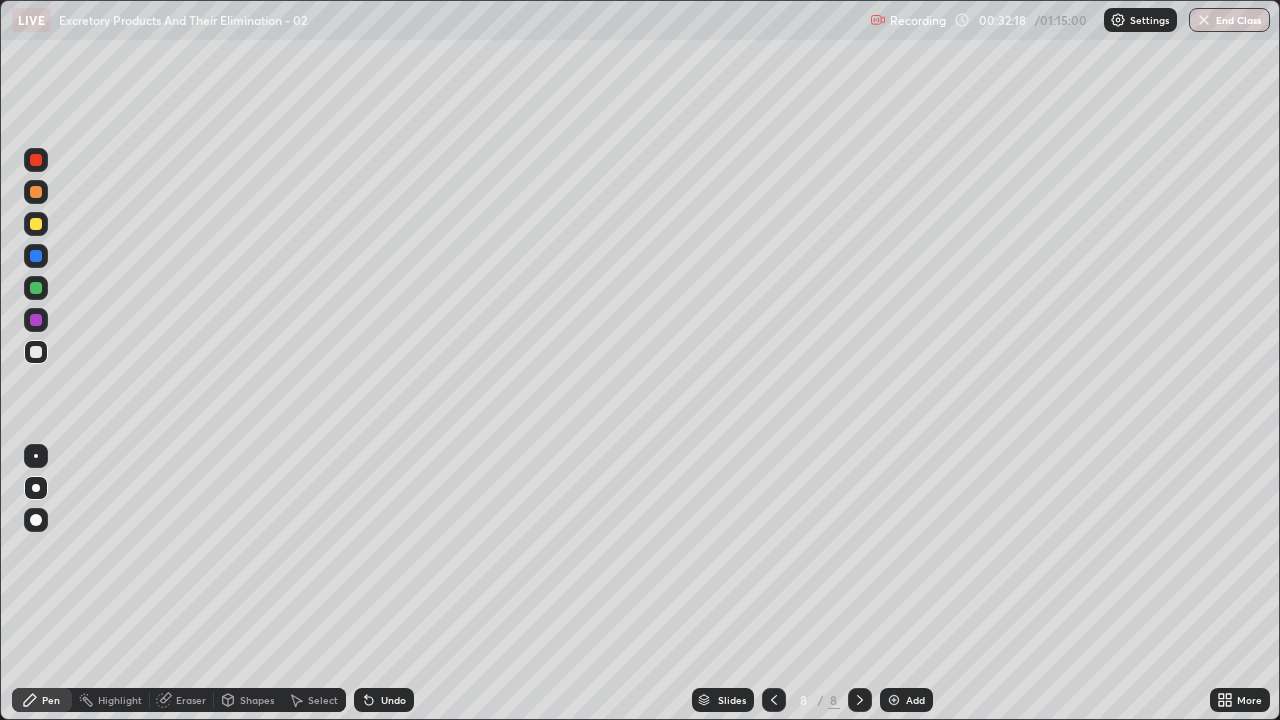 click at bounding box center [36, 352] 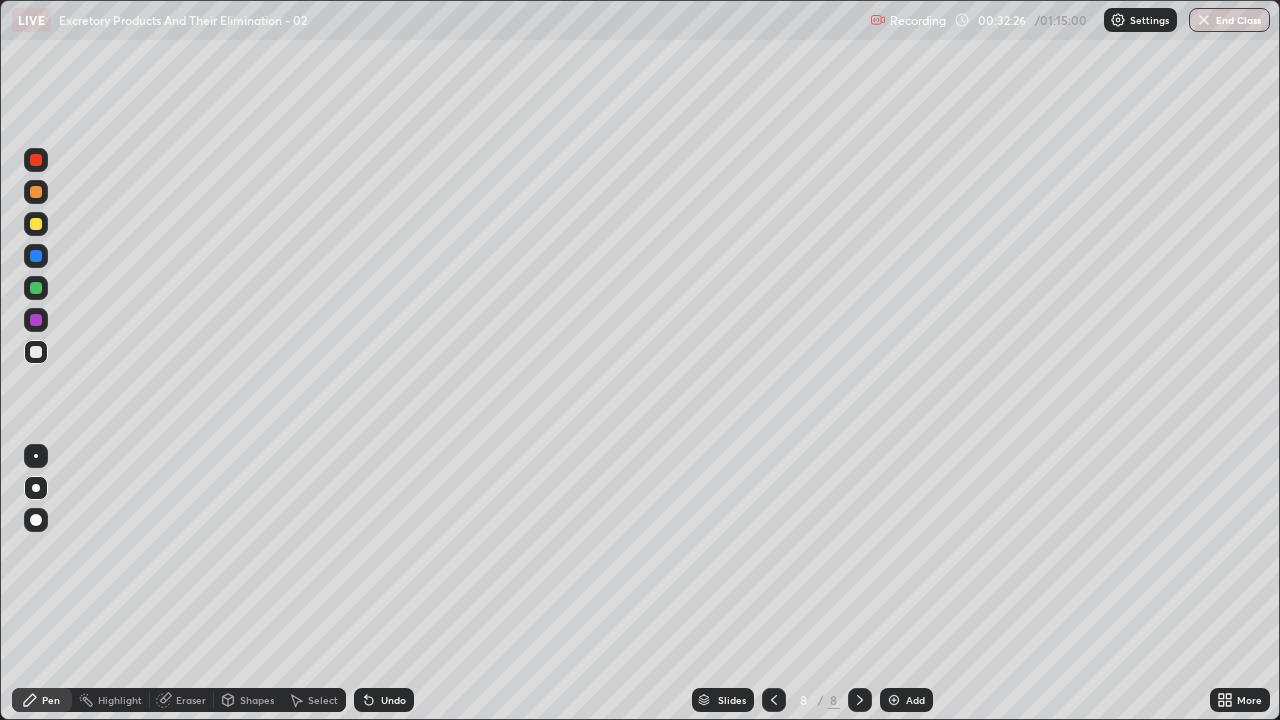 click at bounding box center (36, 352) 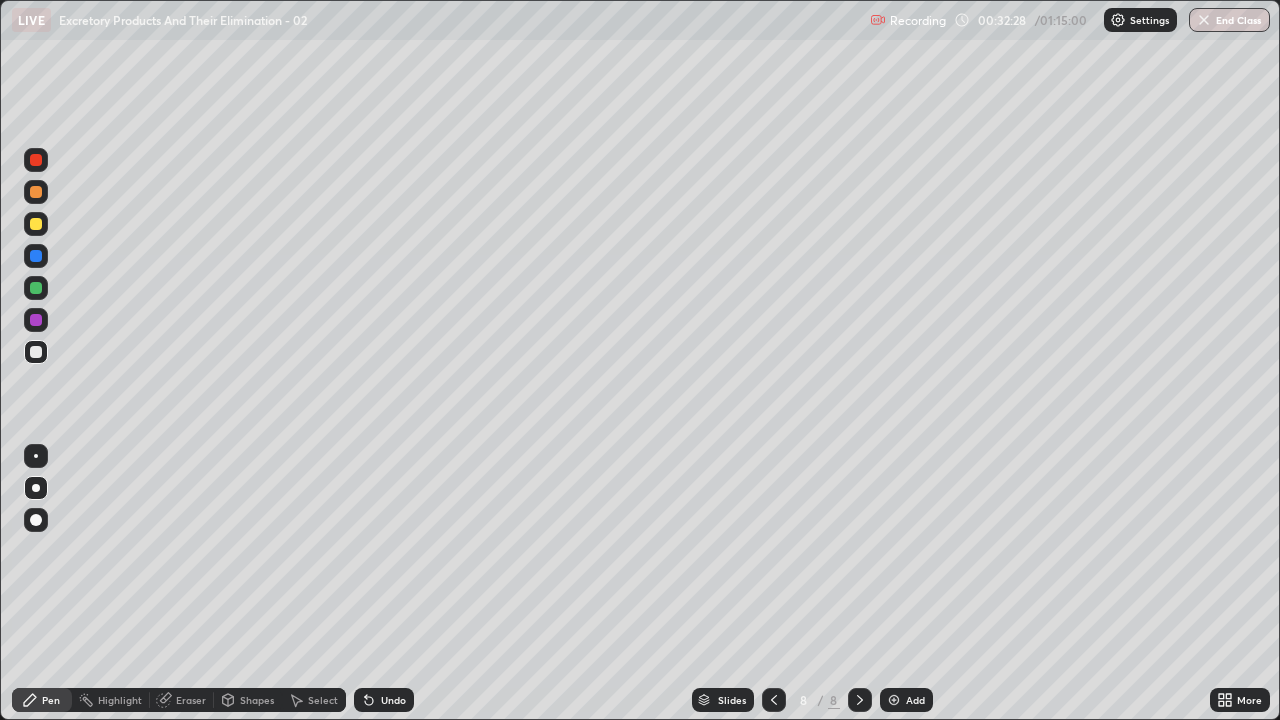 click at bounding box center (36, 352) 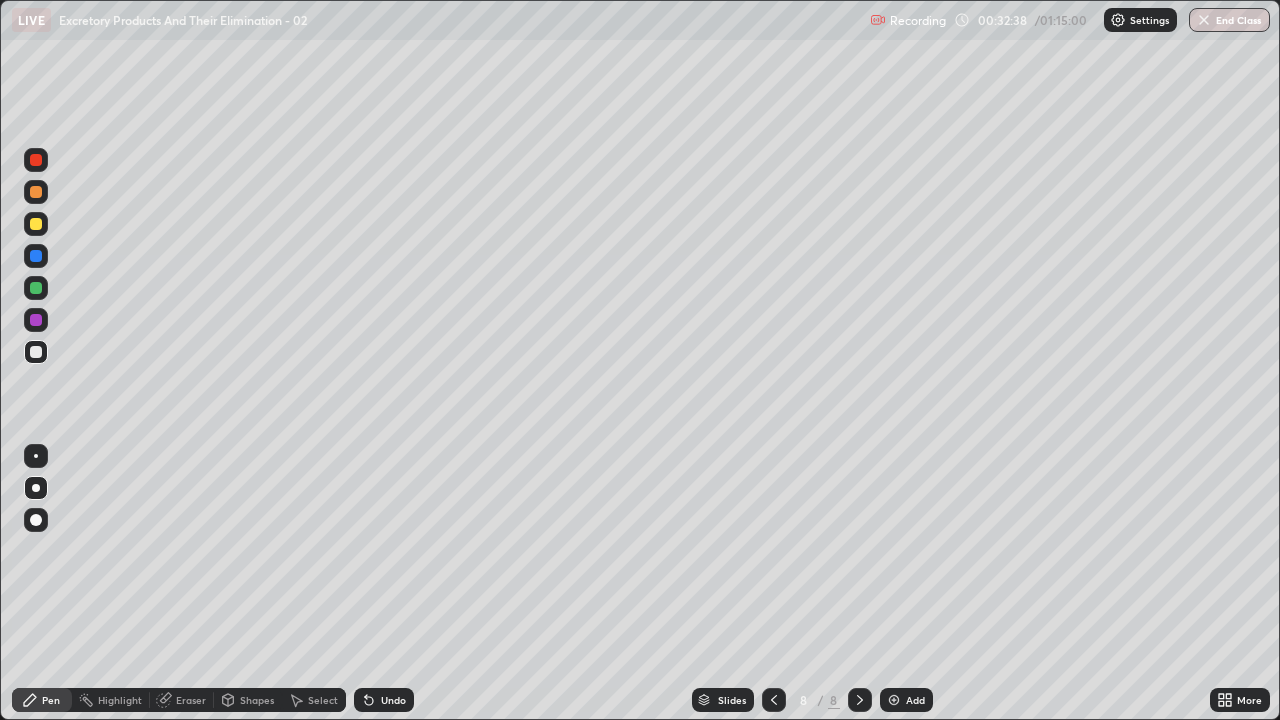 click on "Undo" at bounding box center (384, 700) 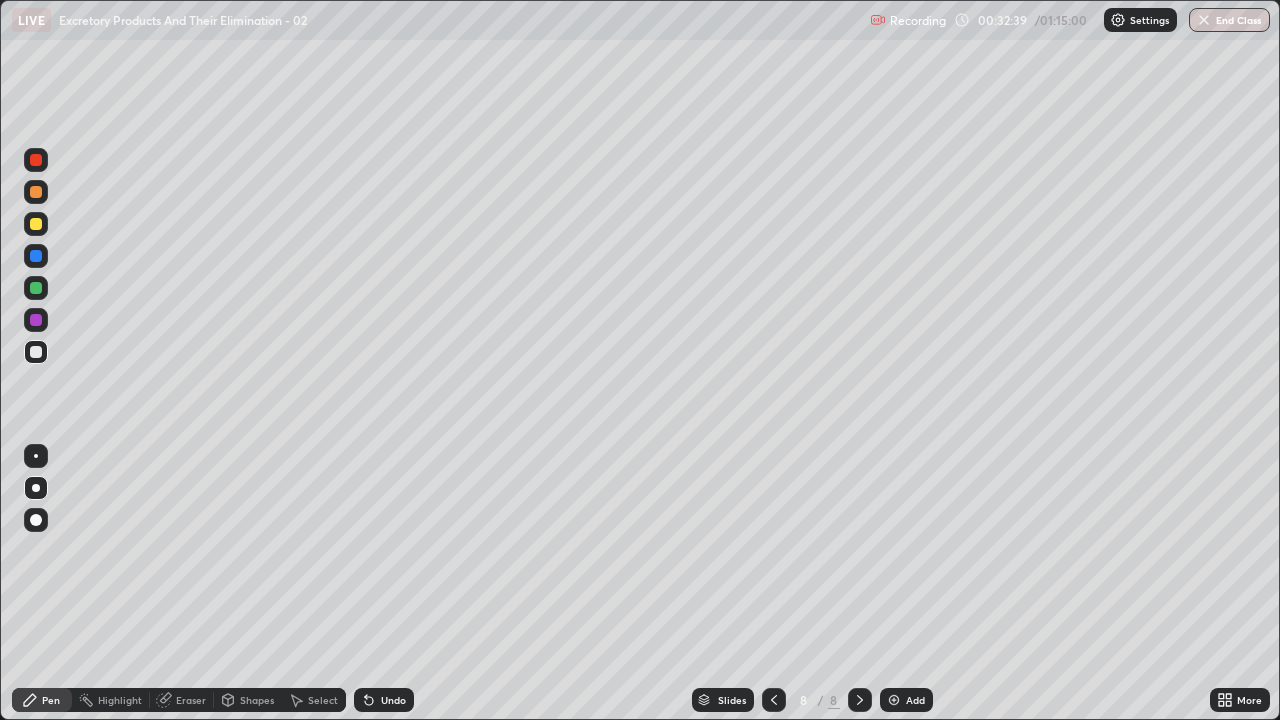 click on "Undo" at bounding box center (384, 700) 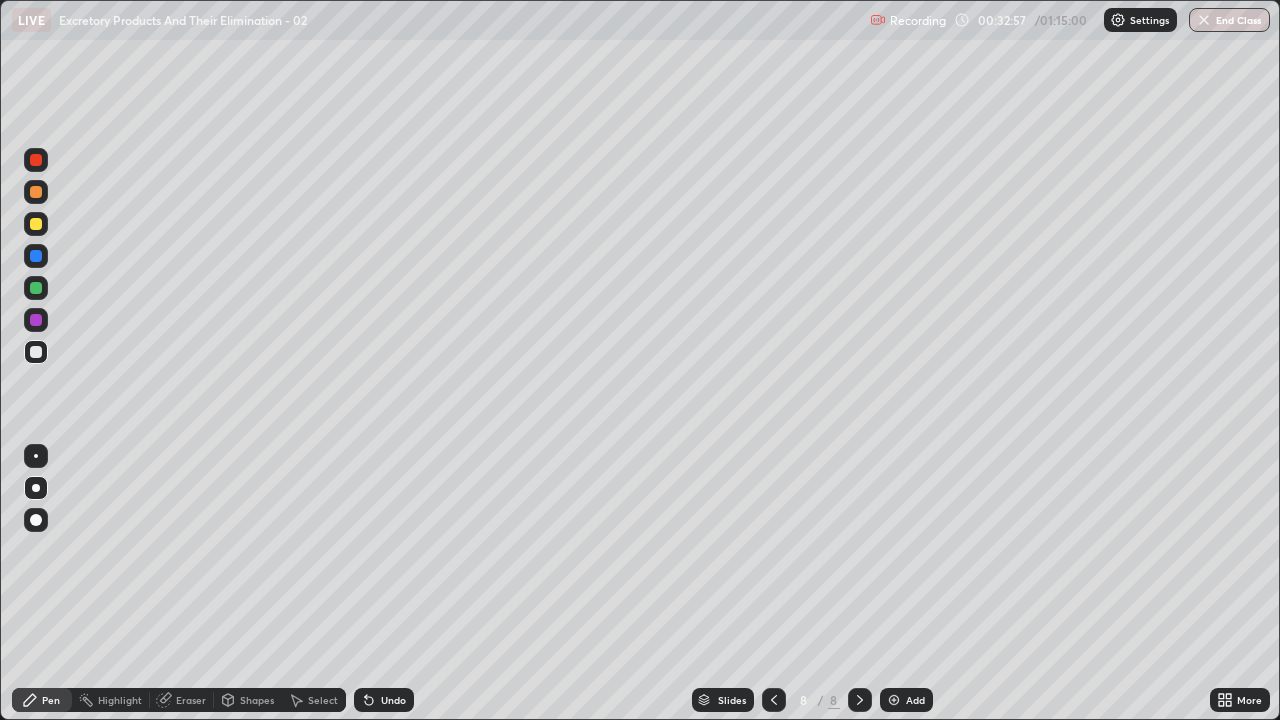click on "Undo" at bounding box center (393, 700) 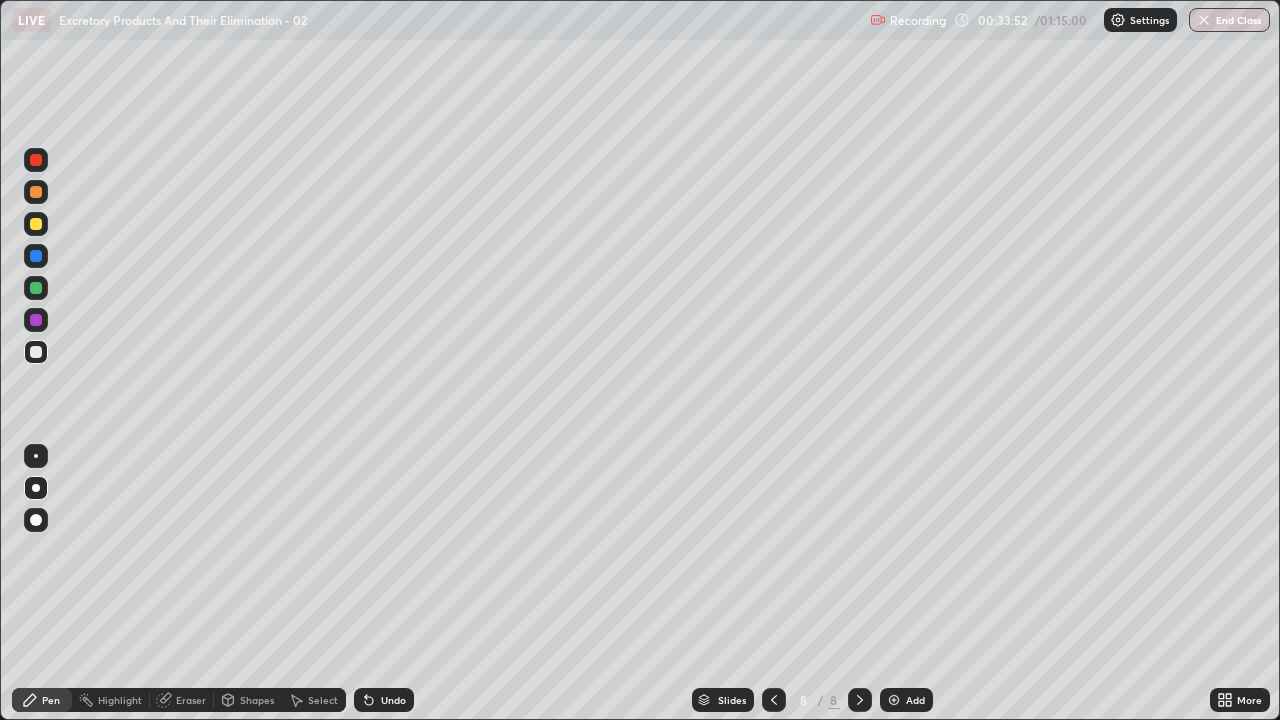 click at bounding box center (36, 352) 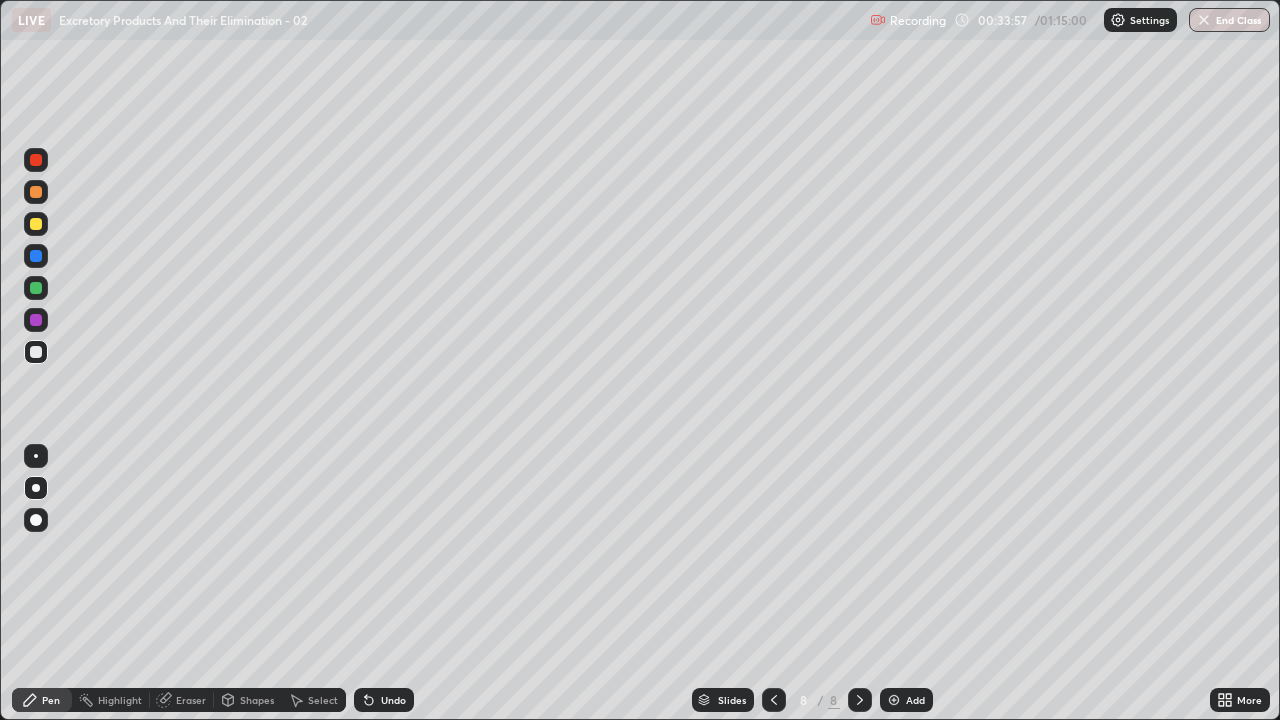 click at bounding box center (36, 352) 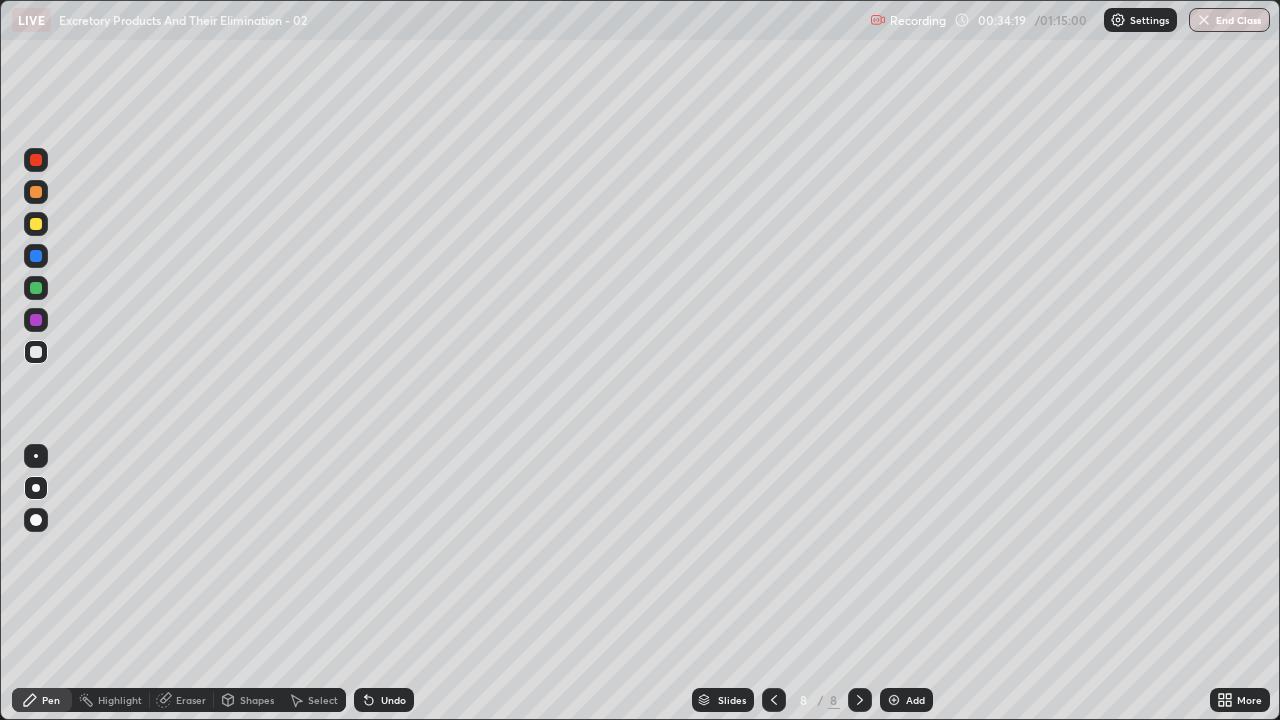 click at bounding box center (36, 352) 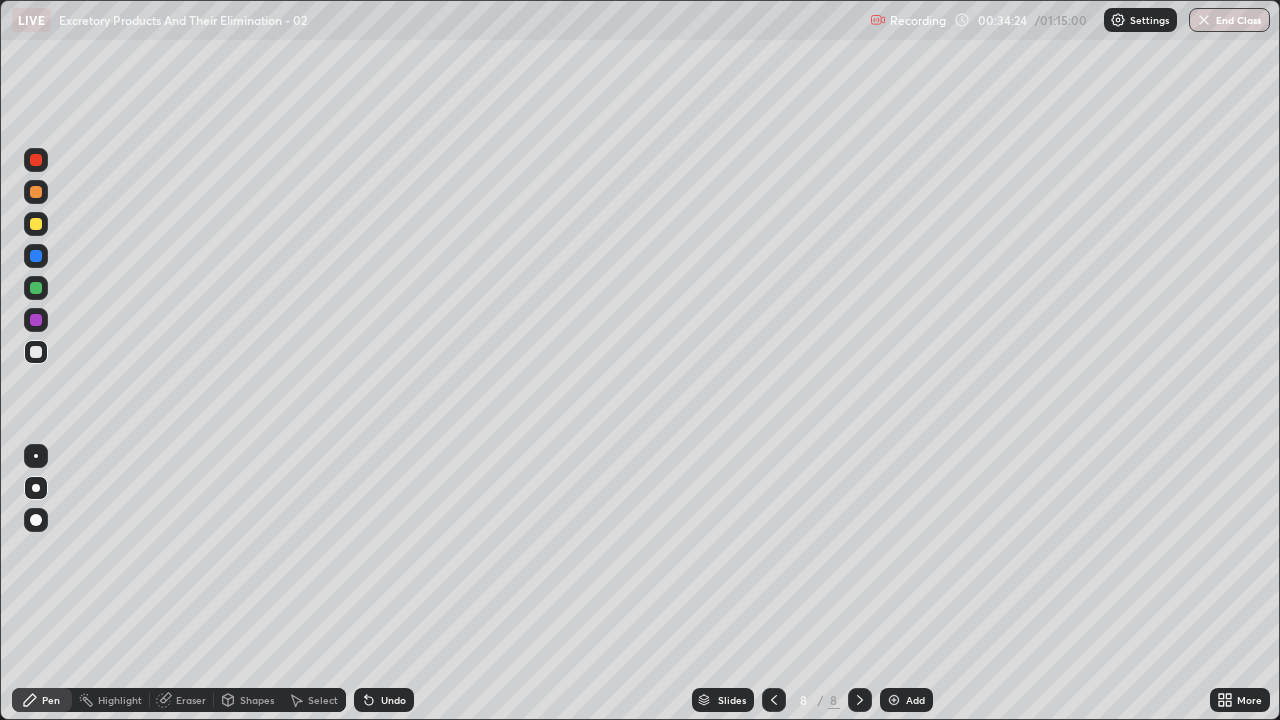 click at bounding box center [36, 352] 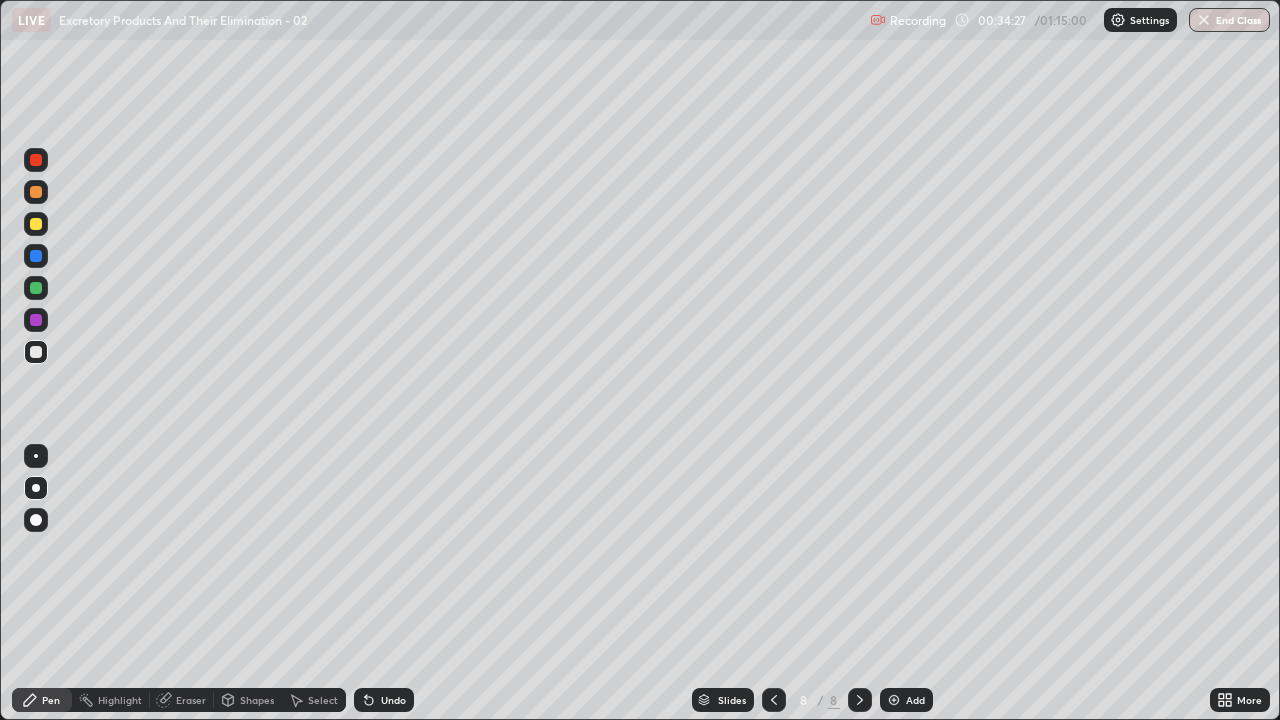 click at bounding box center (36, 352) 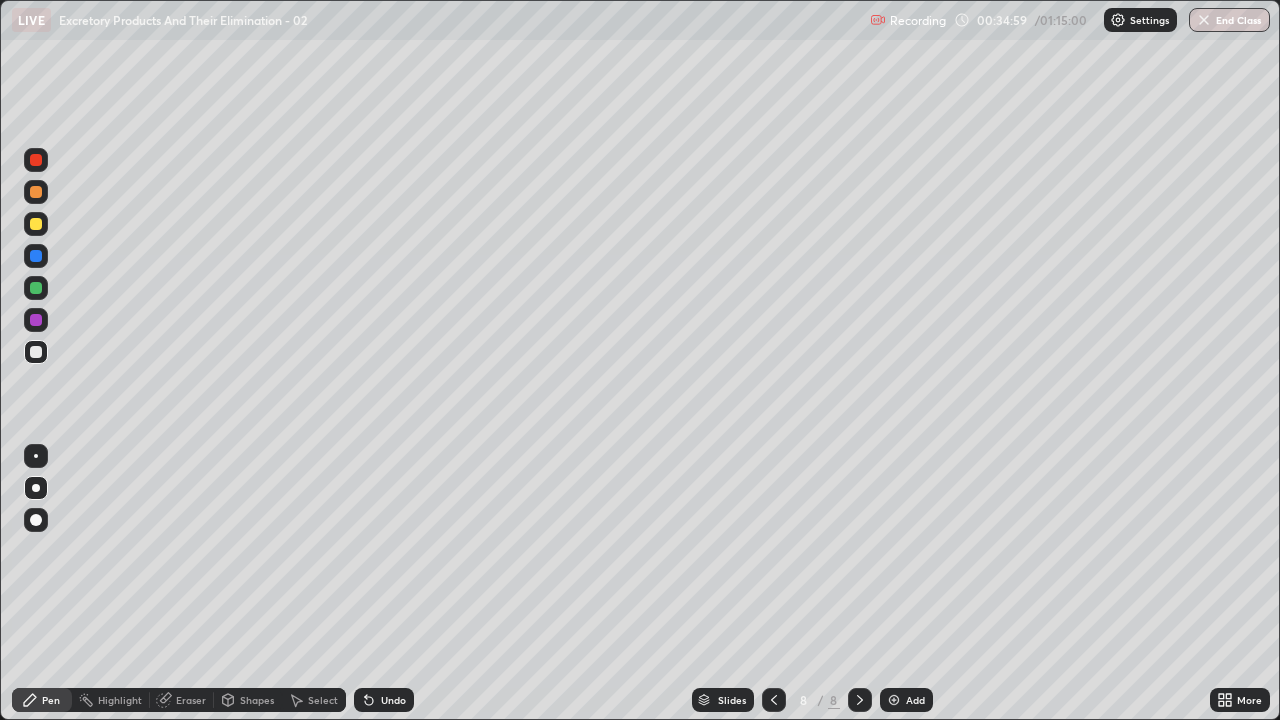 click at bounding box center (36, 352) 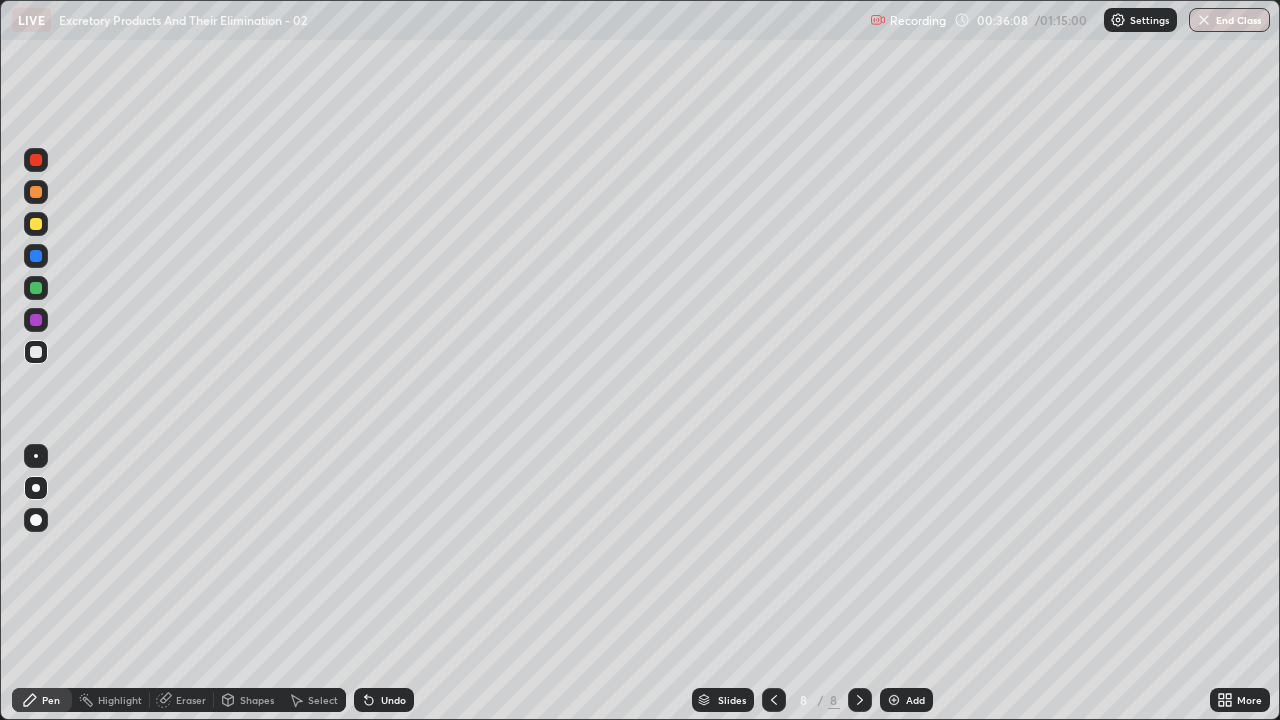 click at bounding box center (36, 224) 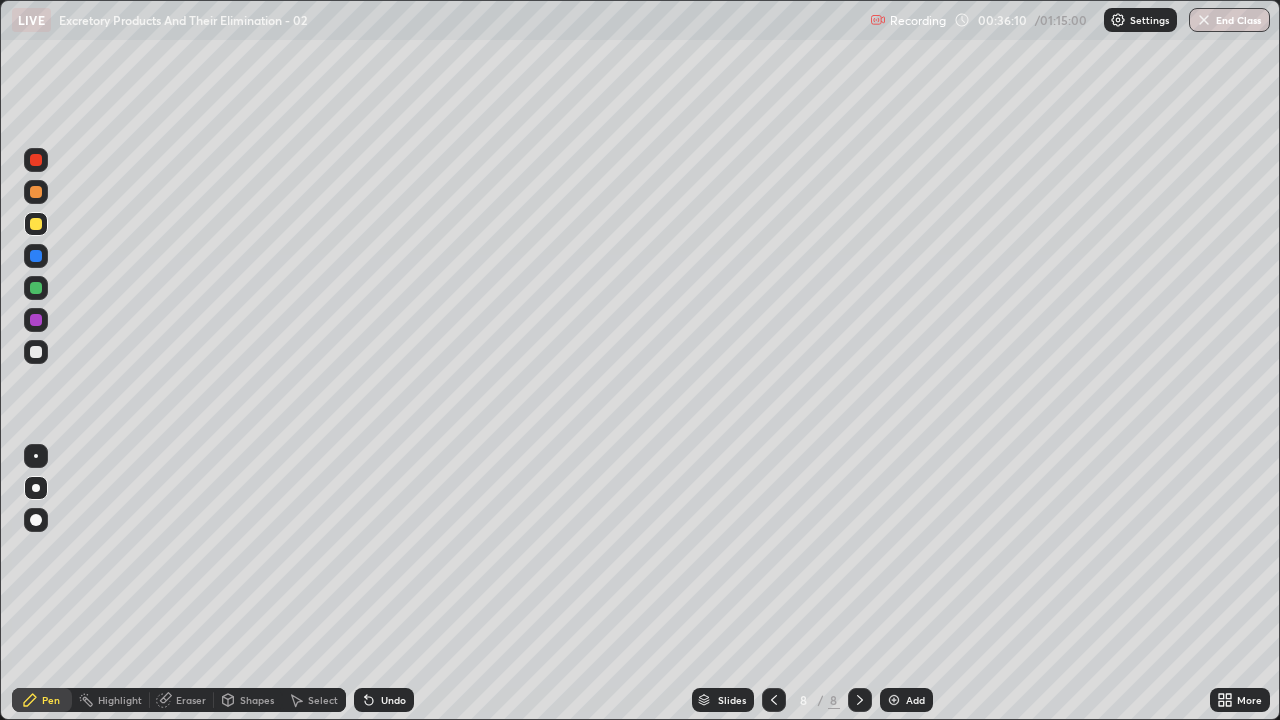 click on "Pen" at bounding box center (42, 700) 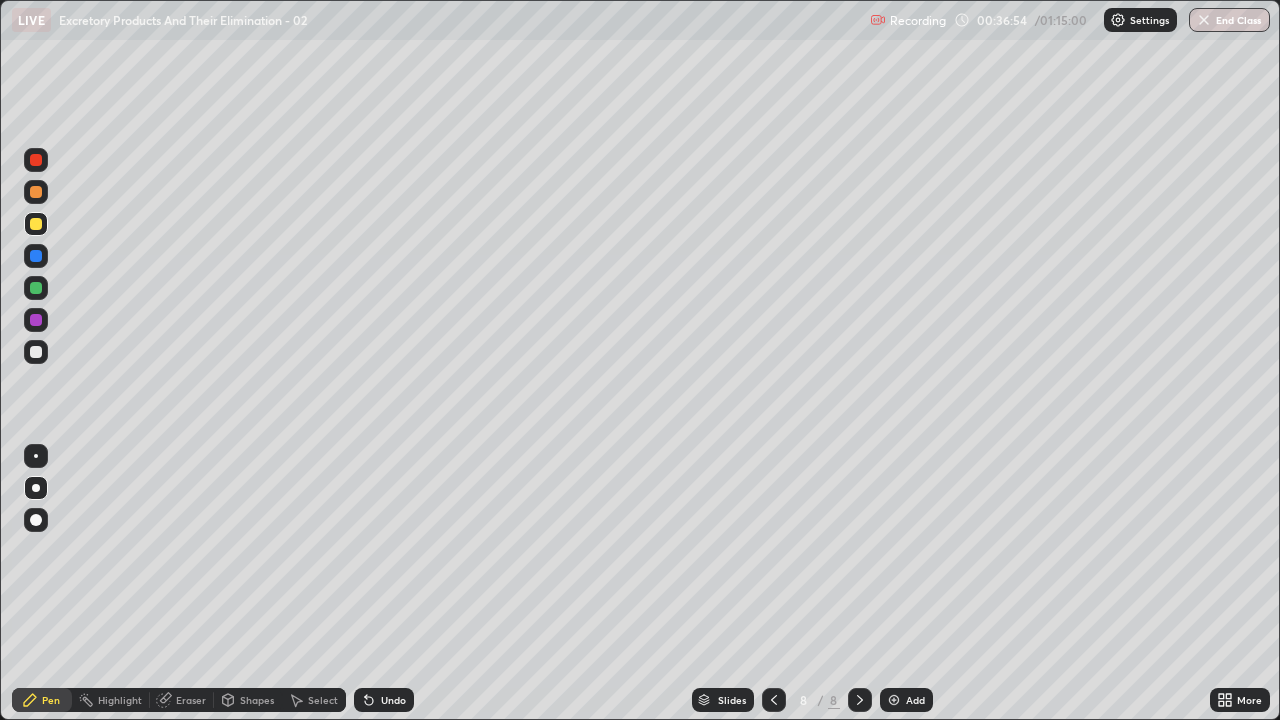 click at bounding box center (36, 192) 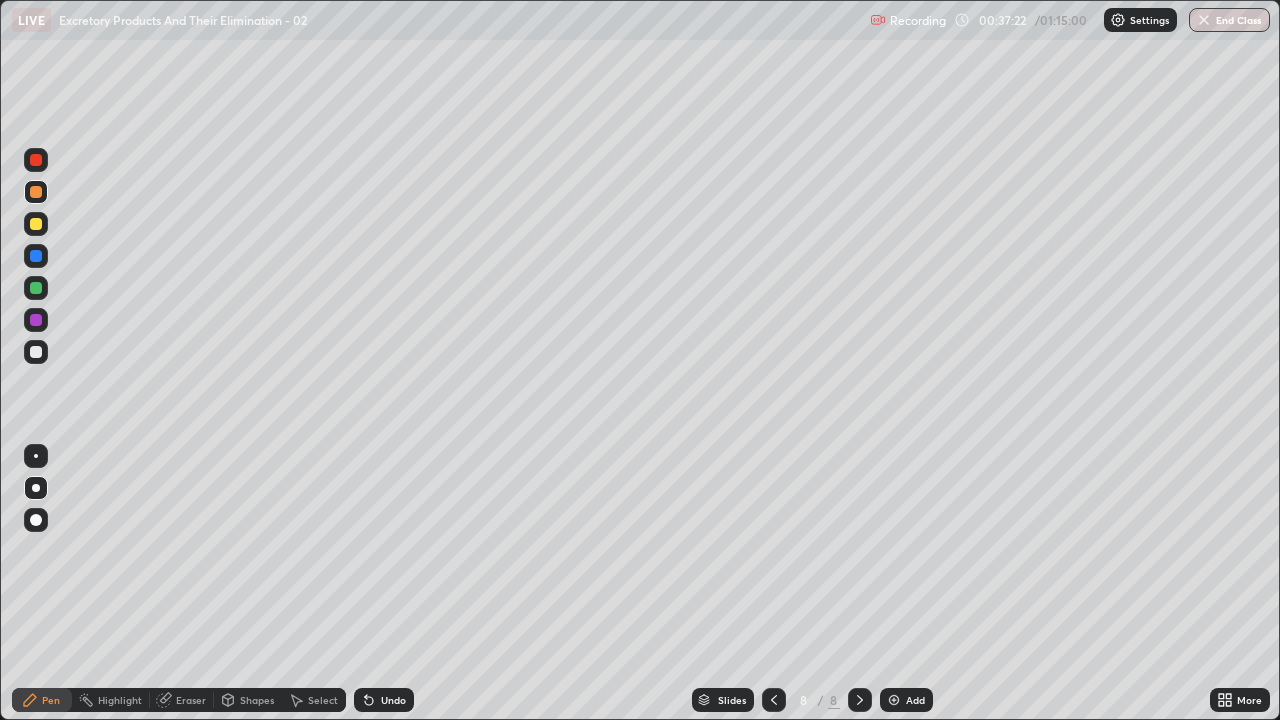 click at bounding box center [36, 352] 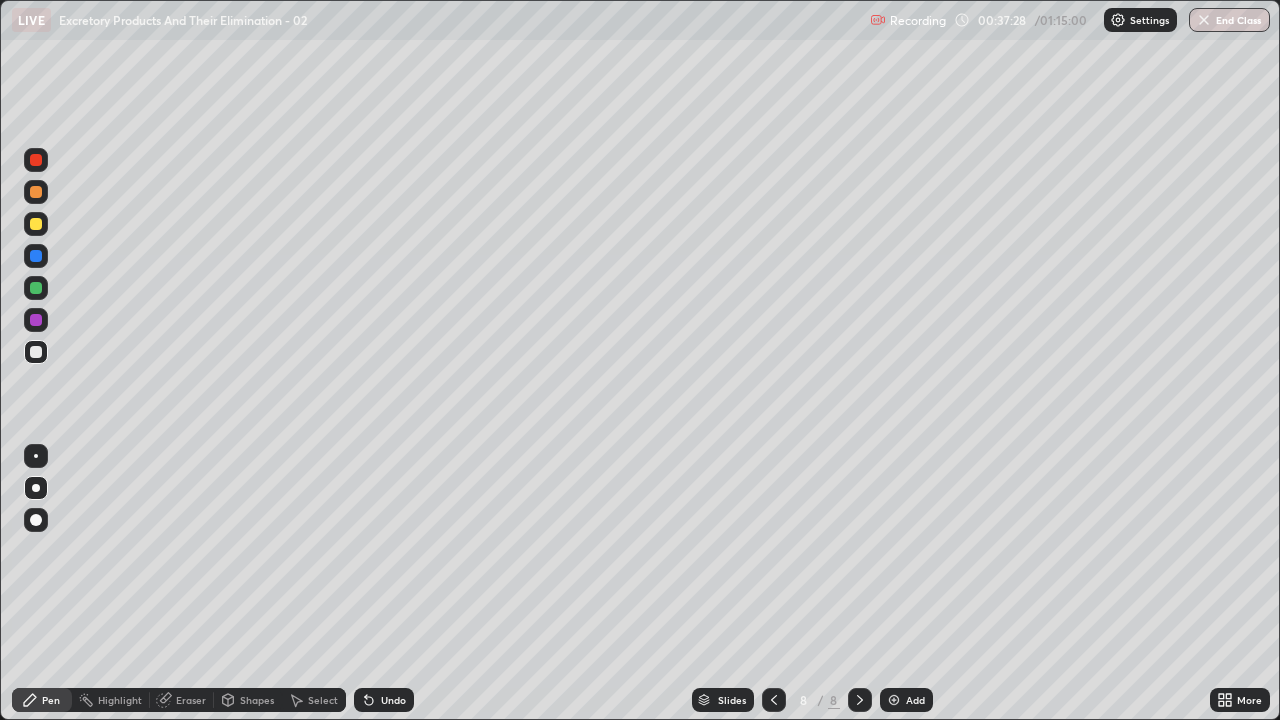 click at bounding box center (36, 352) 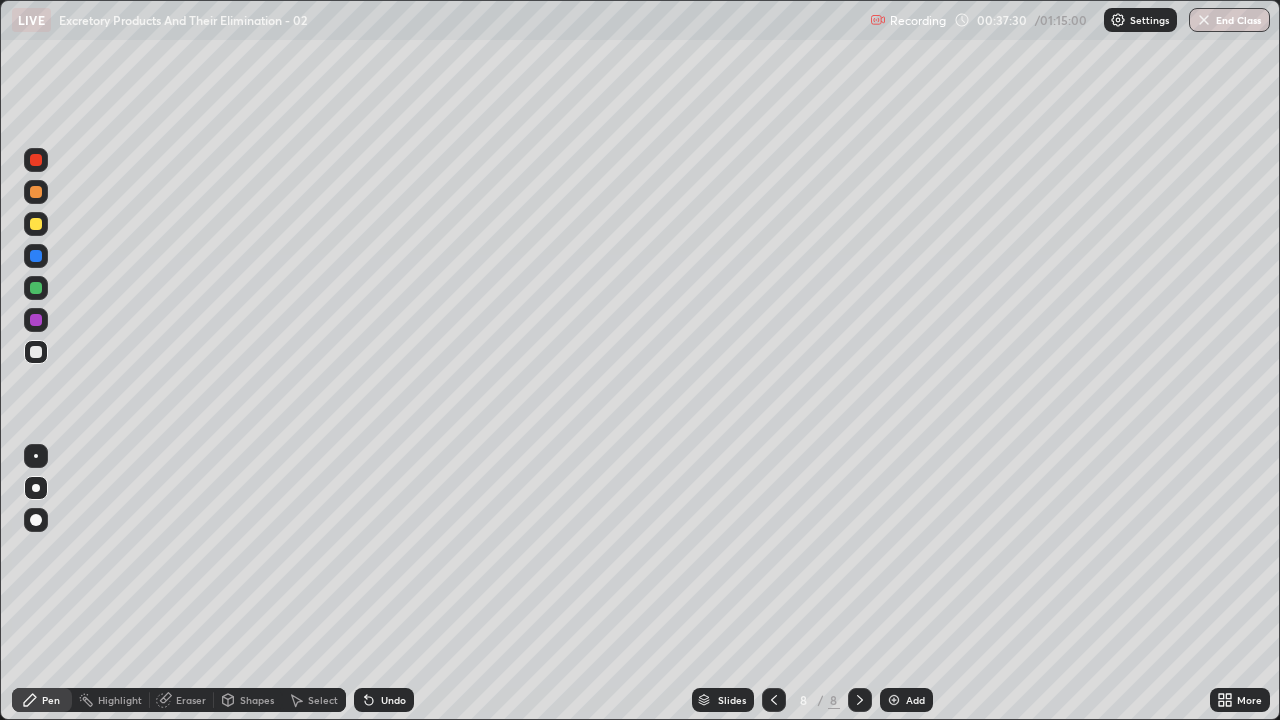click at bounding box center (36, 352) 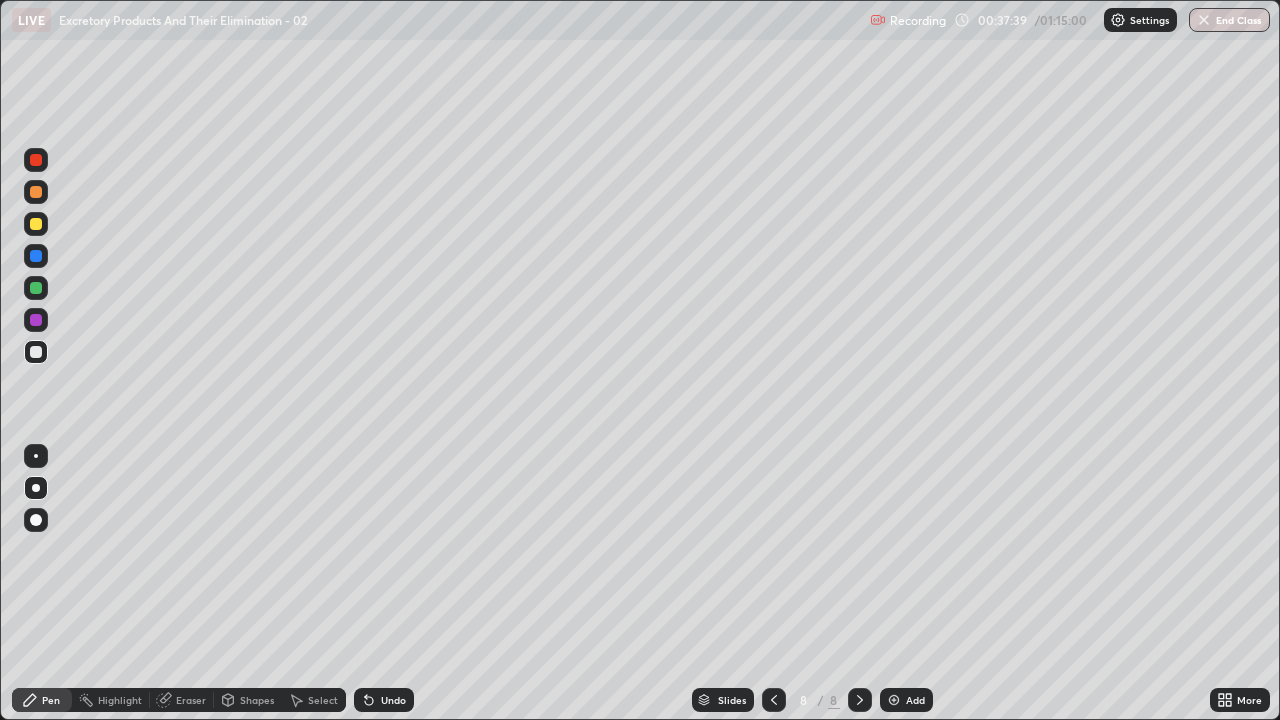 click at bounding box center [36, 224] 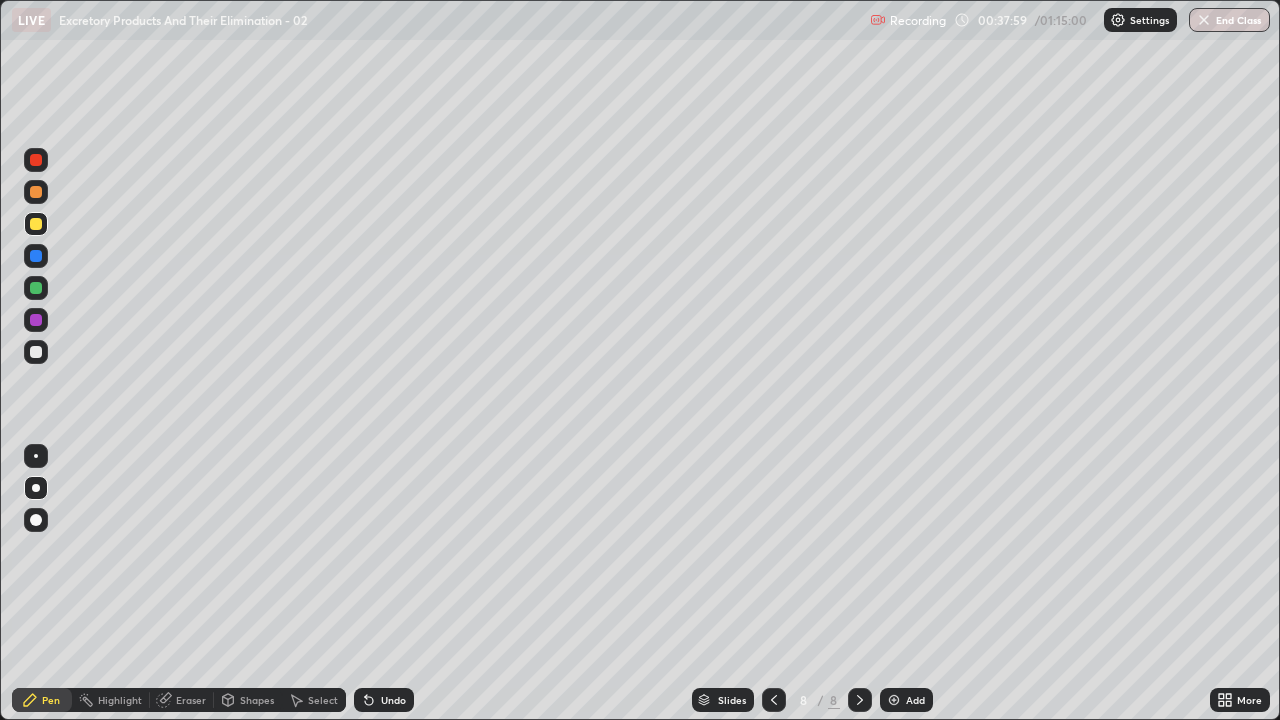 click at bounding box center [36, 256] 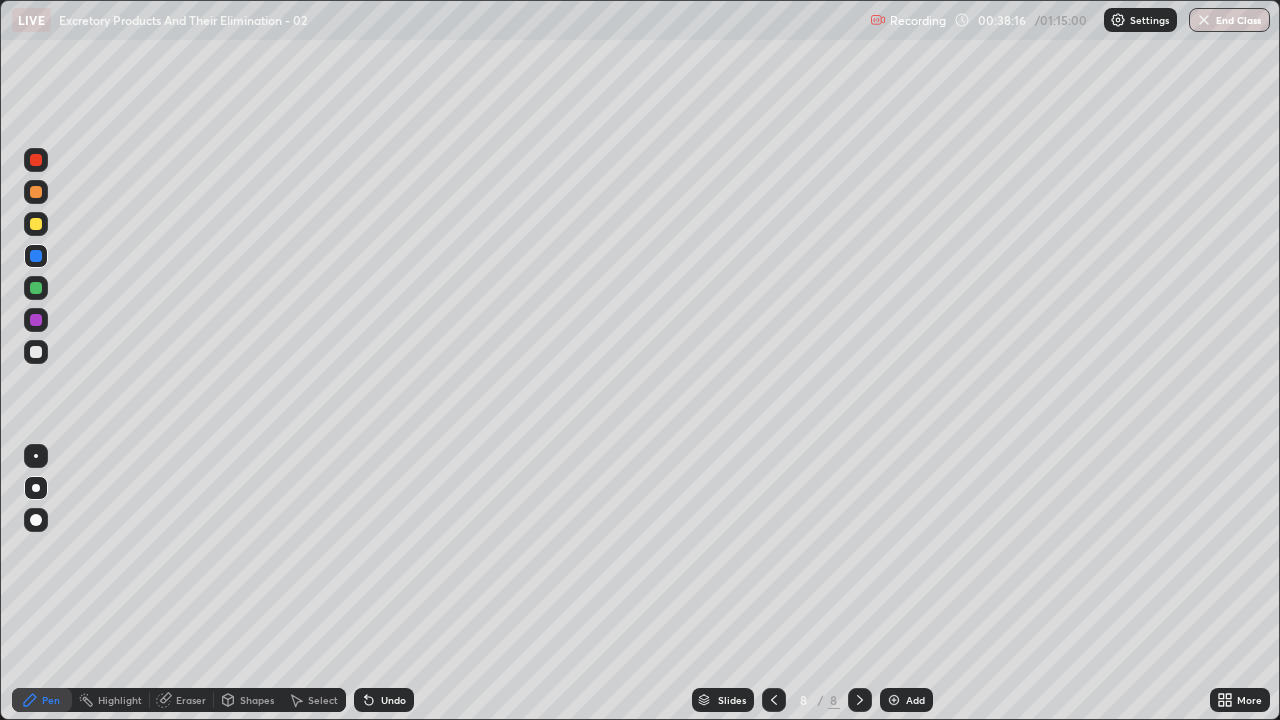 click at bounding box center [36, 224] 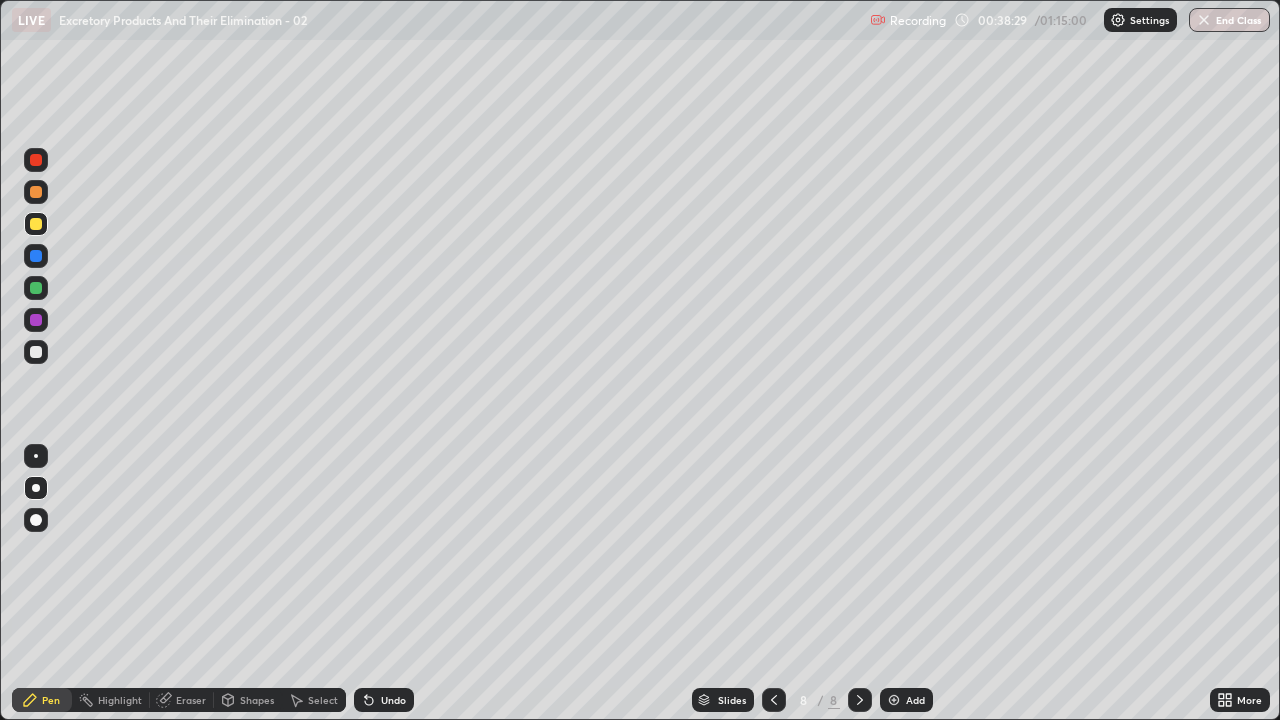click at bounding box center [36, 256] 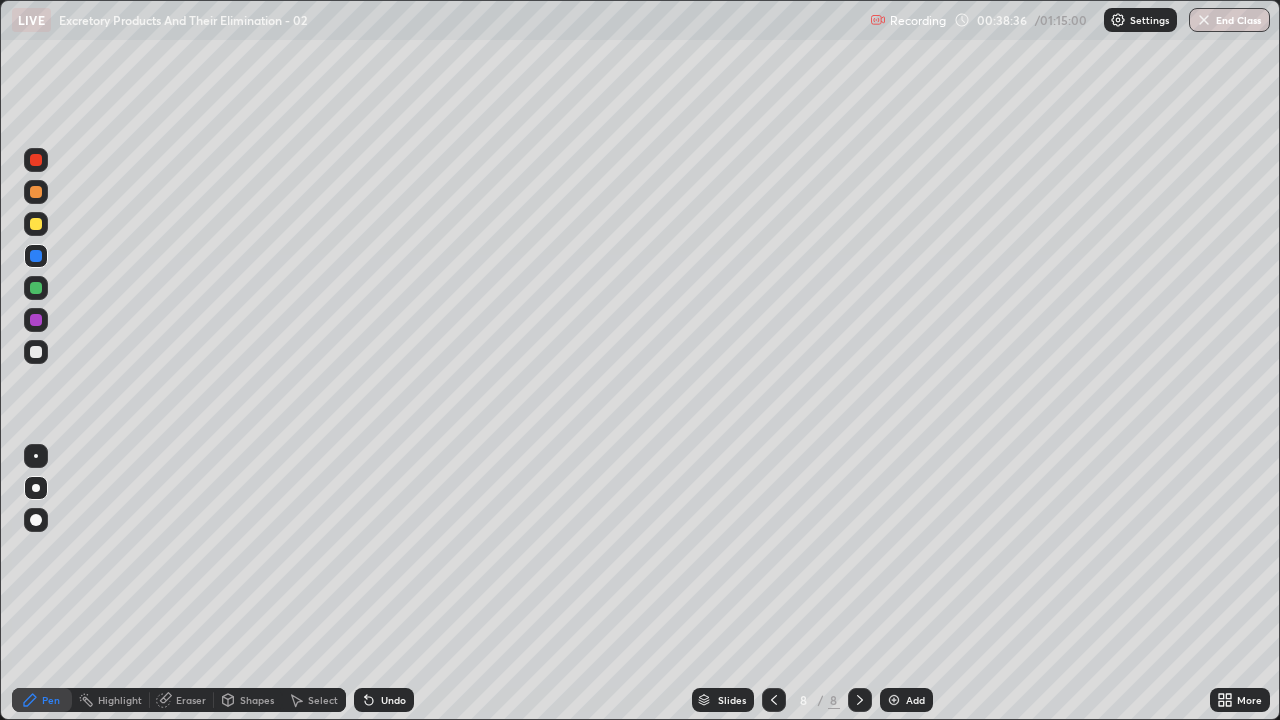 click at bounding box center (36, 224) 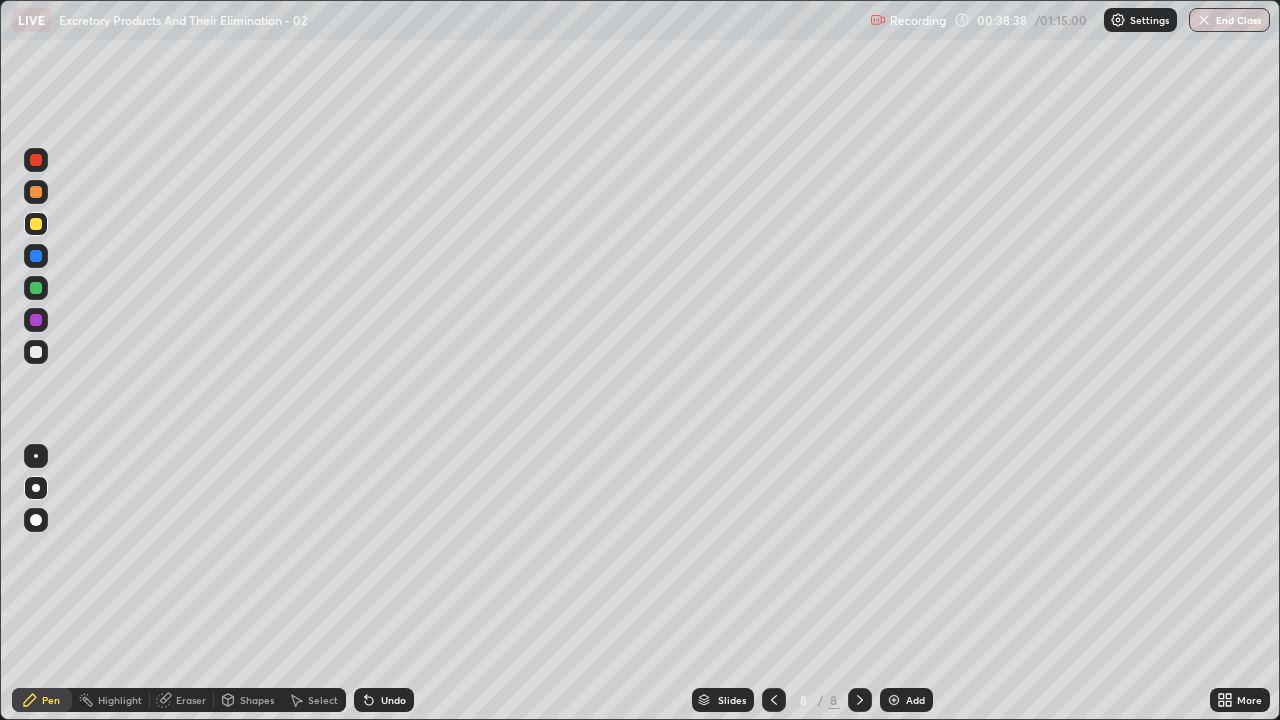 click at bounding box center (36, 224) 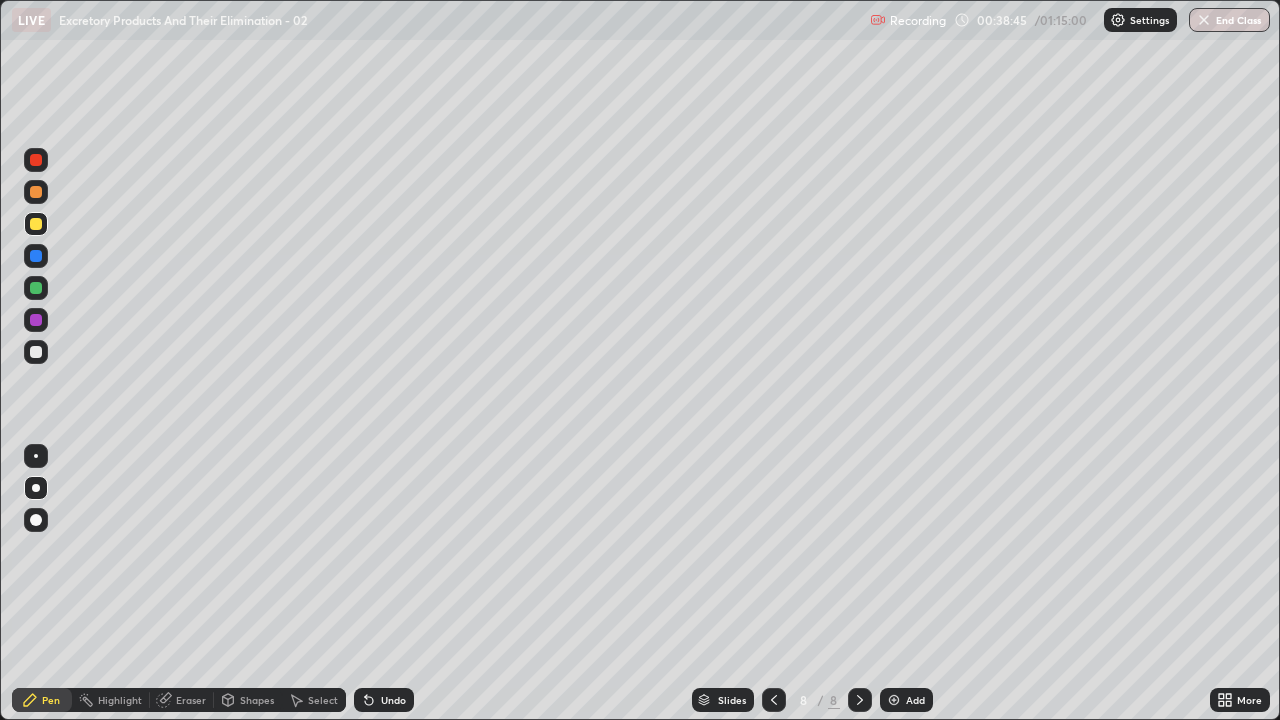 click at bounding box center [36, 256] 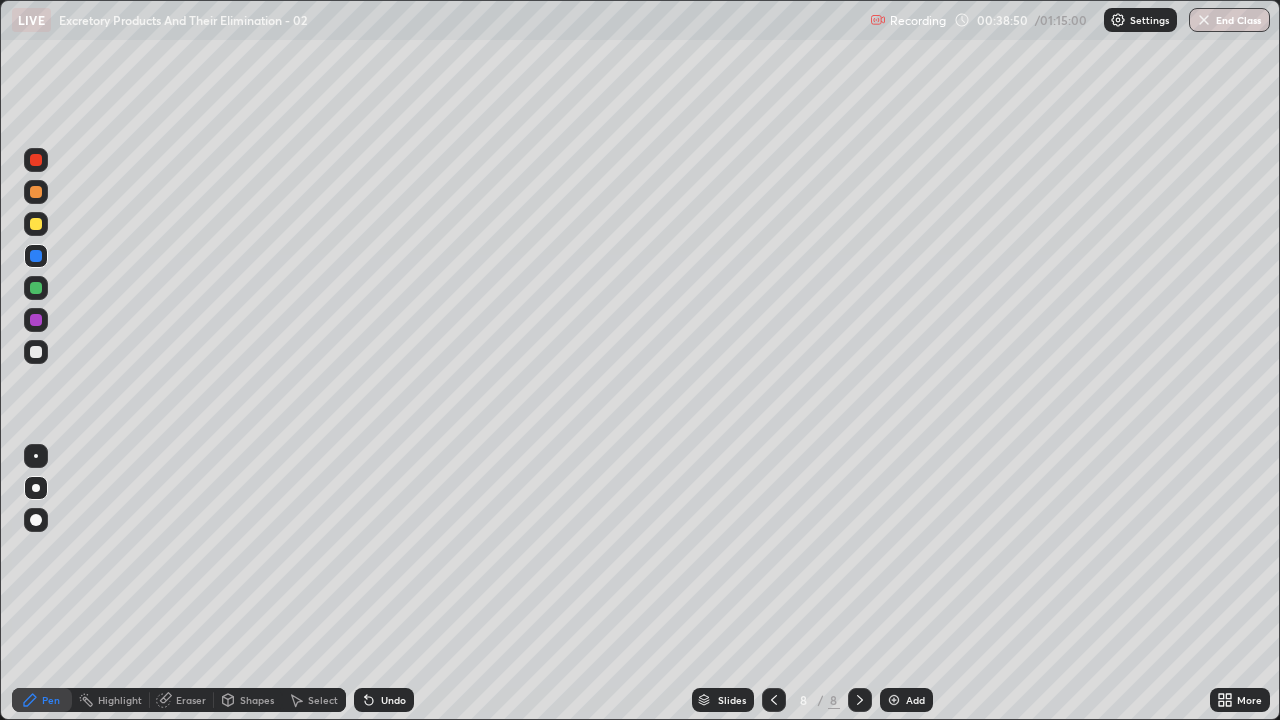 click at bounding box center [36, 224] 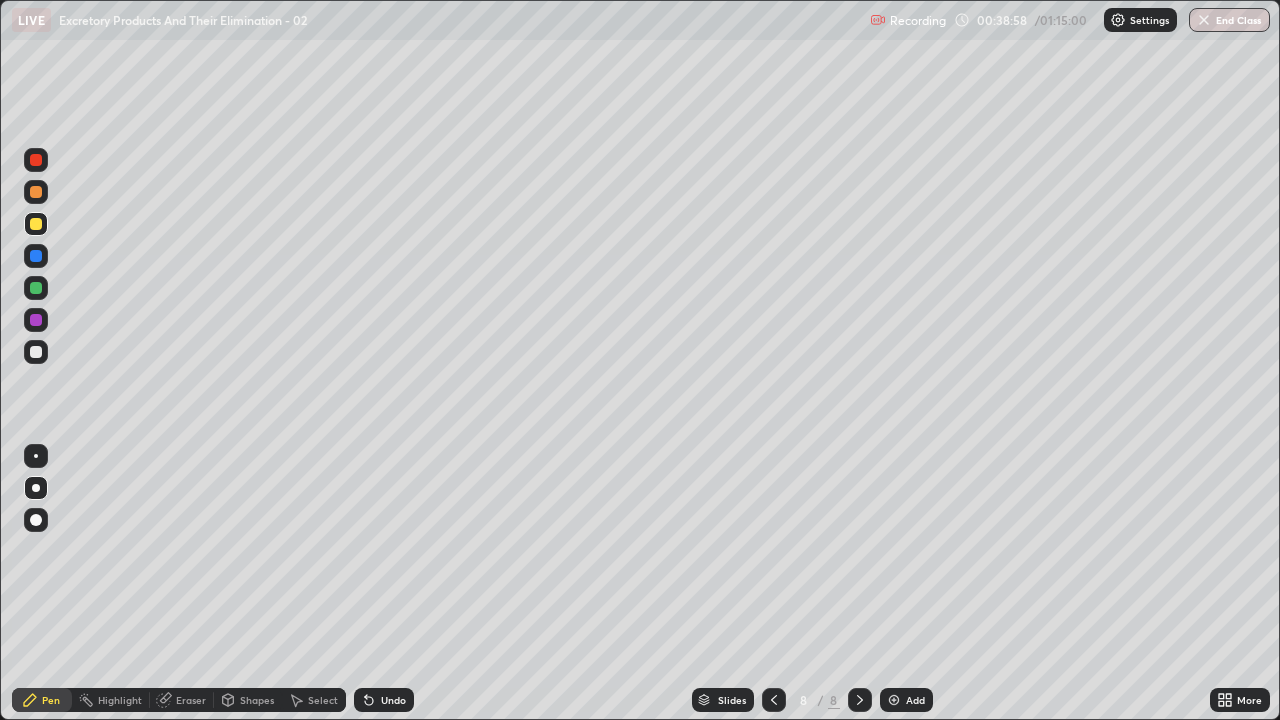 click at bounding box center (36, 256) 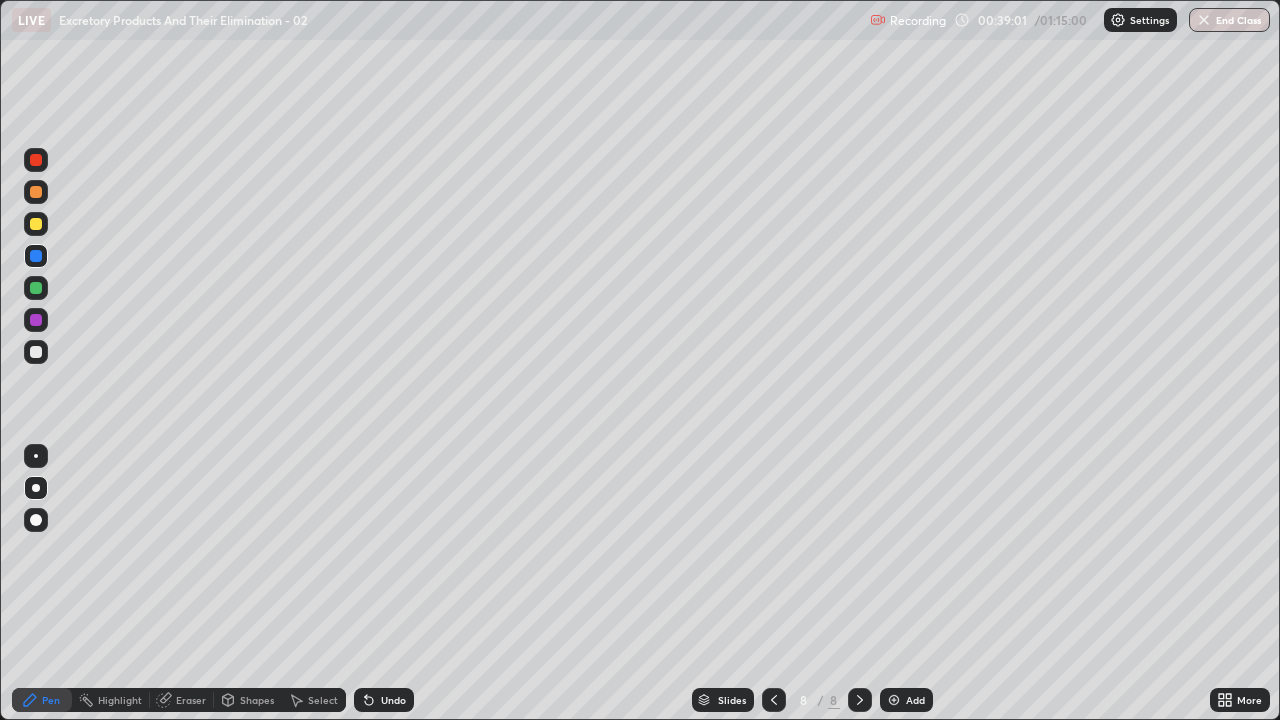 click at bounding box center (36, 224) 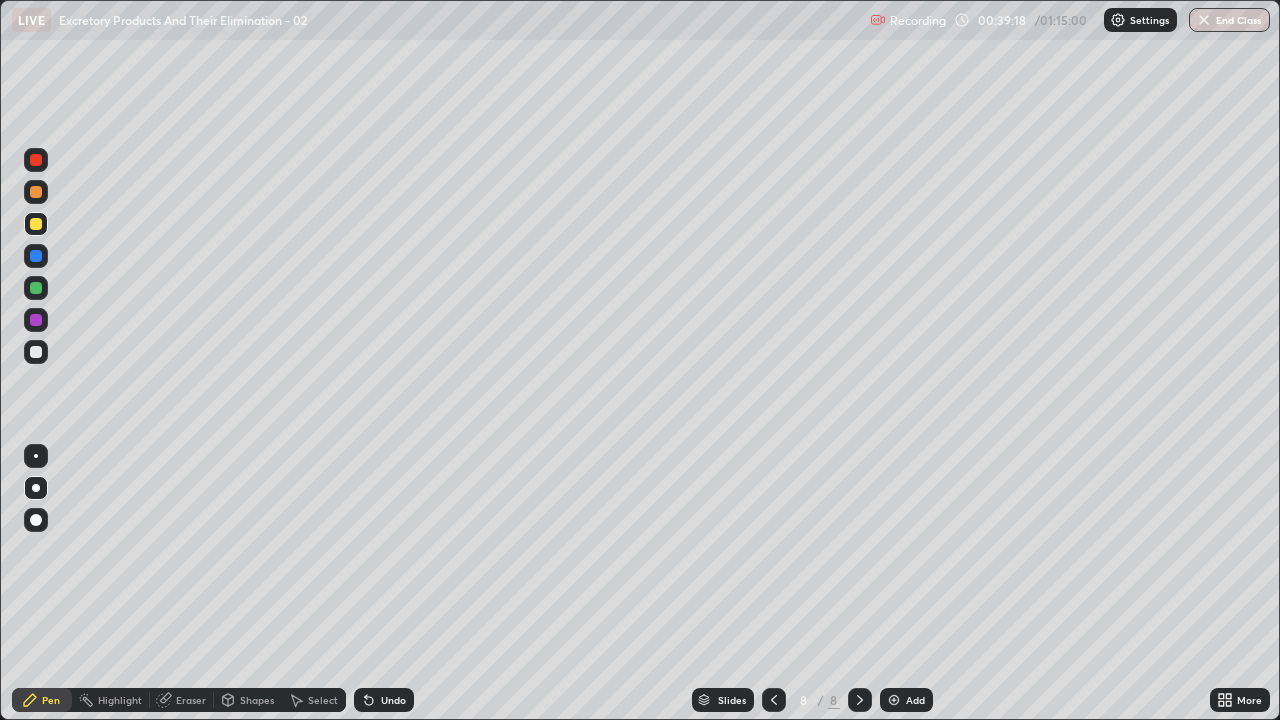 click at bounding box center [36, 256] 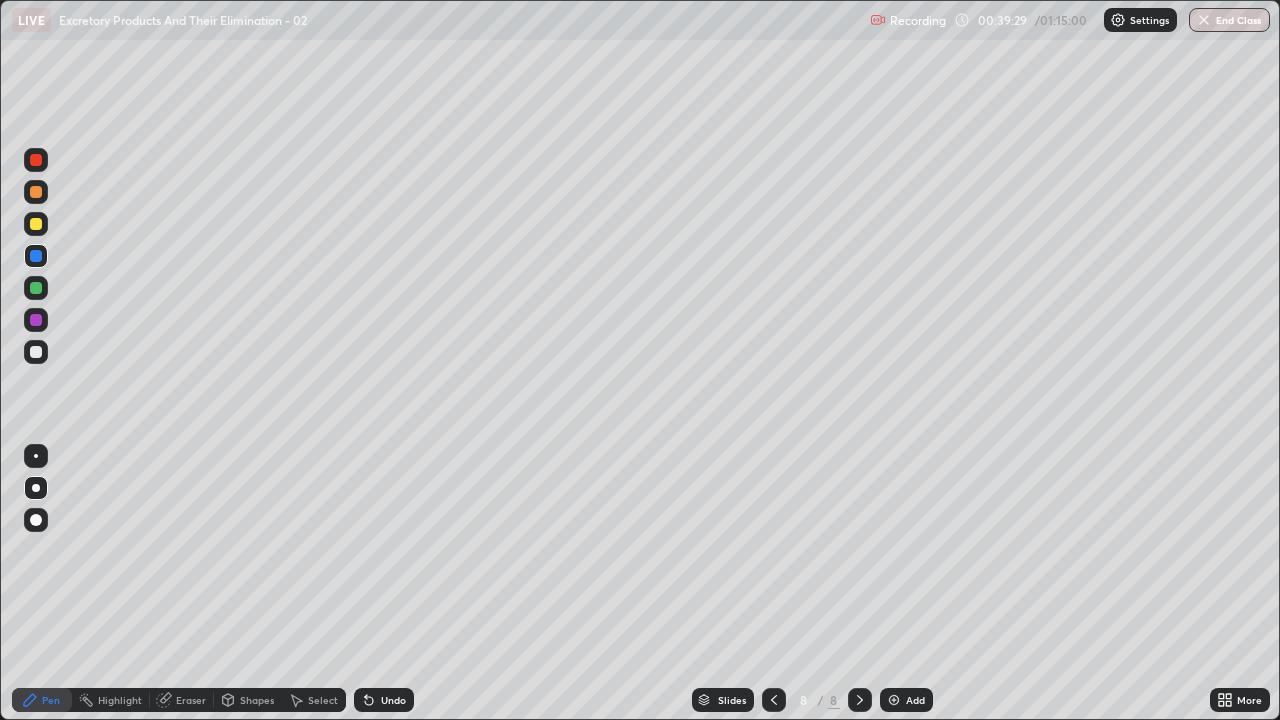 click at bounding box center (36, 352) 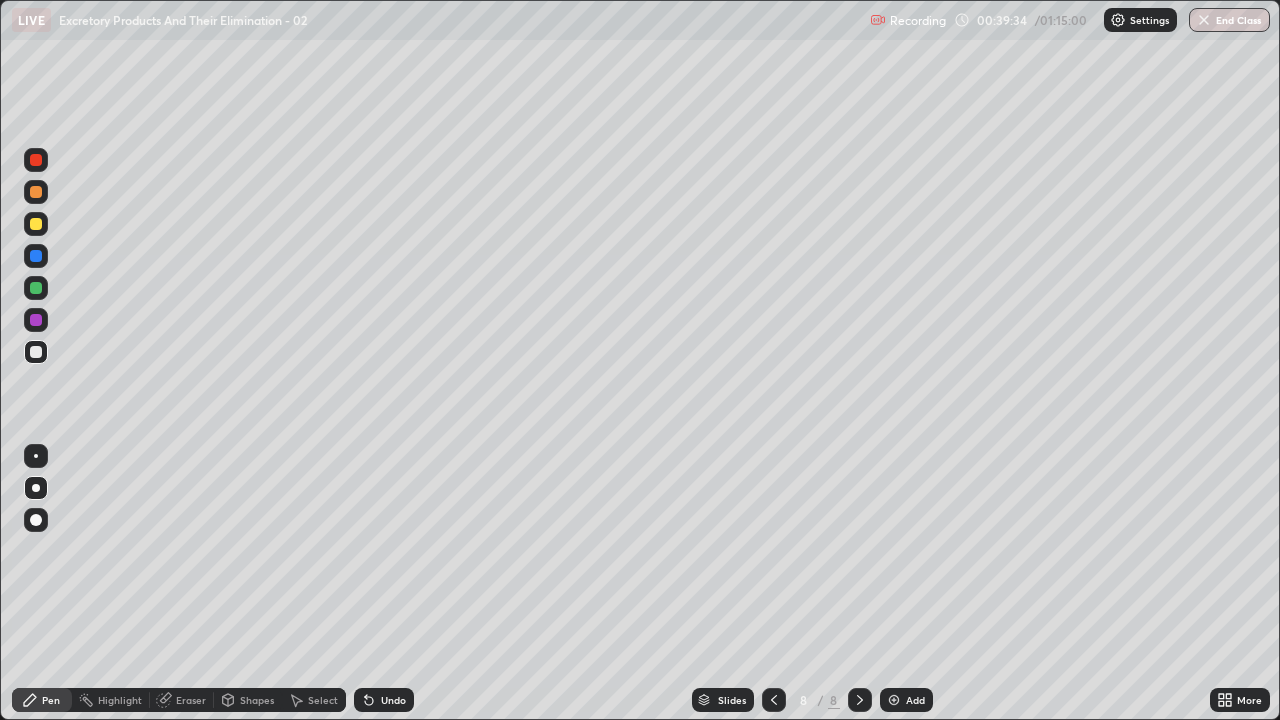 click at bounding box center (36, 192) 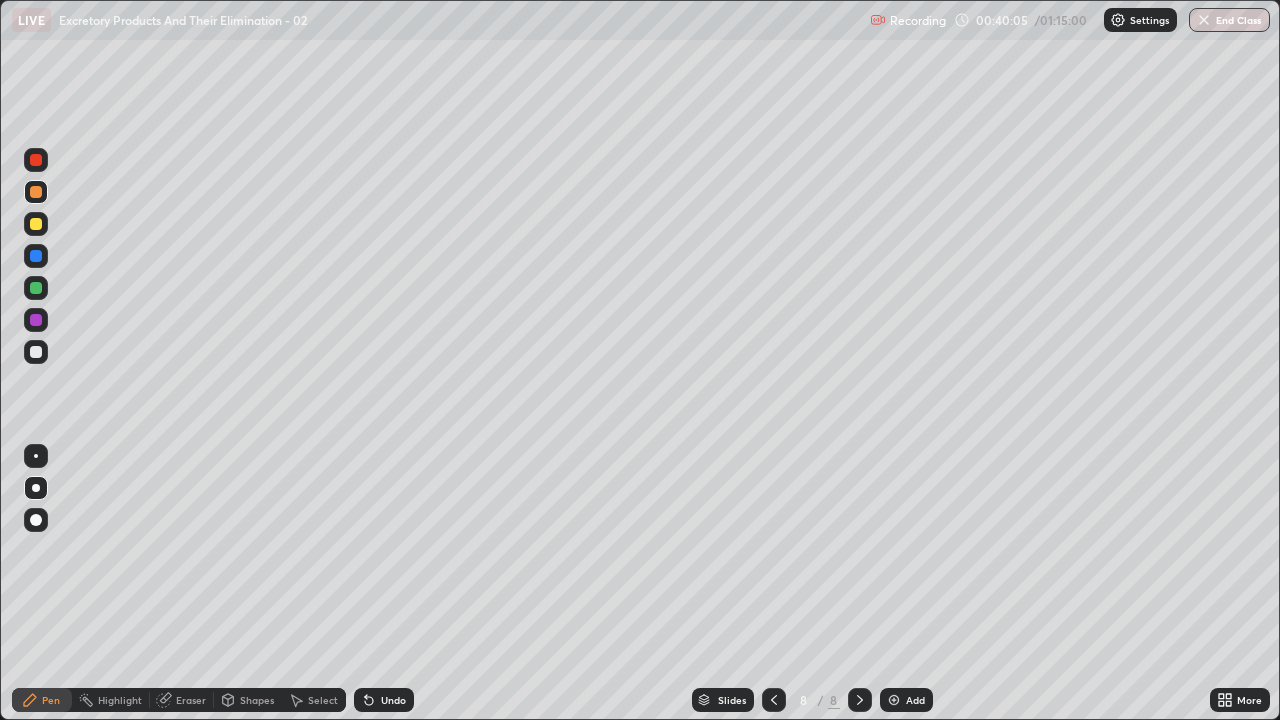 click at bounding box center (36, 320) 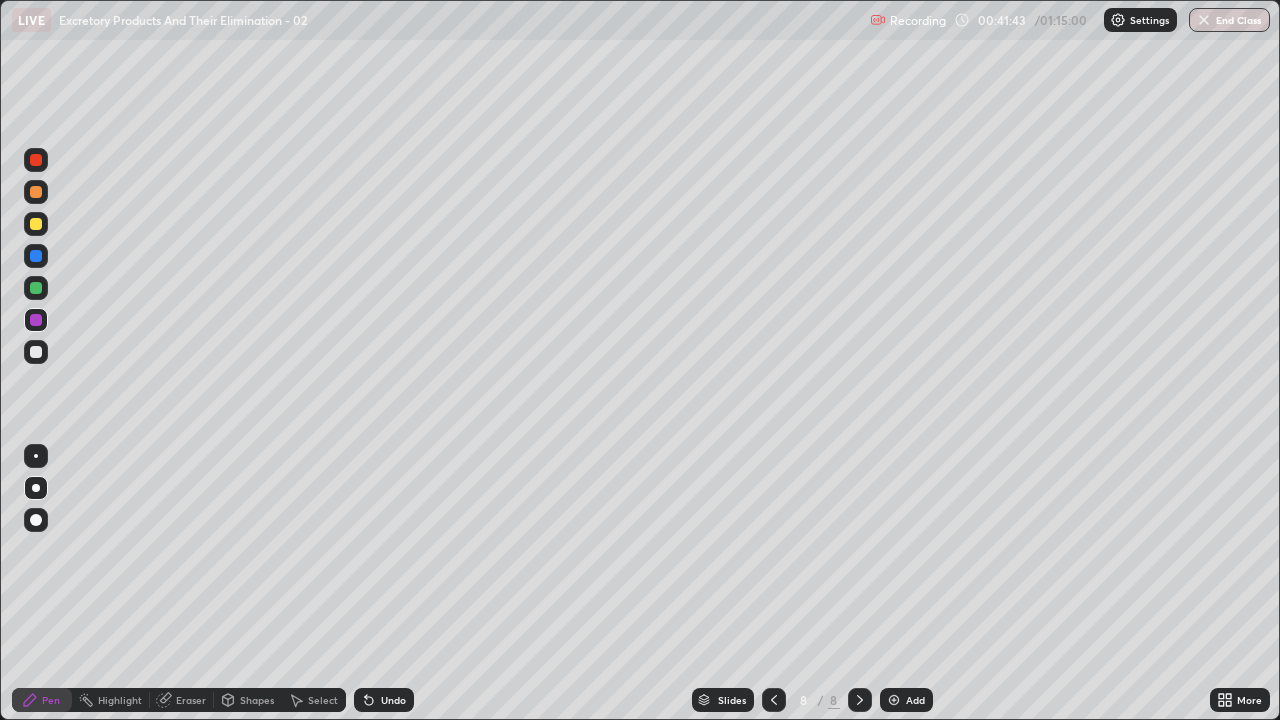 click at bounding box center [36, 288] 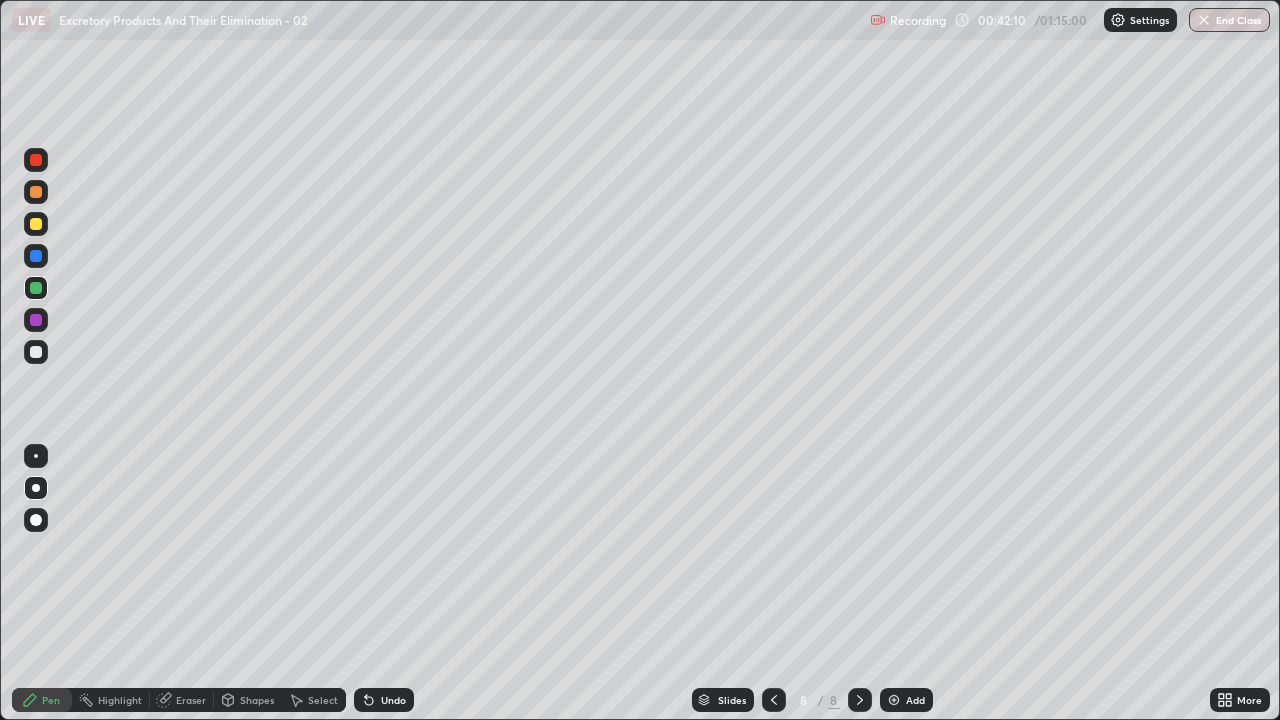 click at bounding box center [36, 352] 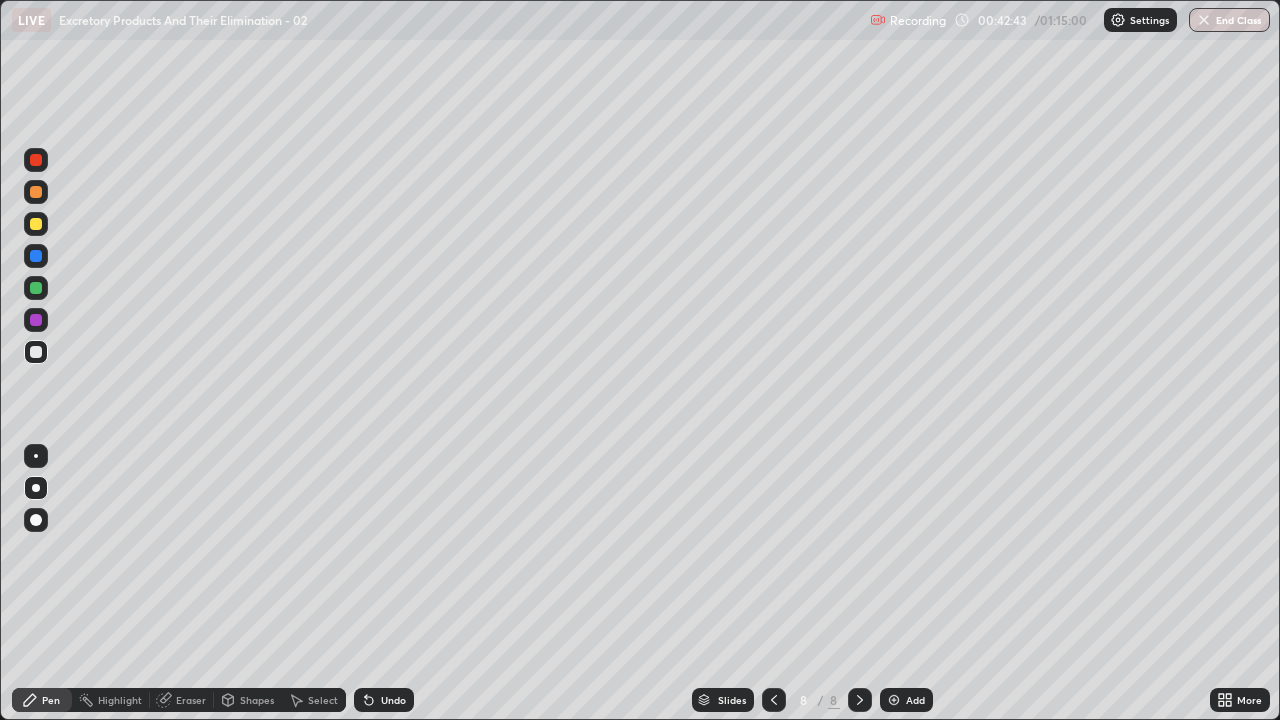 click at bounding box center [36, 256] 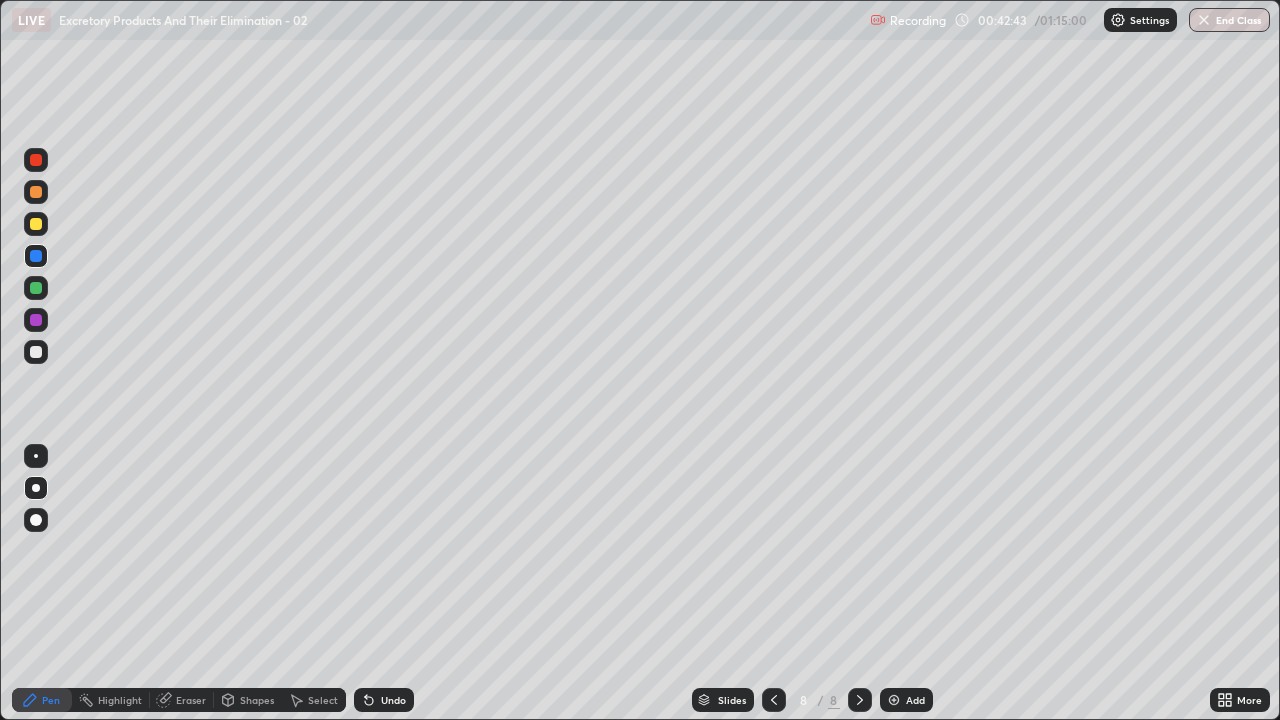 click at bounding box center [36, 160] 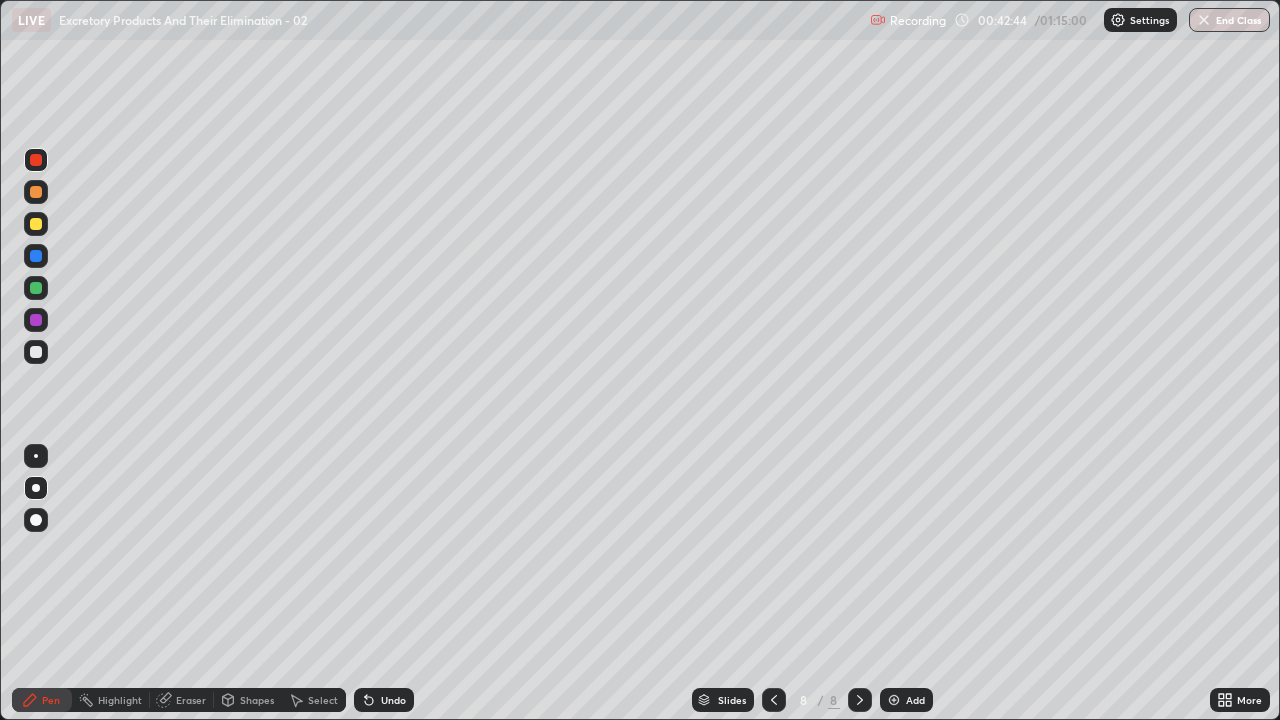 click at bounding box center [36, 320] 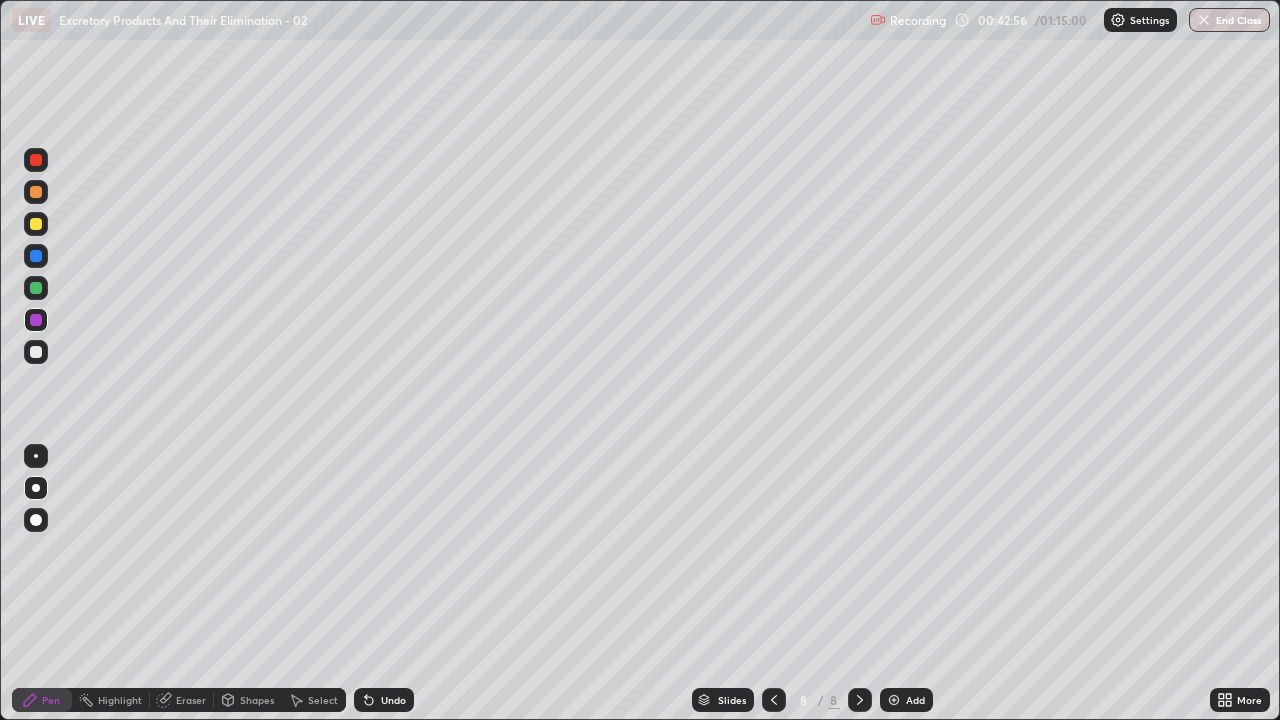 click at bounding box center [36, 352] 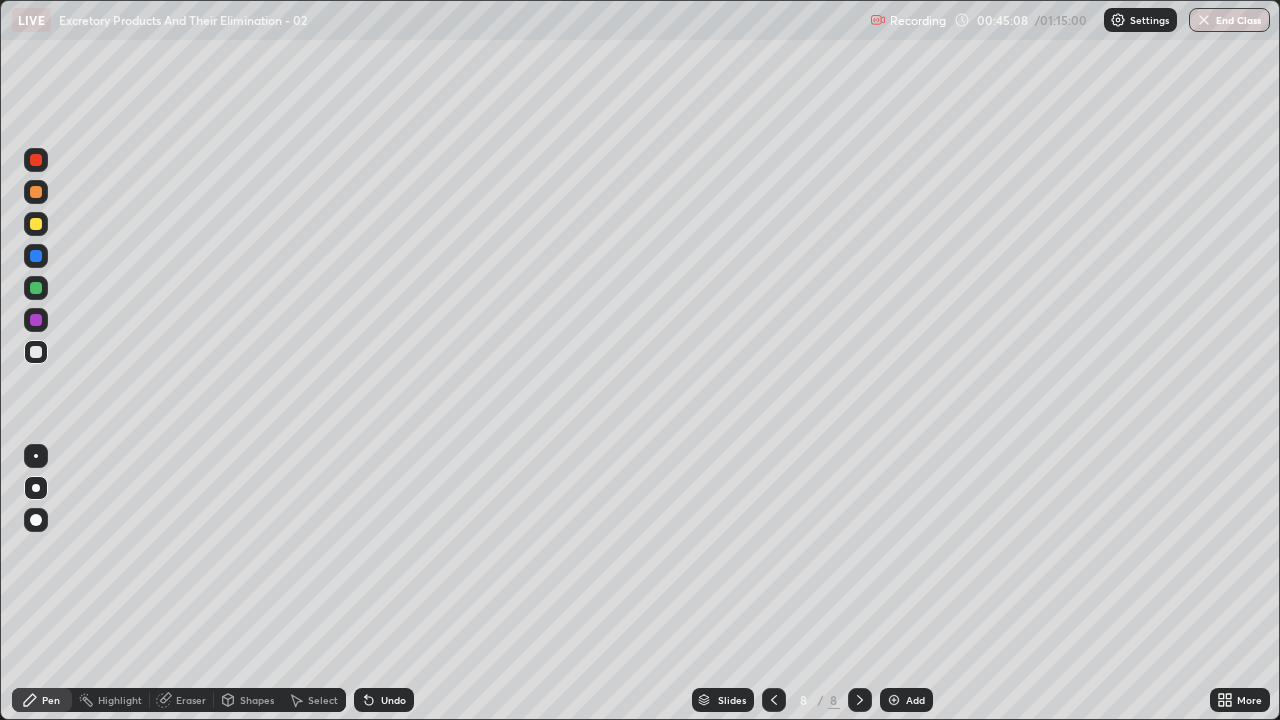 click at bounding box center (36, 352) 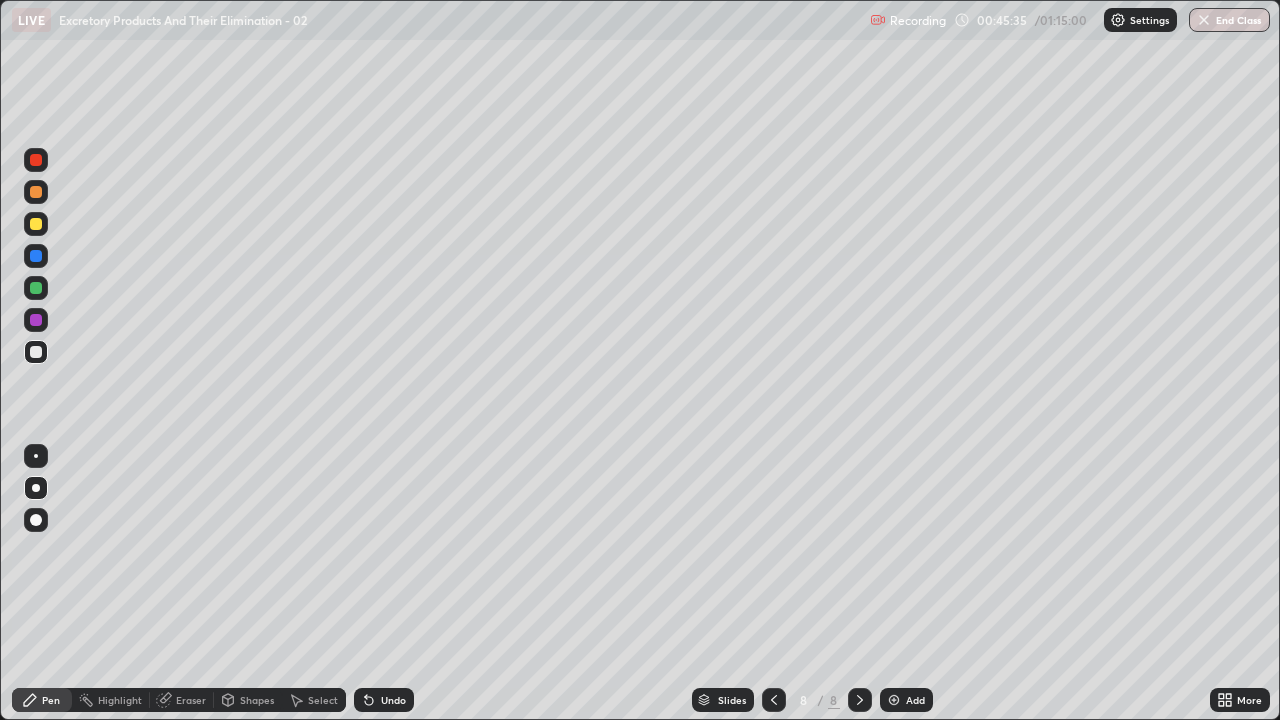 click at bounding box center (36, 352) 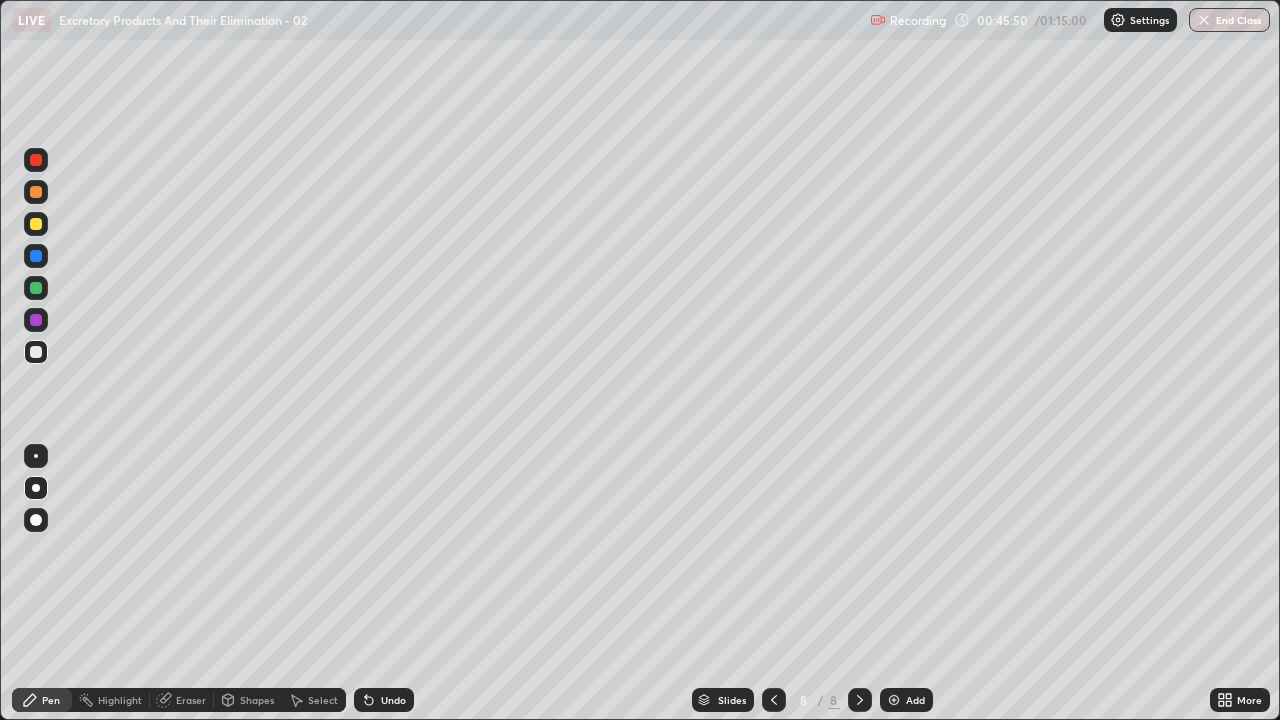 click on "Add" at bounding box center (915, 700) 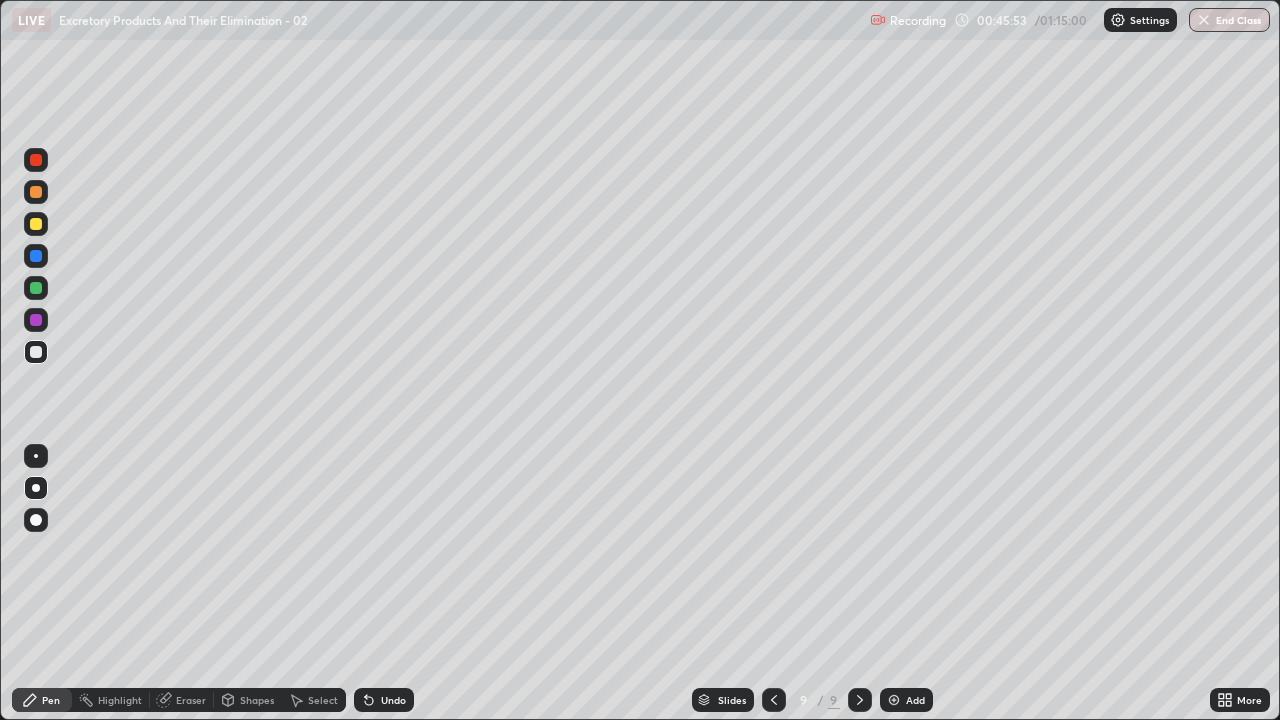 click 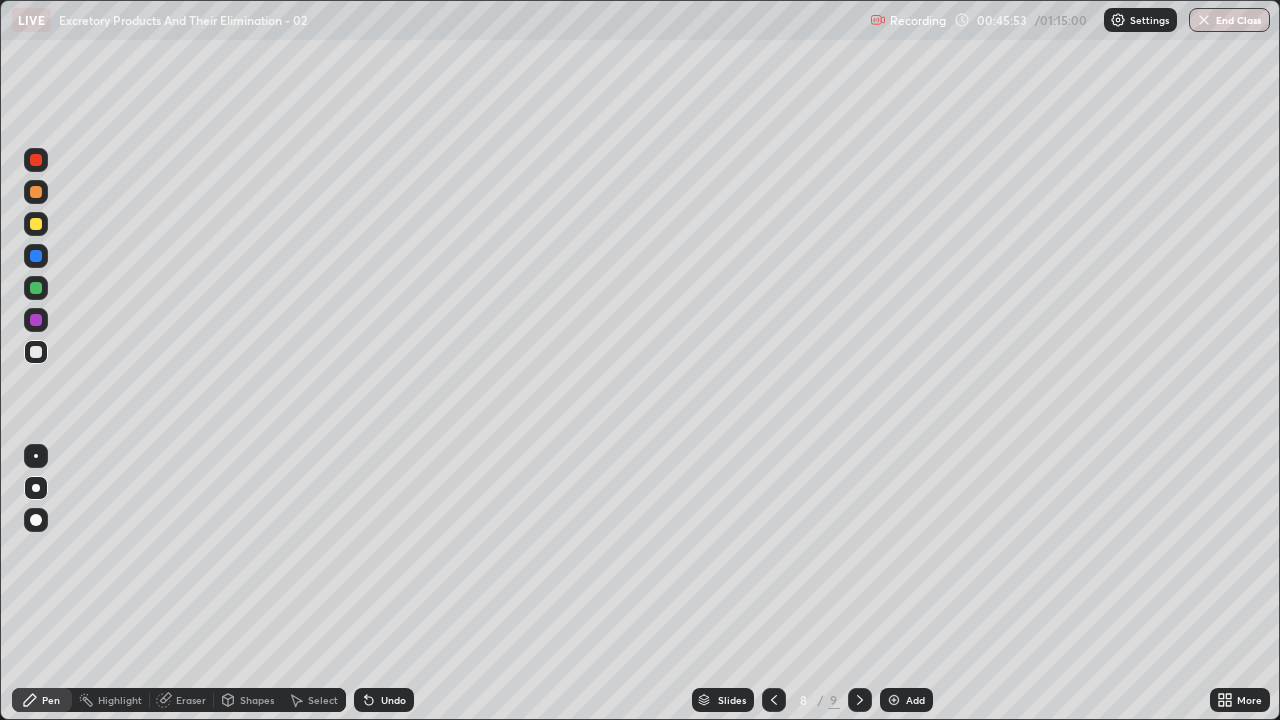 click 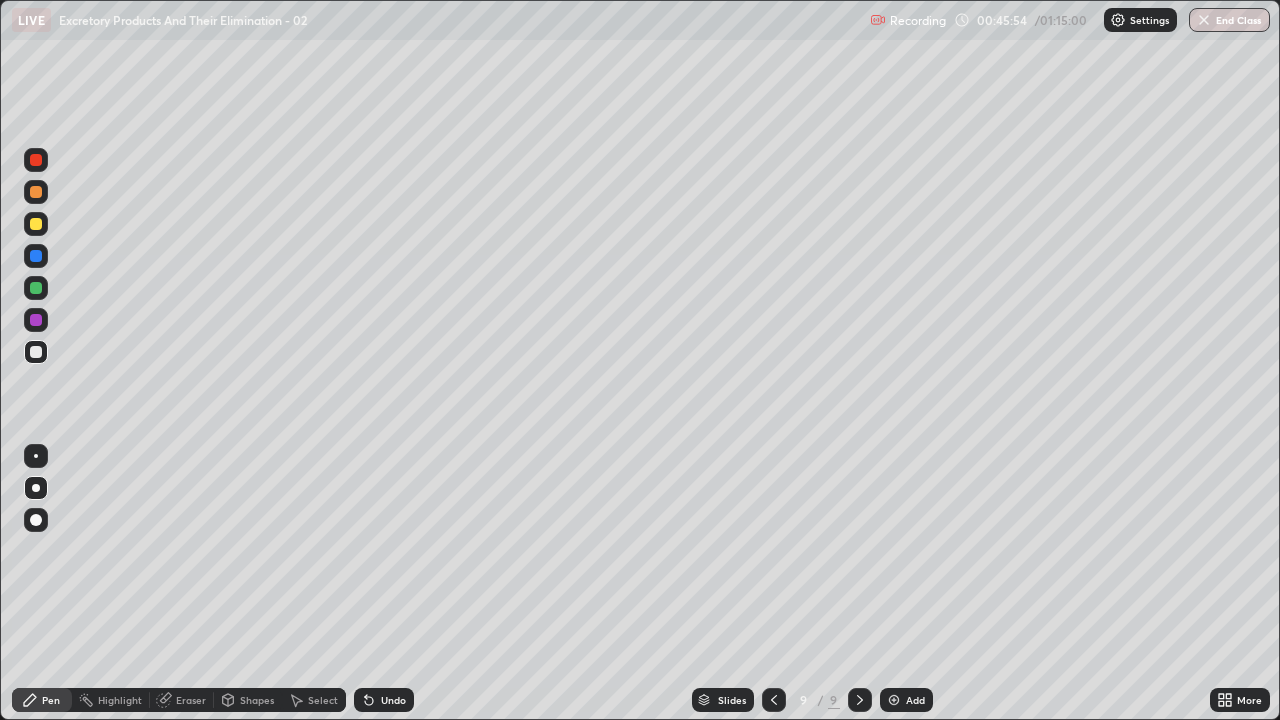 click at bounding box center (36, 352) 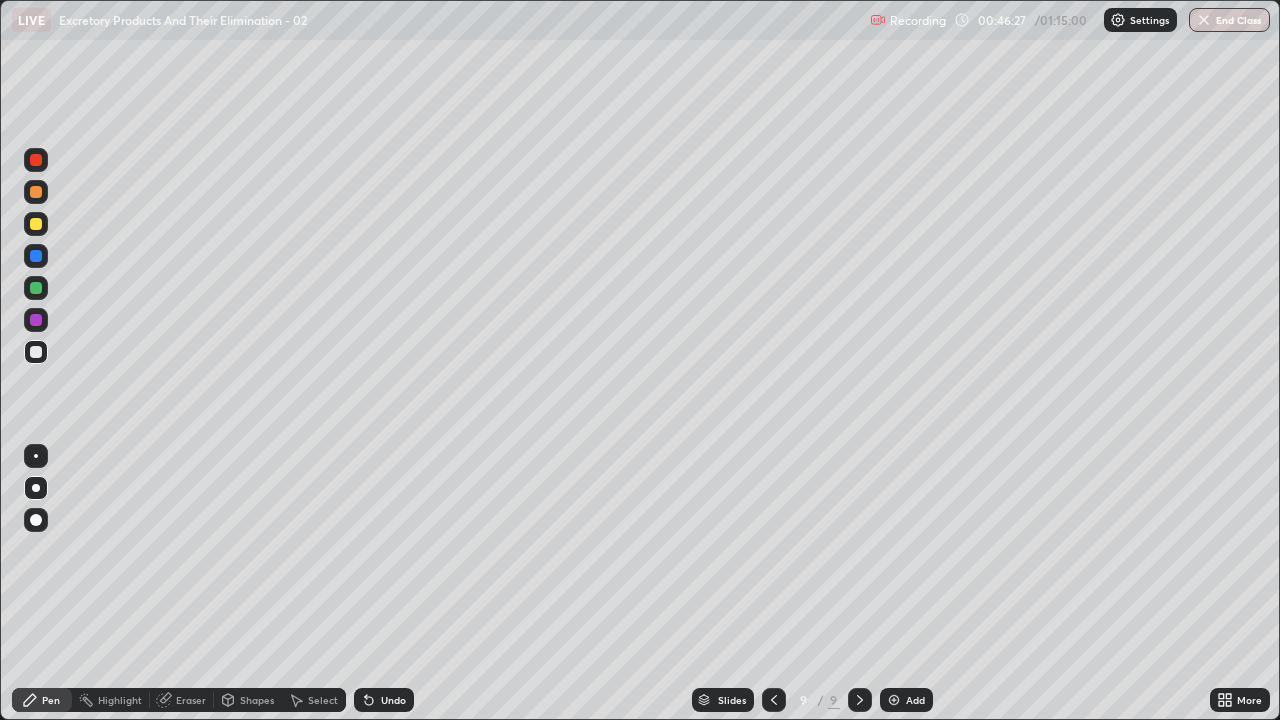 click at bounding box center [36, 352] 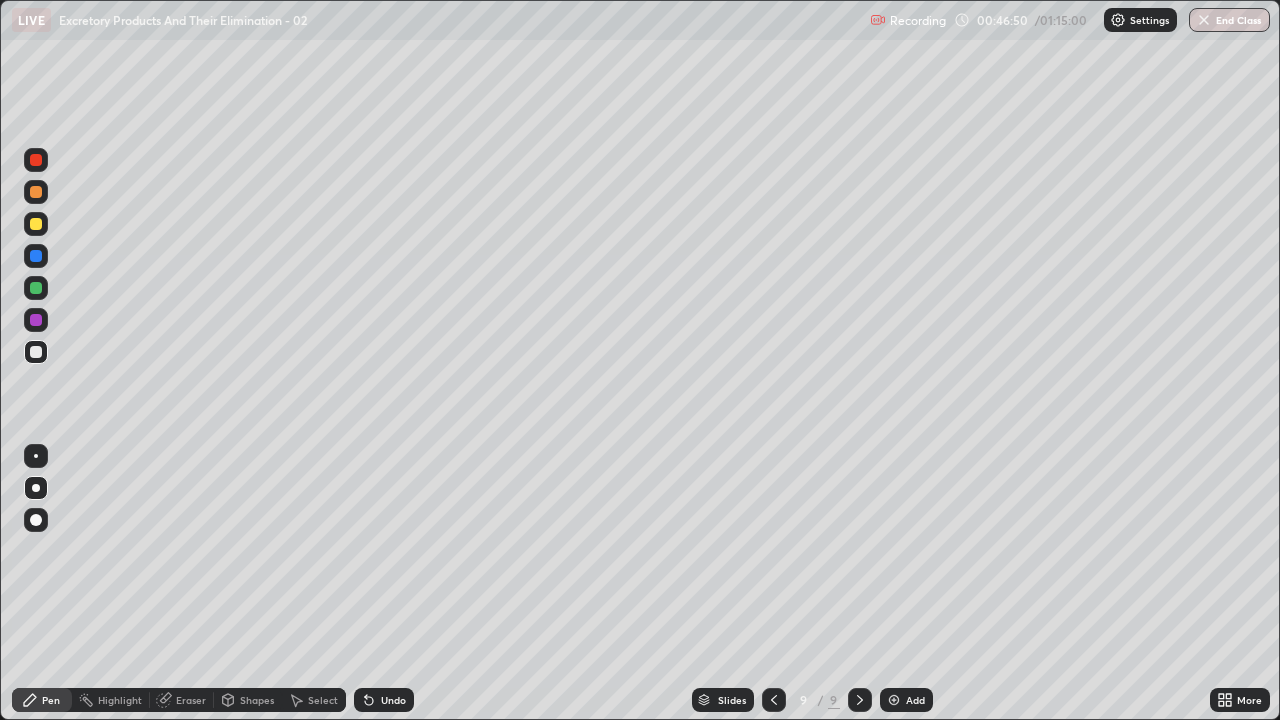 click on "Shapes" at bounding box center [257, 700] 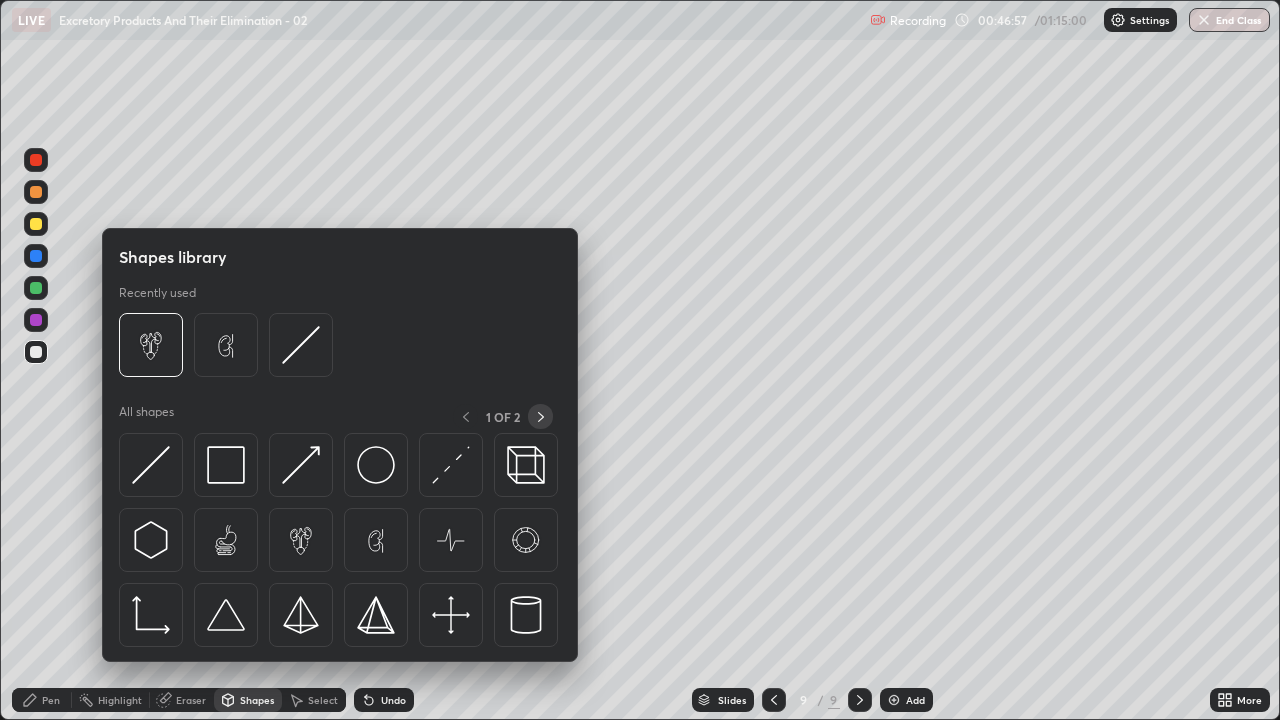 click 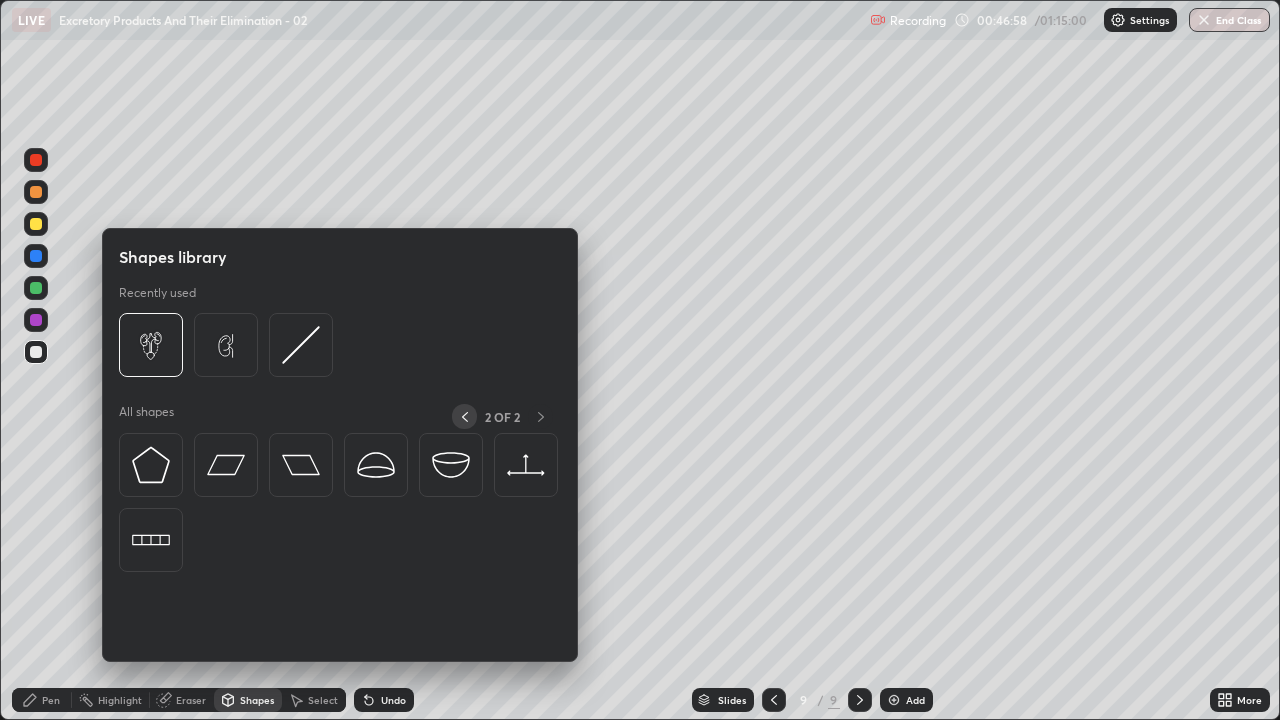 click 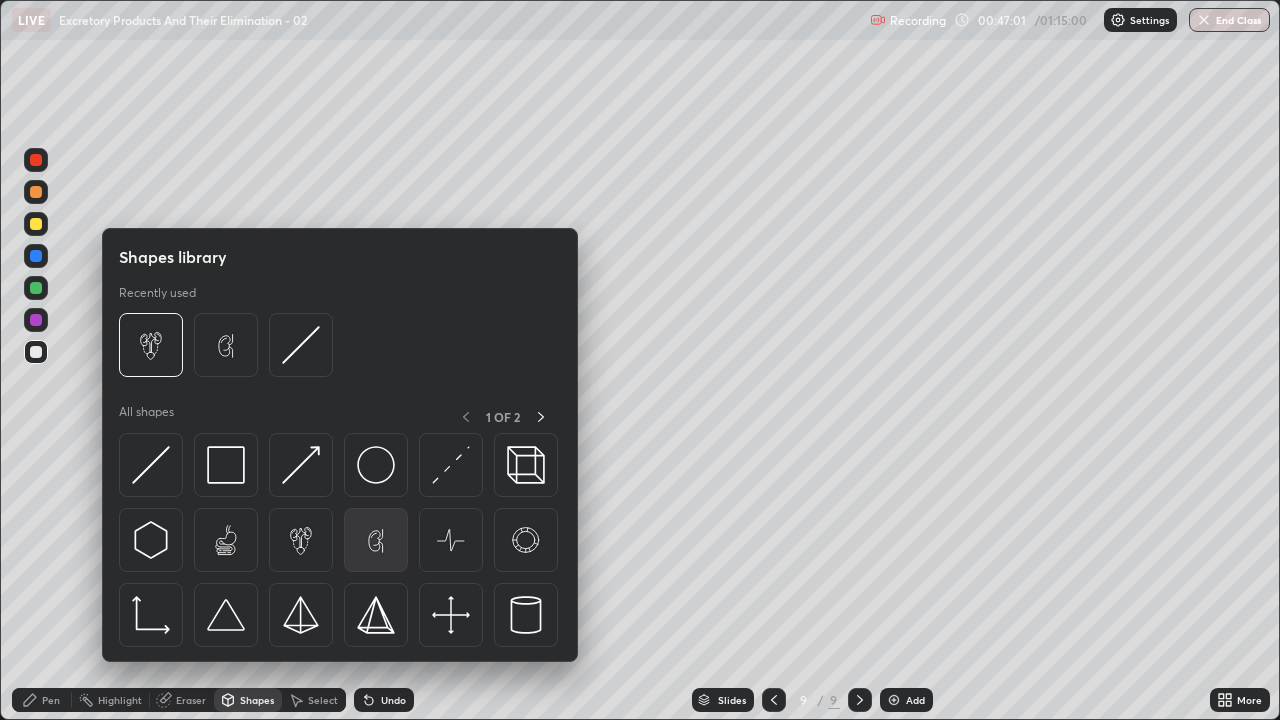 click at bounding box center [376, 540] 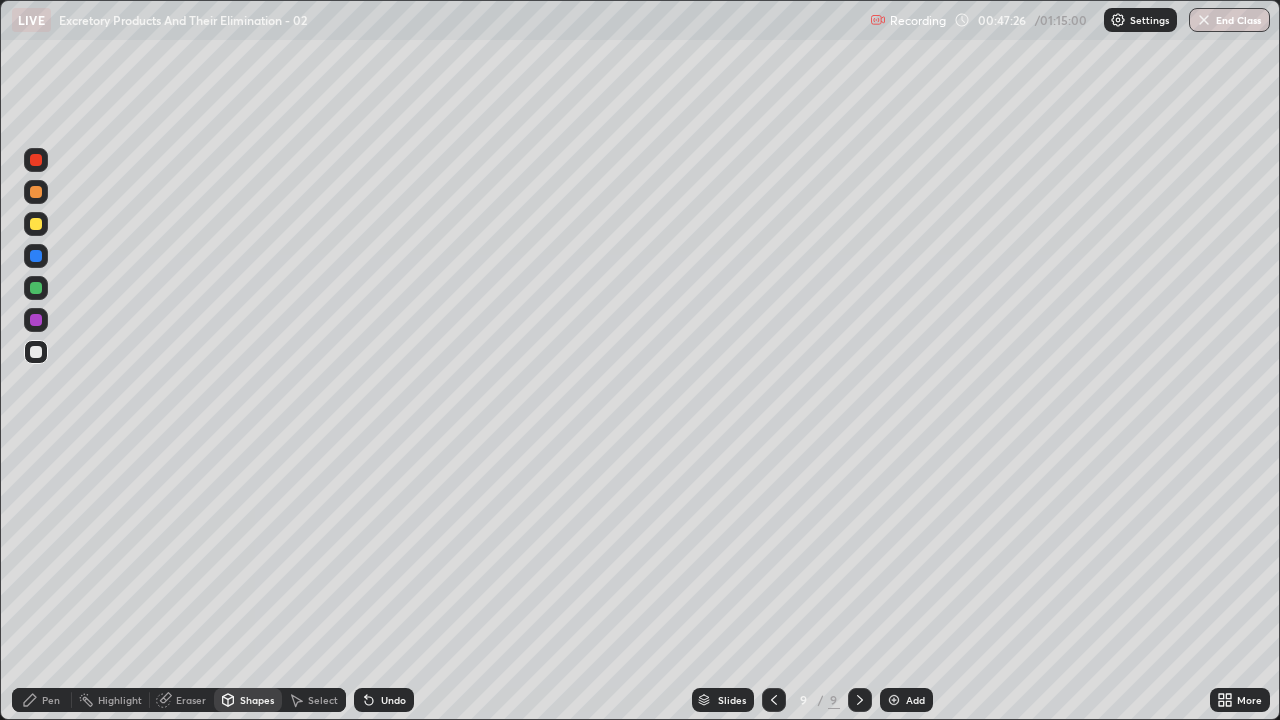 click 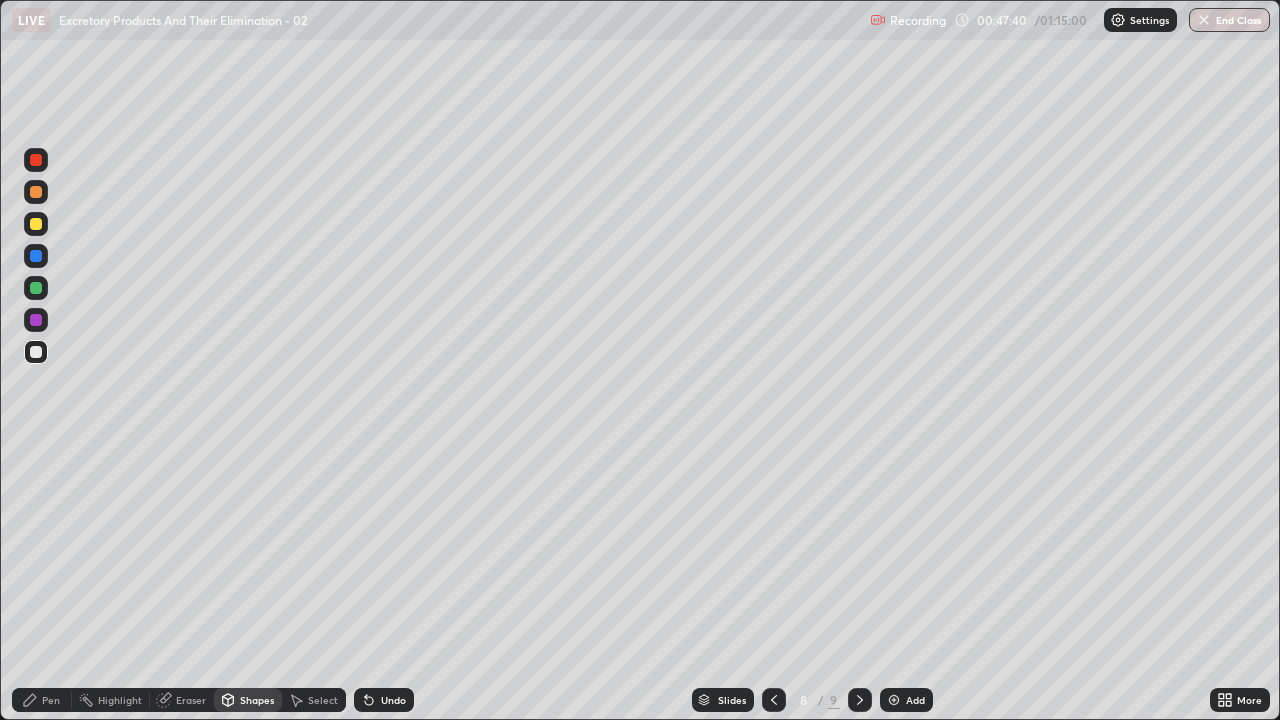 click 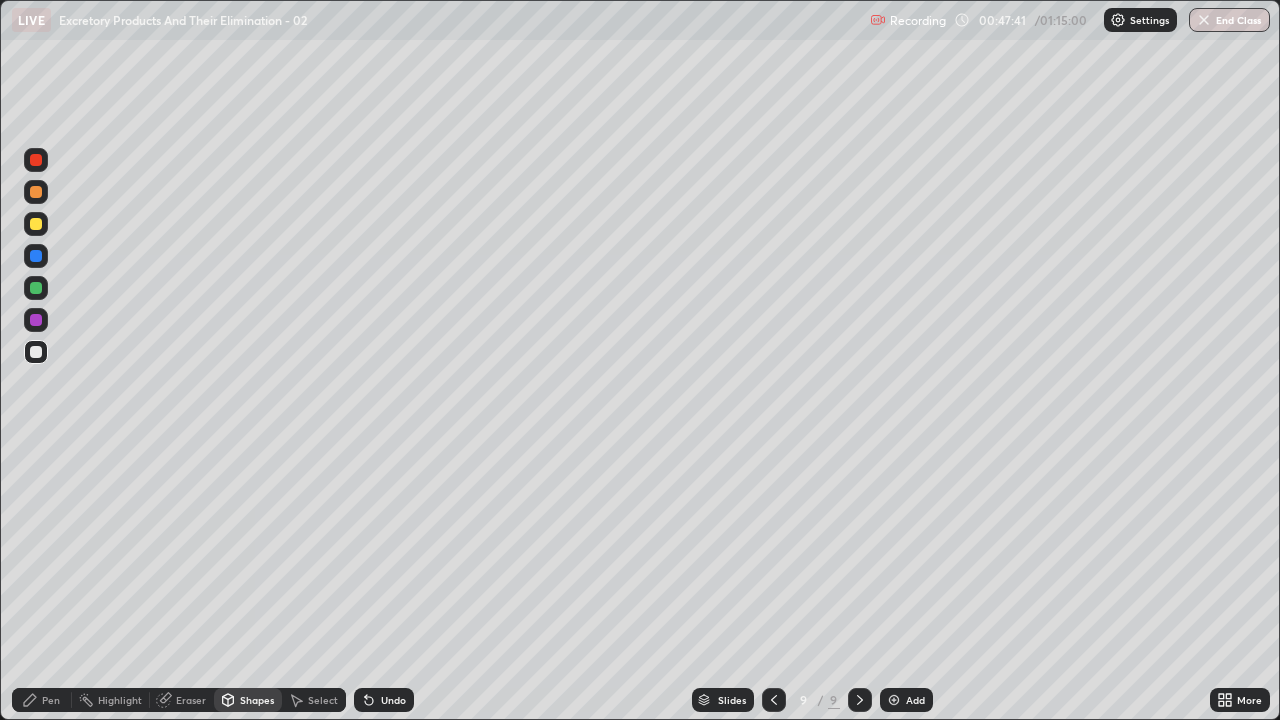 click at bounding box center [36, 352] 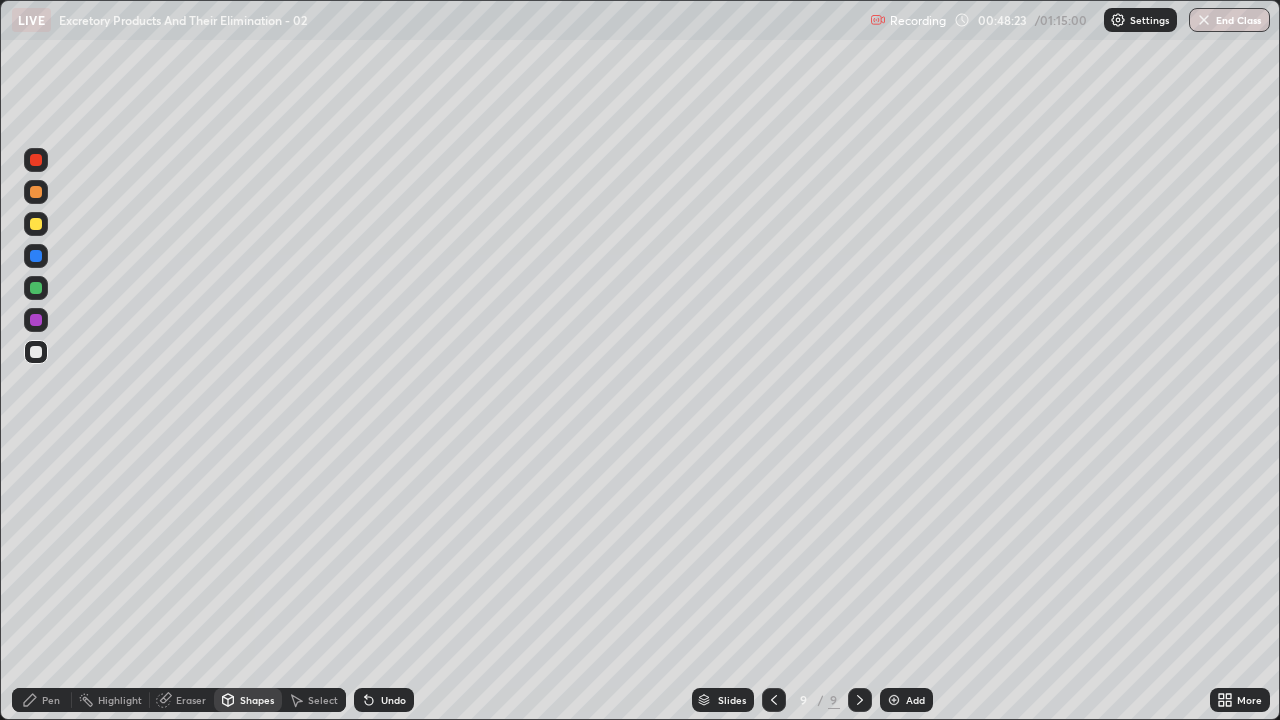 click on "Undo" at bounding box center [393, 700] 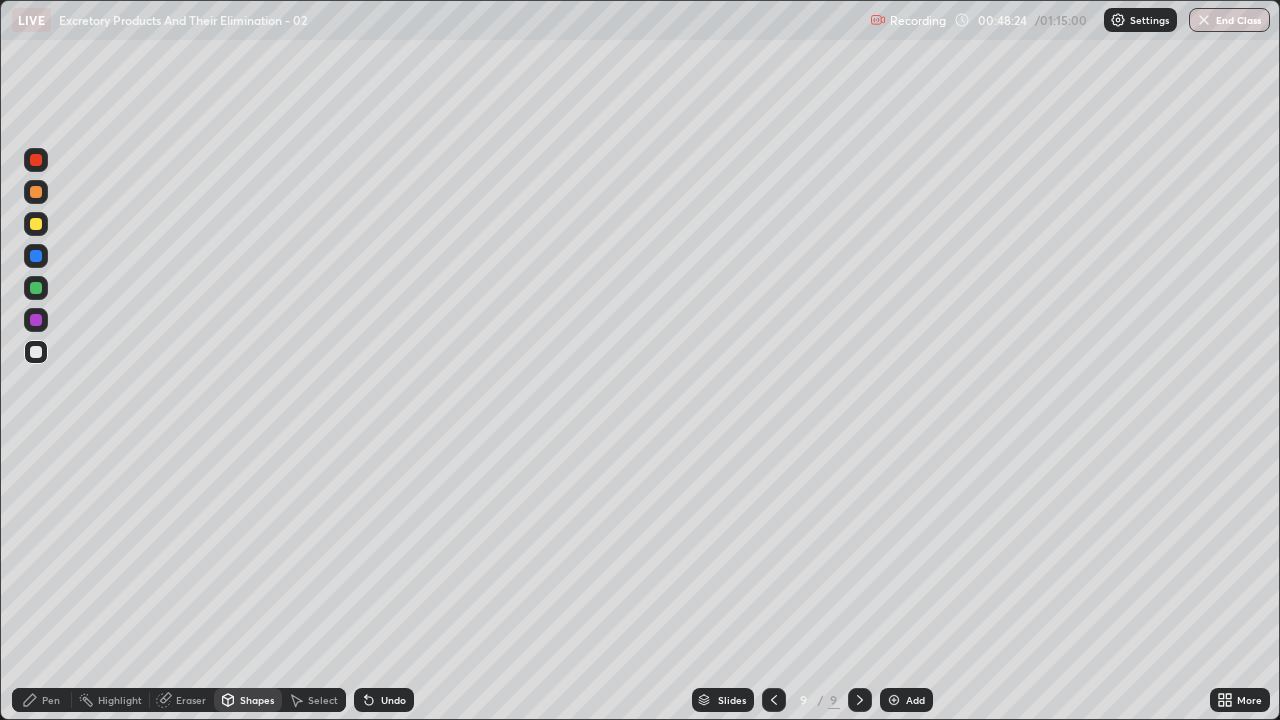 click on "Undo" at bounding box center (393, 700) 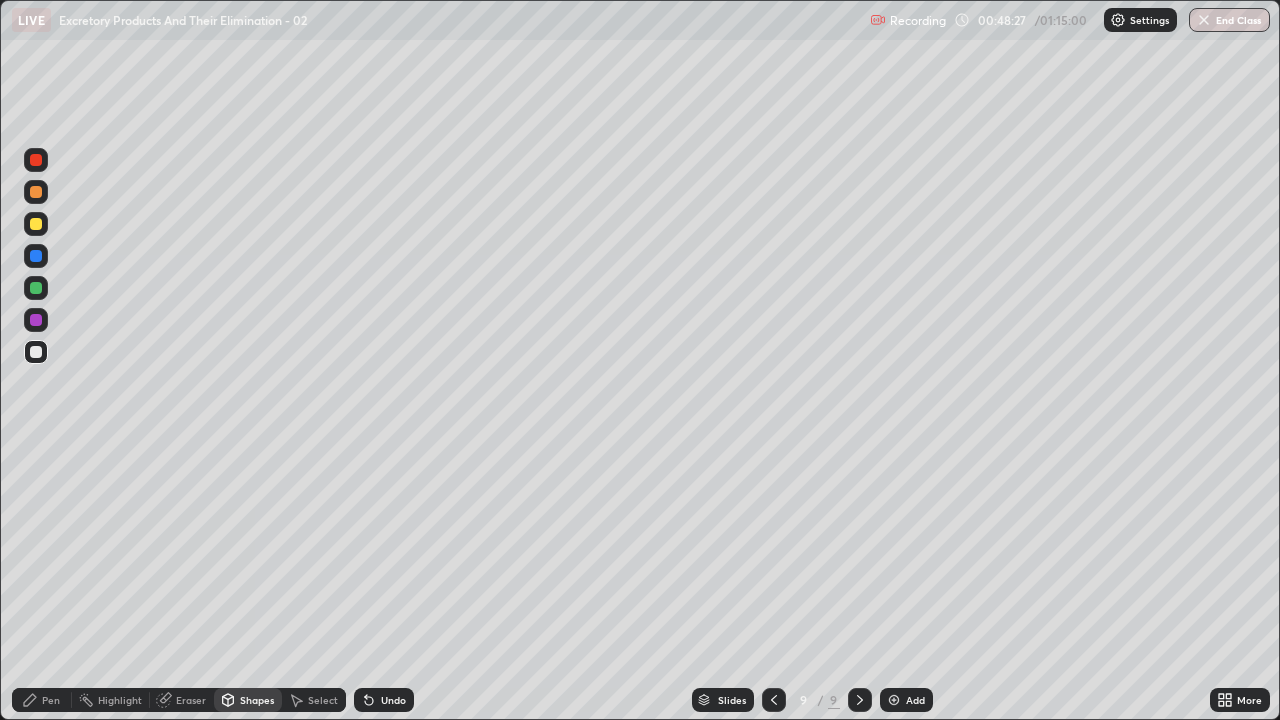 click 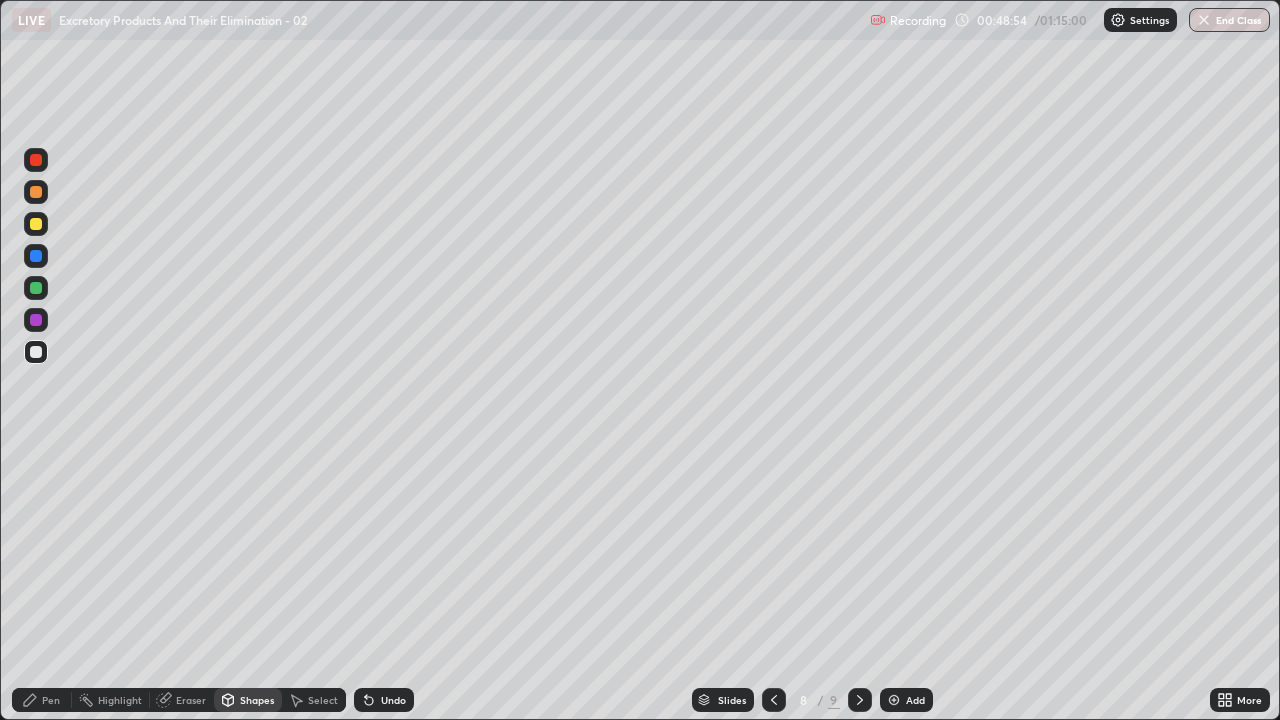 click 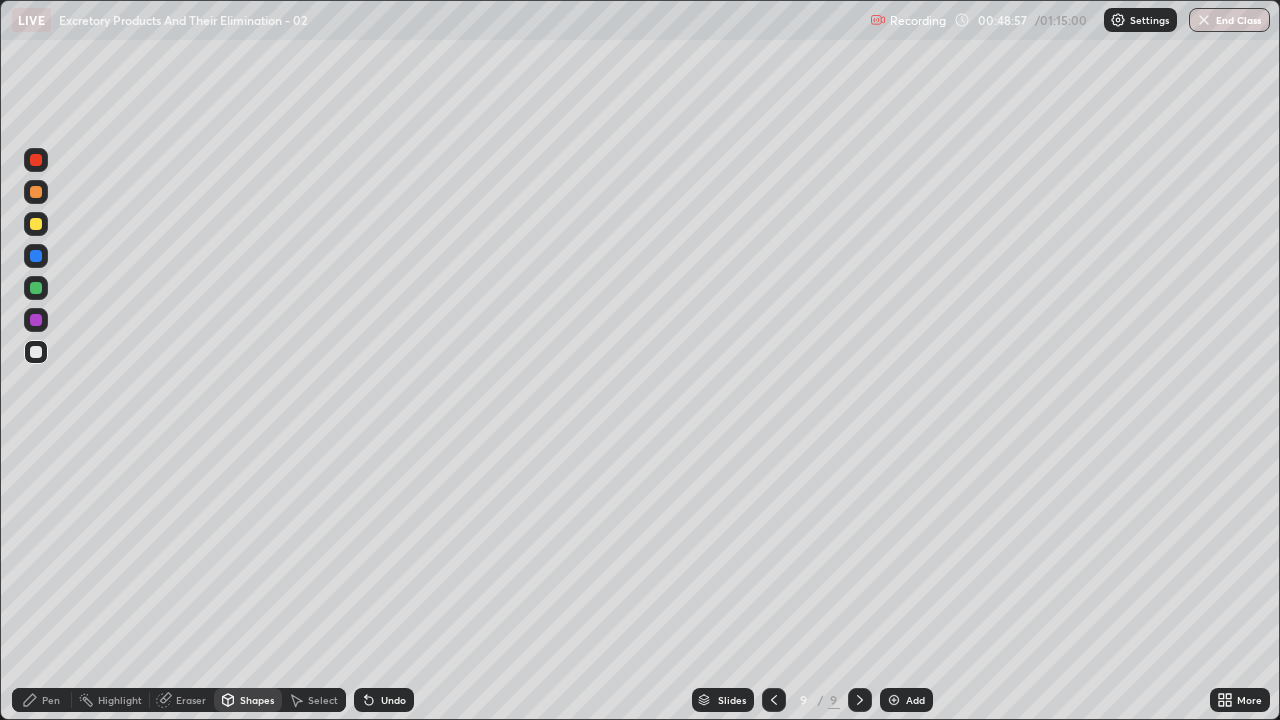 click at bounding box center (36, 224) 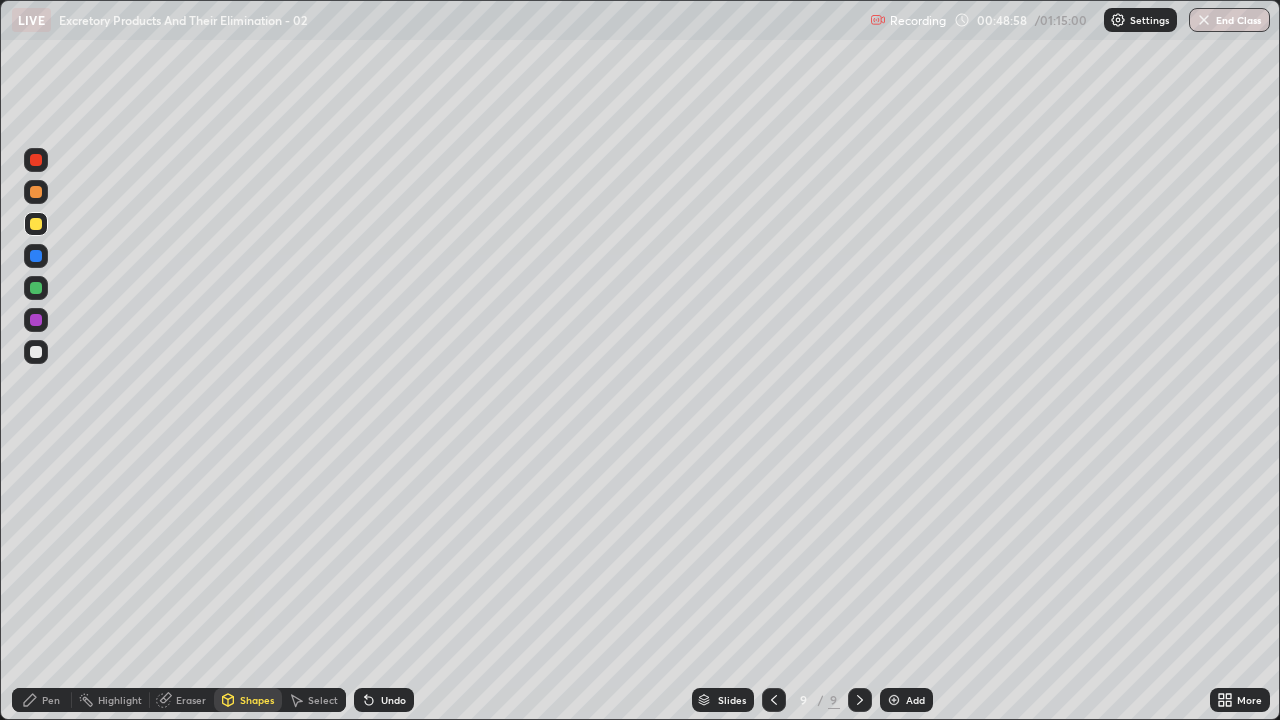 click at bounding box center [36, 224] 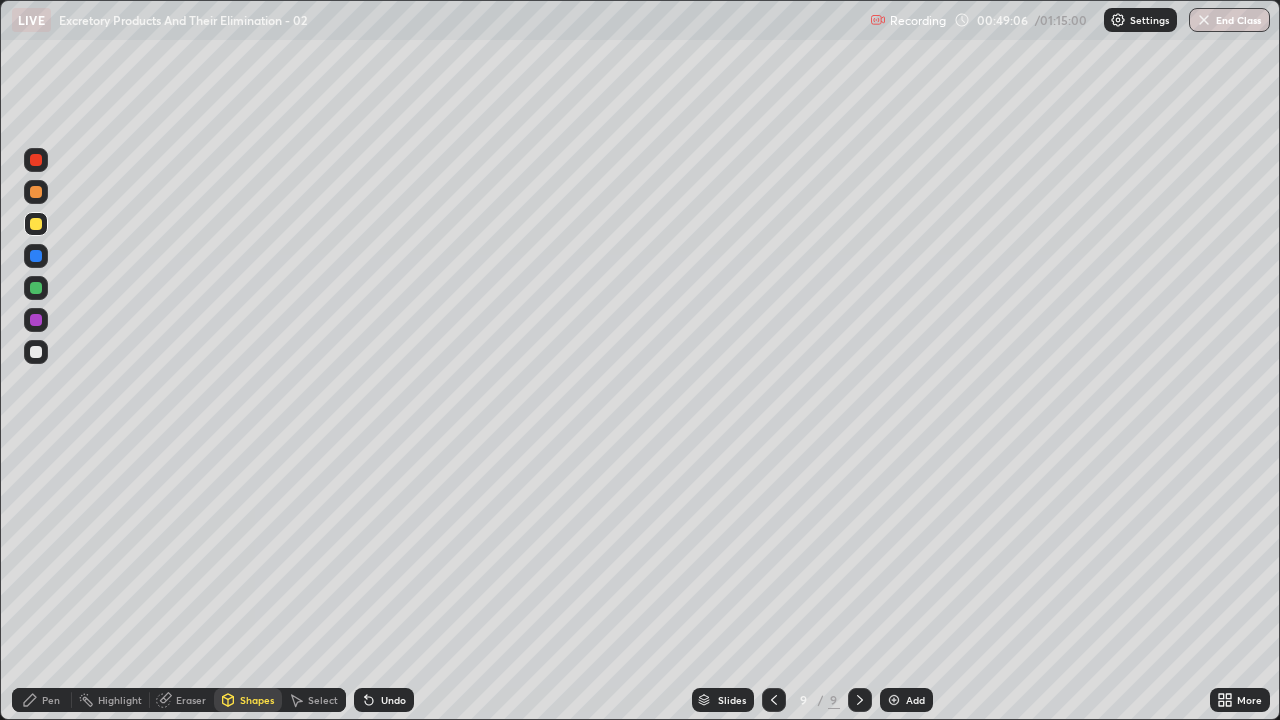 click on "Undo" at bounding box center (384, 700) 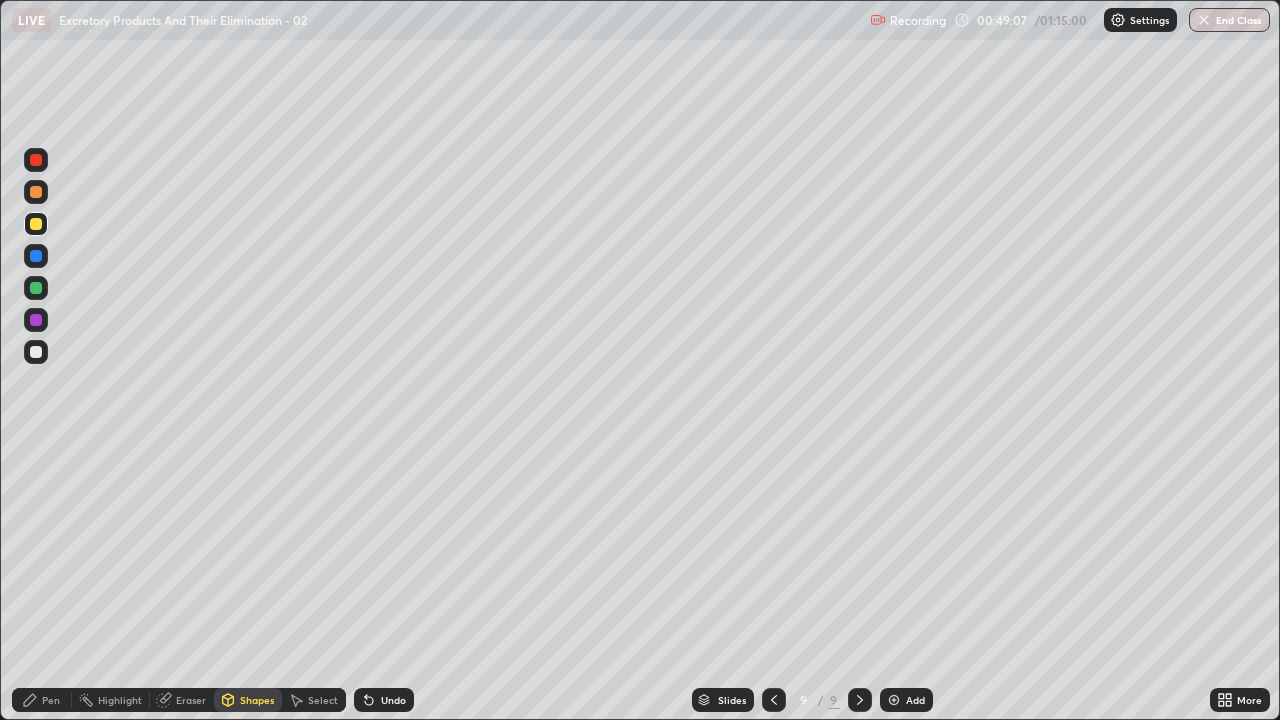 click on "Pen" at bounding box center [51, 700] 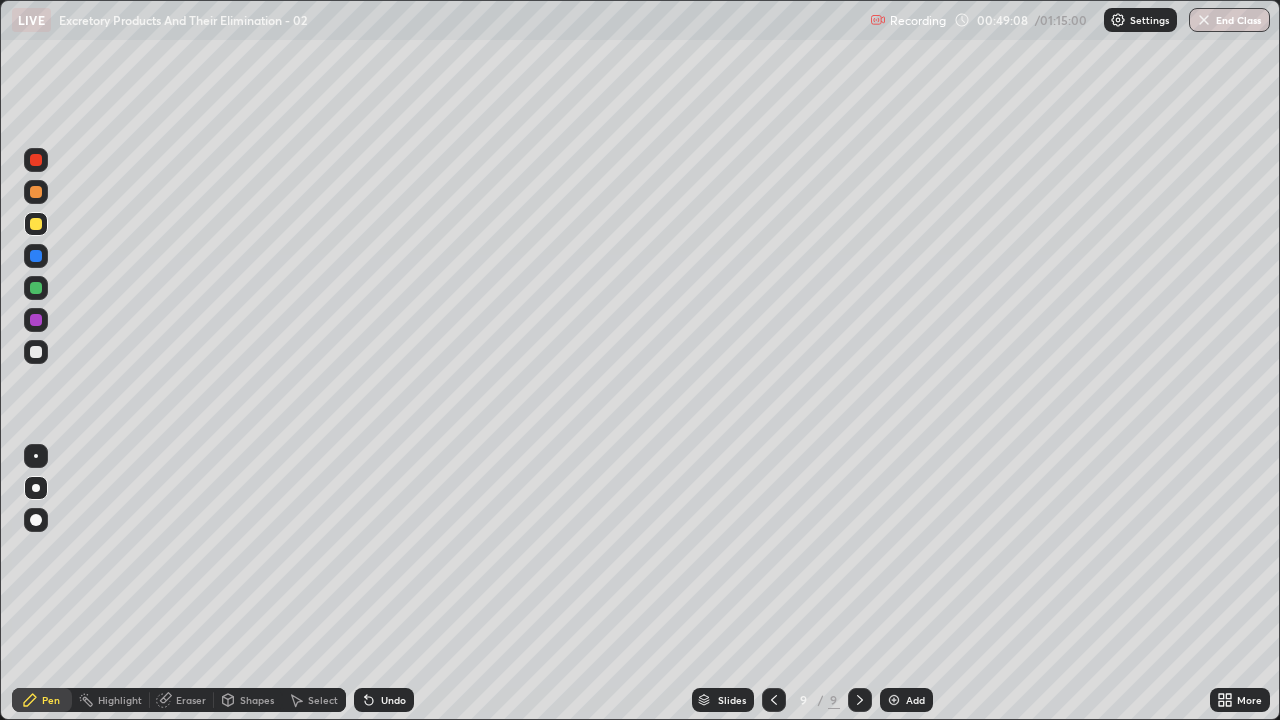 click at bounding box center (36, 352) 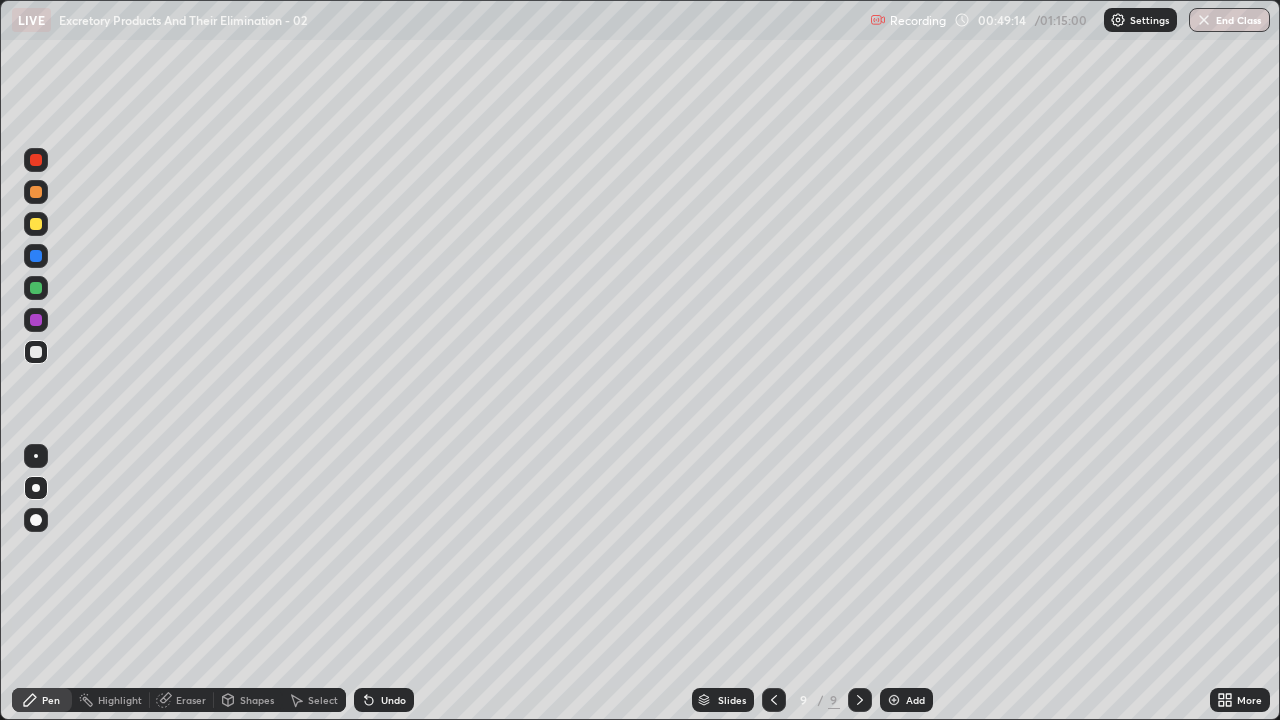 click at bounding box center [36, 352] 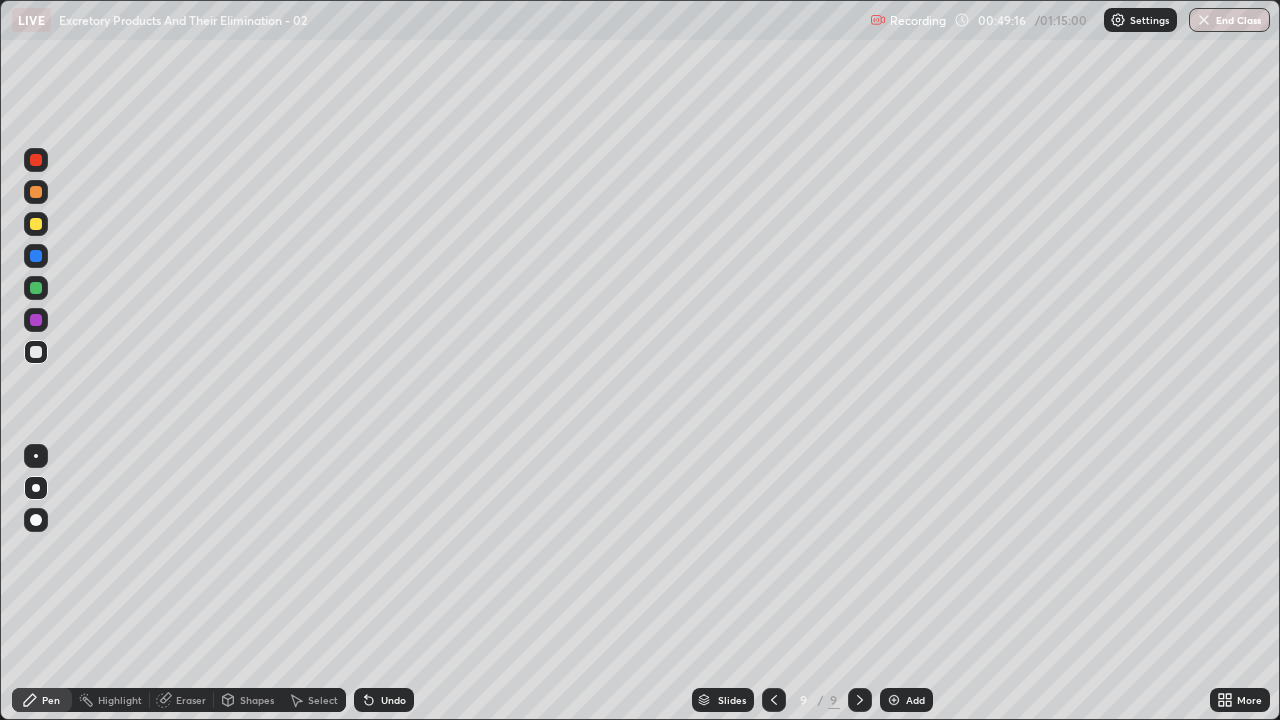 click at bounding box center (36, 352) 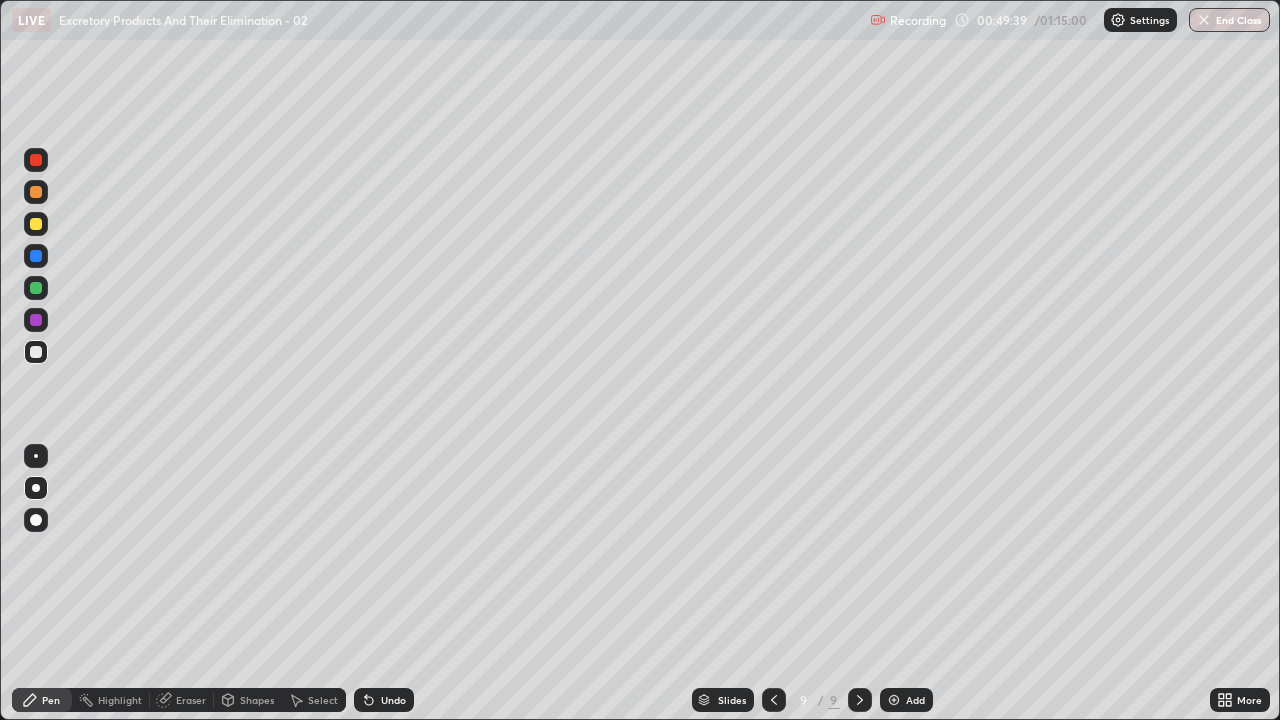 click at bounding box center (36, 352) 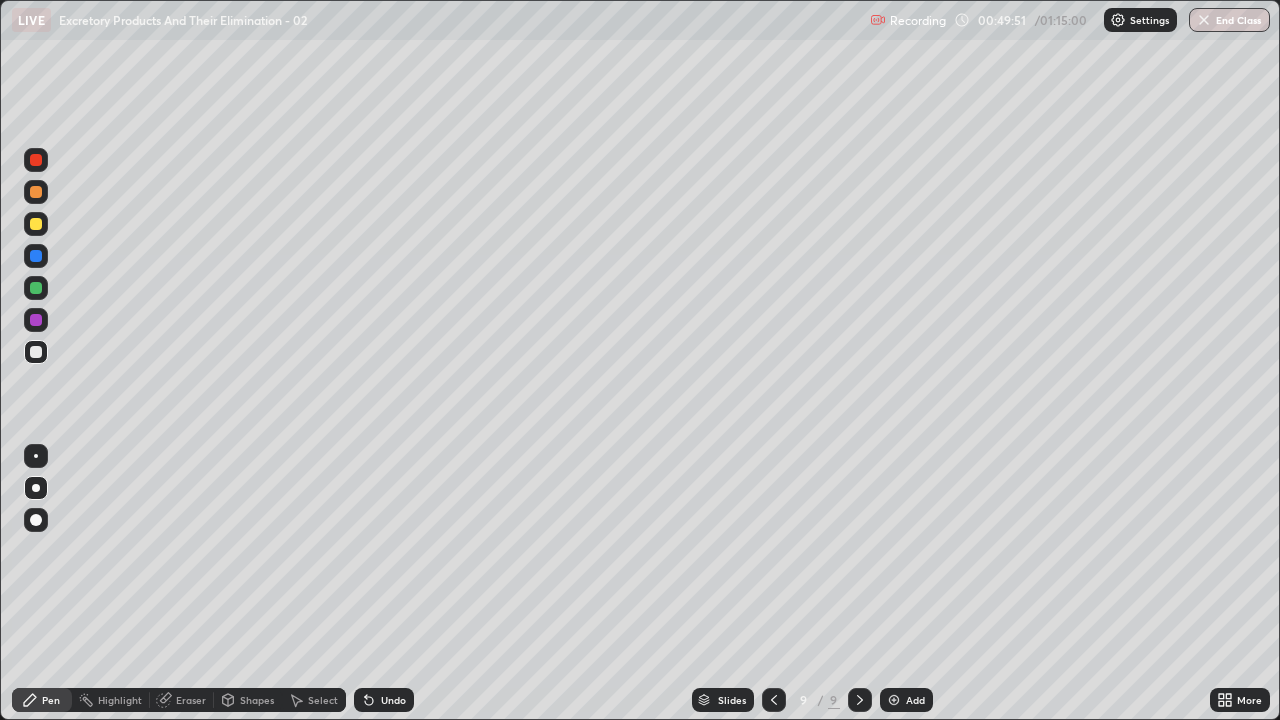 click 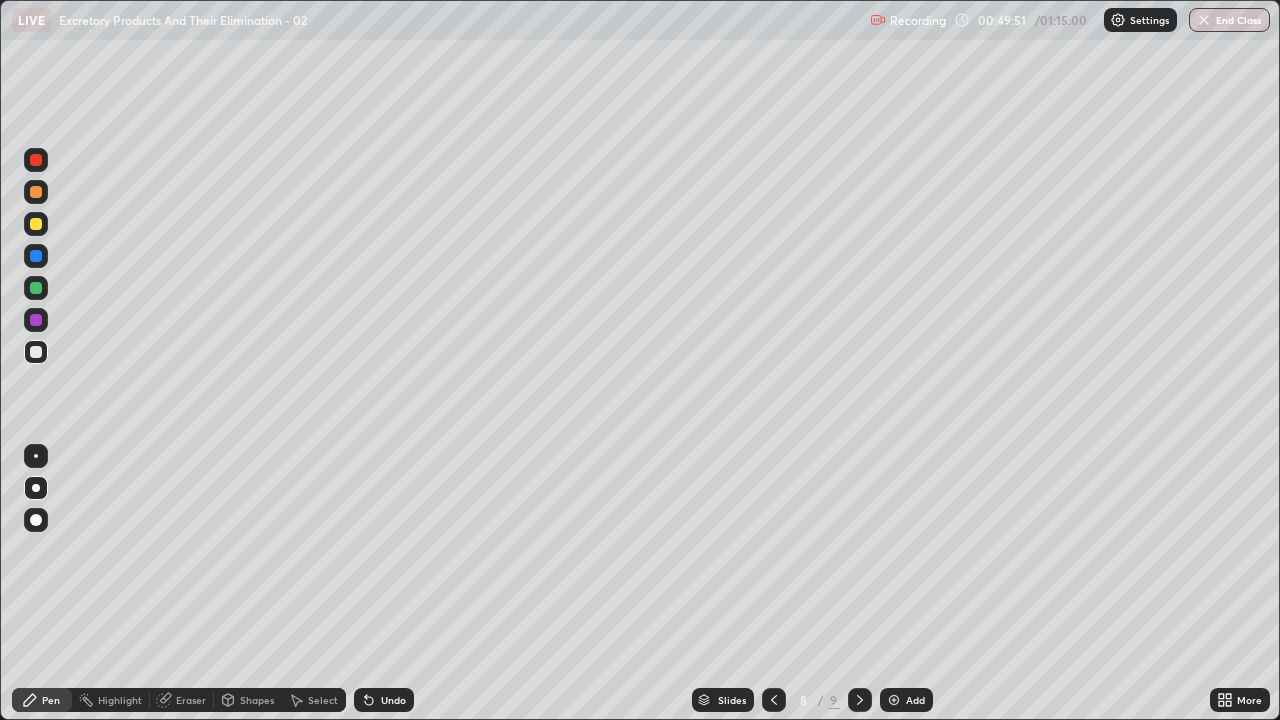 click 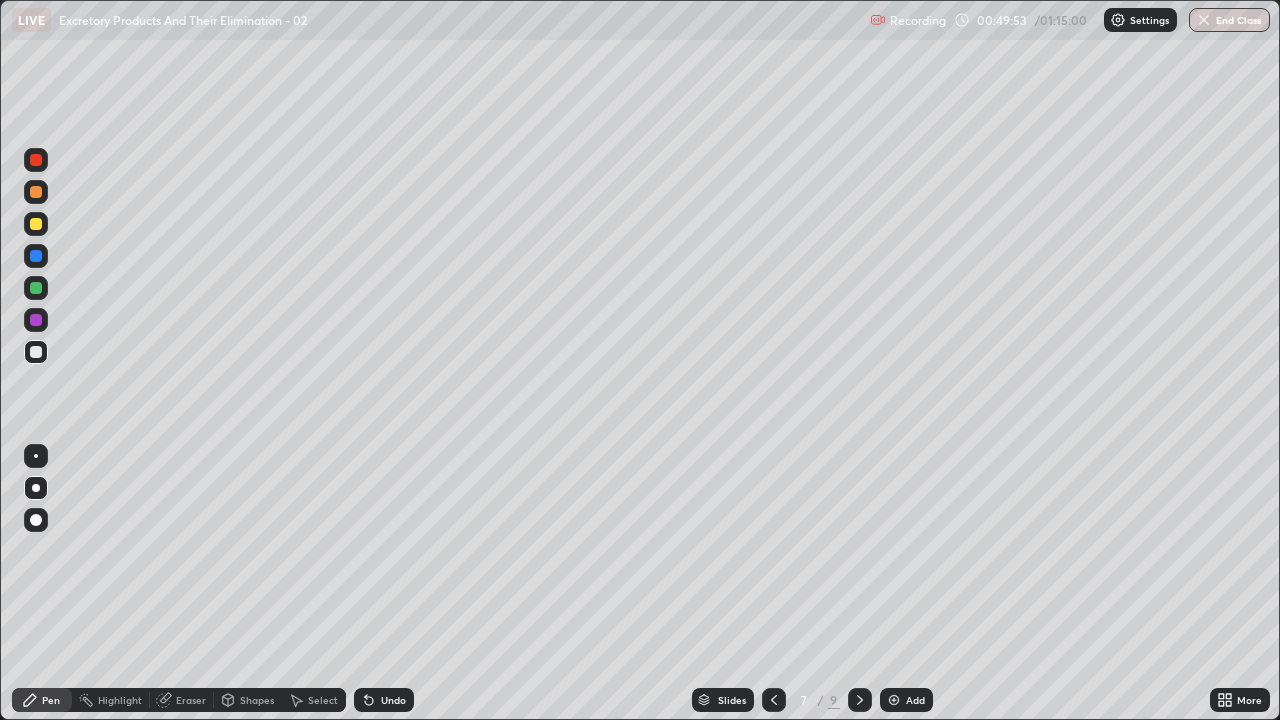 click 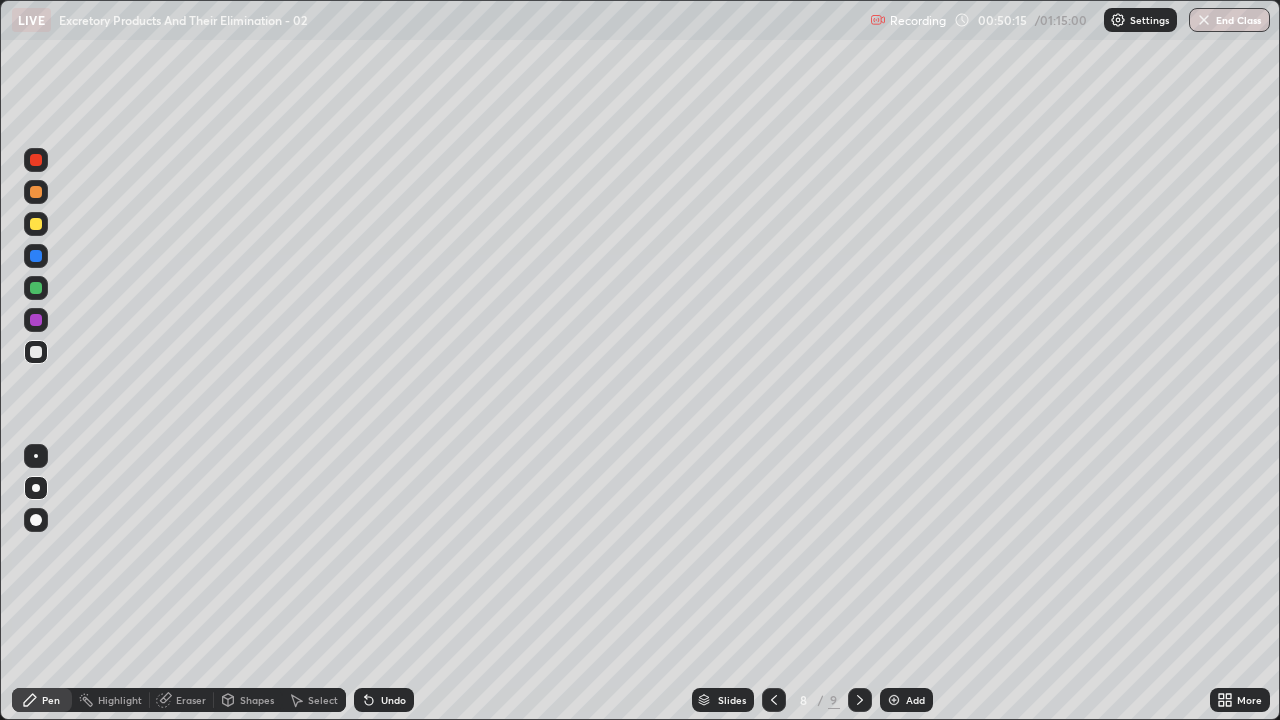 click at bounding box center [36, 352] 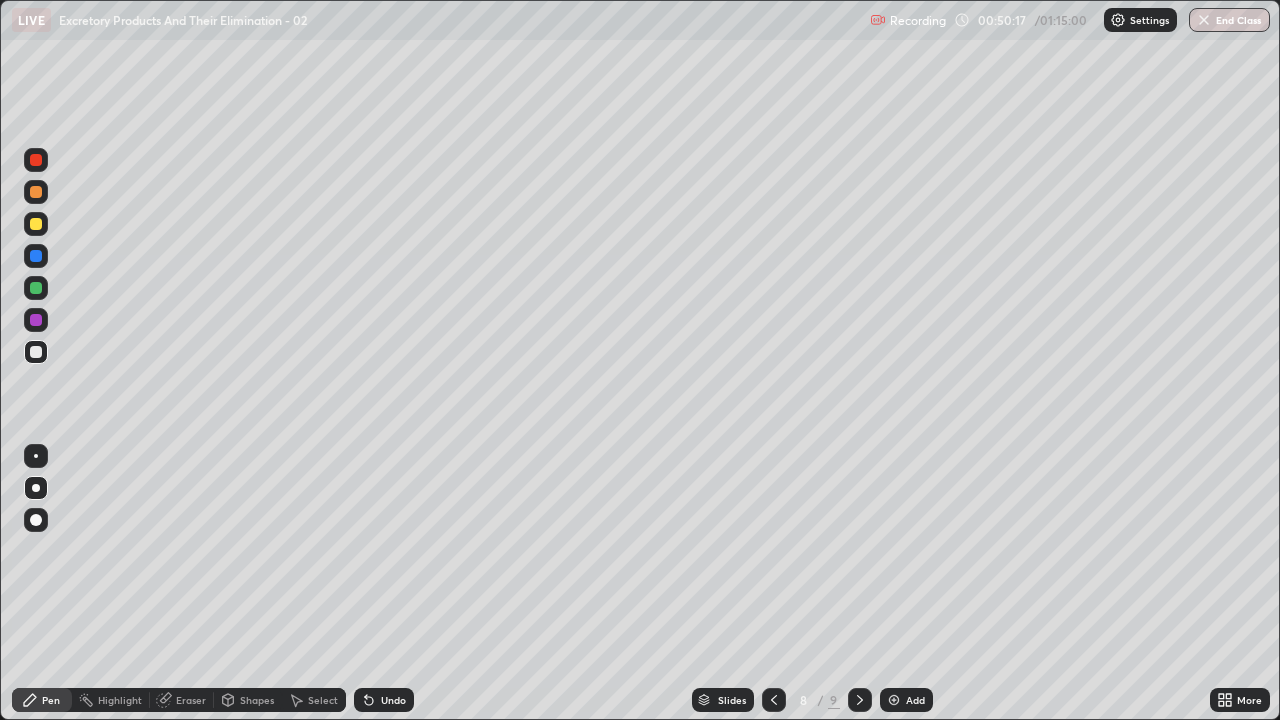 click 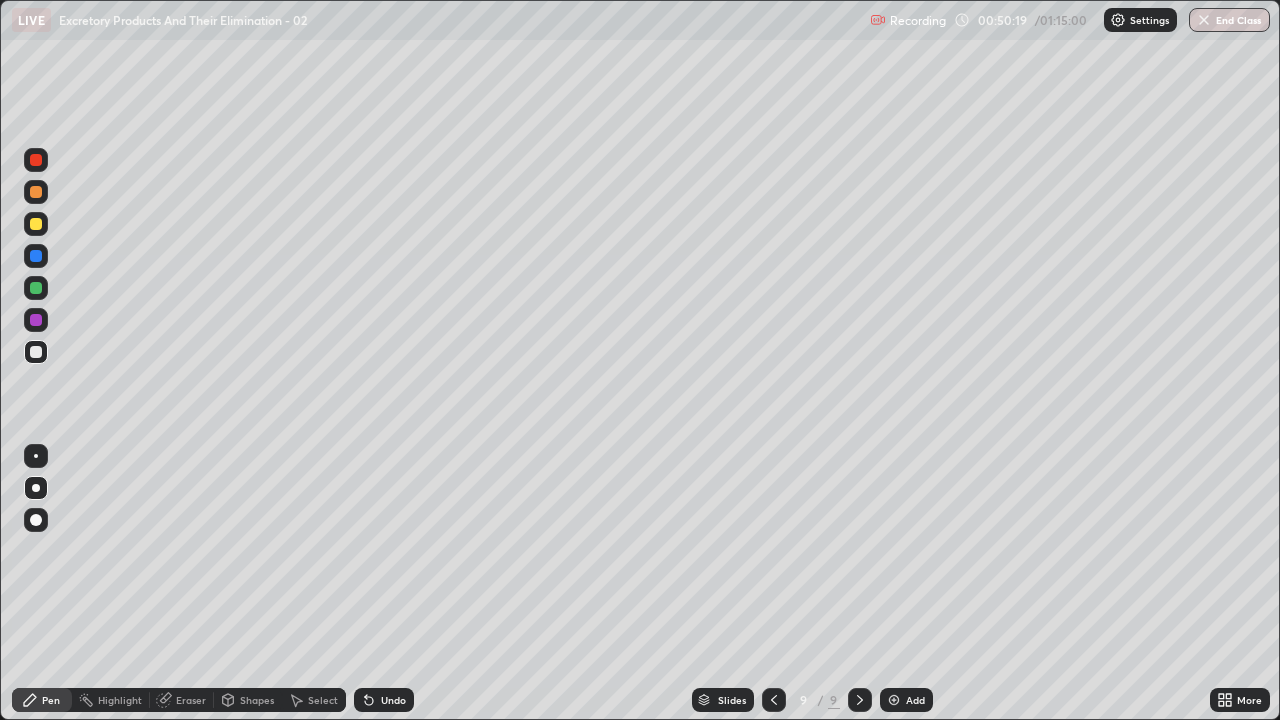 click at bounding box center (36, 352) 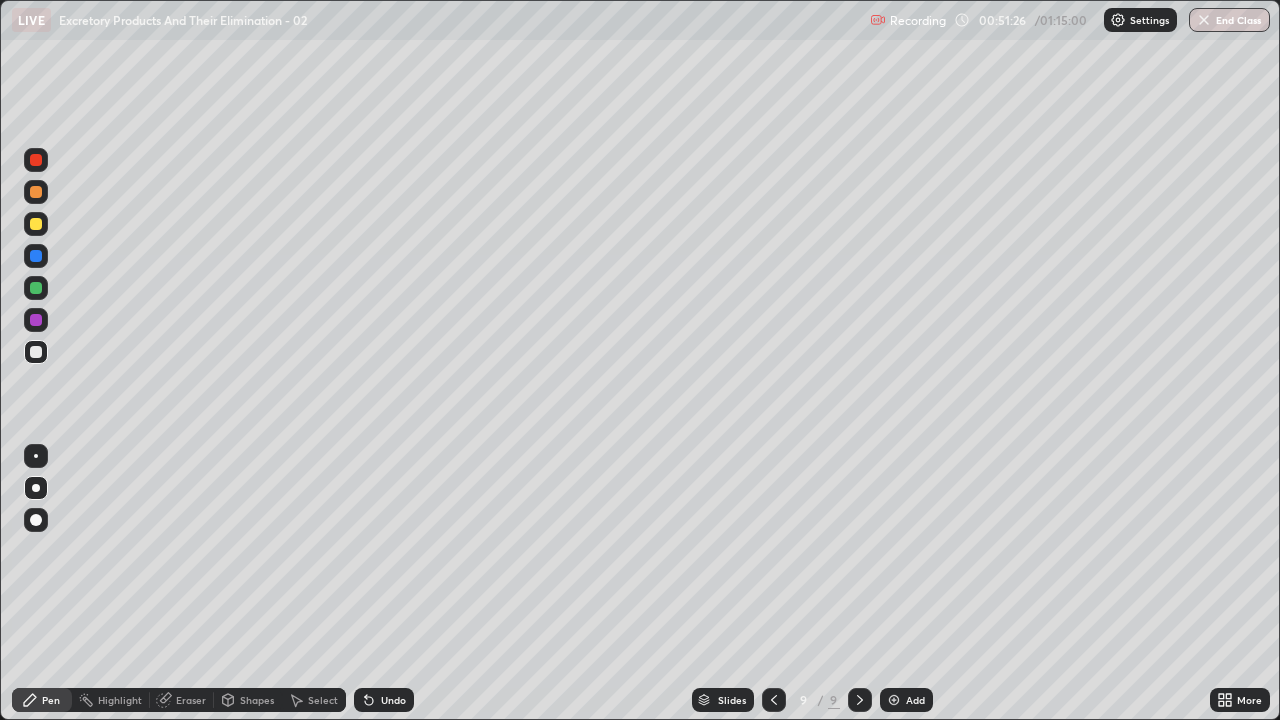 click at bounding box center (36, 352) 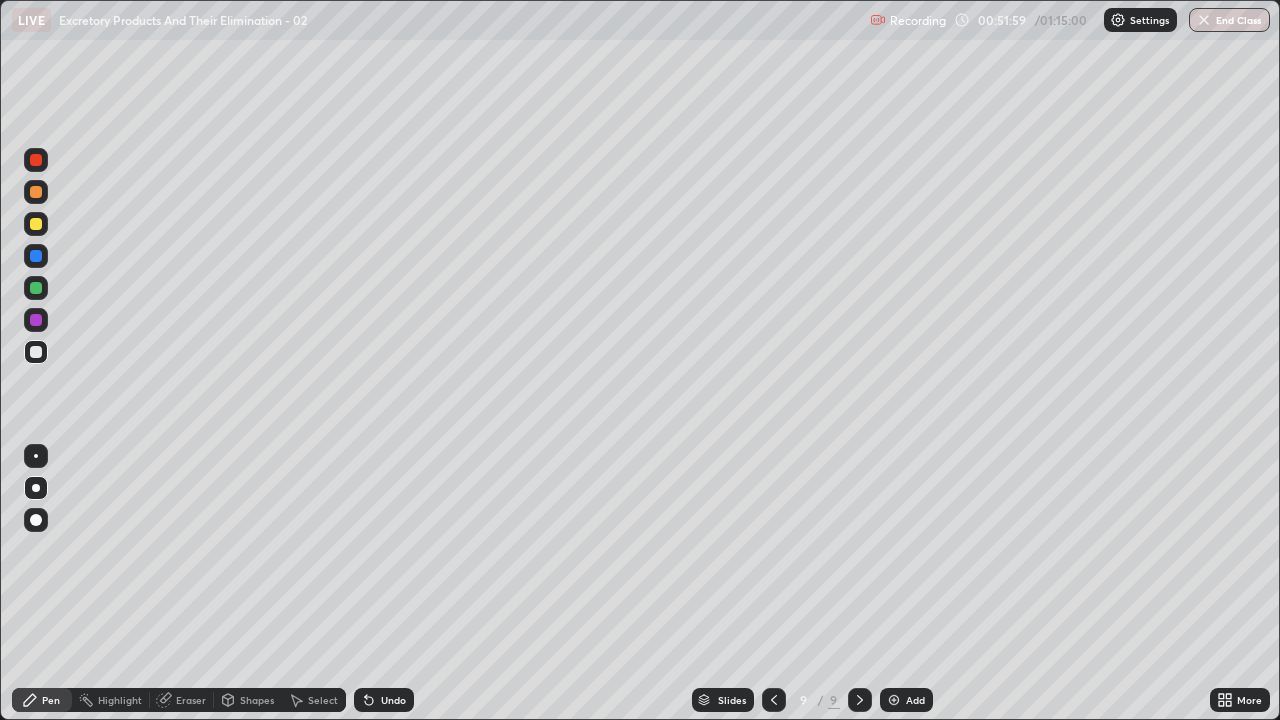 click at bounding box center (894, 700) 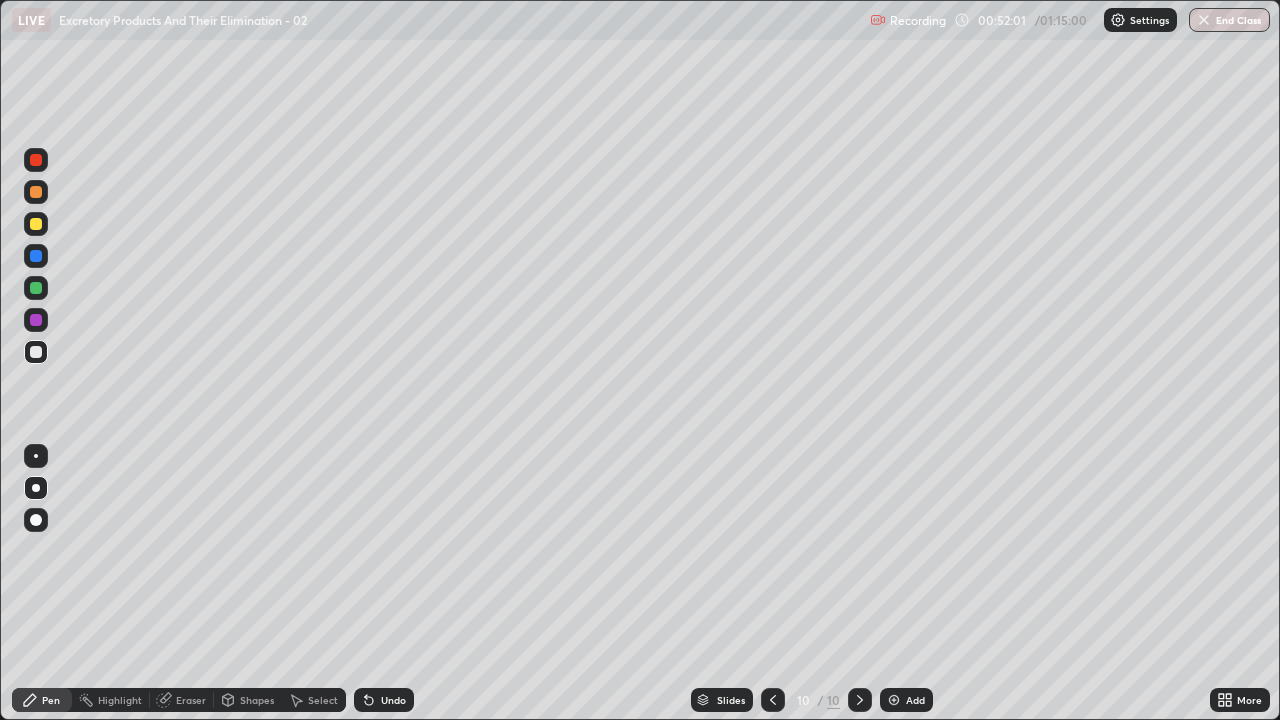 click at bounding box center [36, 352] 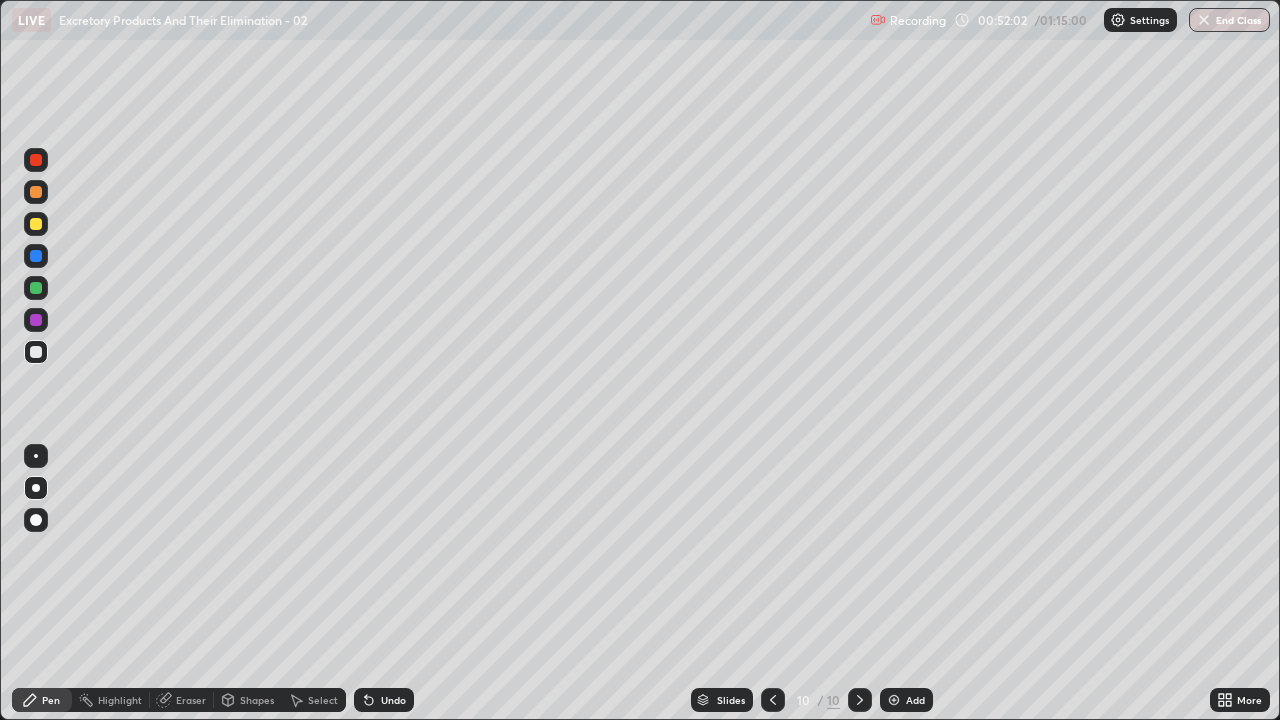 click at bounding box center [36, 352] 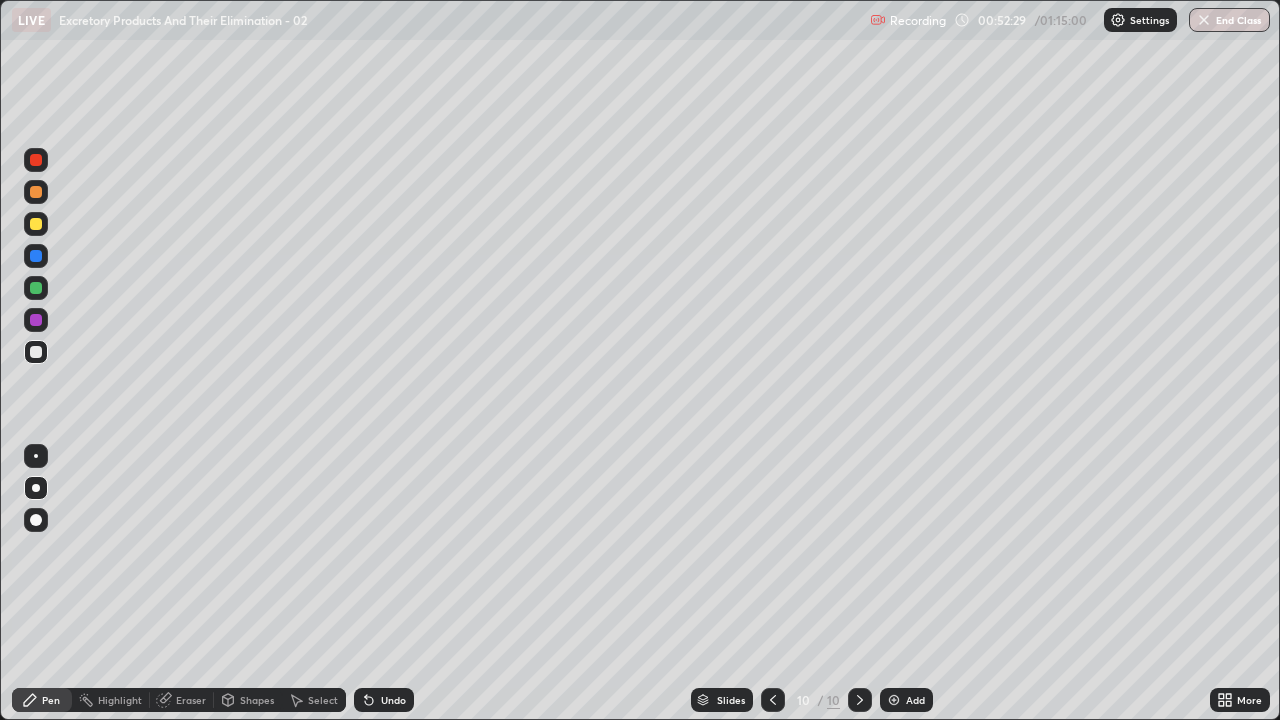 click on "Undo" at bounding box center (393, 700) 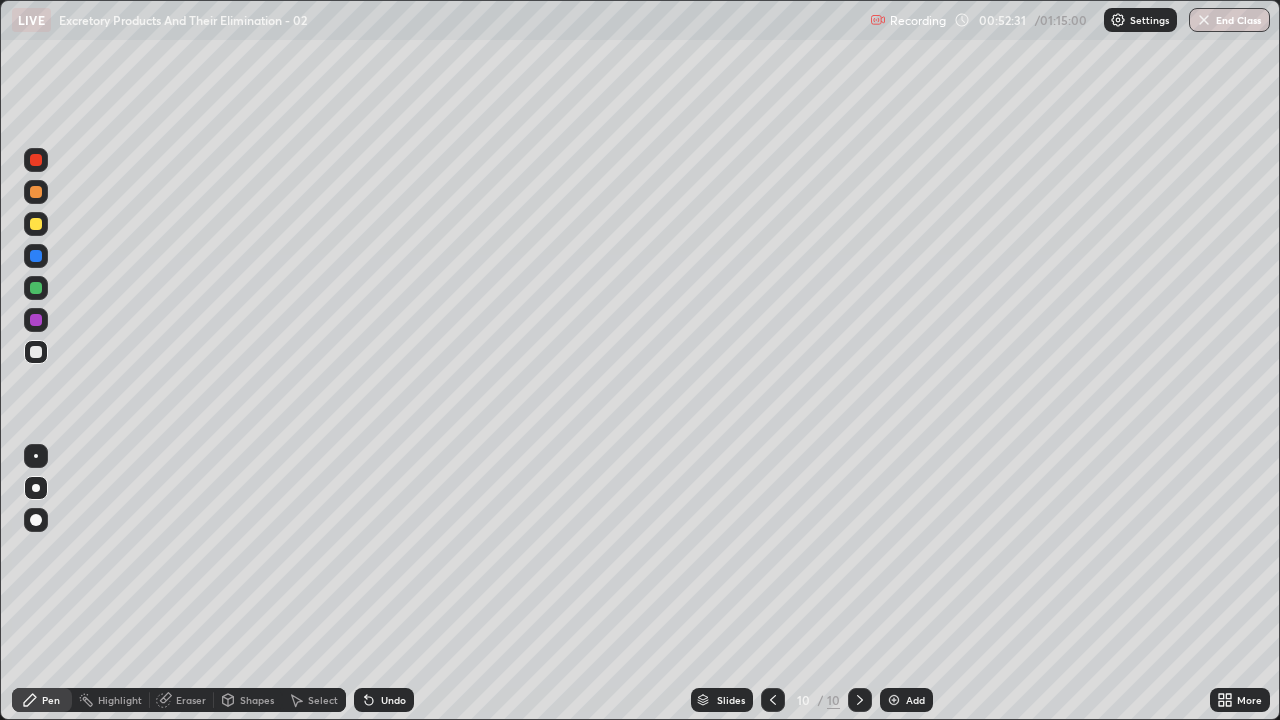 click on "Undo" at bounding box center (393, 700) 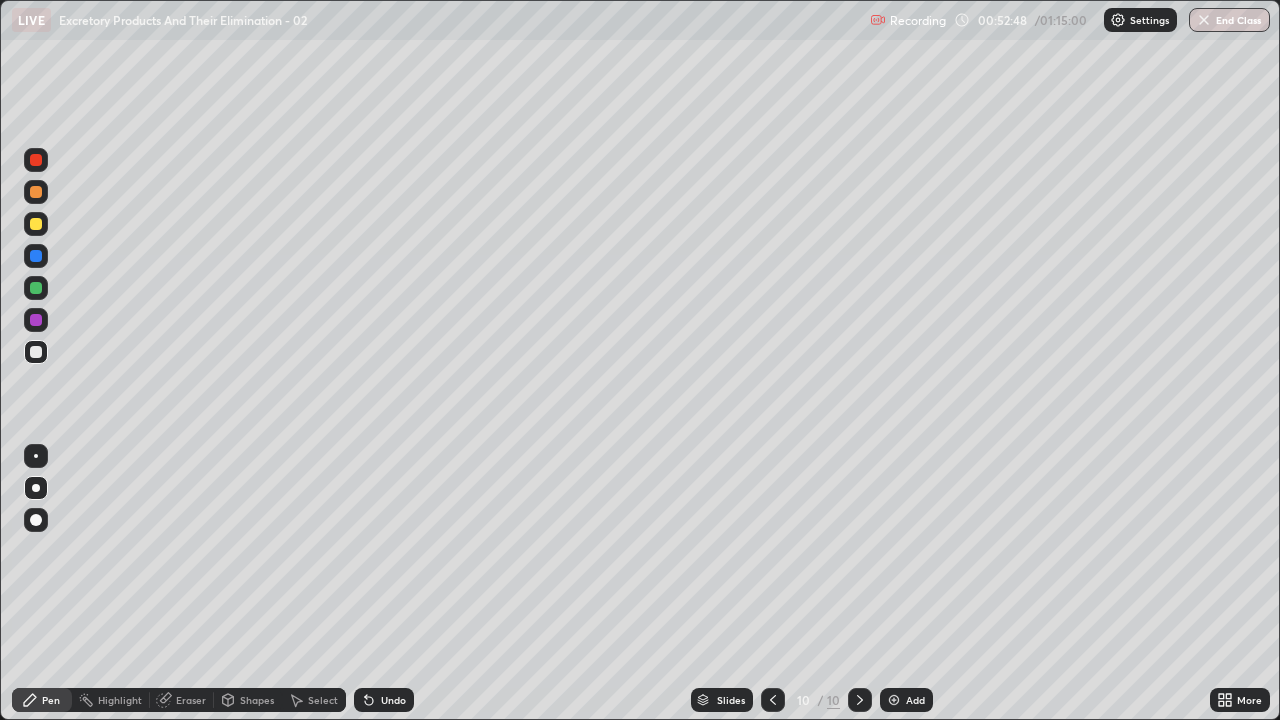 click at bounding box center (36, 352) 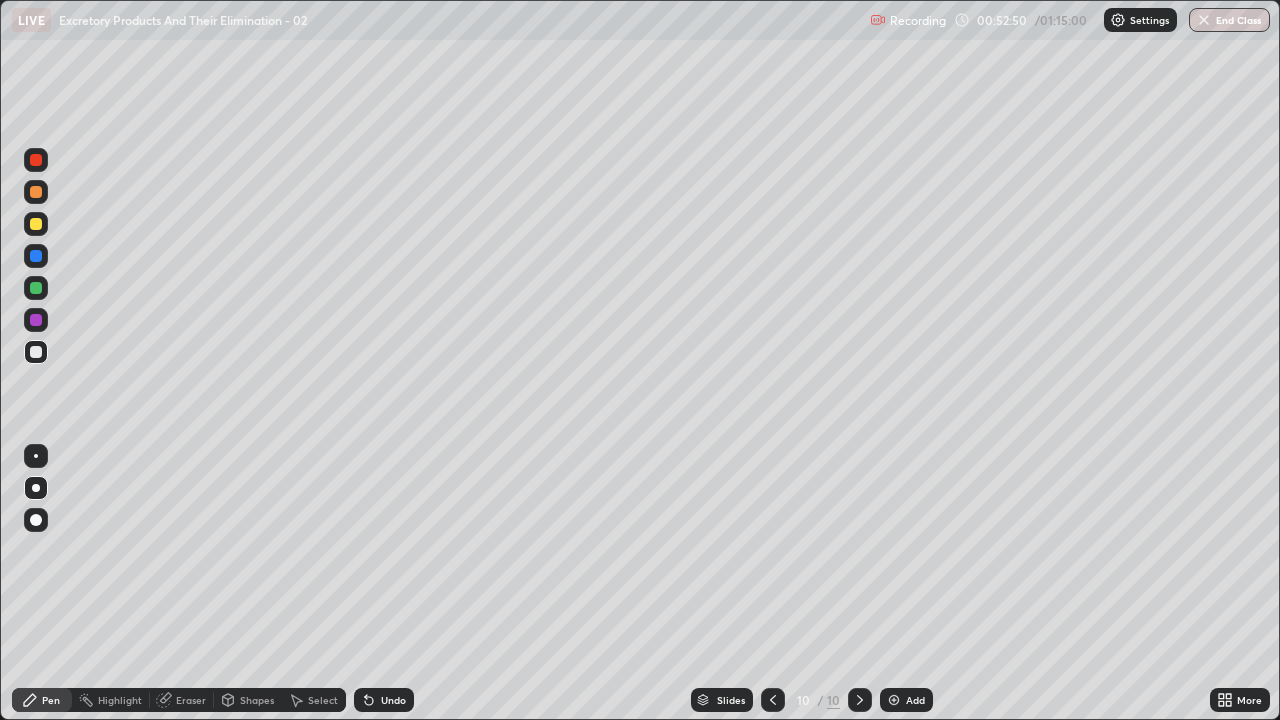click at bounding box center [36, 352] 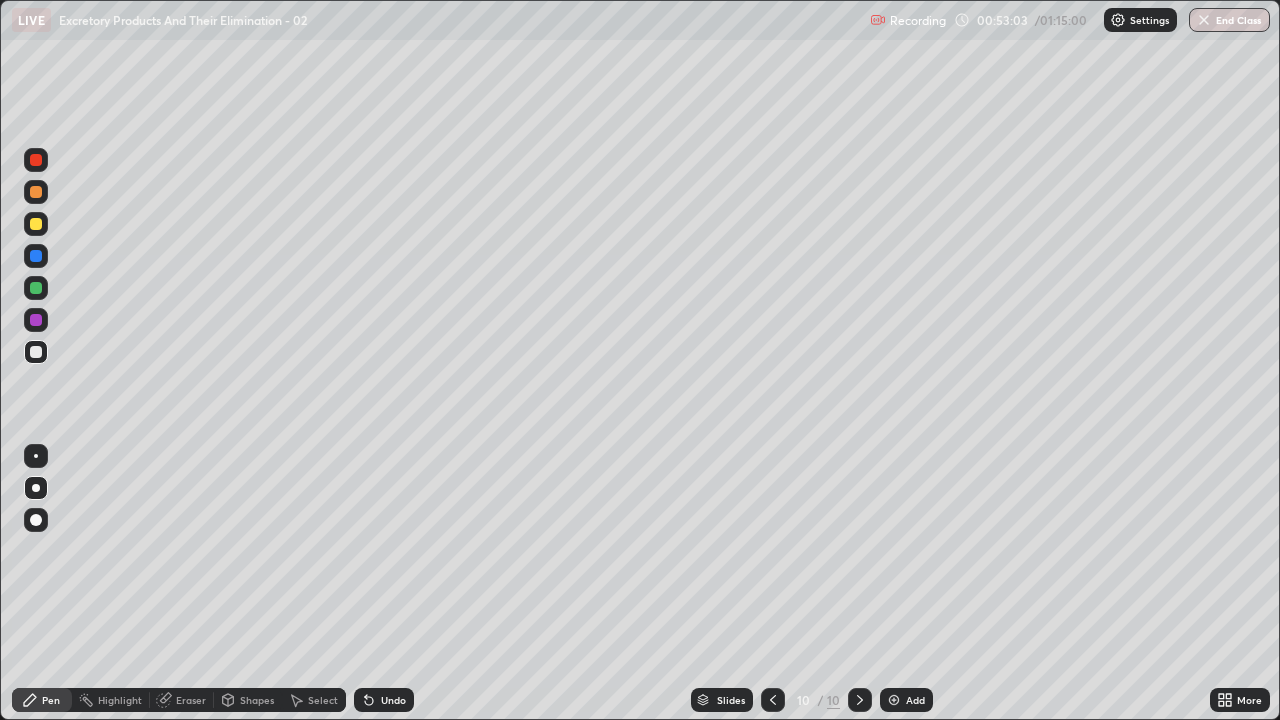 click at bounding box center (36, 160) 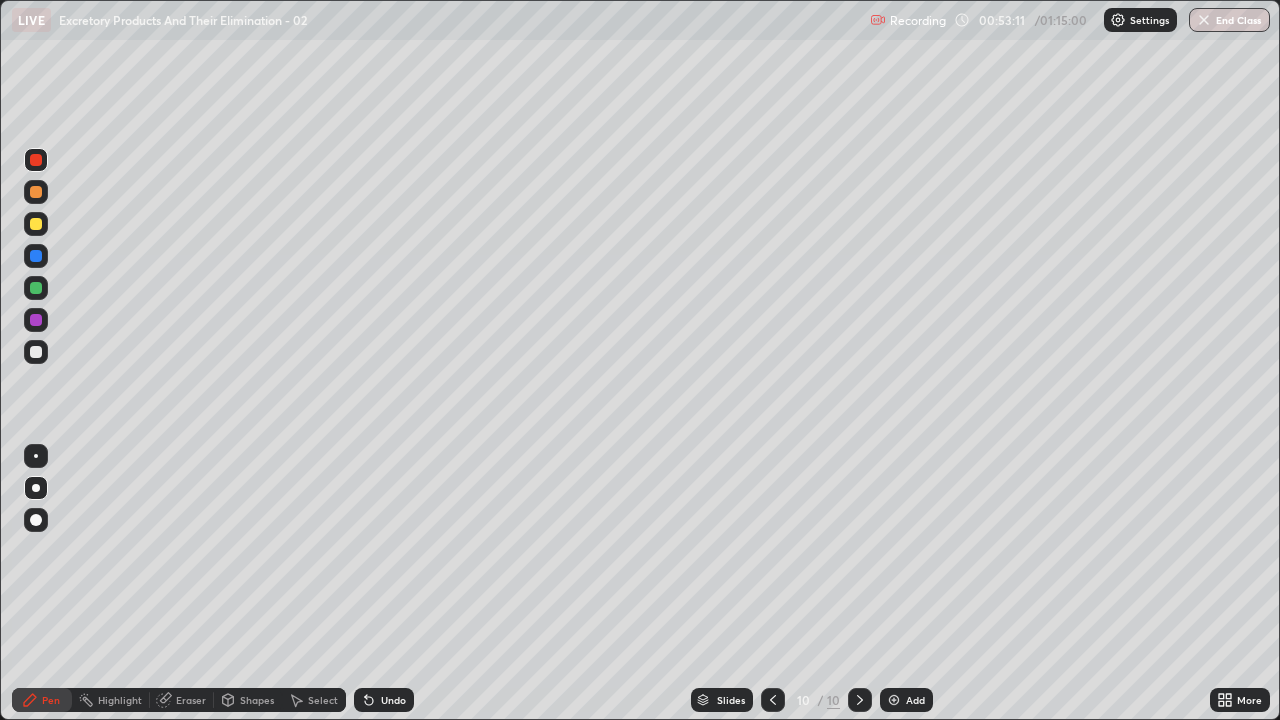click at bounding box center (36, 352) 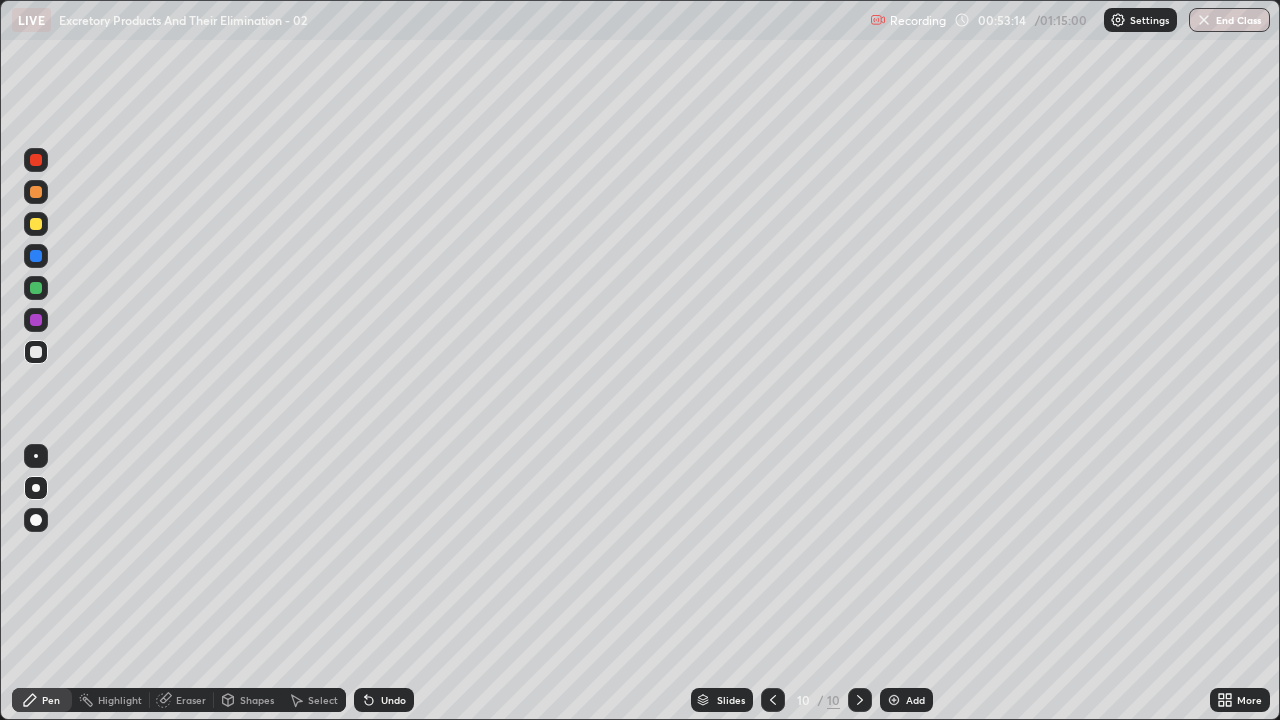 click at bounding box center [36, 352] 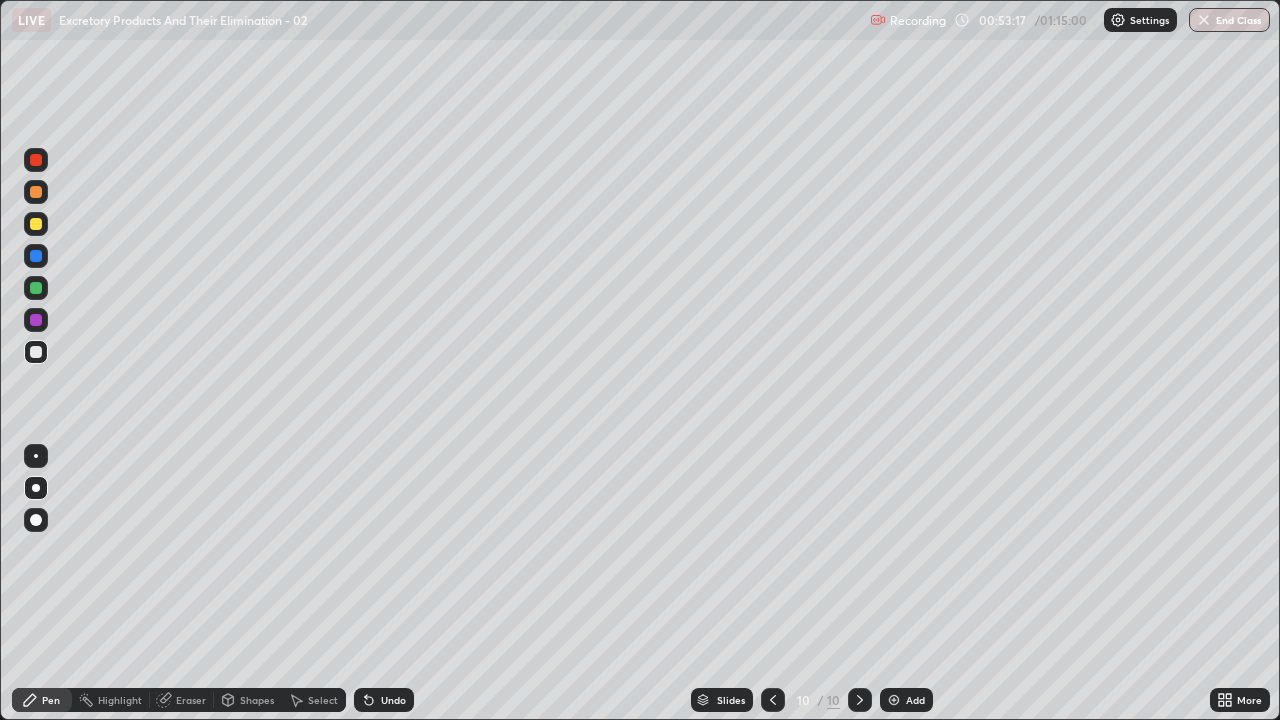 click at bounding box center [36, 160] 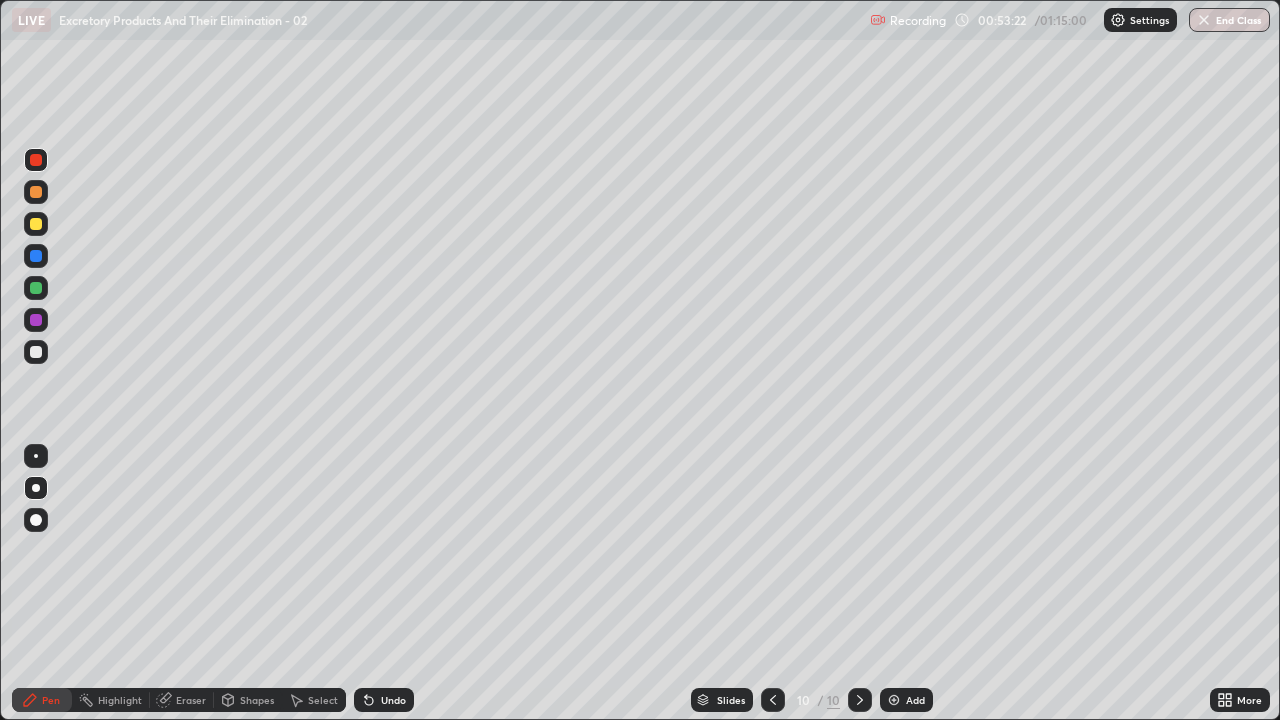 click on "Undo" at bounding box center [393, 700] 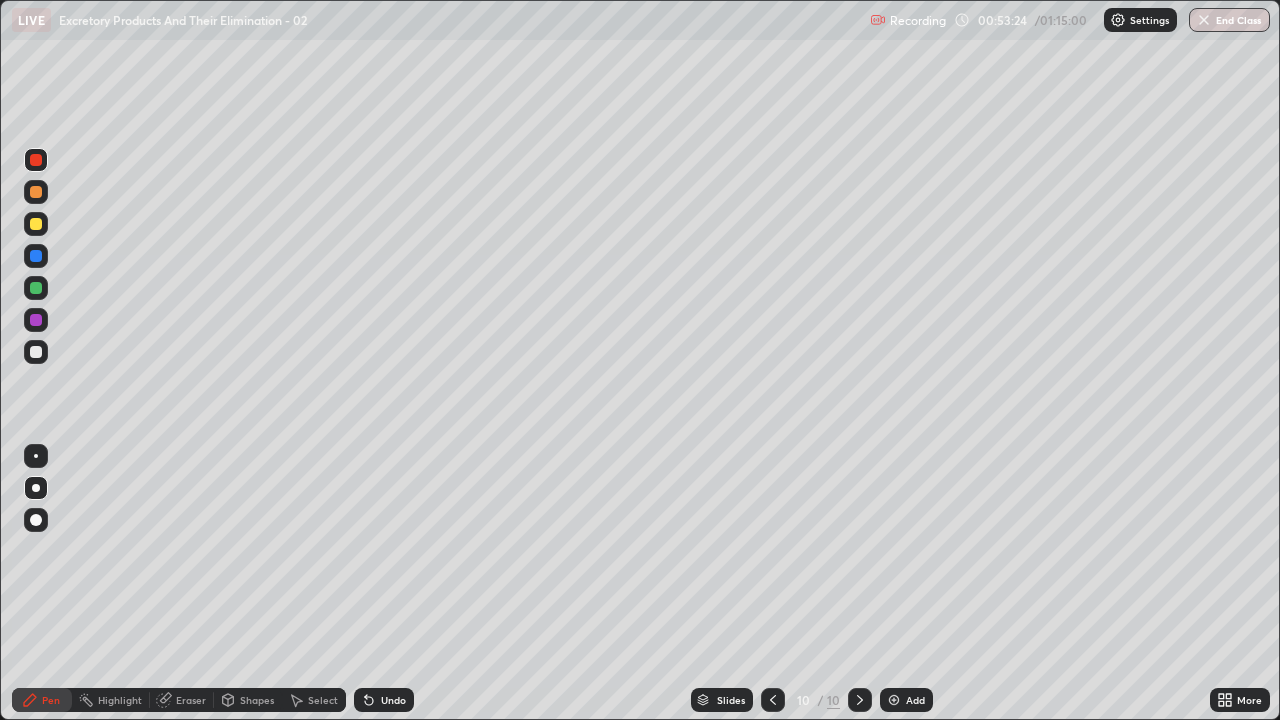 click on "Eraser" at bounding box center (191, 700) 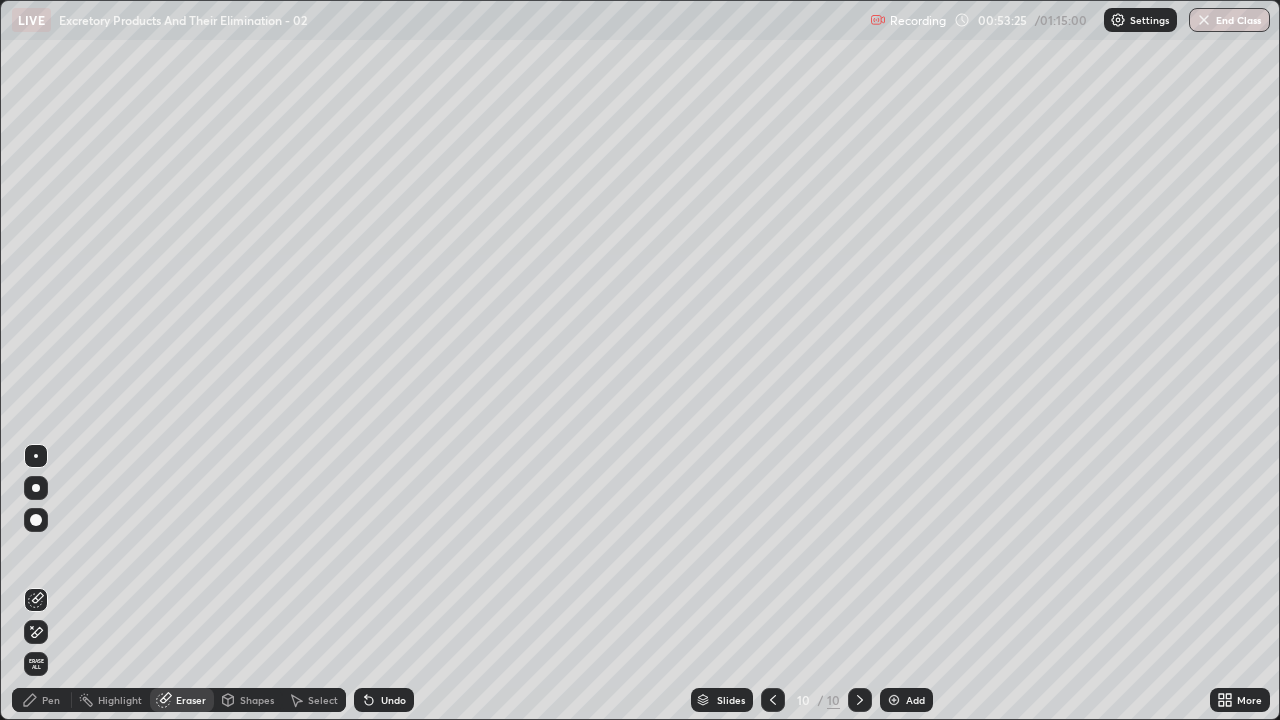 click on "Pen" at bounding box center (51, 700) 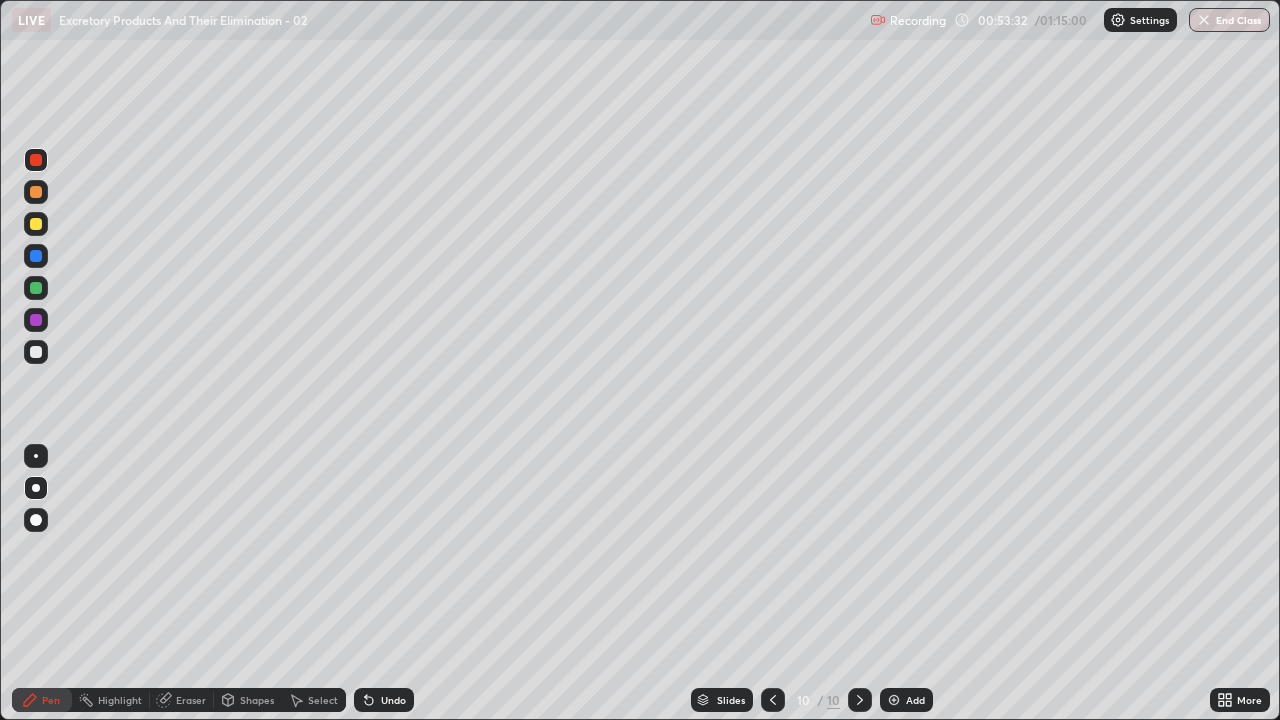 click on "Eraser" at bounding box center [182, 700] 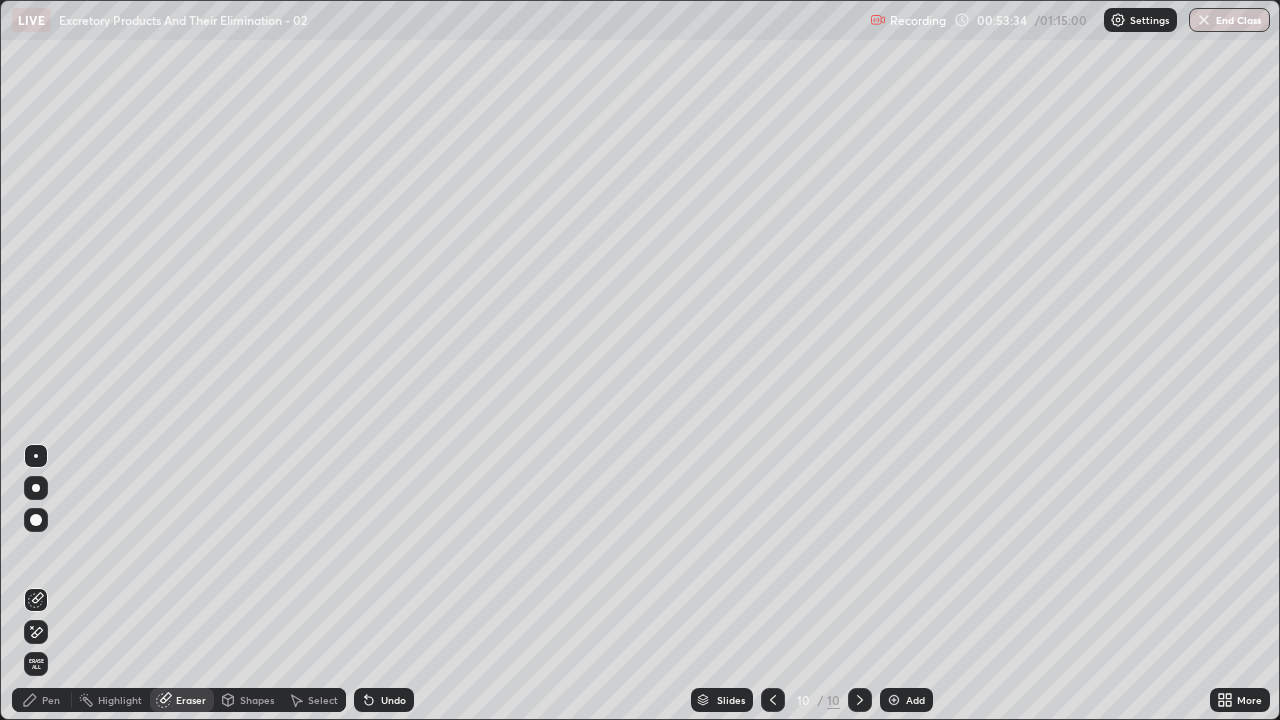 click on "Pen" at bounding box center [42, 700] 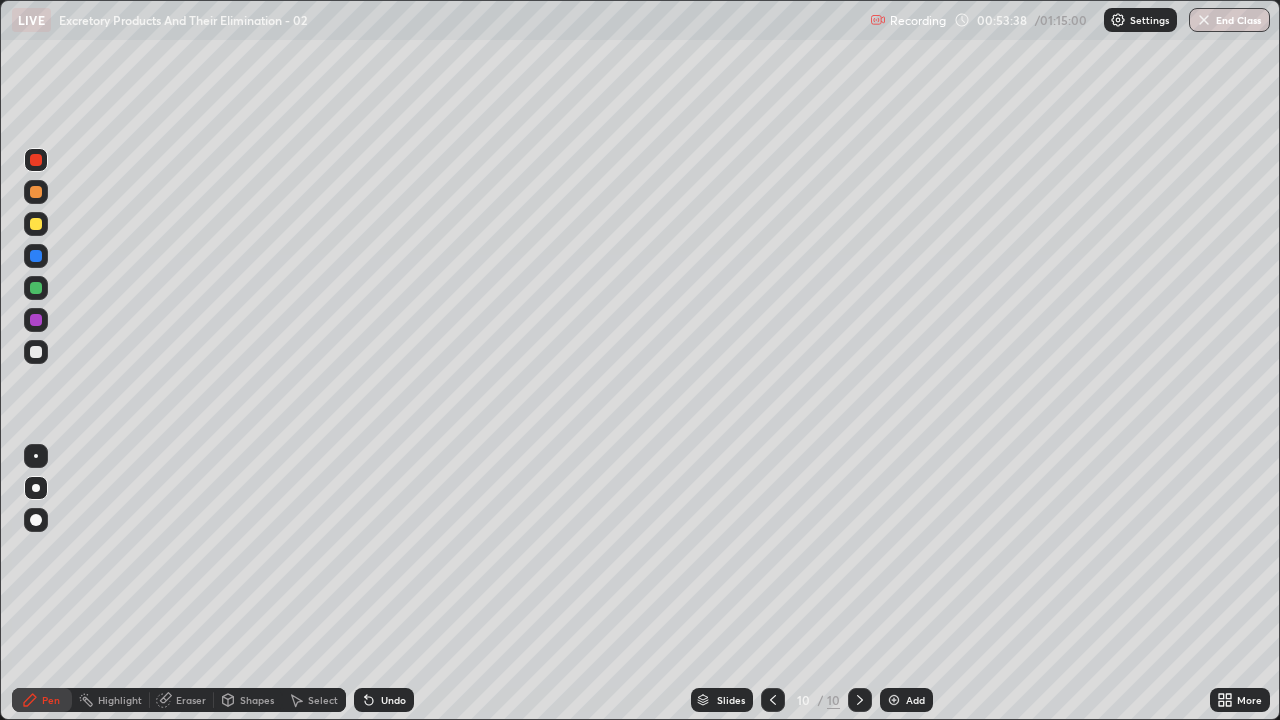 click on "Undo" at bounding box center (393, 700) 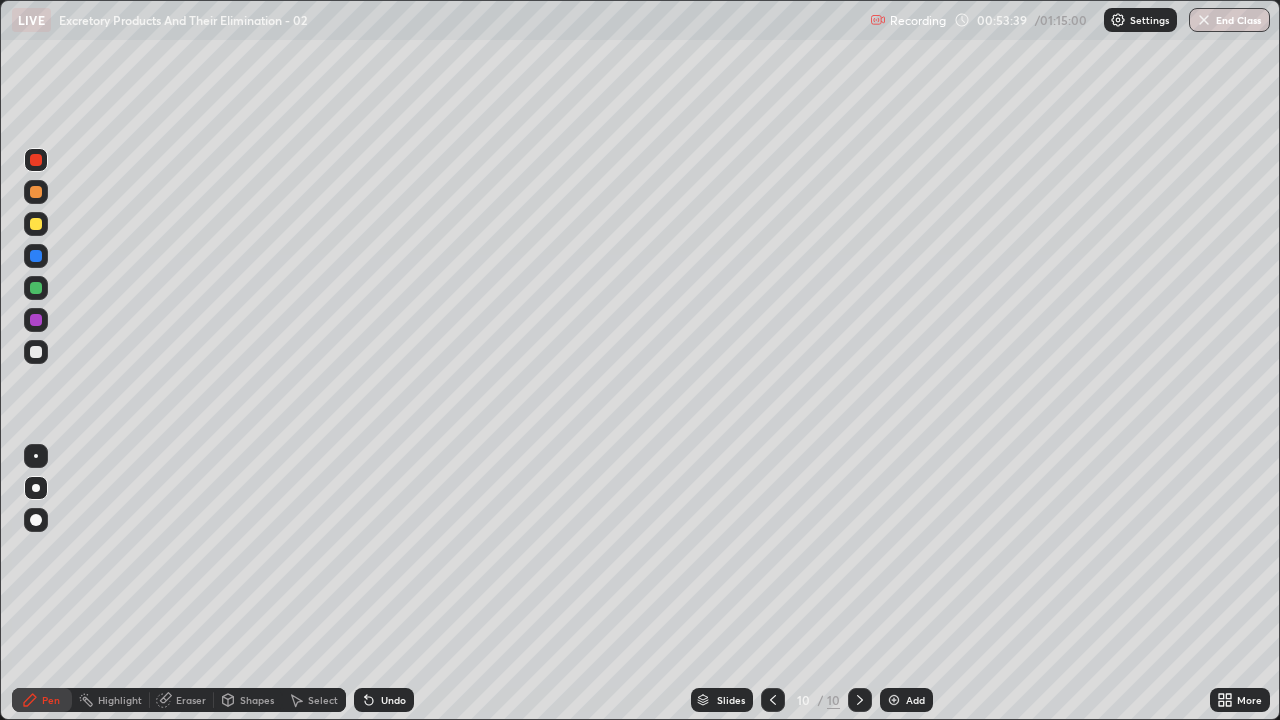 click at bounding box center [36, 224] 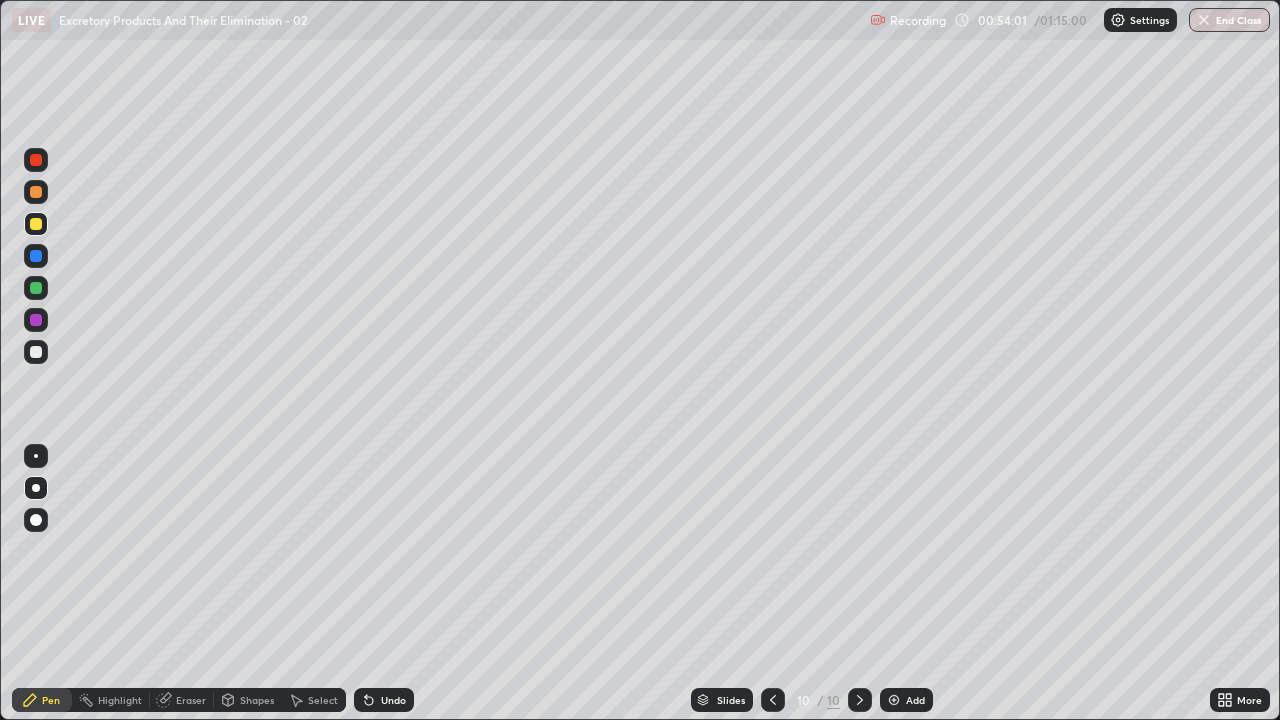 click at bounding box center (36, 352) 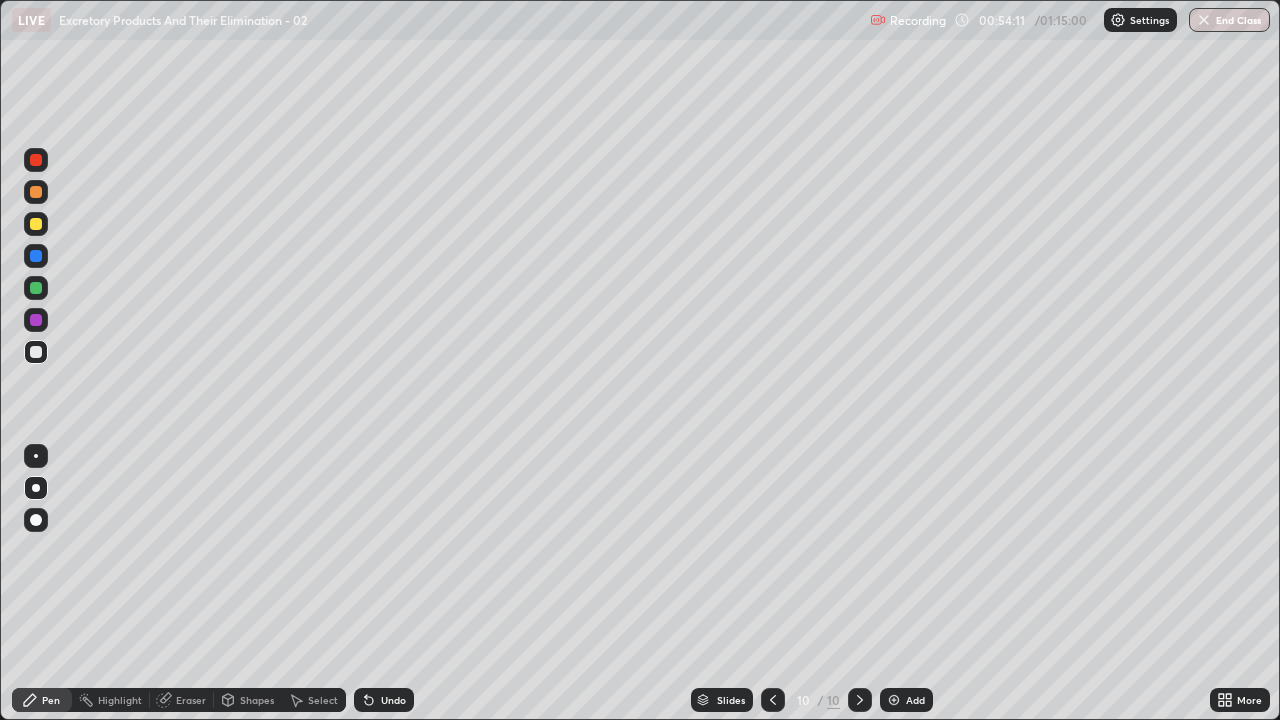 click on "Add" at bounding box center (906, 700) 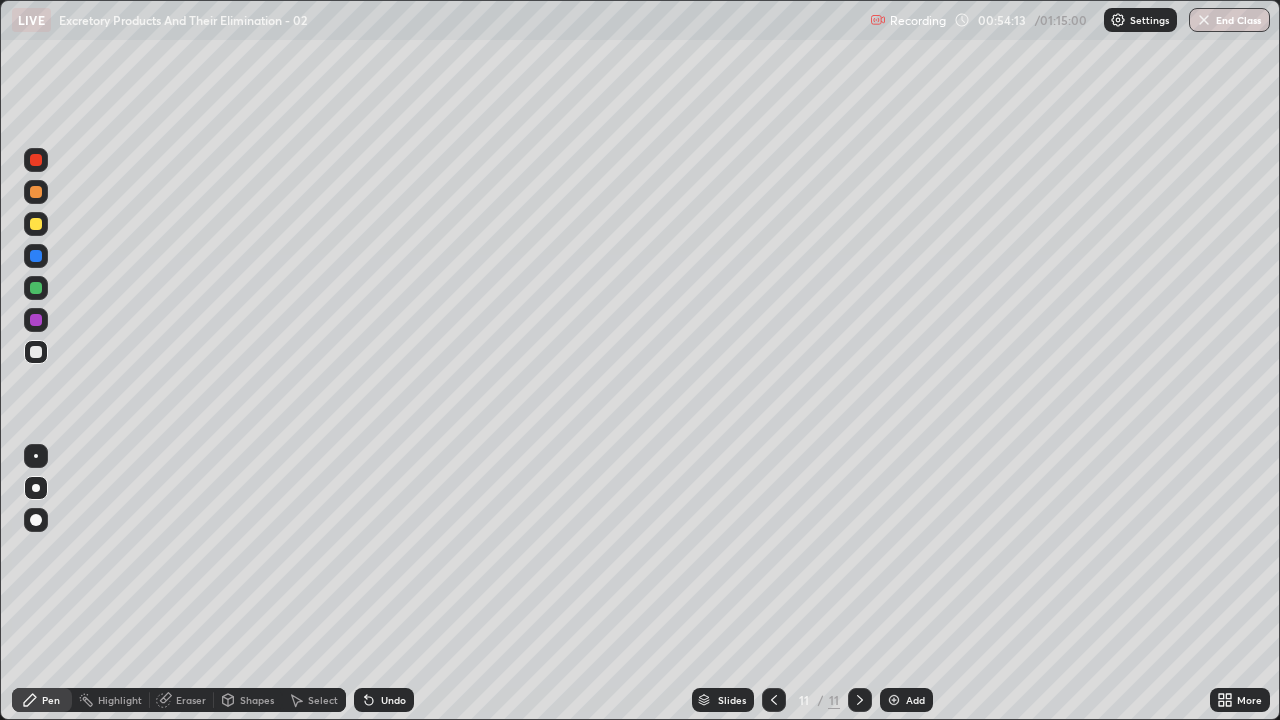 click at bounding box center (36, 352) 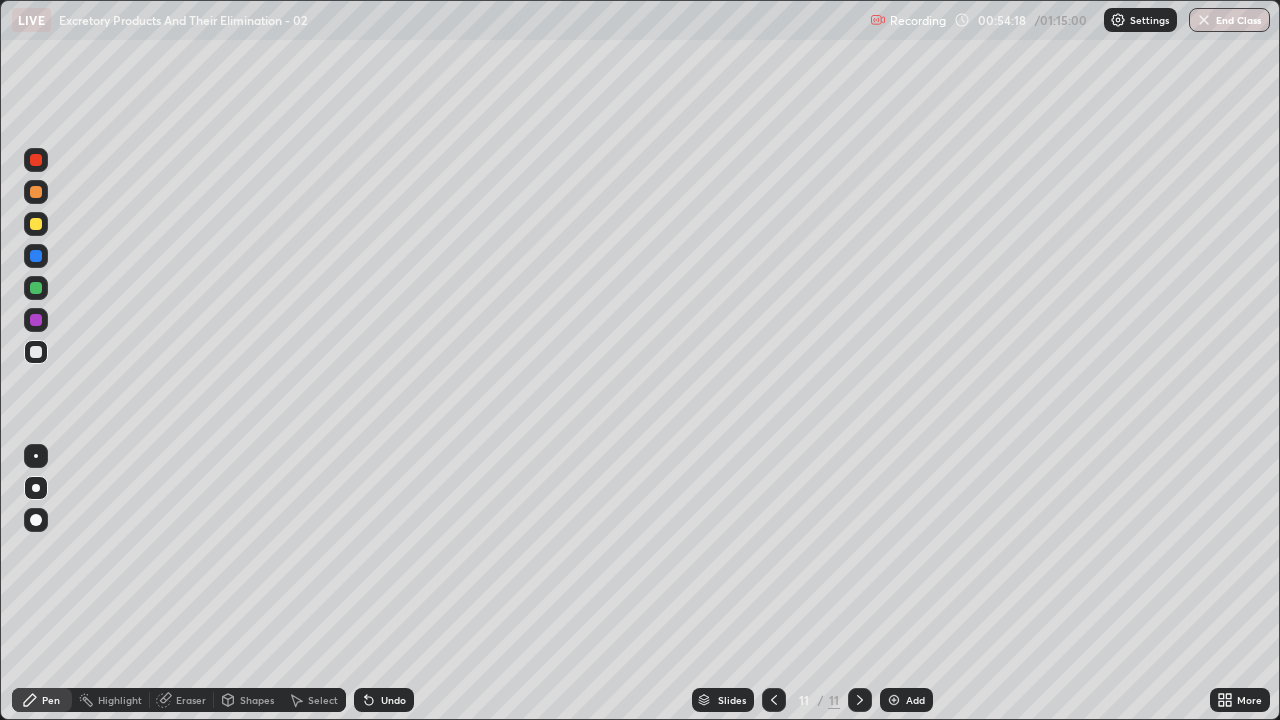 click at bounding box center (36, 352) 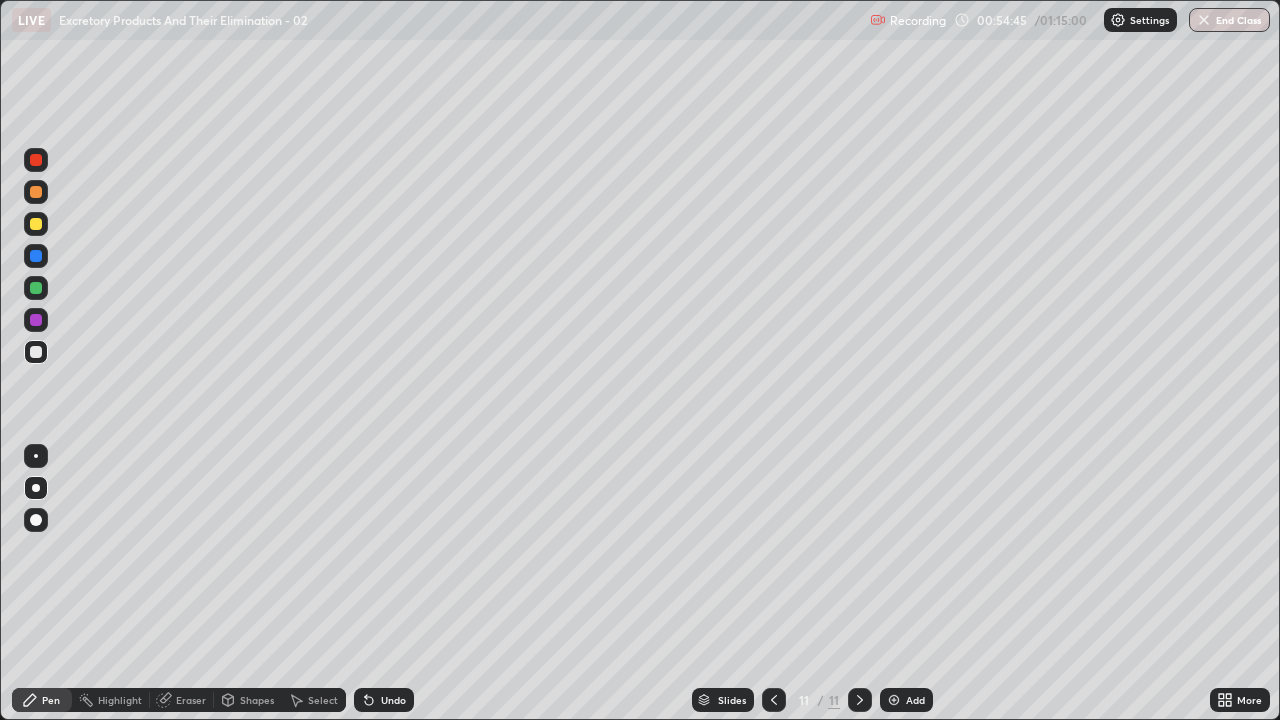 click at bounding box center (36, 352) 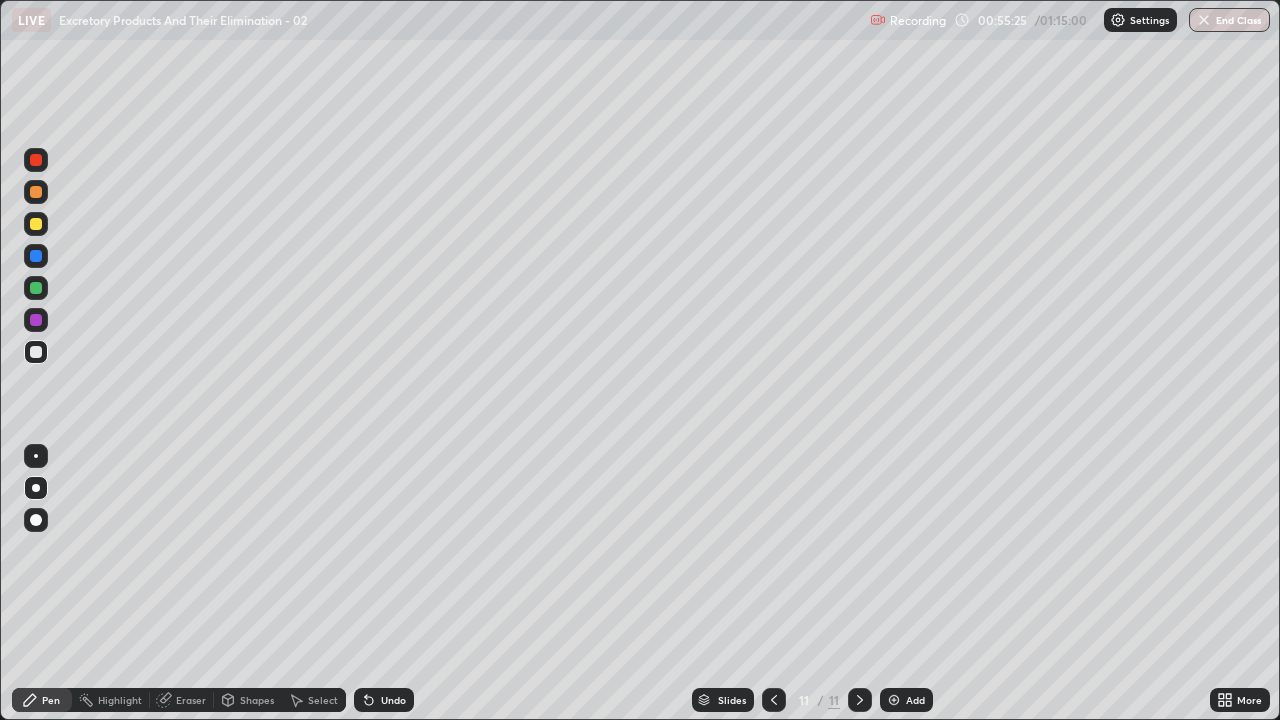 click at bounding box center (36, 352) 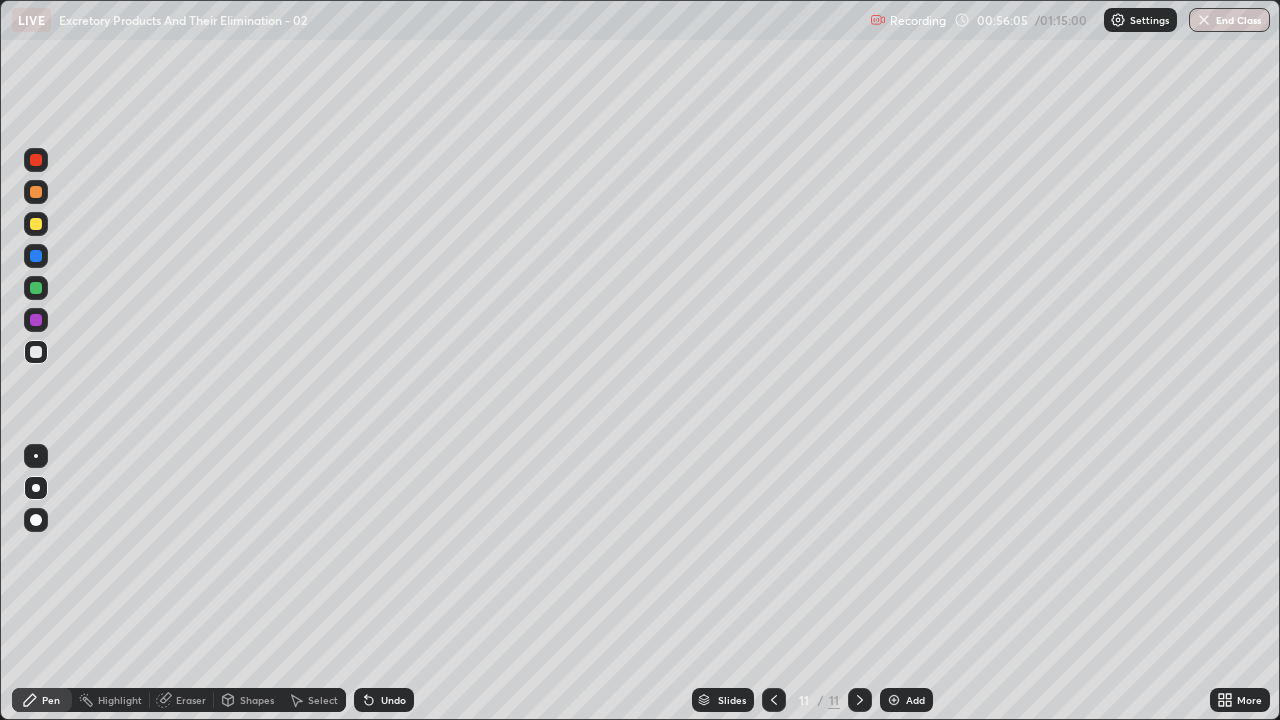 click at bounding box center [36, 352] 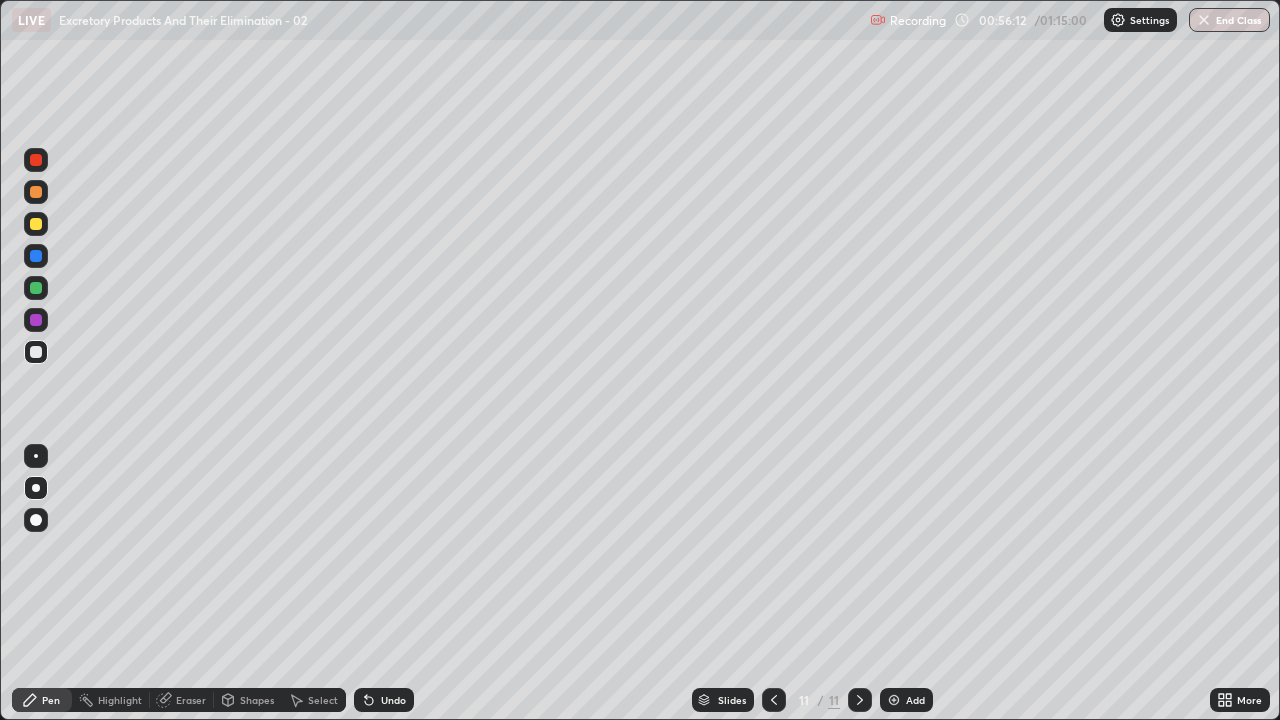 click at bounding box center [36, 352] 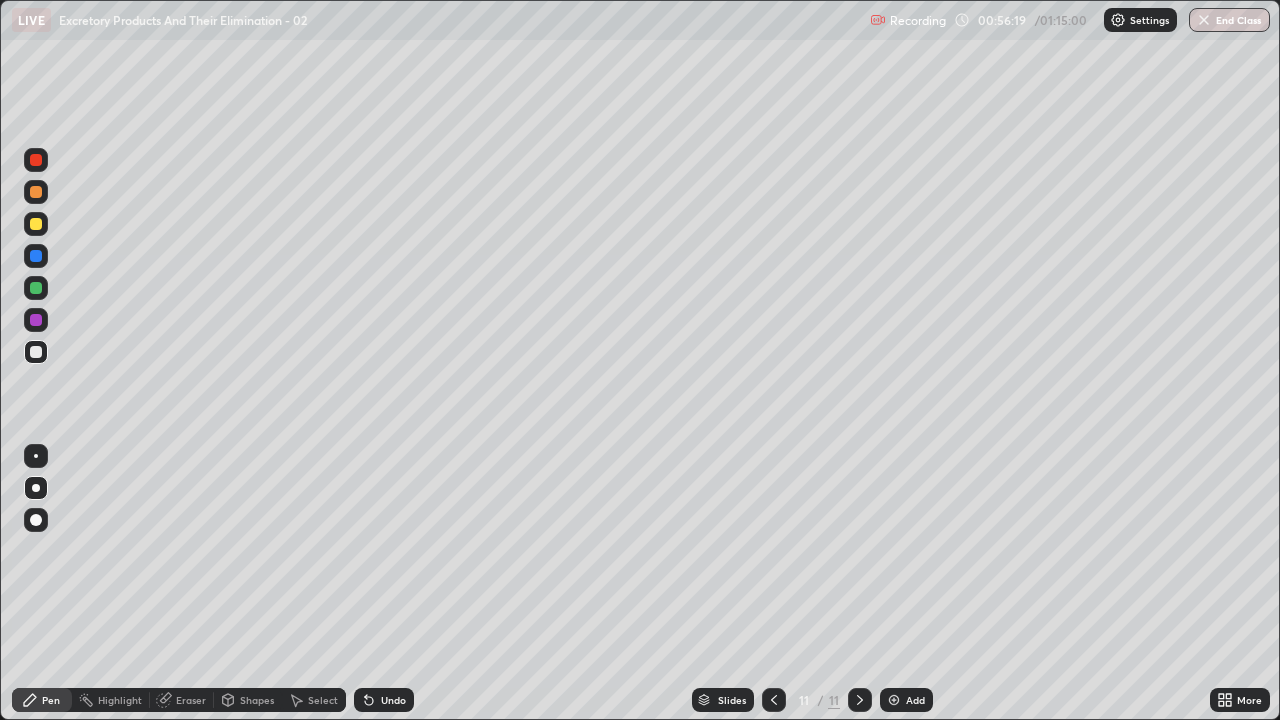 click at bounding box center (36, 352) 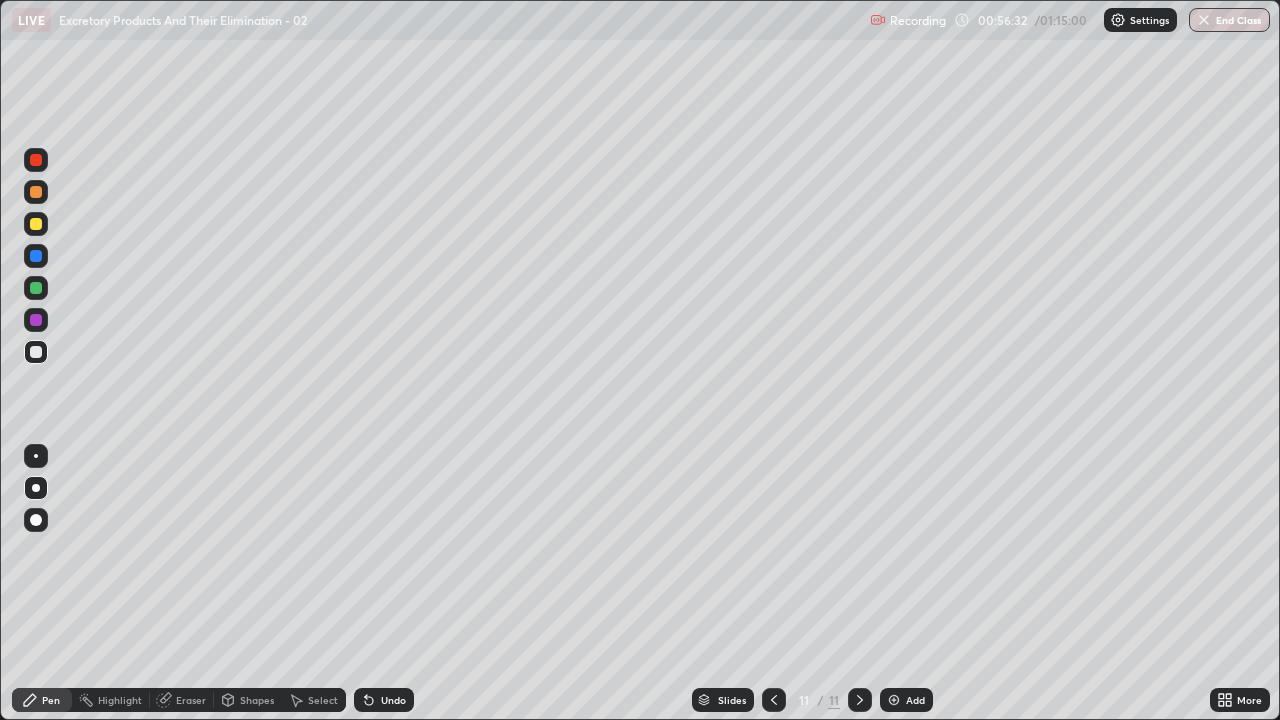 click at bounding box center [36, 352] 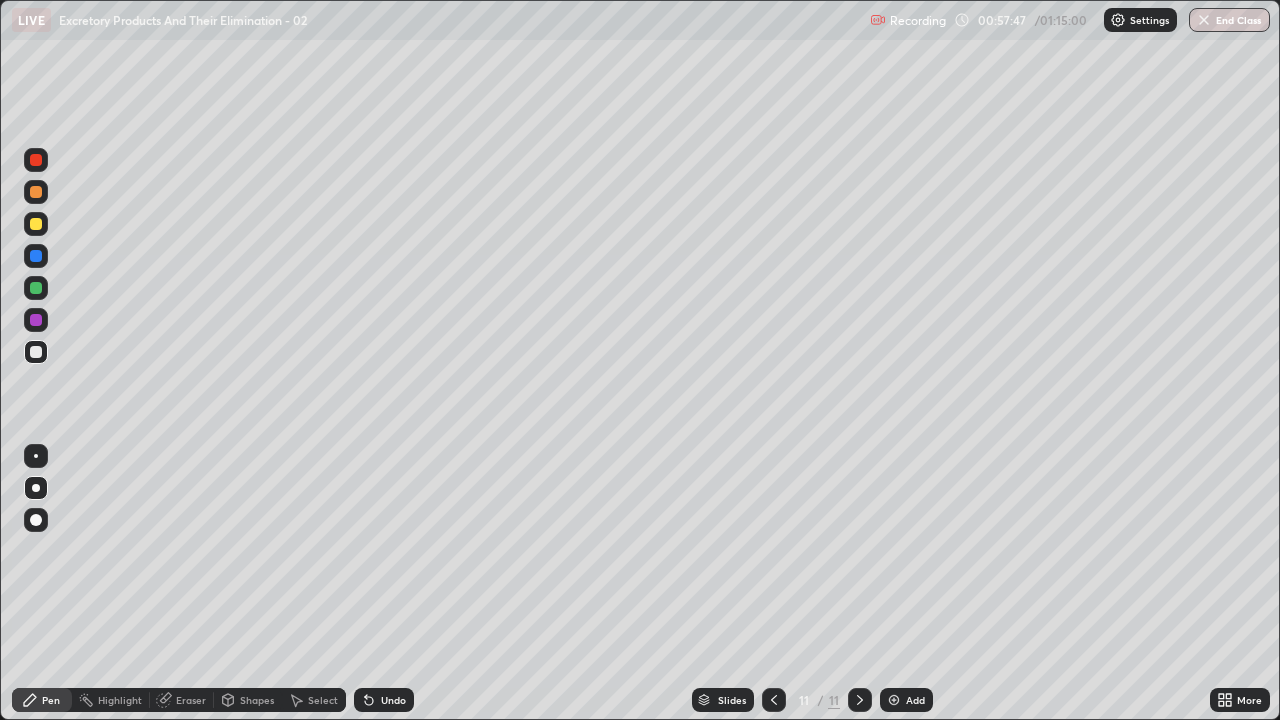 click at bounding box center [36, 352] 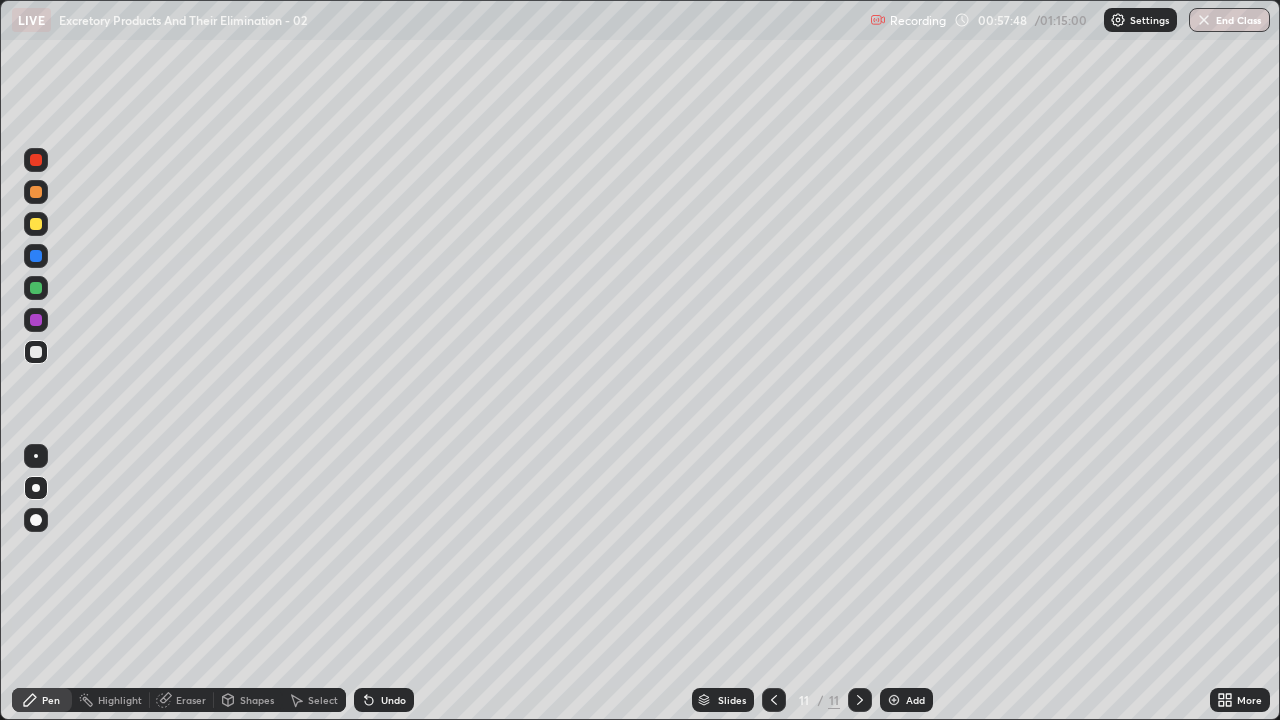 click on "Add" at bounding box center (906, 700) 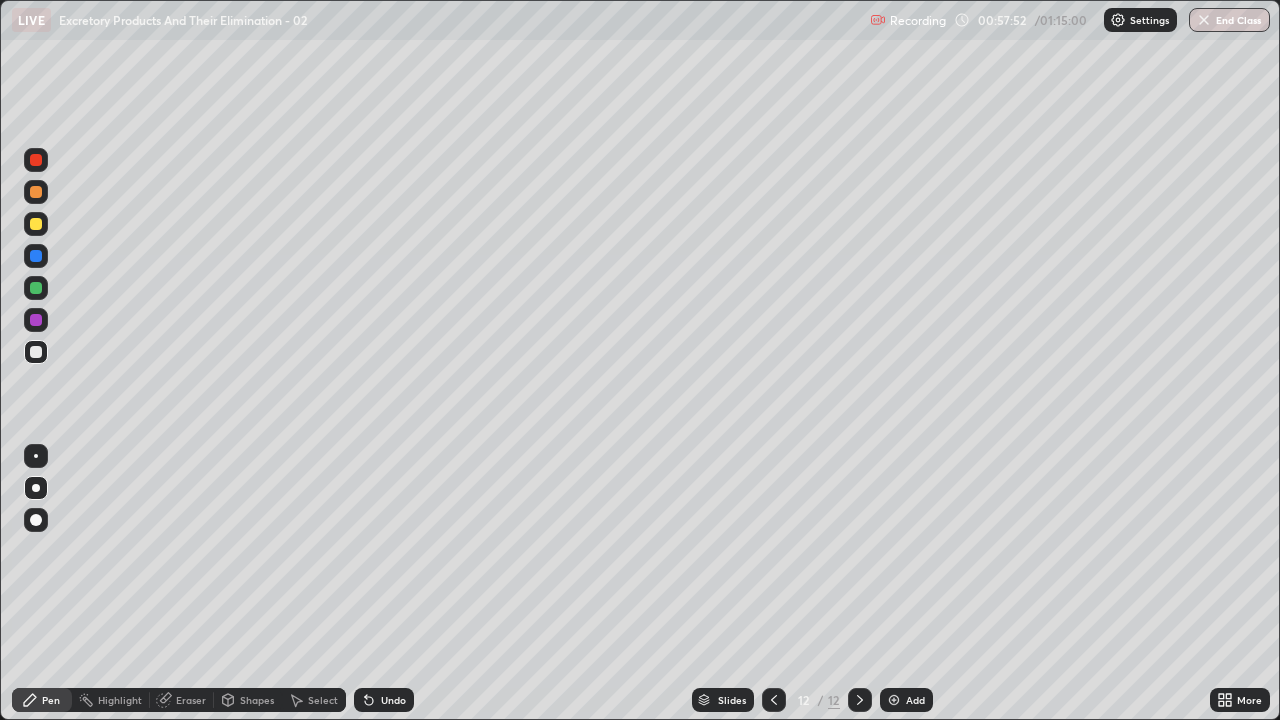 click at bounding box center (36, 256) 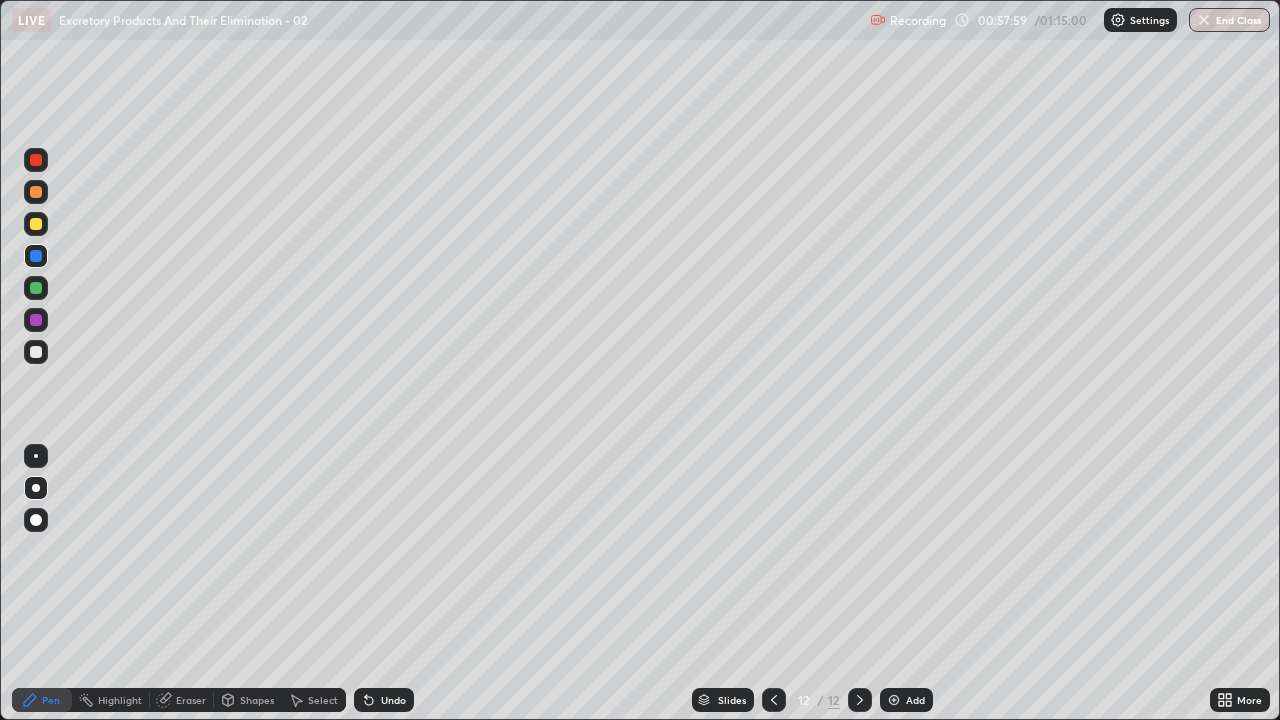 click at bounding box center (36, 352) 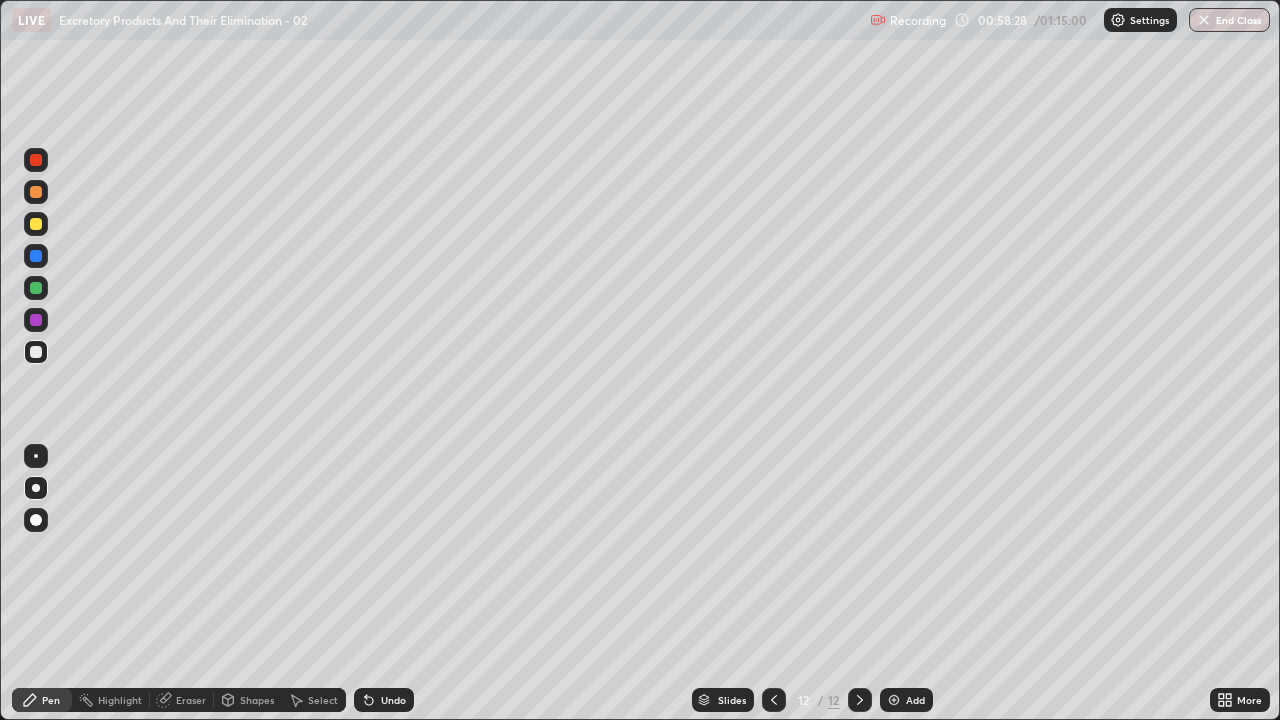 click at bounding box center (36, 352) 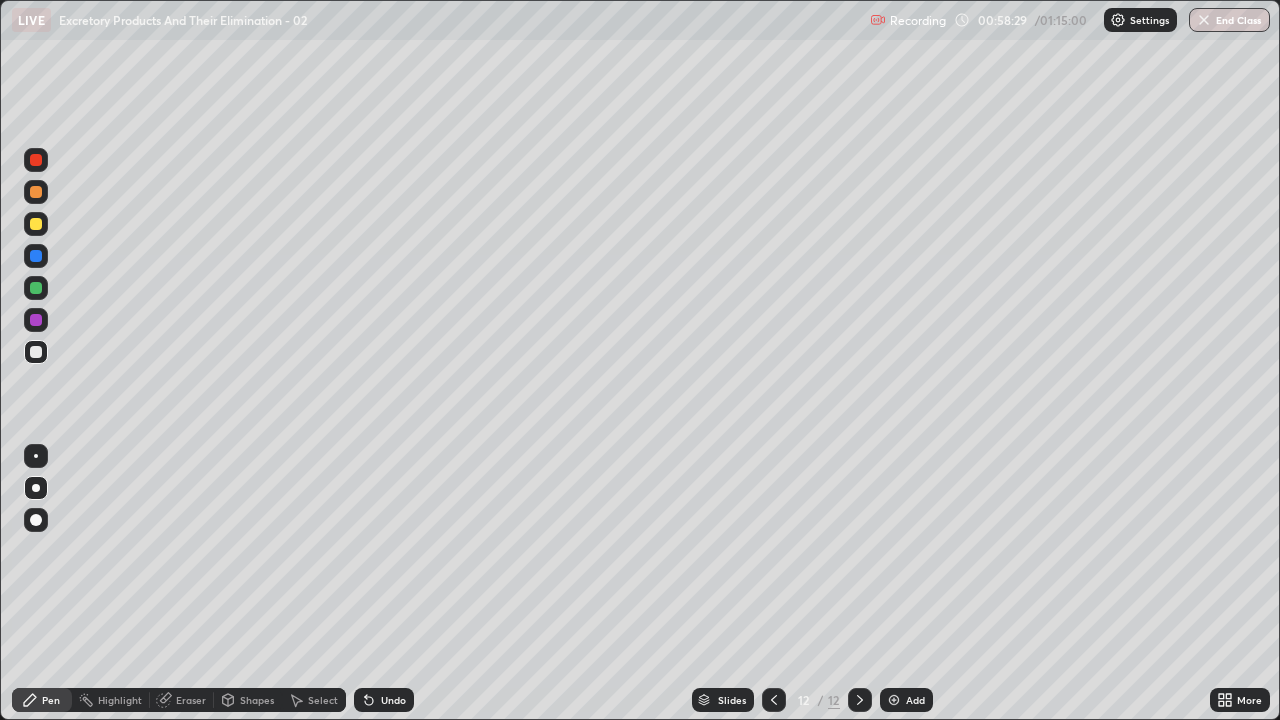 click at bounding box center (36, 352) 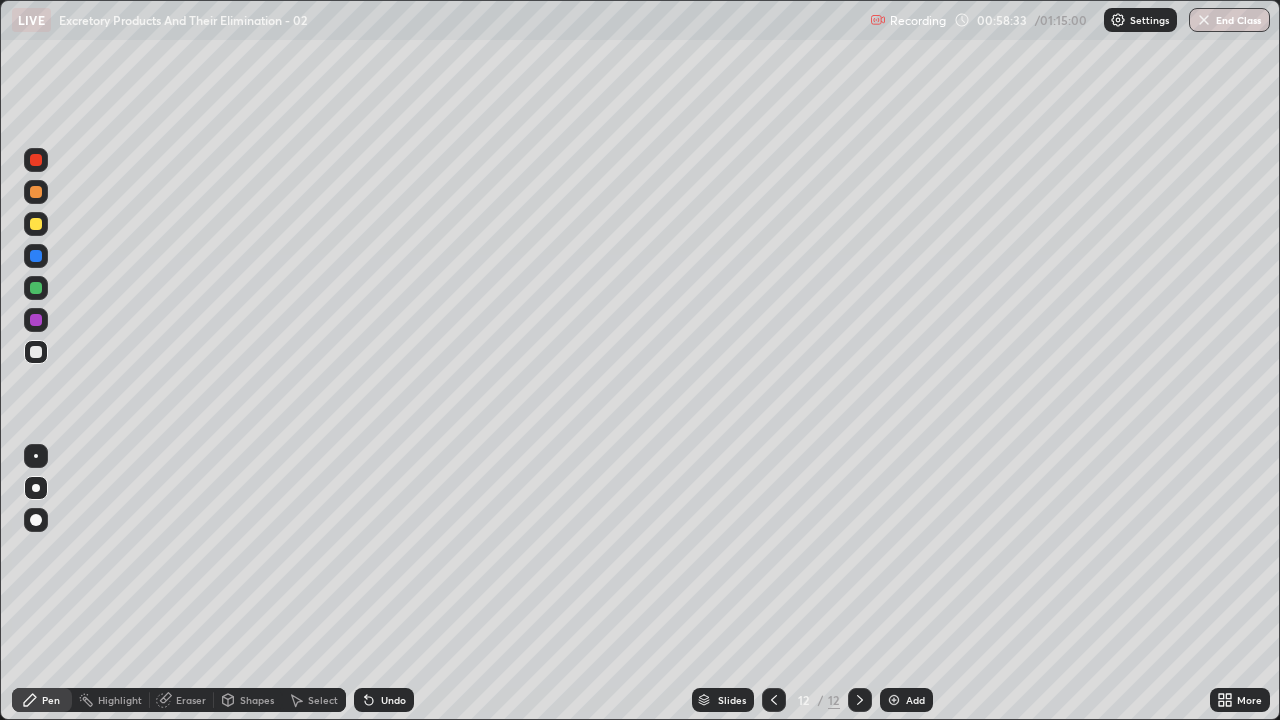 click at bounding box center [36, 352] 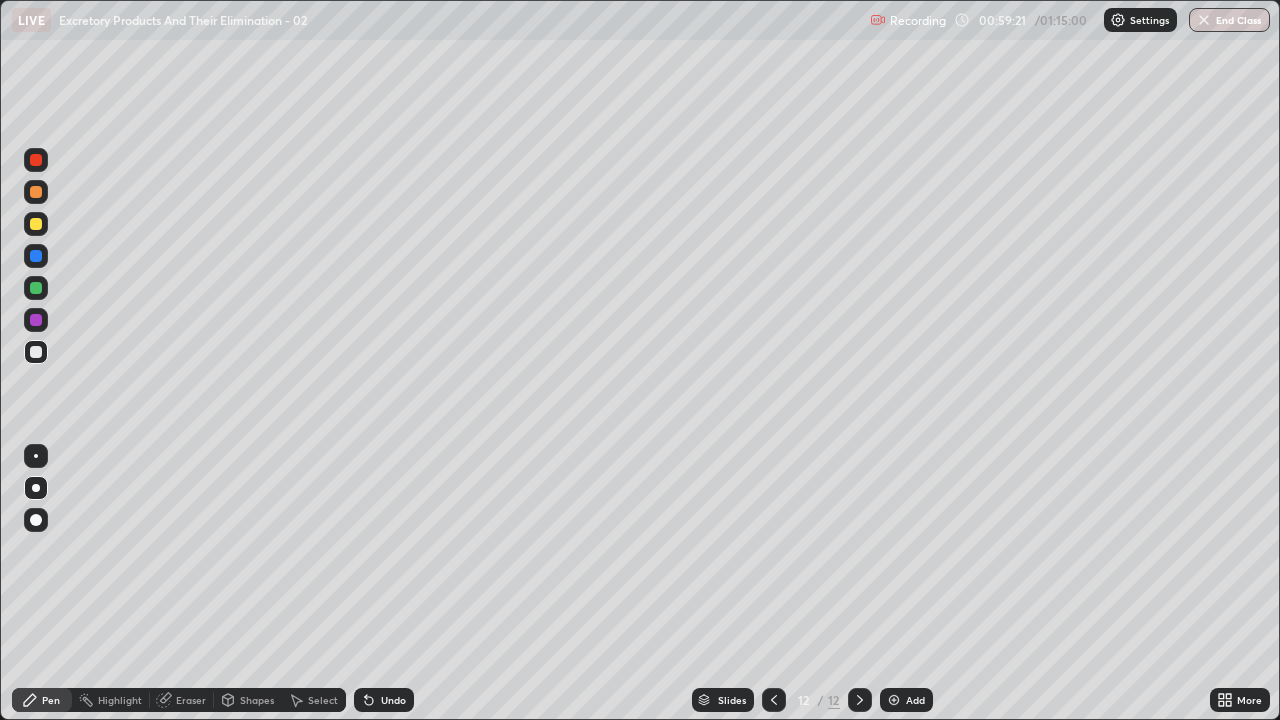 click at bounding box center (36, 224) 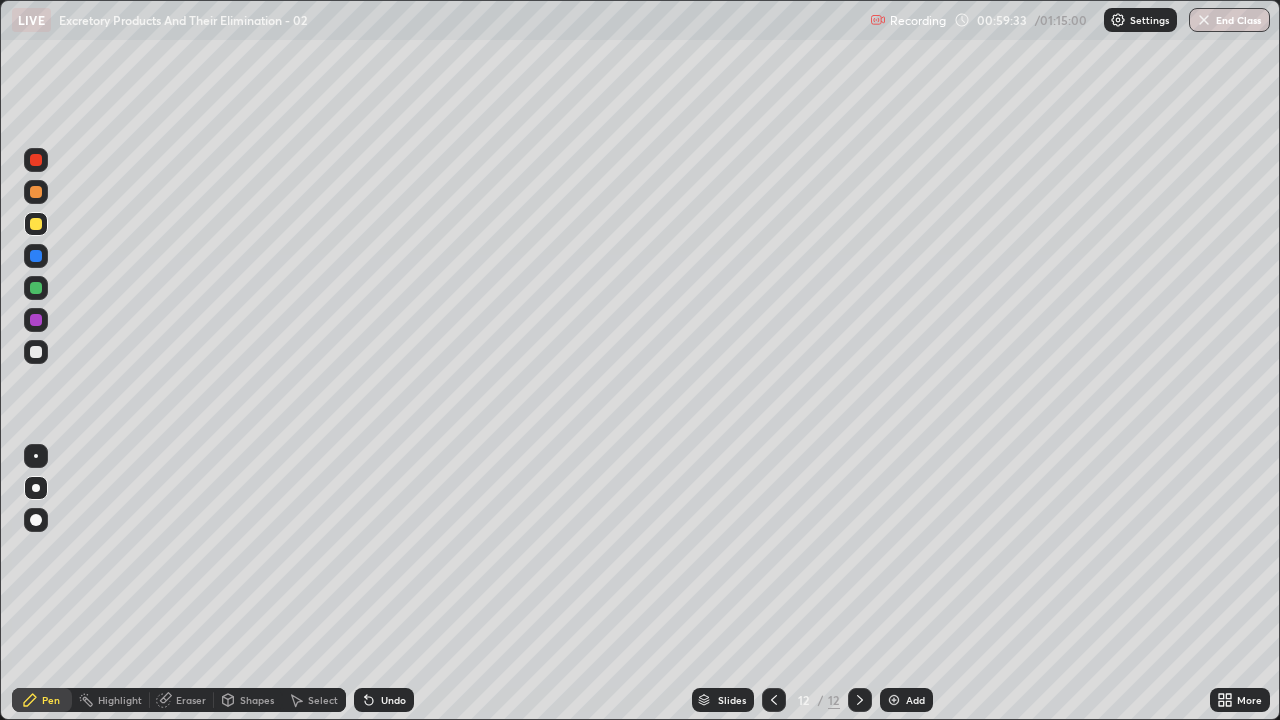 click at bounding box center [36, 352] 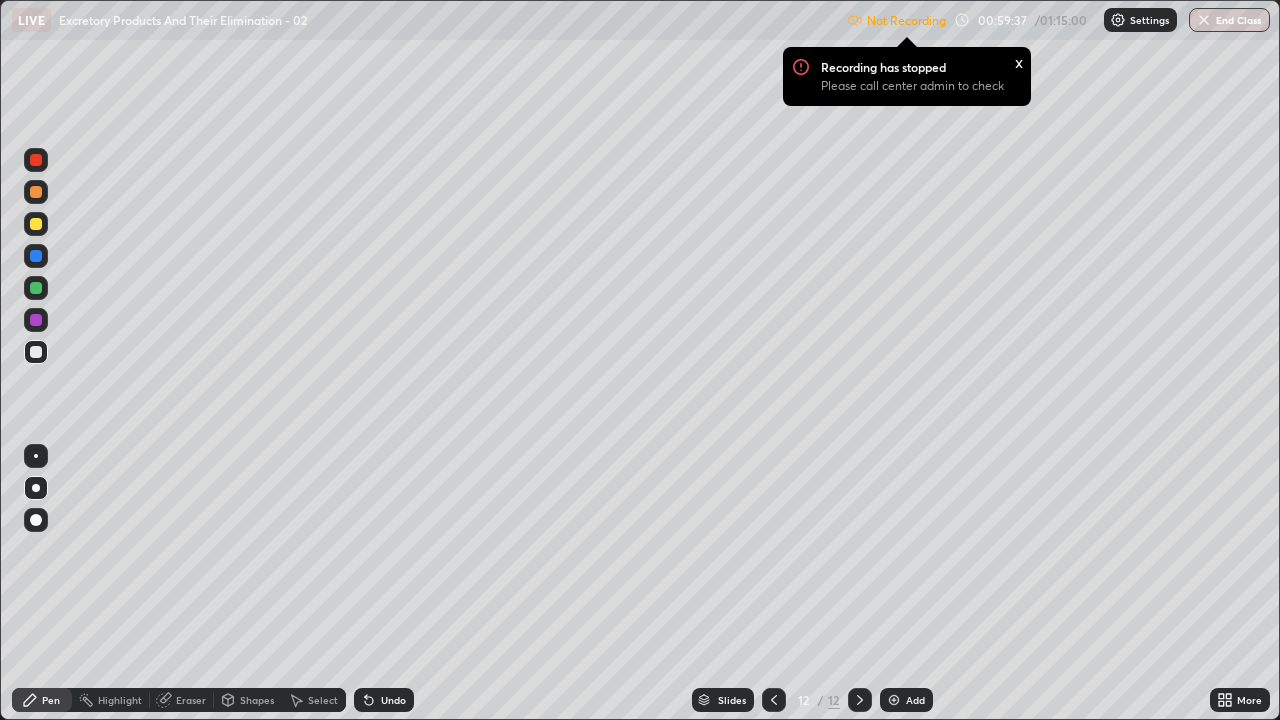 click on "x" at bounding box center (1019, 61) 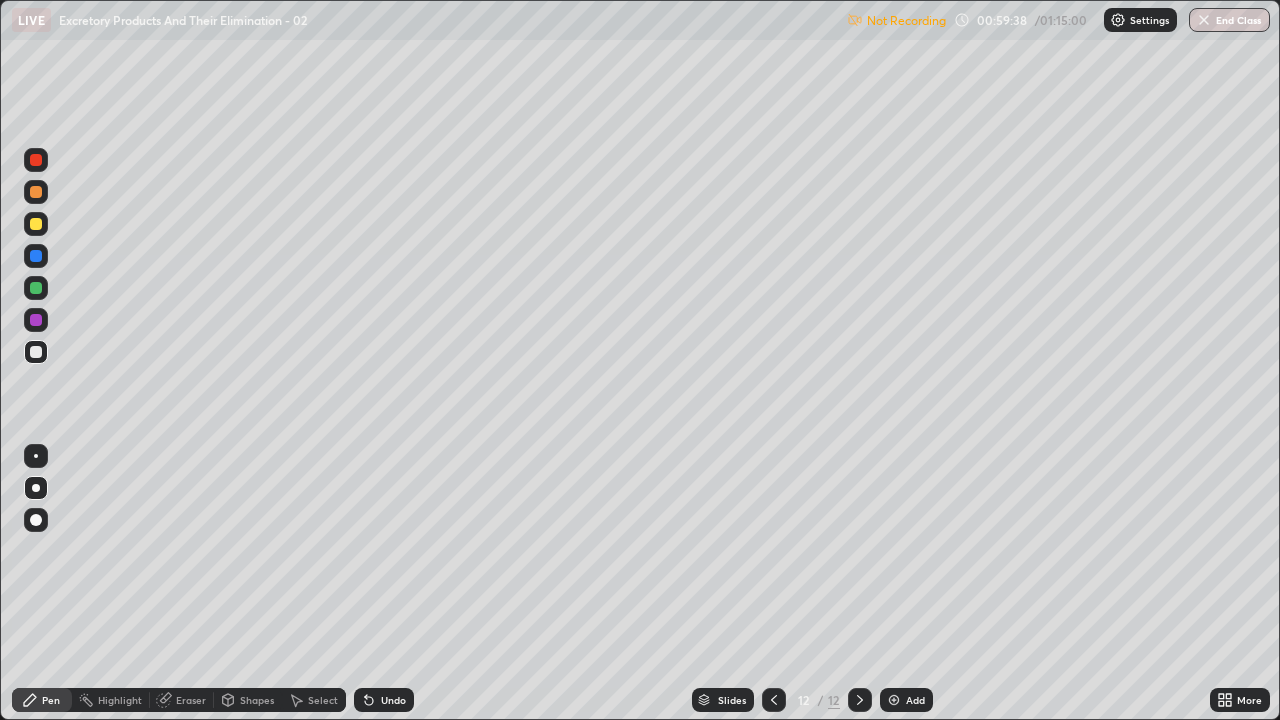 click on "Settings" at bounding box center (1140, 20) 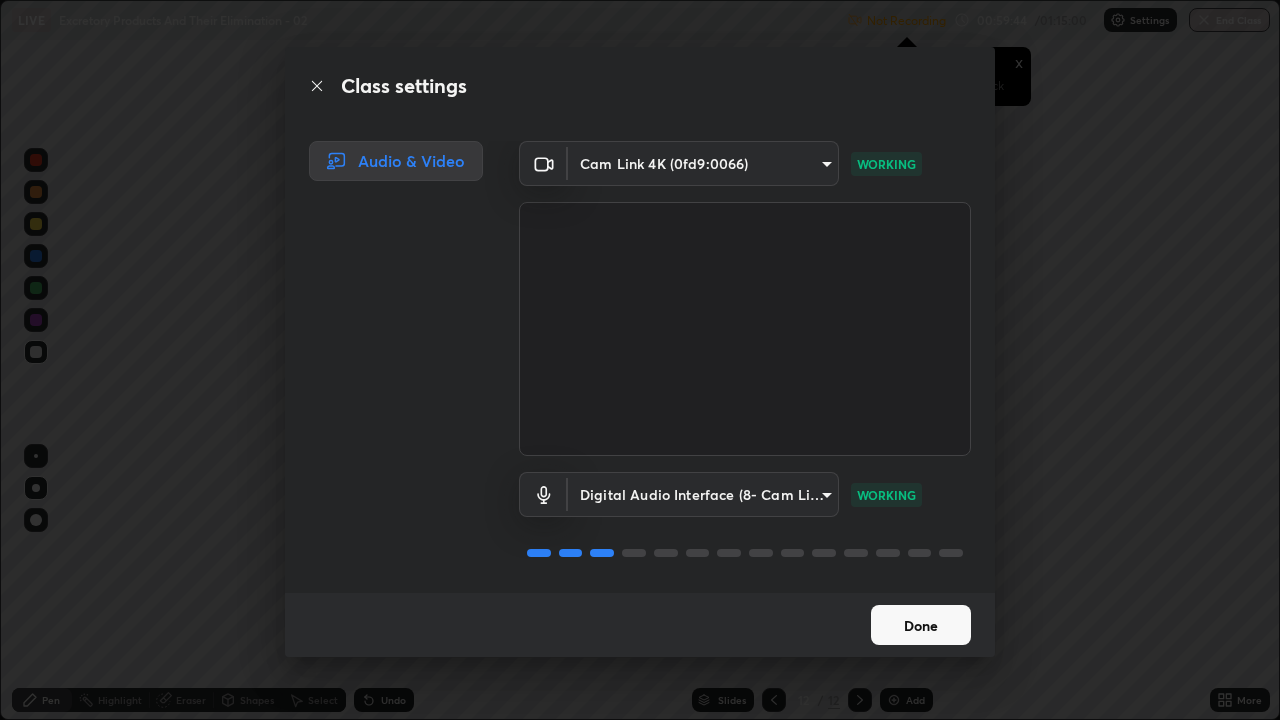 click on "Done" at bounding box center [921, 625] 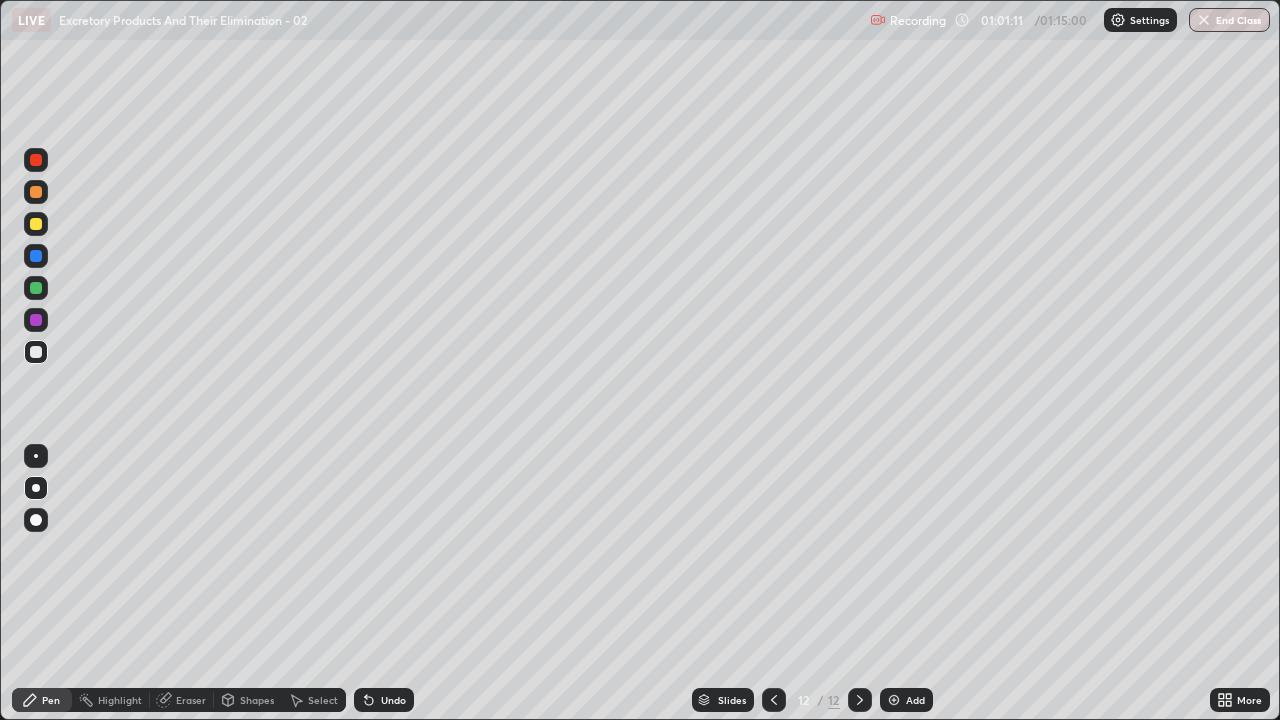 click 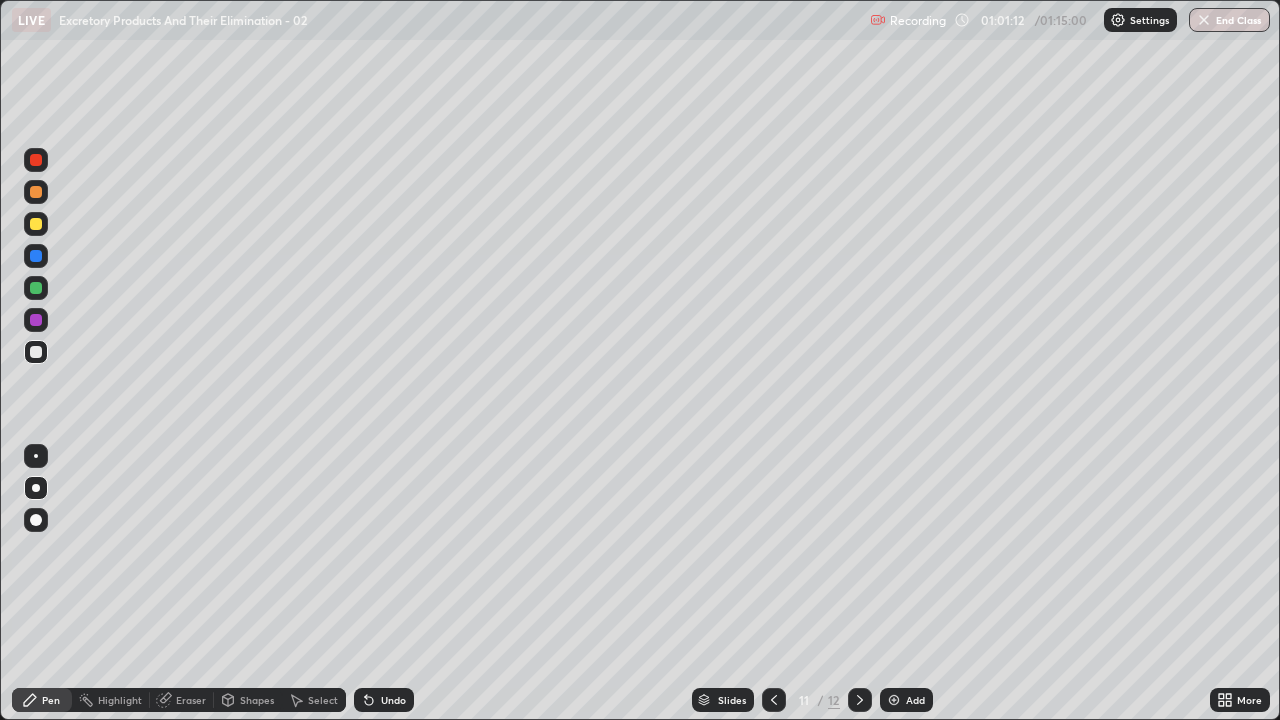 click 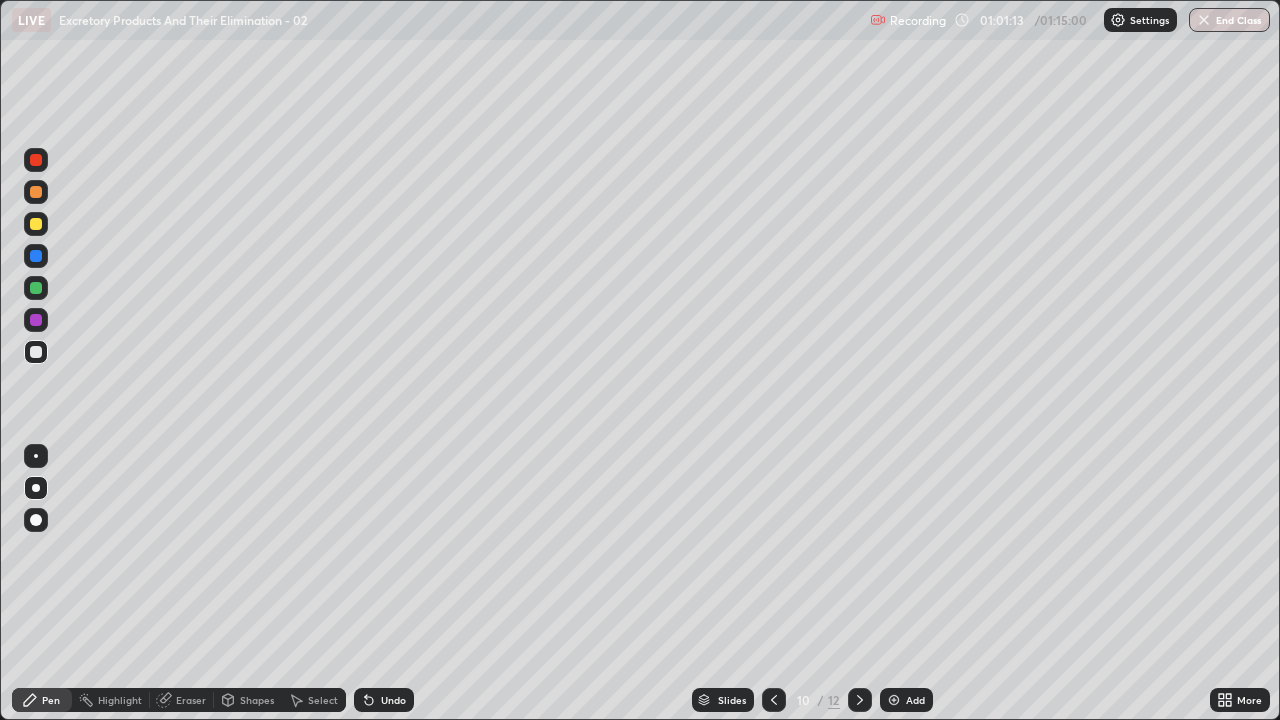 click 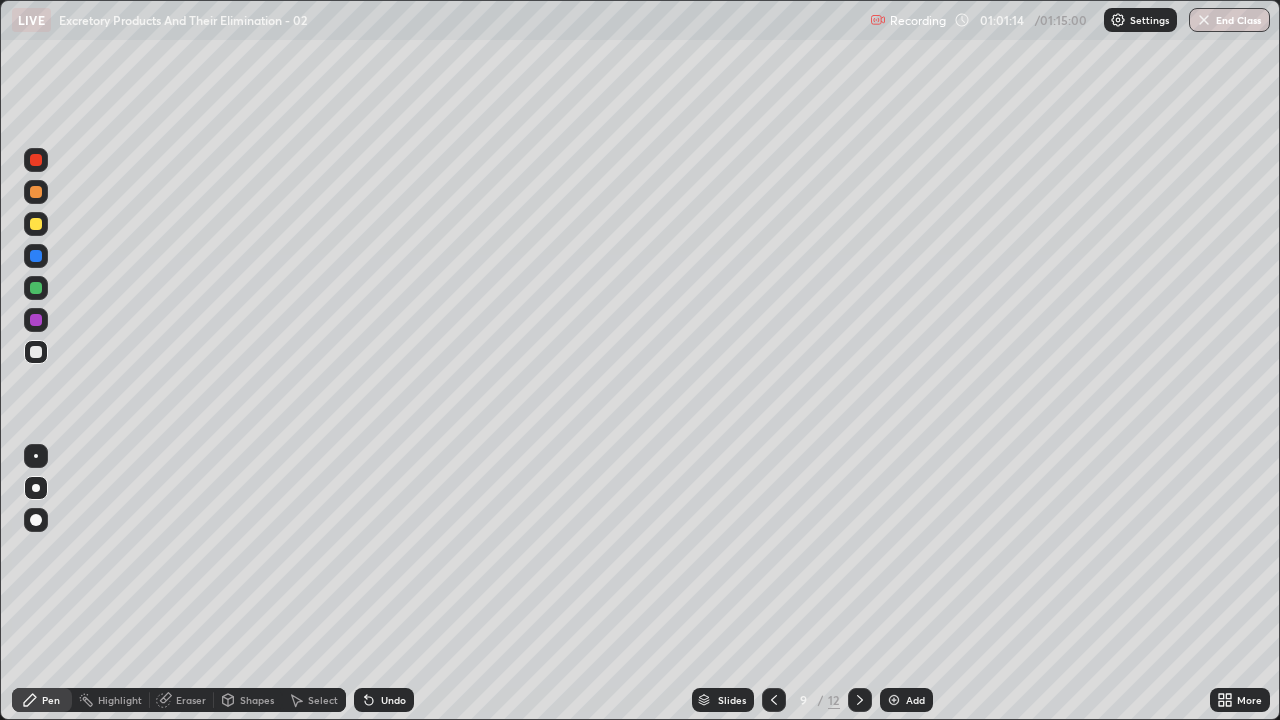 click 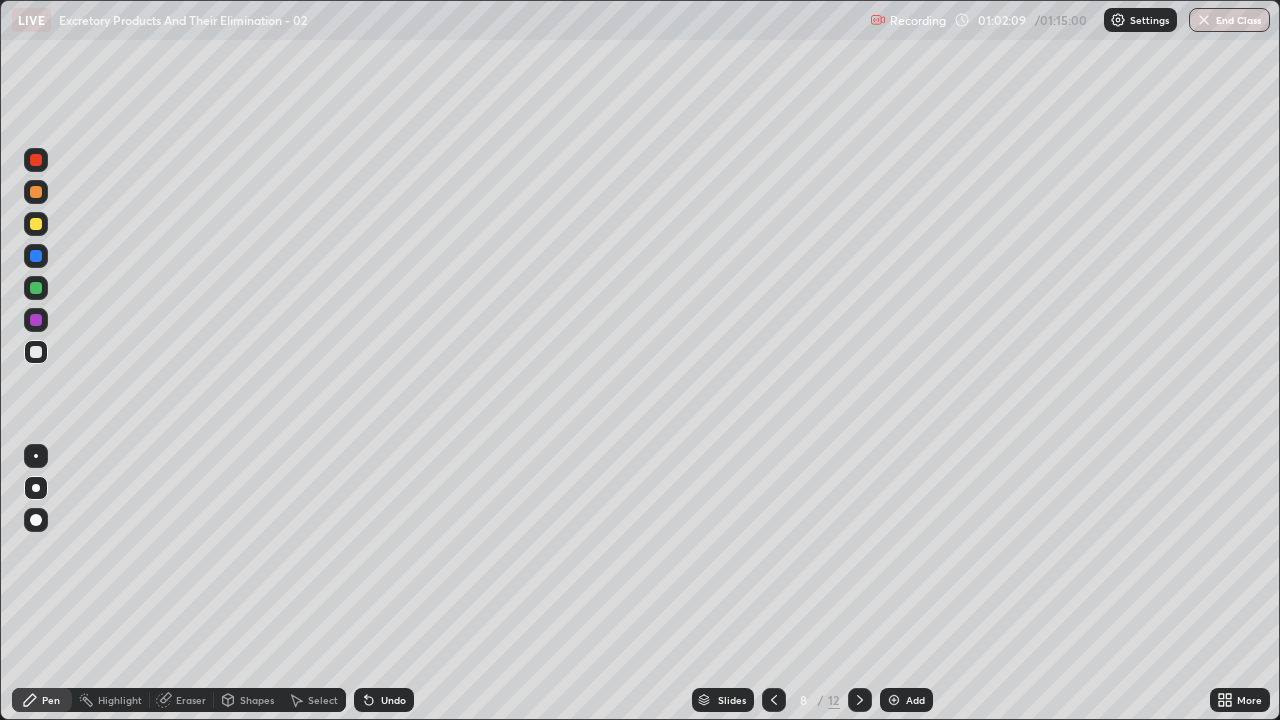 click 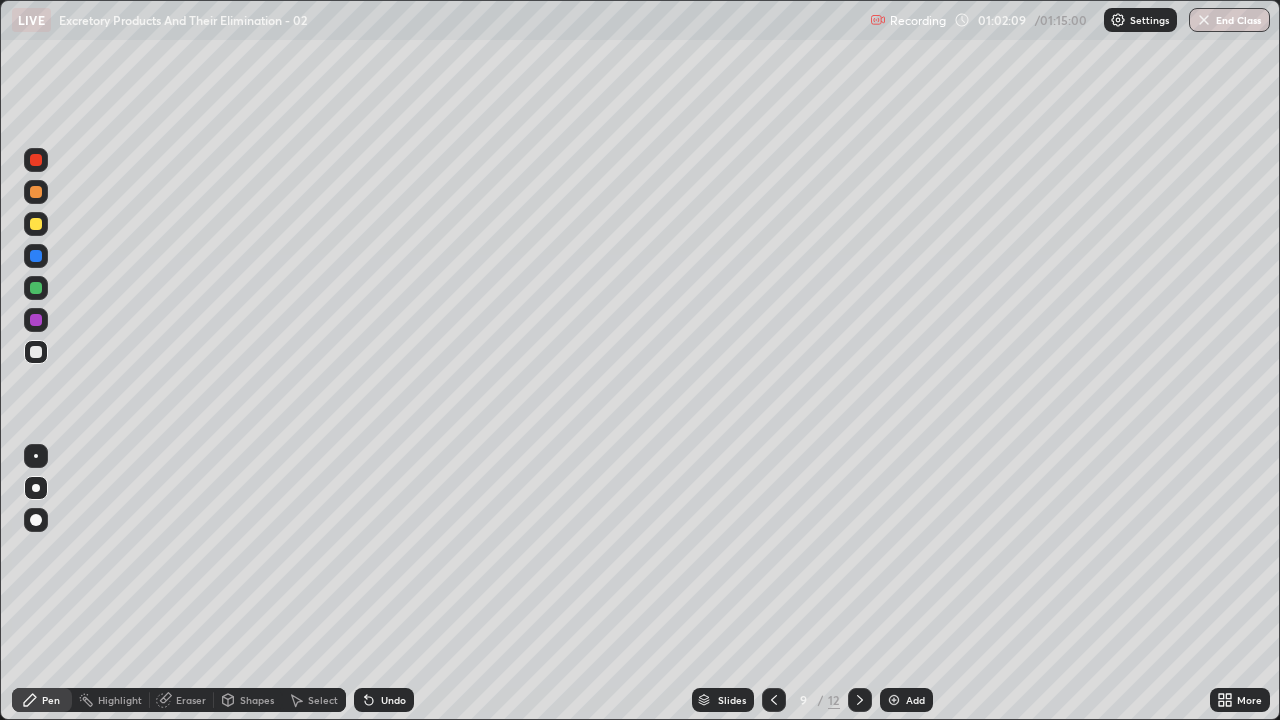 click 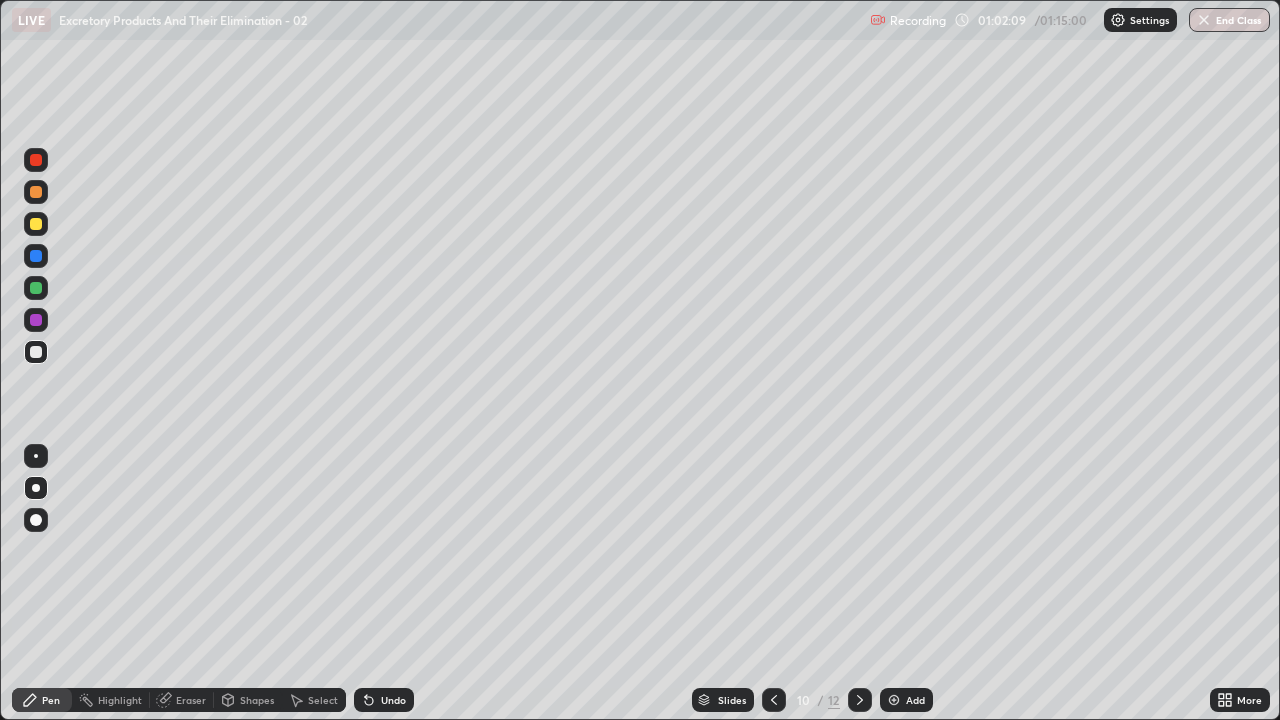 click 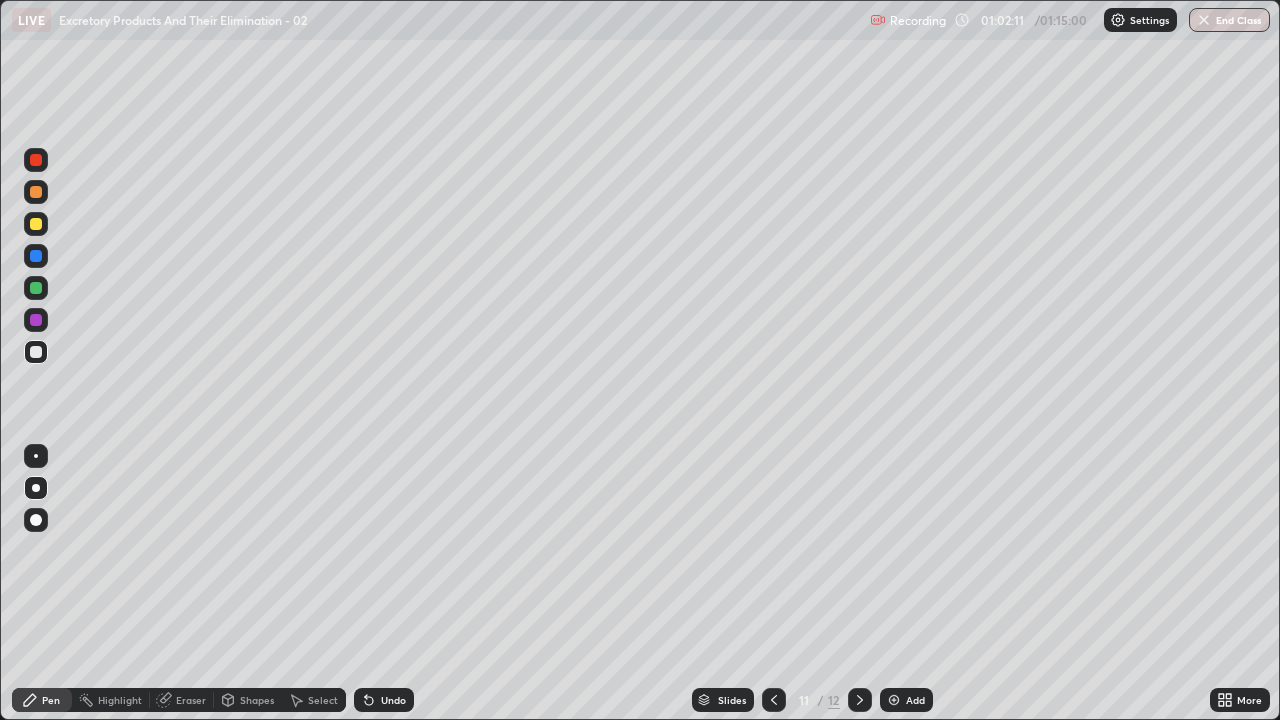 click 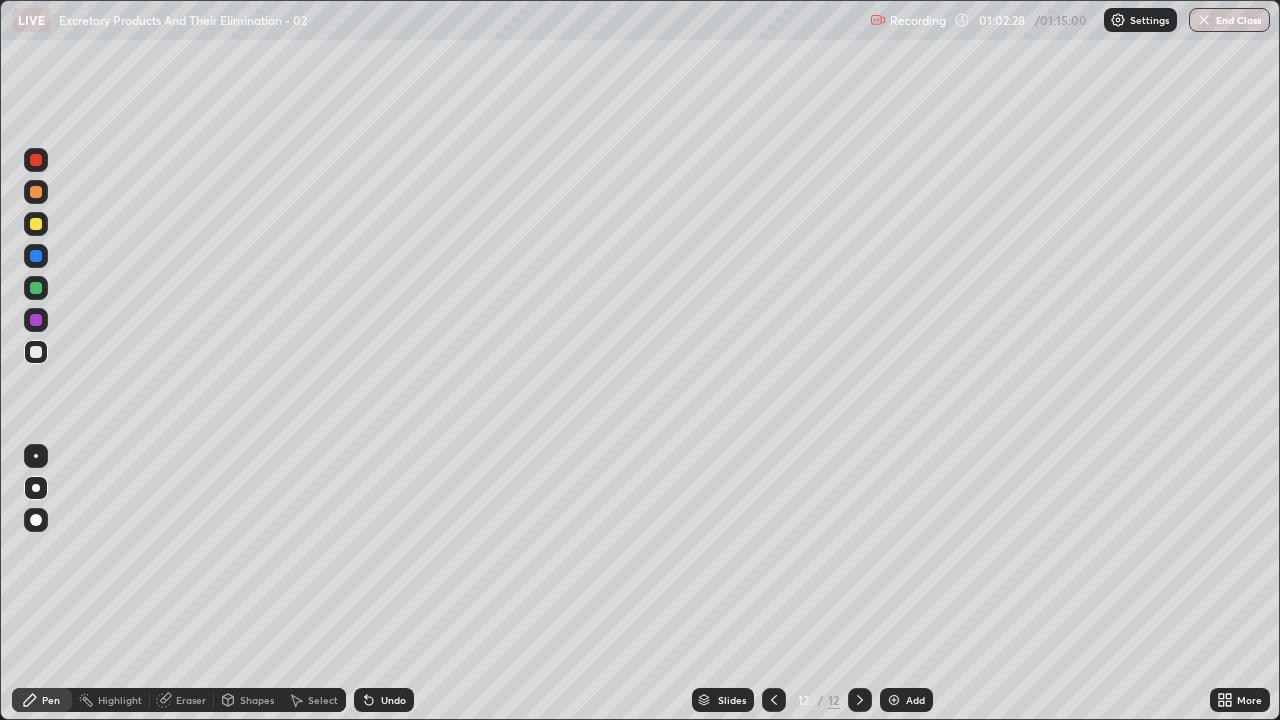 click at bounding box center [36, 352] 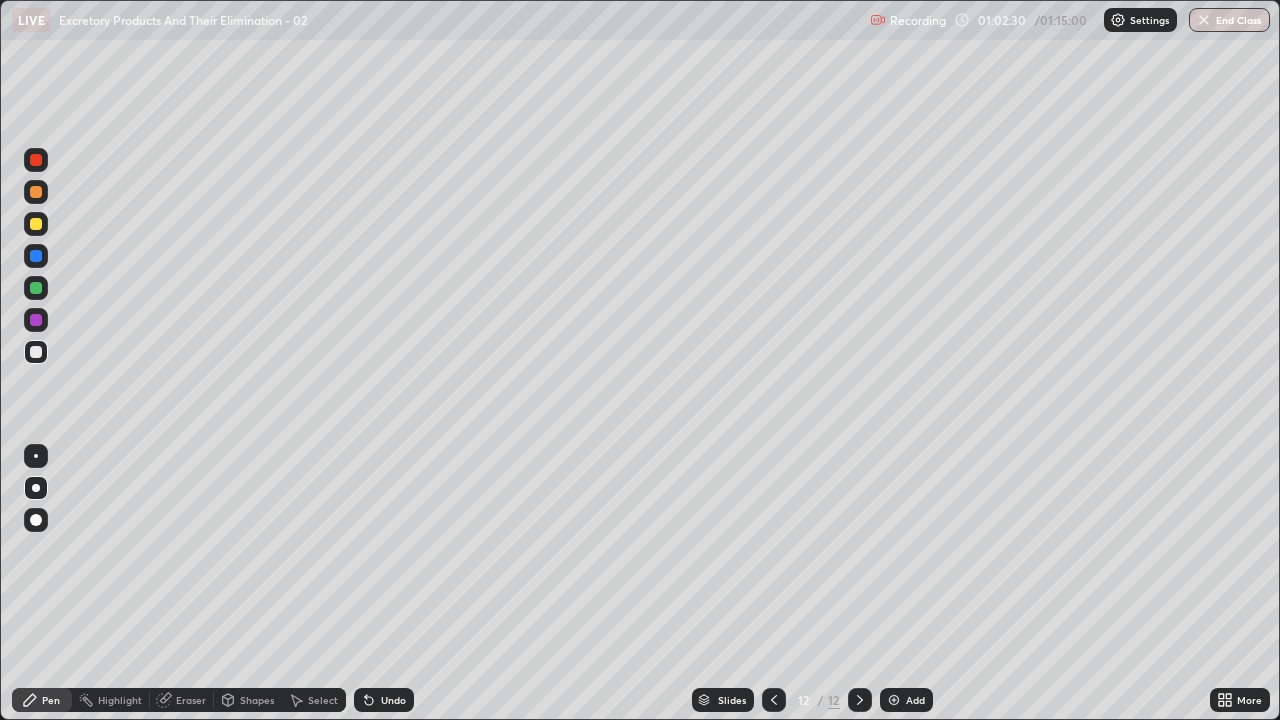 click at bounding box center [894, 700] 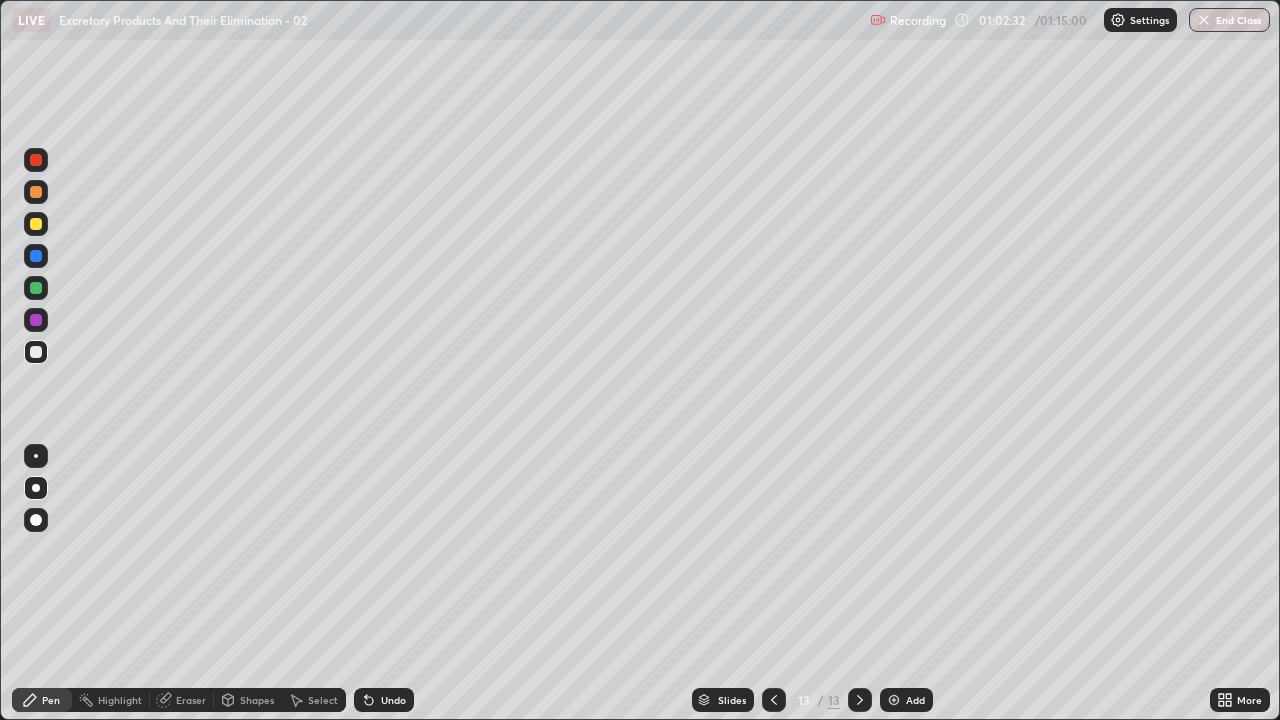 click at bounding box center (36, 352) 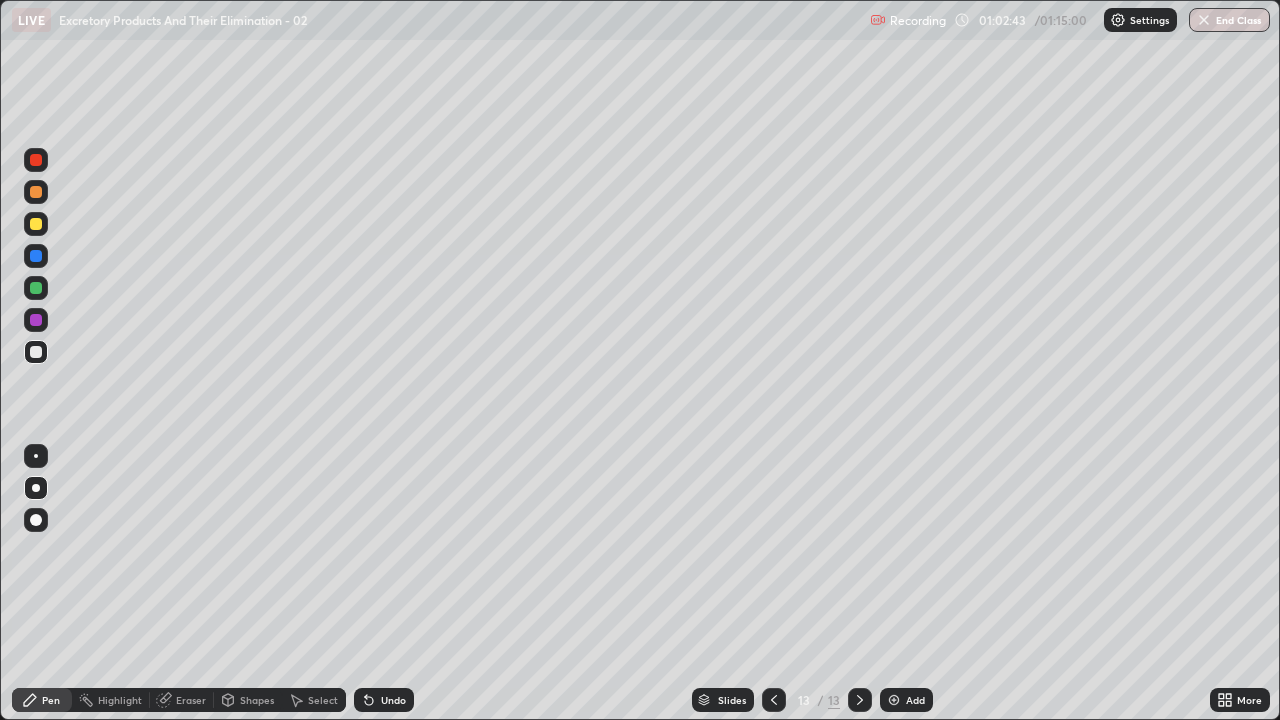click at bounding box center [36, 352] 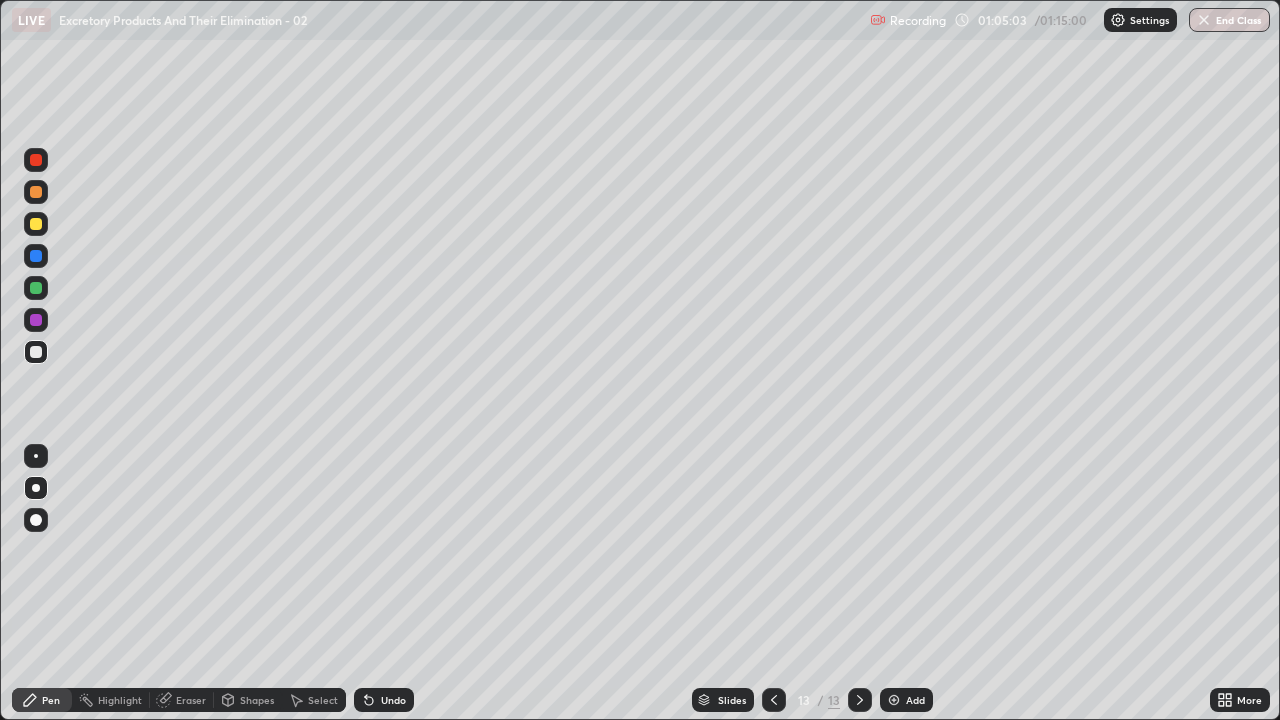 click on "End Class" at bounding box center (1229, 20) 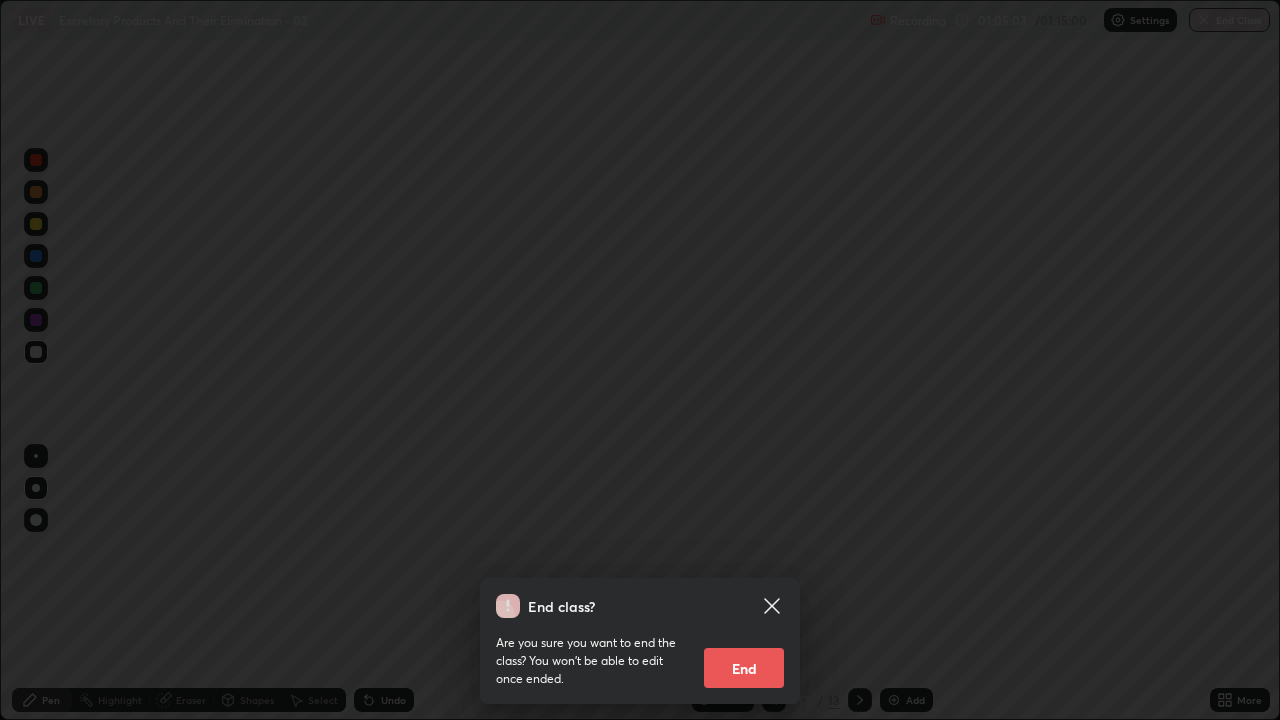 click on "End" at bounding box center (744, 668) 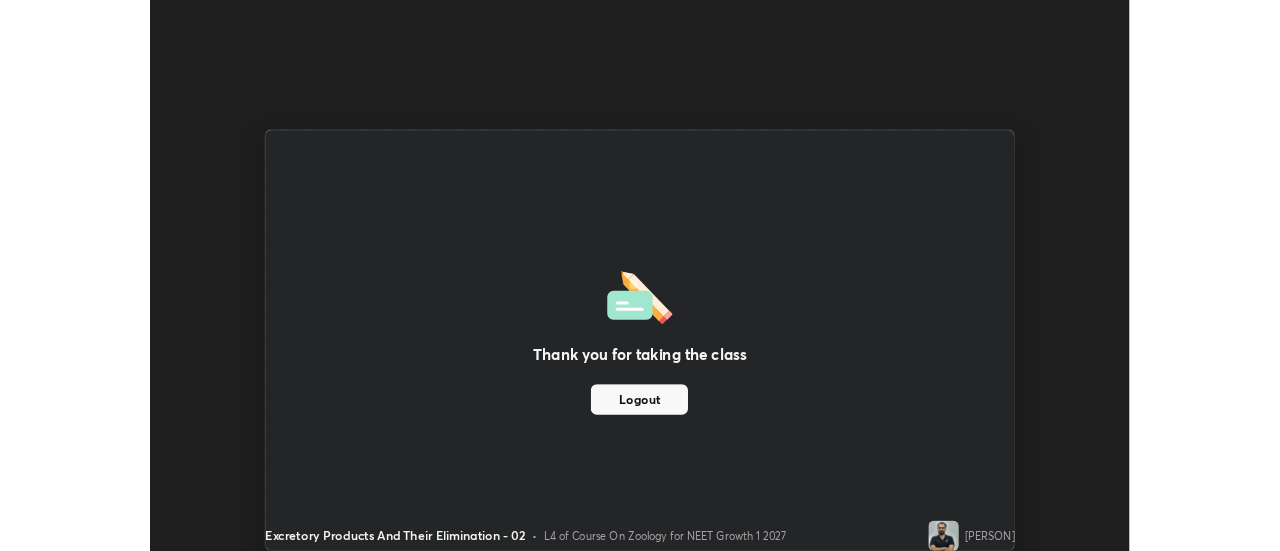 scroll, scrollTop: 551, scrollLeft: 1280, axis: both 